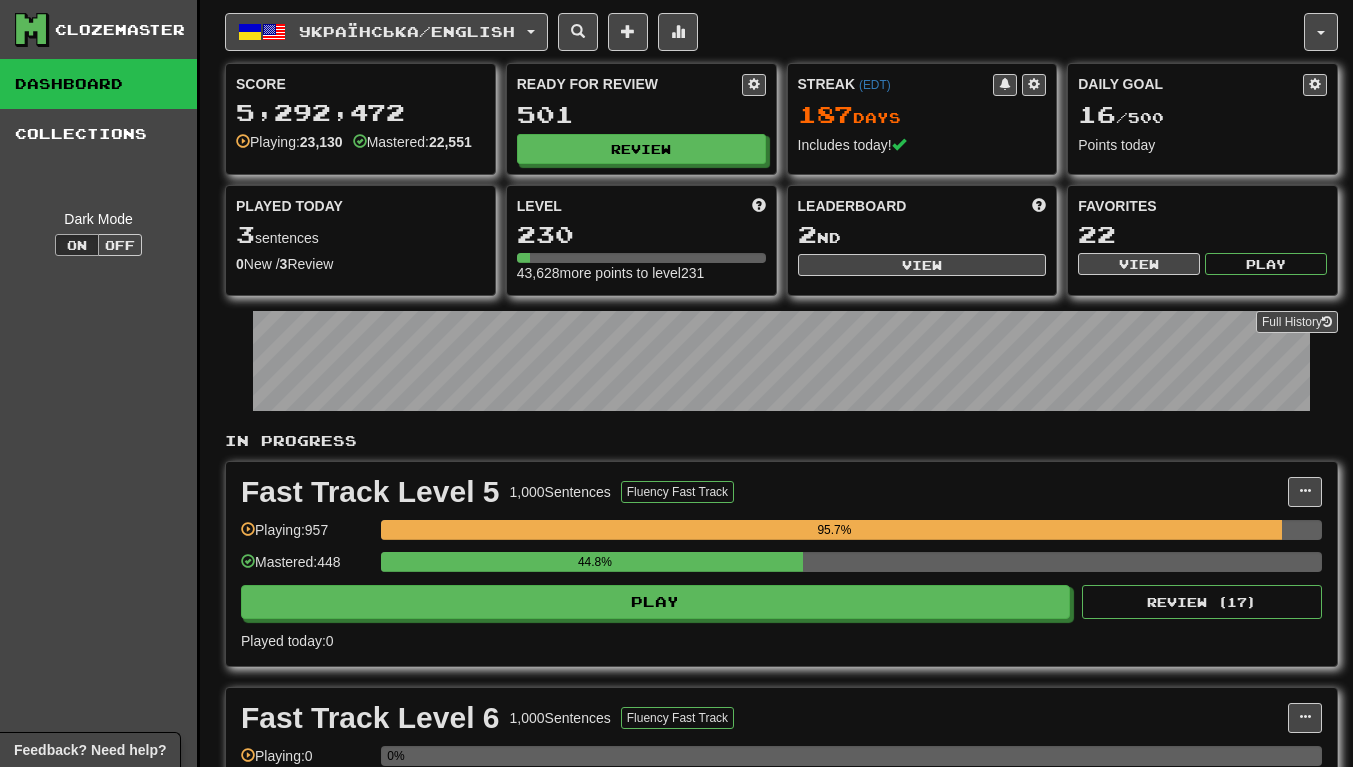 scroll, scrollTop: 0, scrollLeft: 0, axis: both 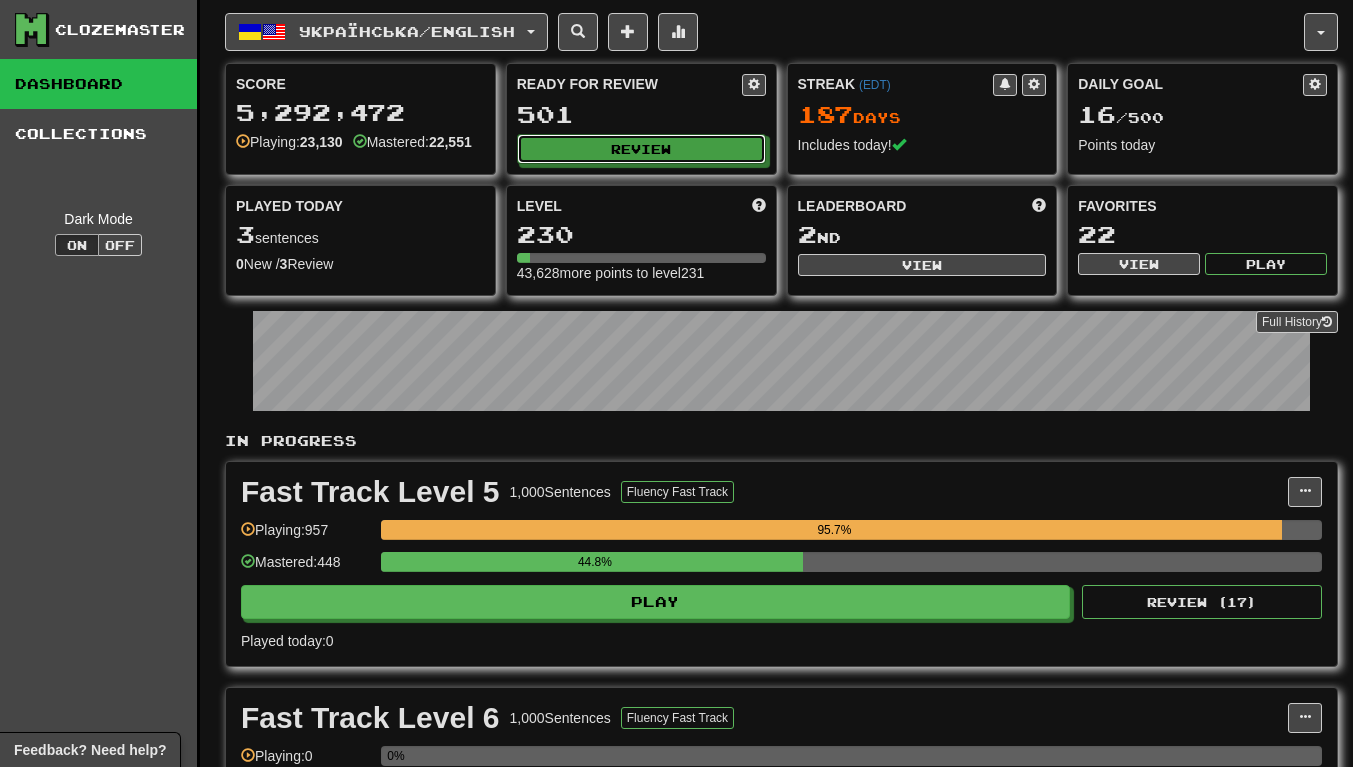 click on "Review" 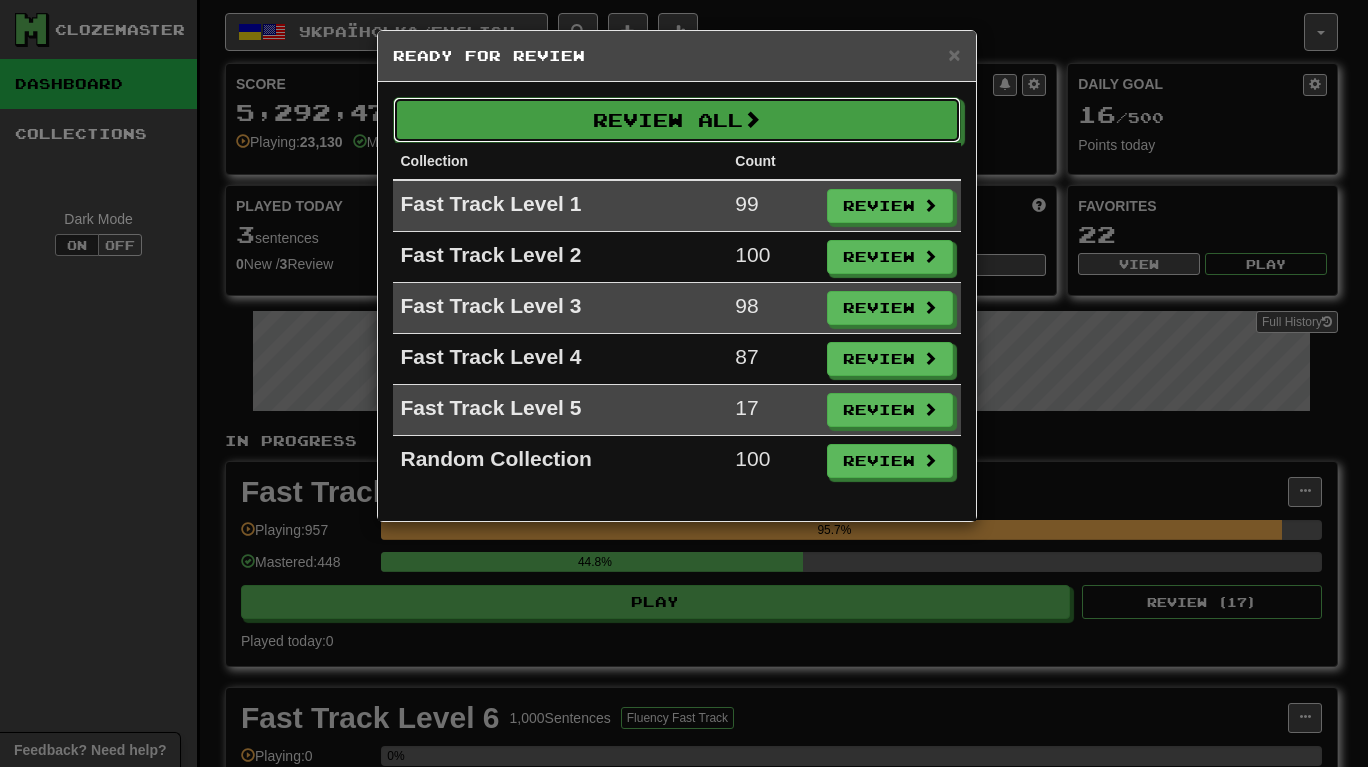 click on "Review All" at bounding box center [677, 120] 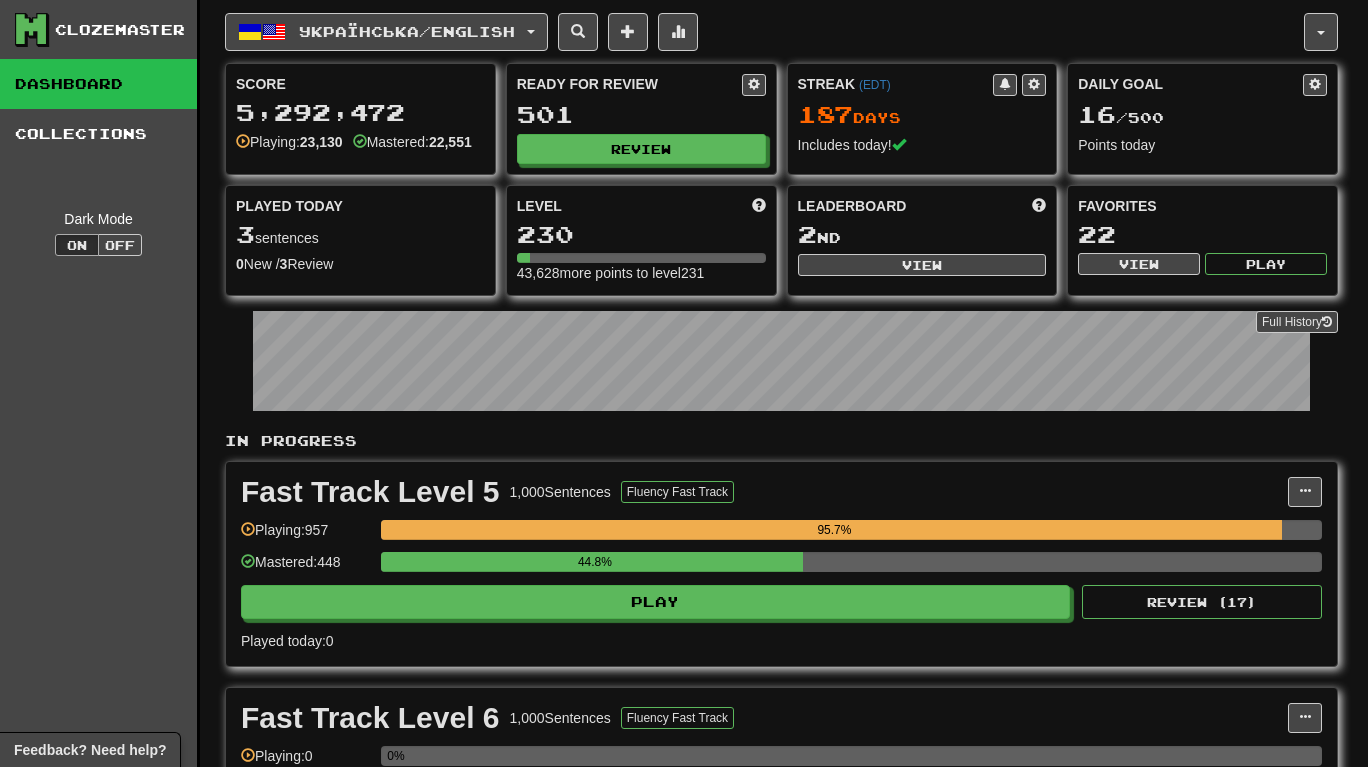 select on "***" 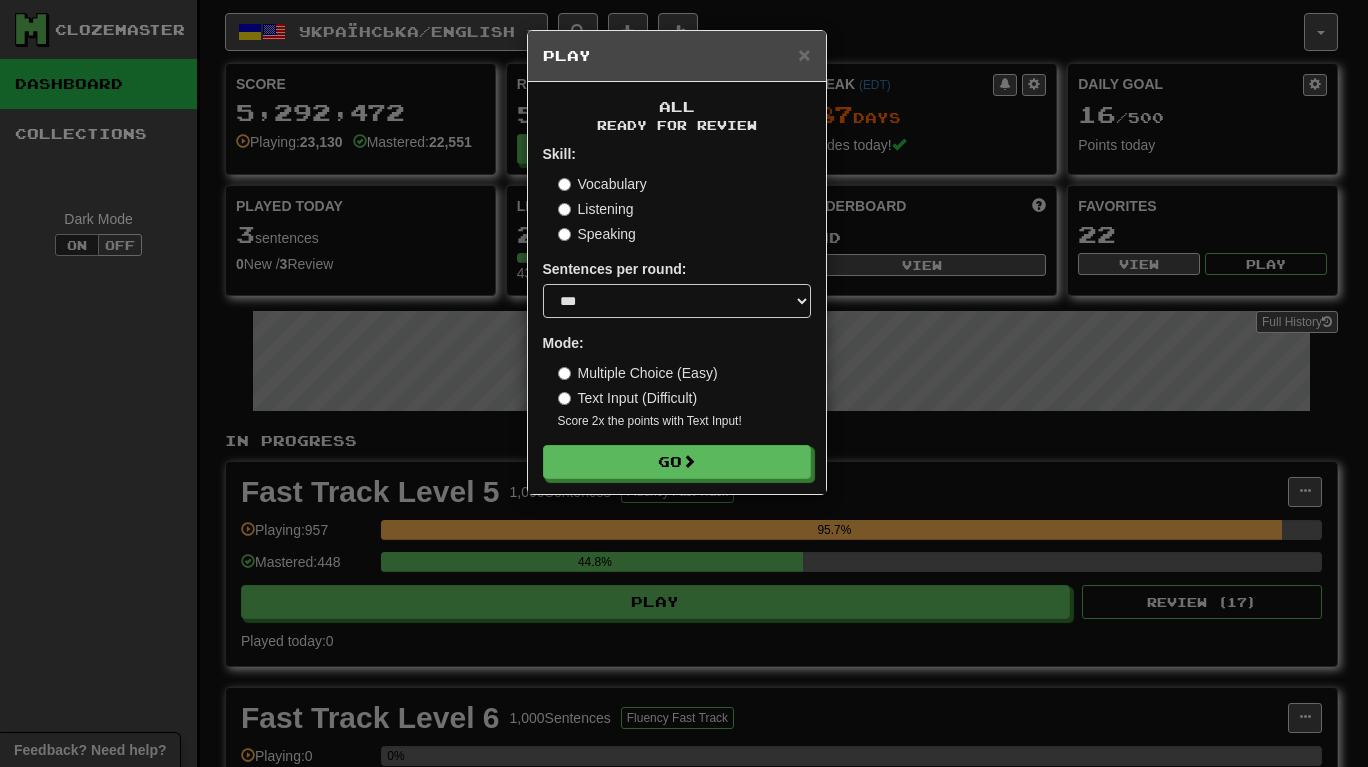click on "All Ready for Review Skill: Vocabulary Listening Speaking Sentences per round: * ** ** ** ** ** *** ******** Mode: Multiple Choice (Easy) Text Input (Difficult) Score 2x the points with Text Input ! Go" at bounding box center (677, 288) 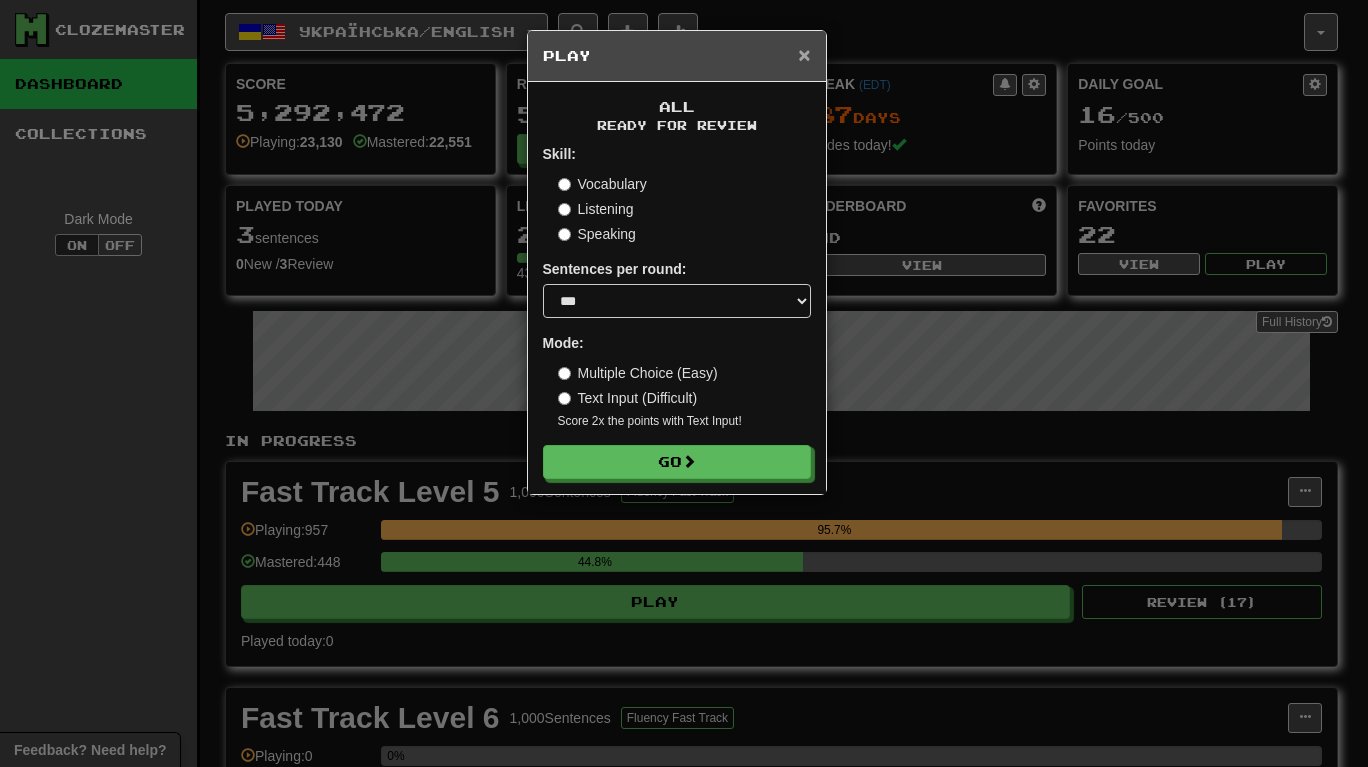 click on "×" at bounding box center [804, 54] 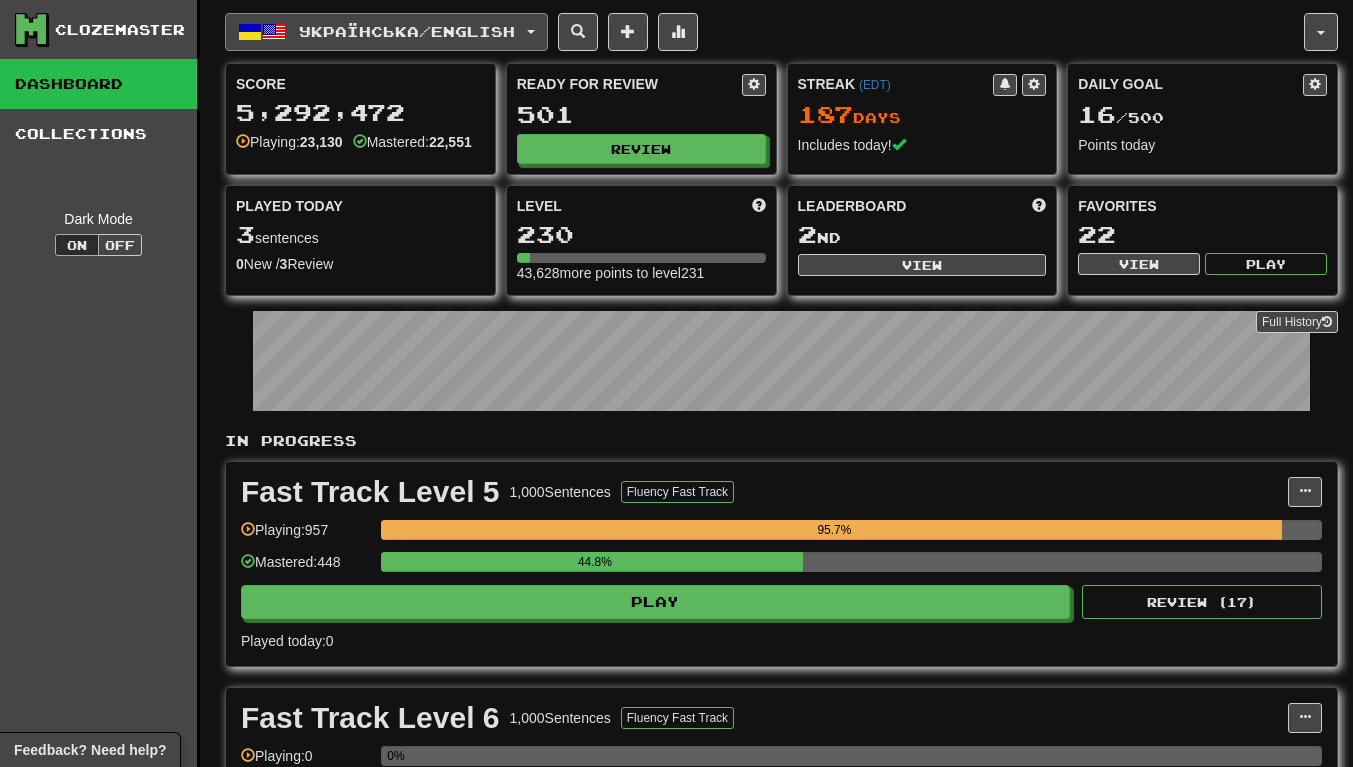 click on "Українська  /  English" 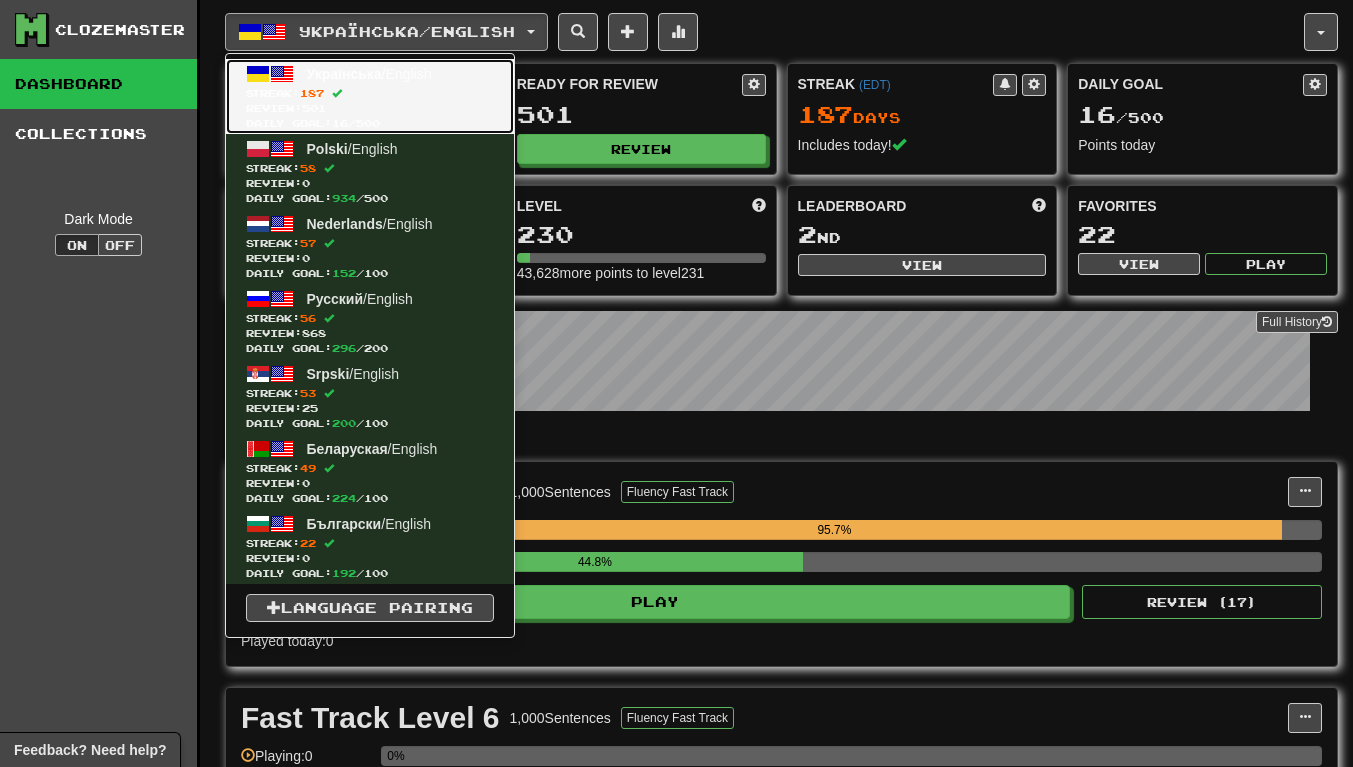 click on "Review:  501" 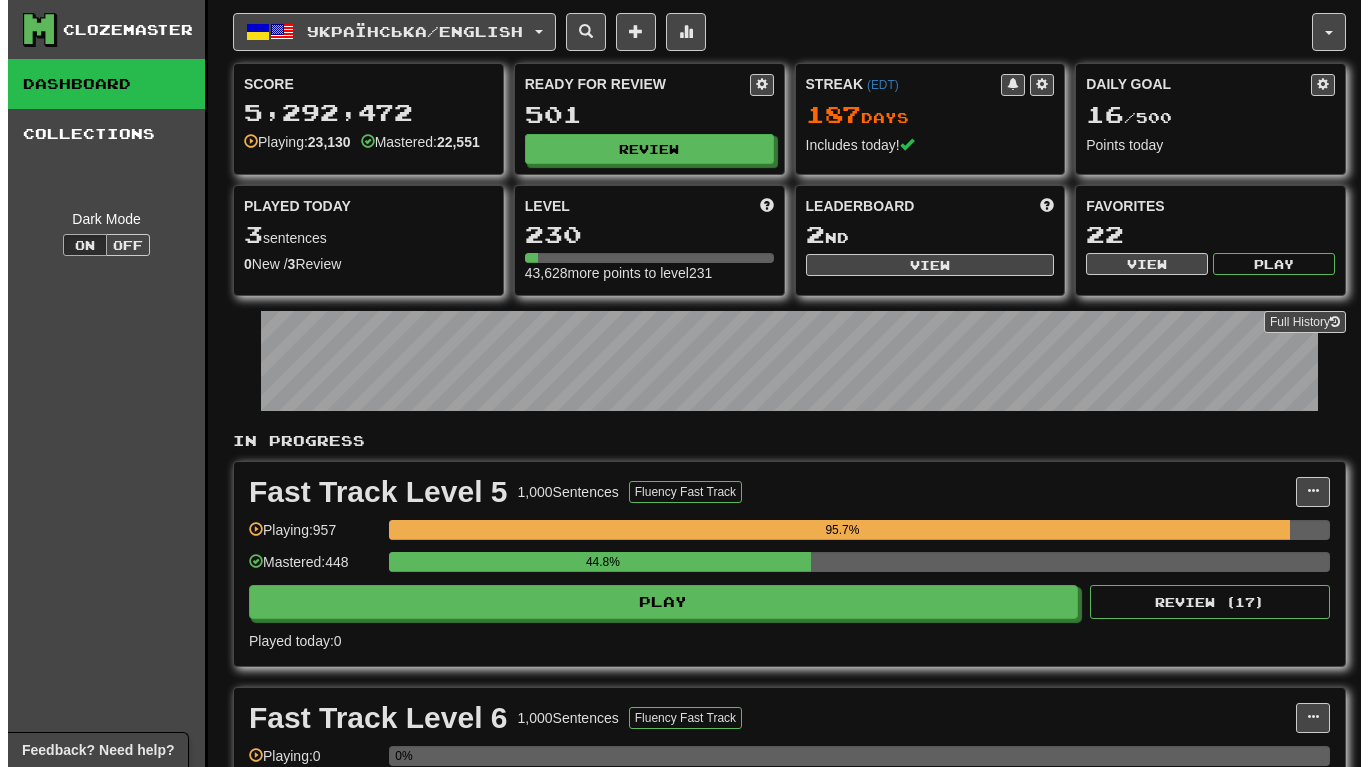 scroll, scrollTop: 0, scrollLeft: 0, axis: both 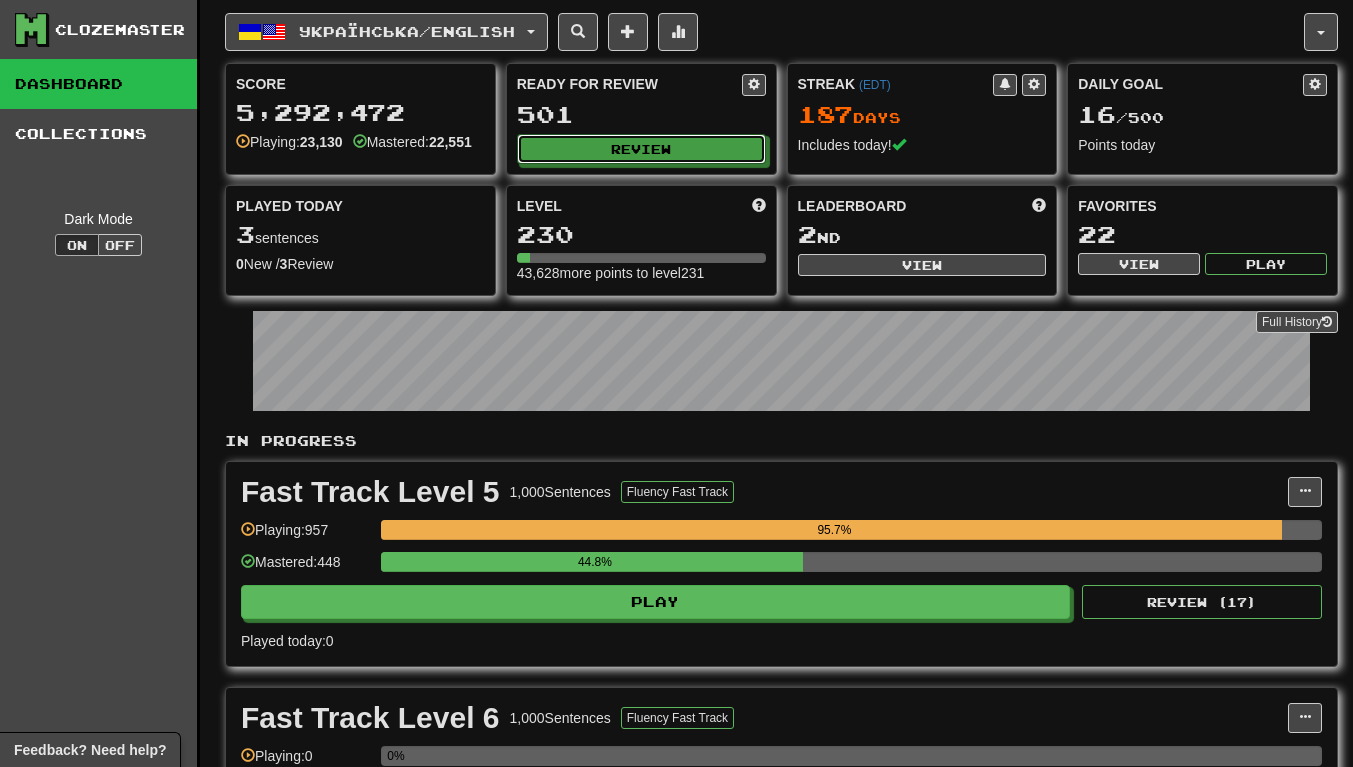 click on "Review" 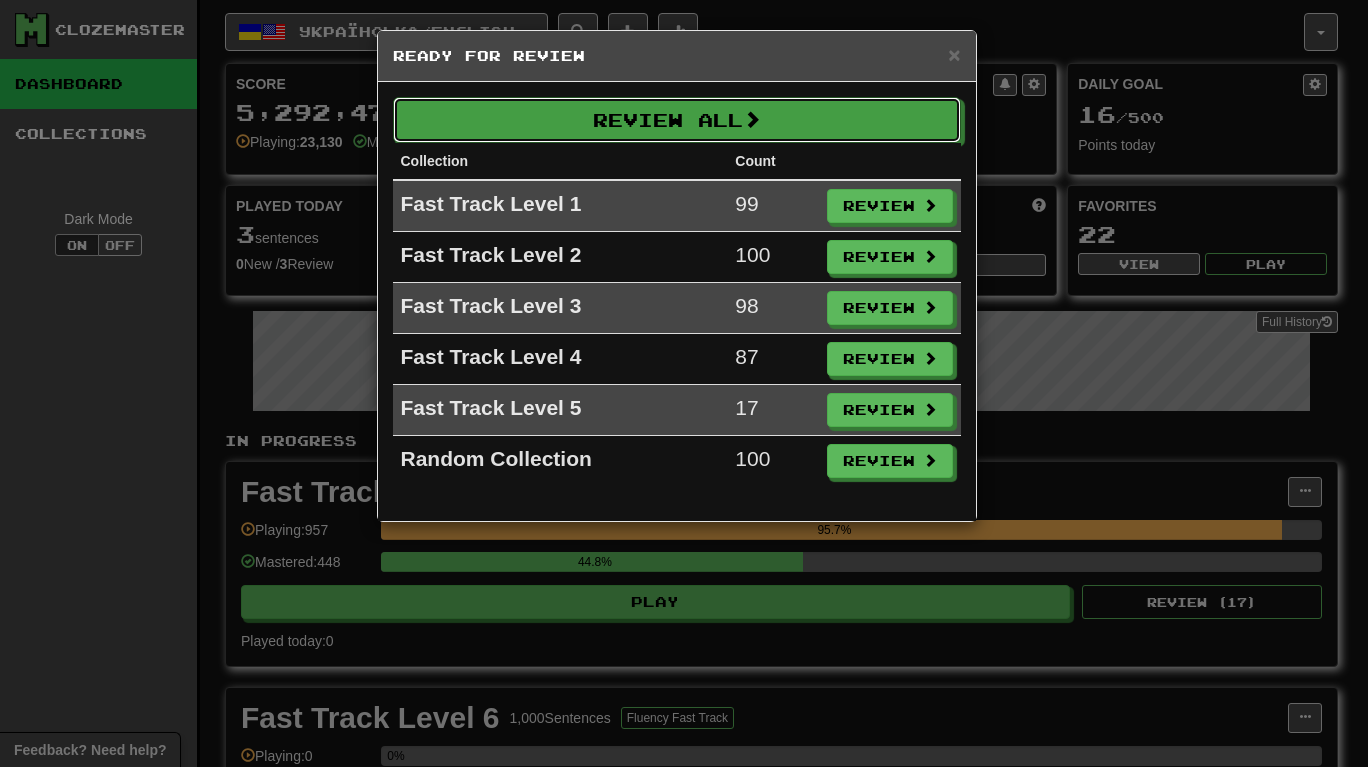 click on "Review All" at bounding box center (677, 120) 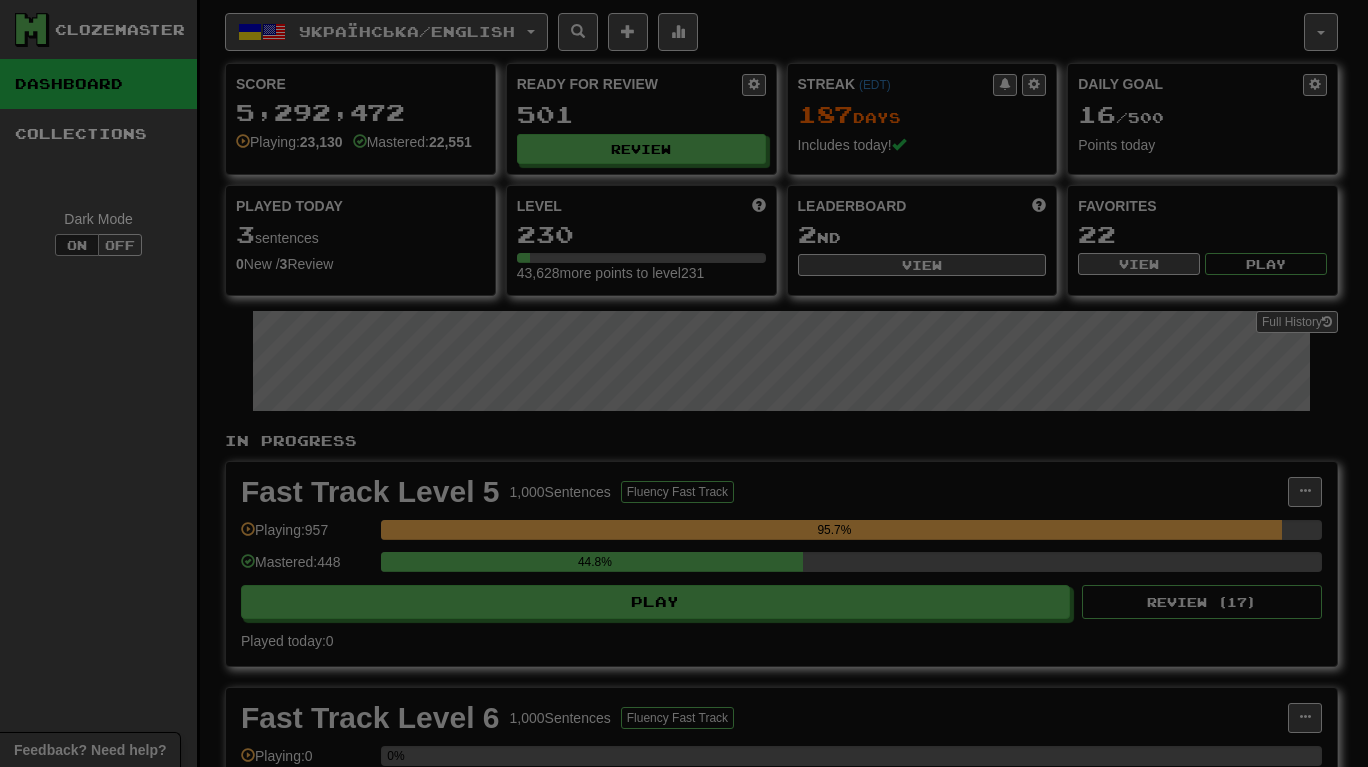 select on "***" 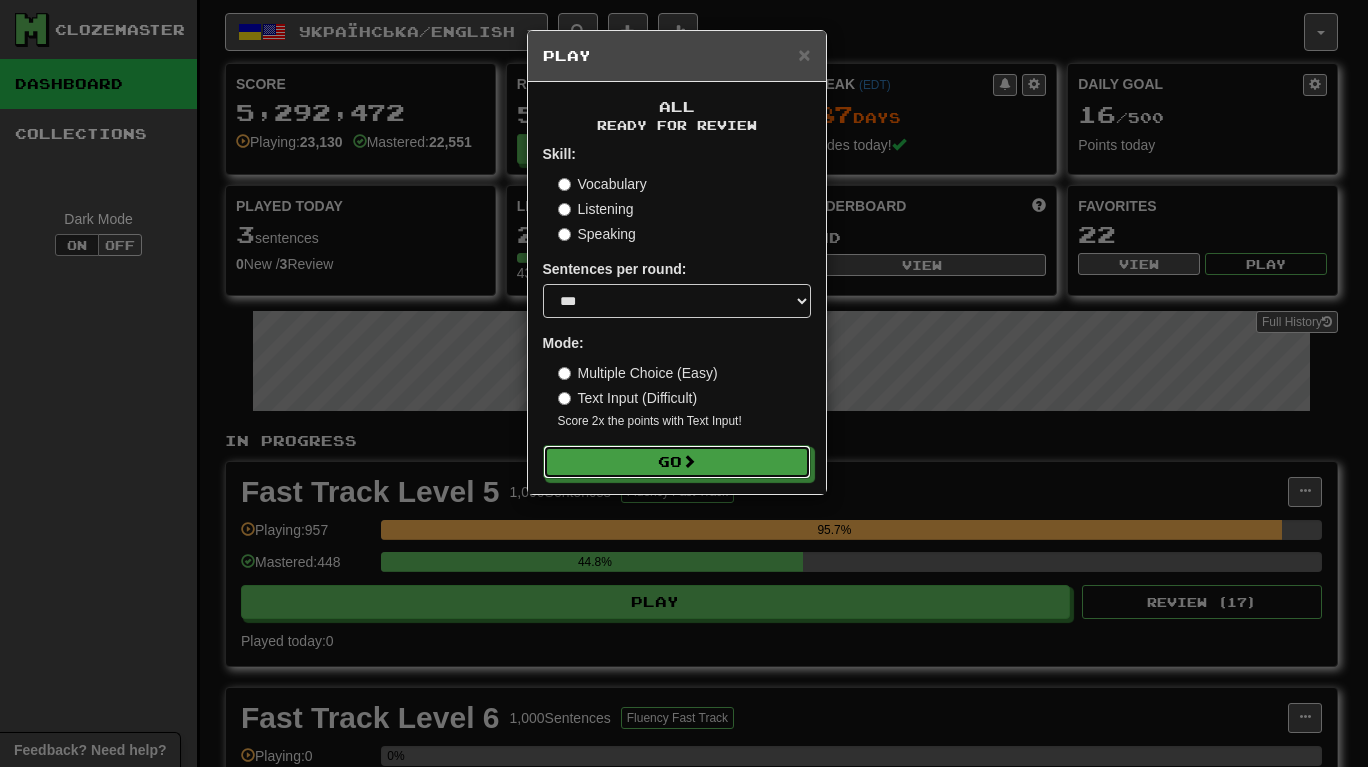 click on "Go" at bounding box center [677, 462] 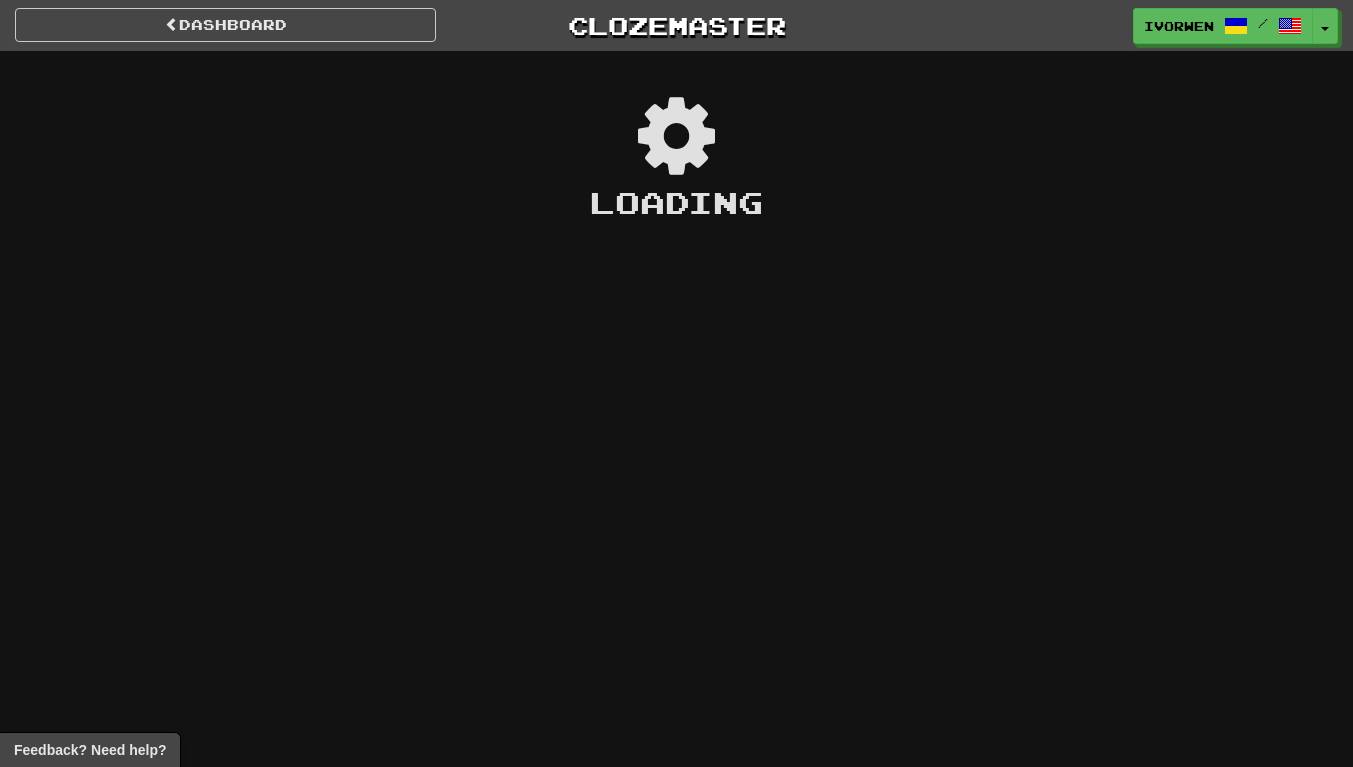scroll, scrollTop: 0, scrollLeft: 0, axis: both 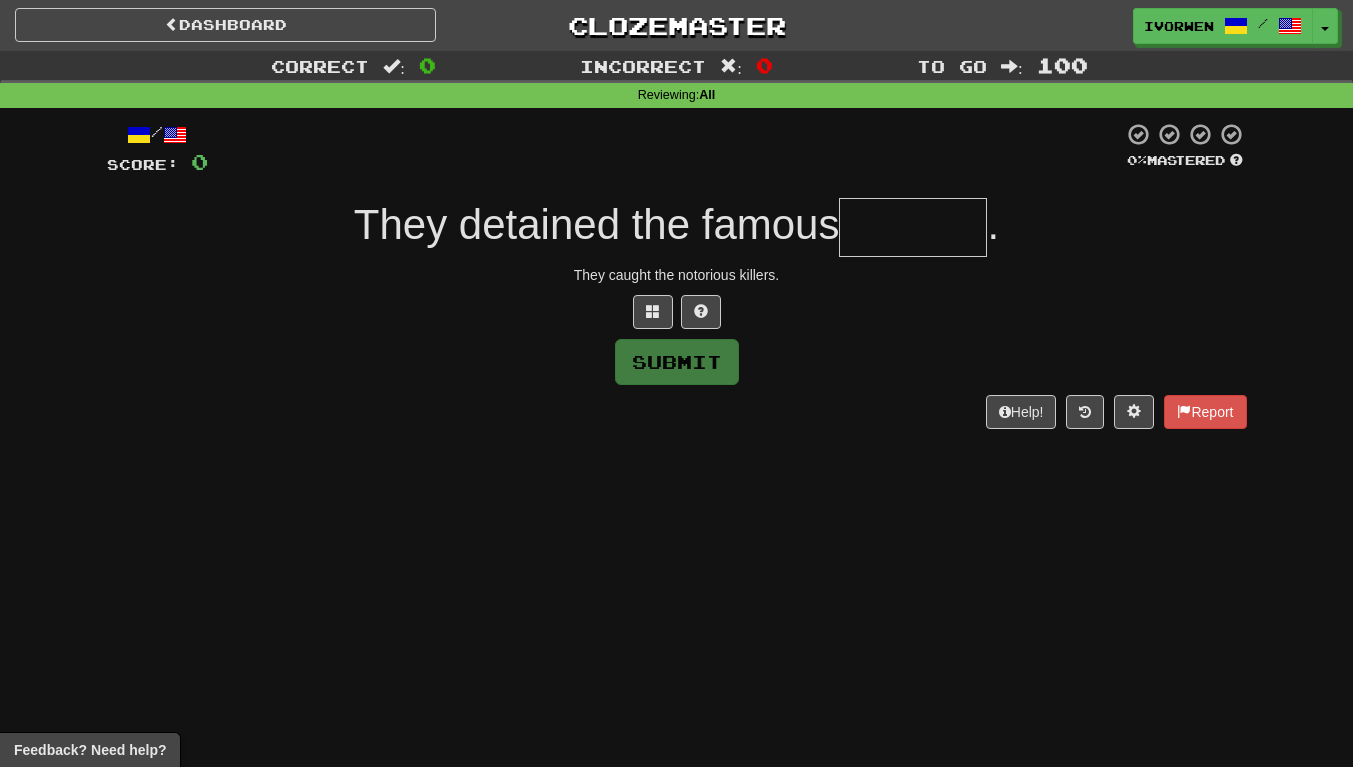 click at bounding box center [913, 227] 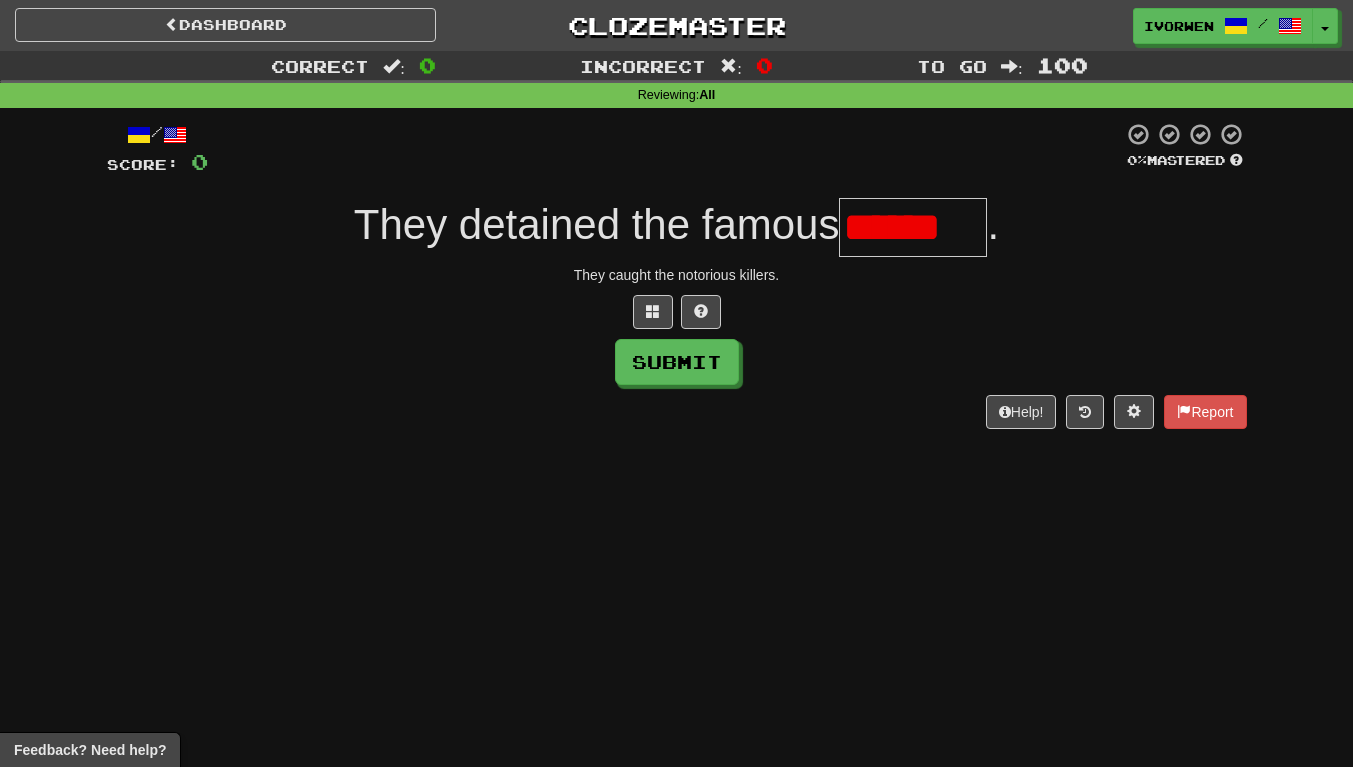 type on "******" 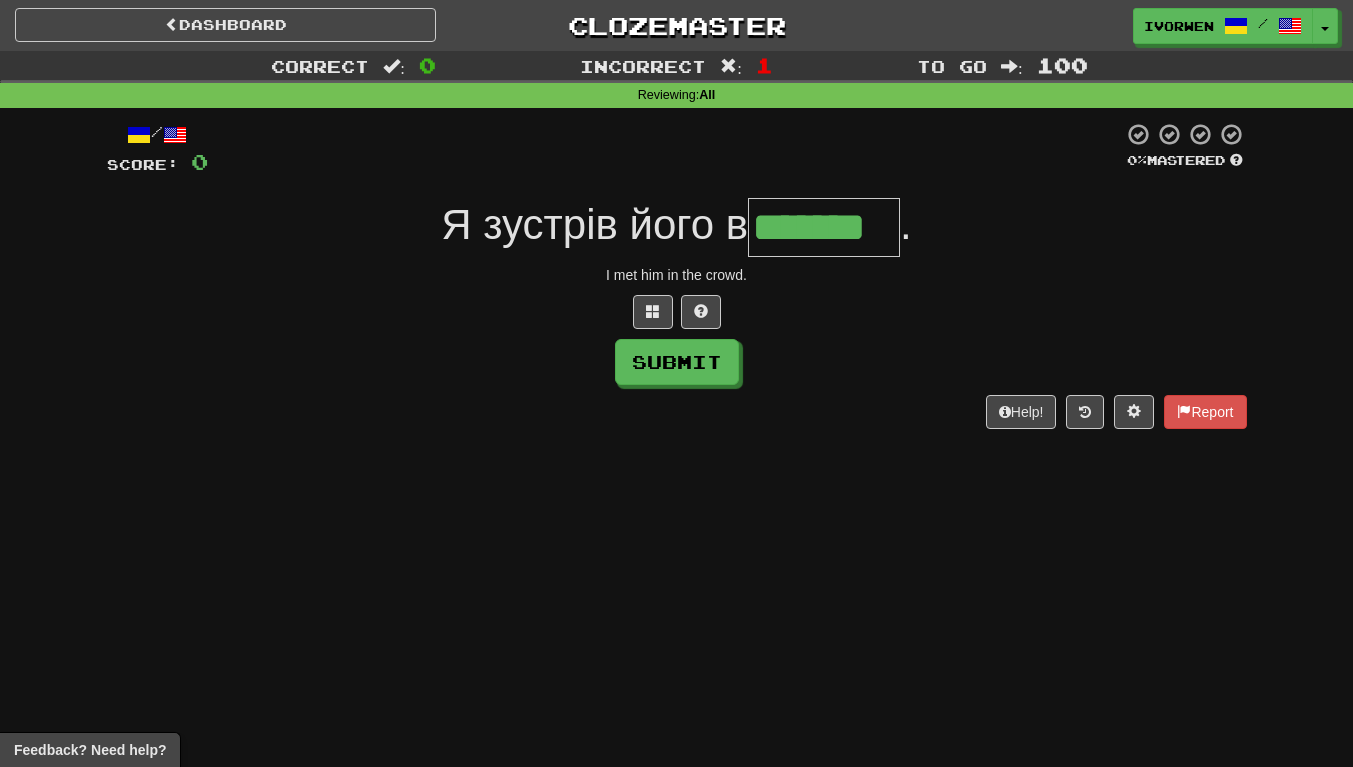scroll, scrollTop: 0, scrollLeft: 5, axis: horizontal 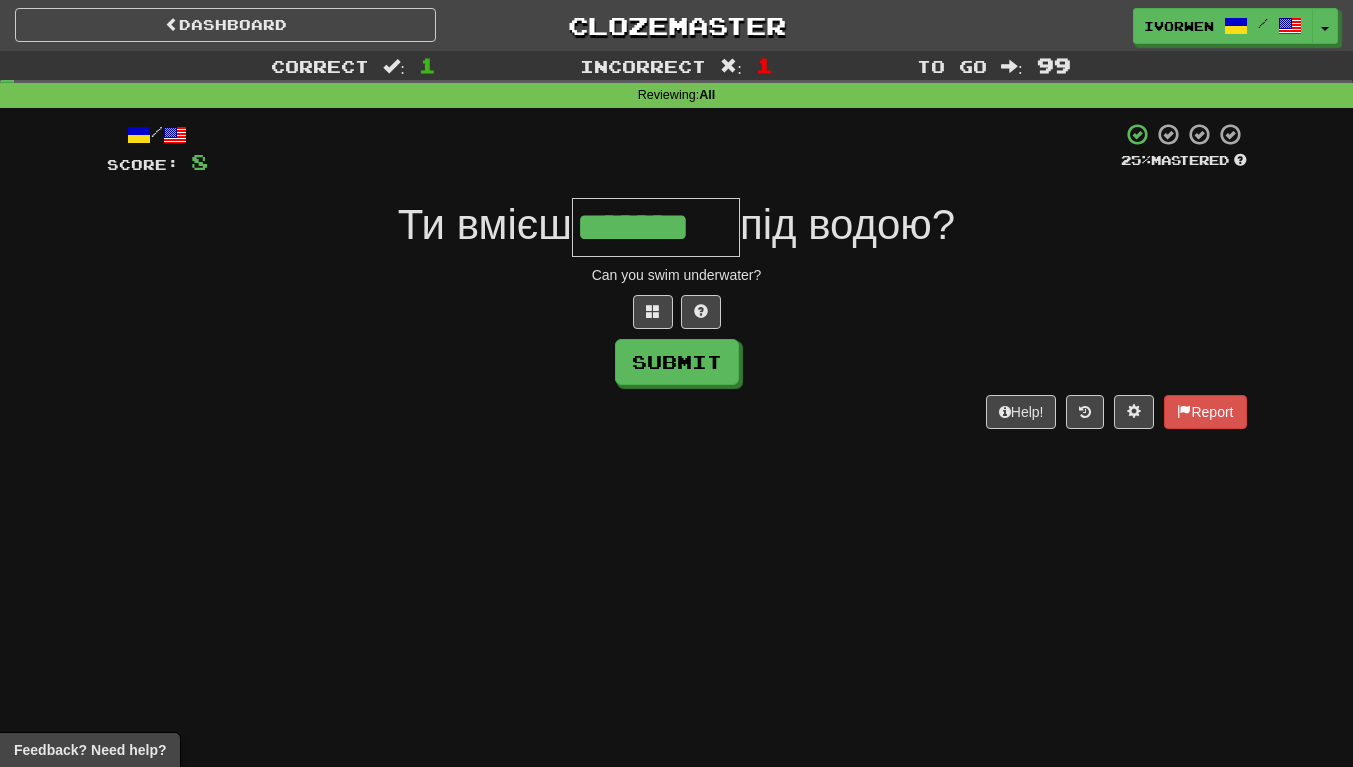 type on "*******" 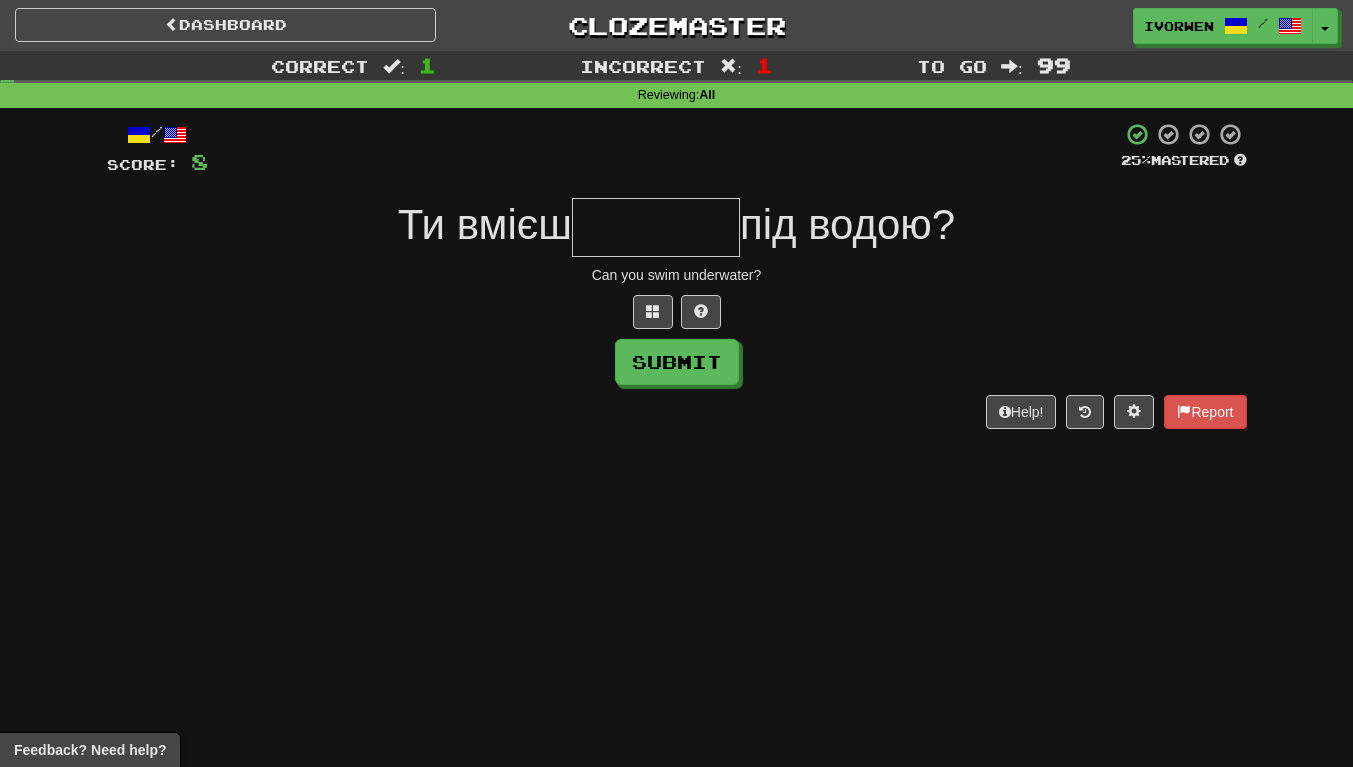 scroll, scrollTop: 0, scrollLeft: 0, axis: both 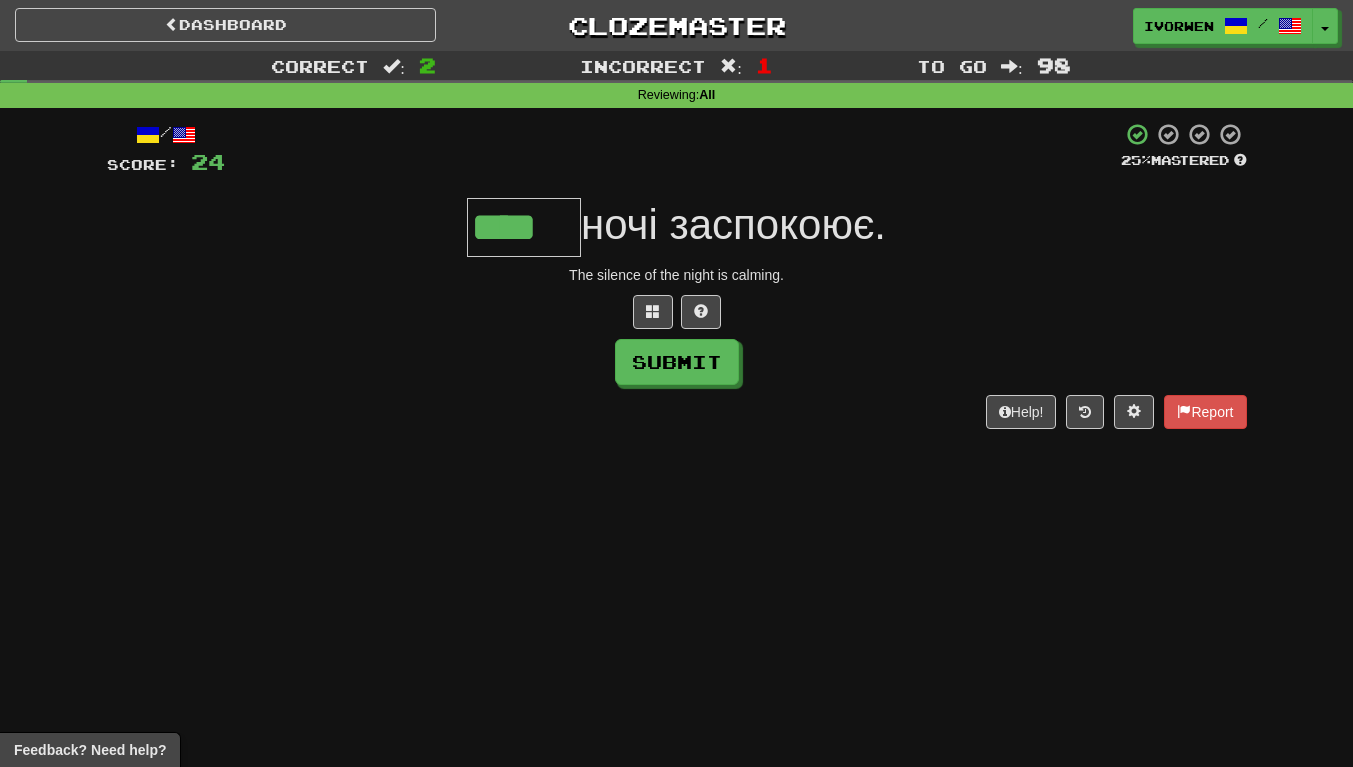 type on "****" 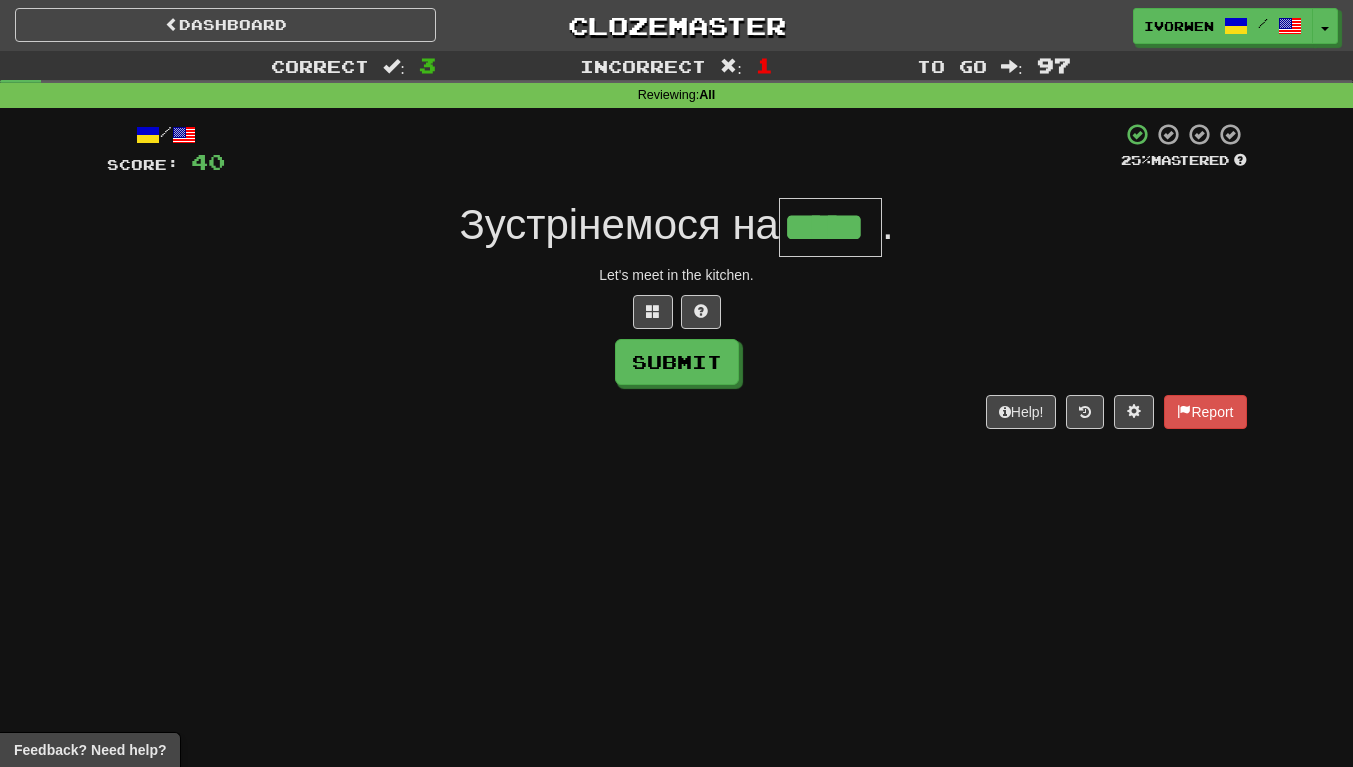 scroll, scrollTop: 0, scrollLeft: 3, axis: horizontal 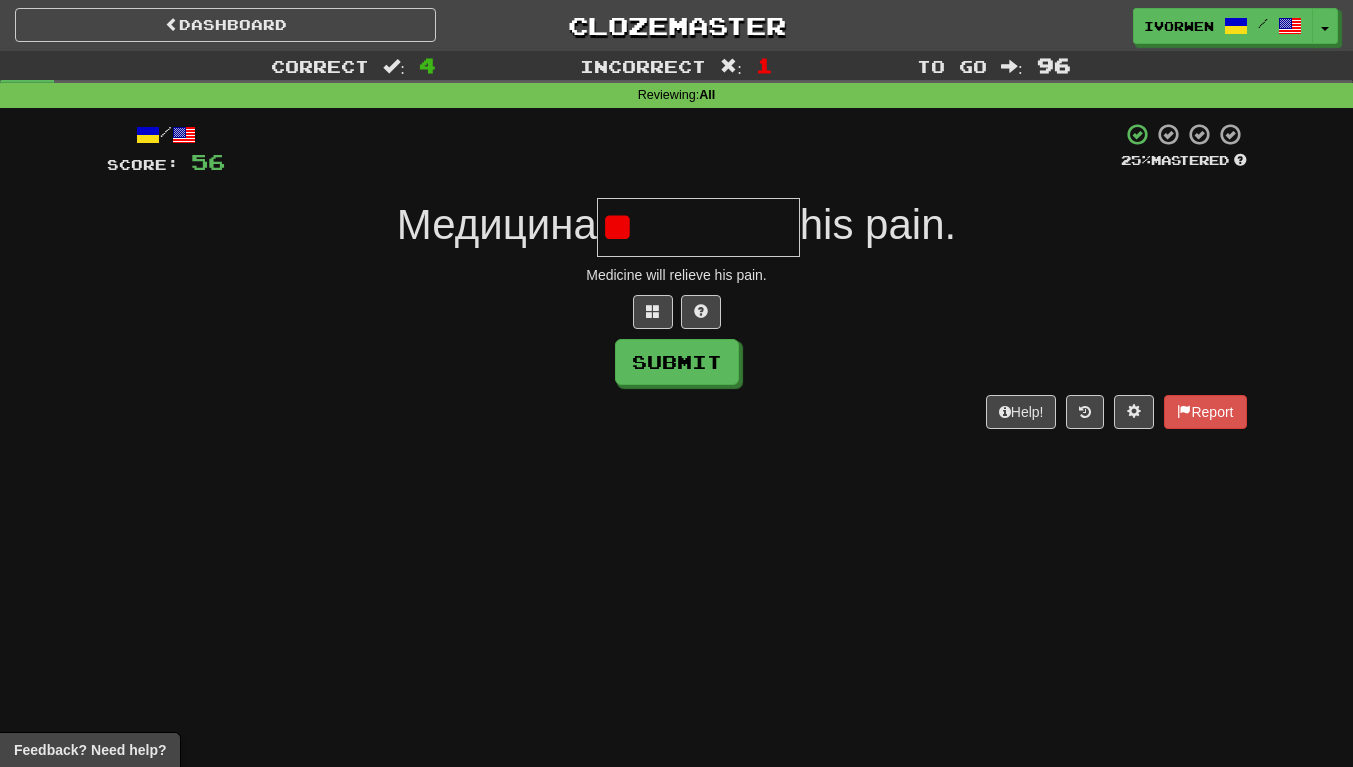 type on "*" 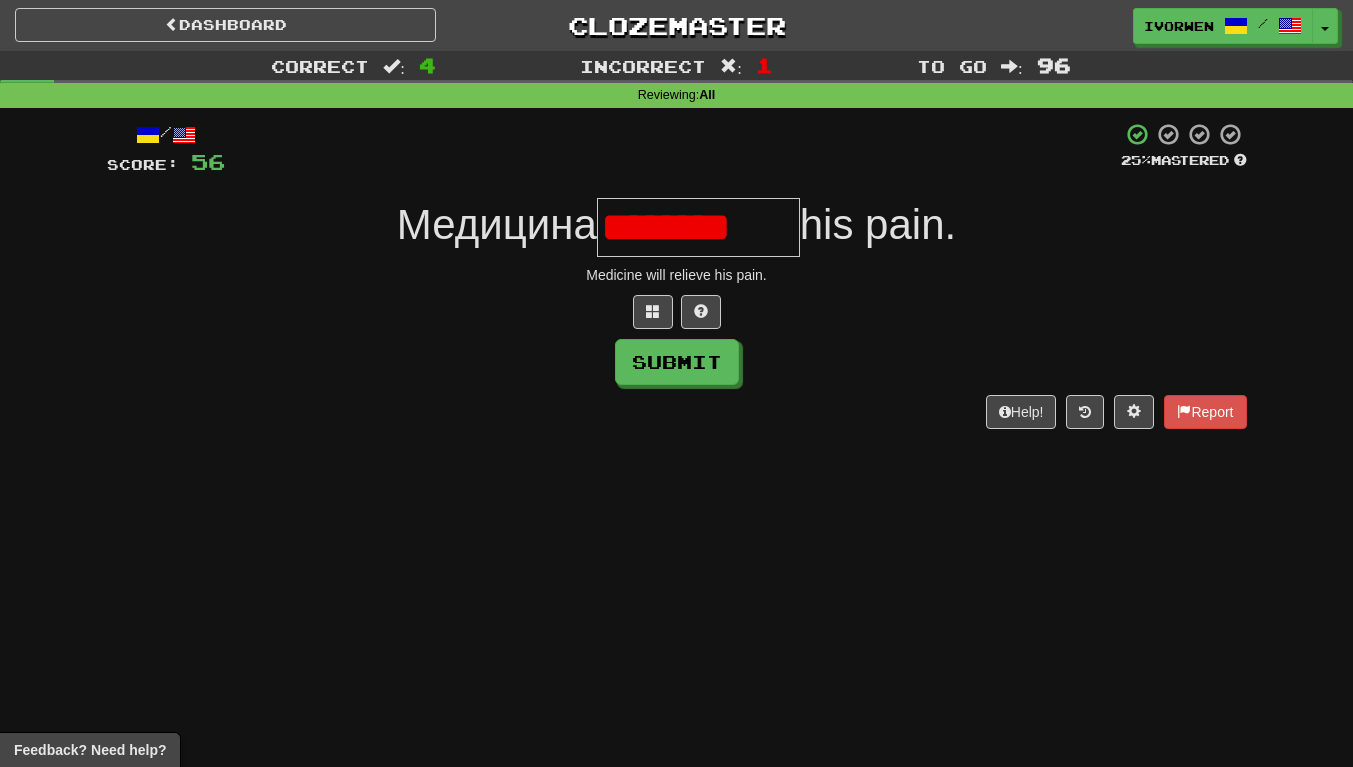 scroll, scrollTop: 0, scrollLeft: 5, axis: horizontal 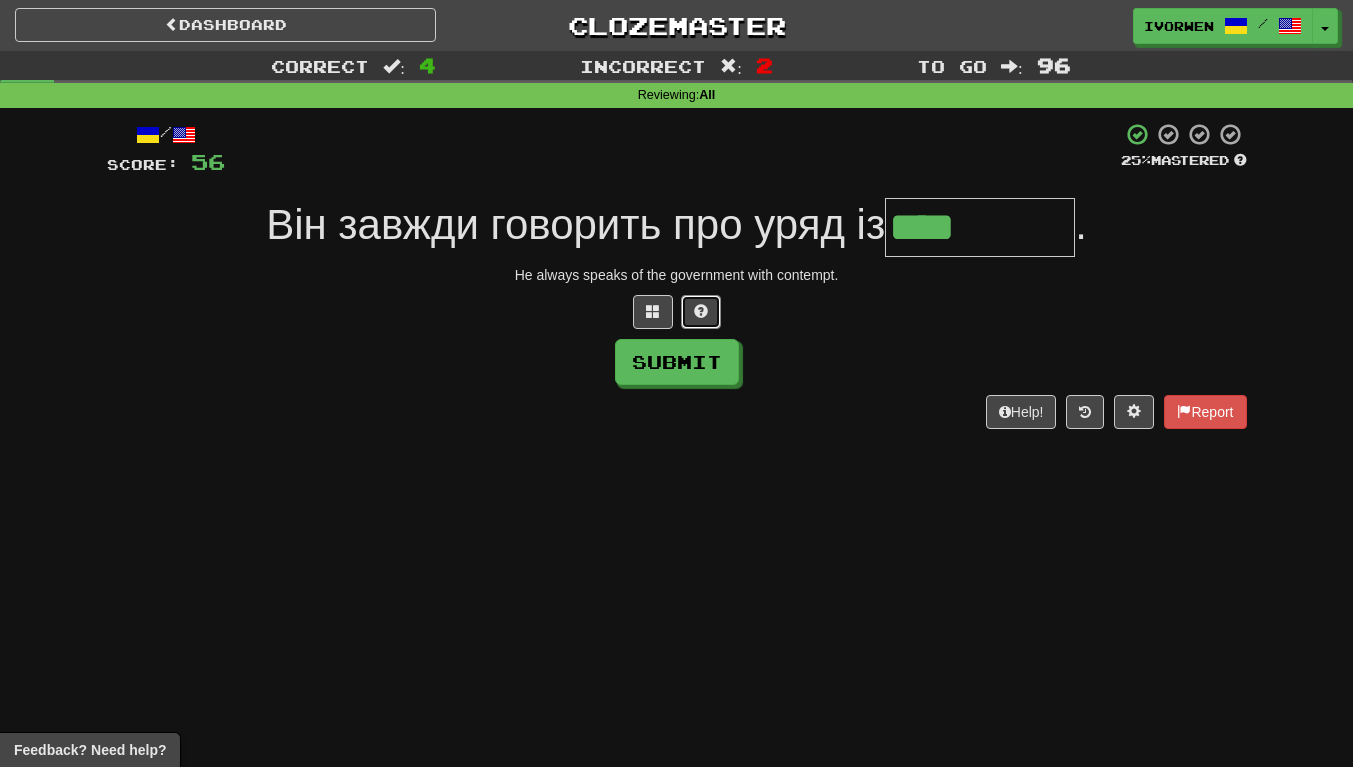 click at bounding box center (701, 311) 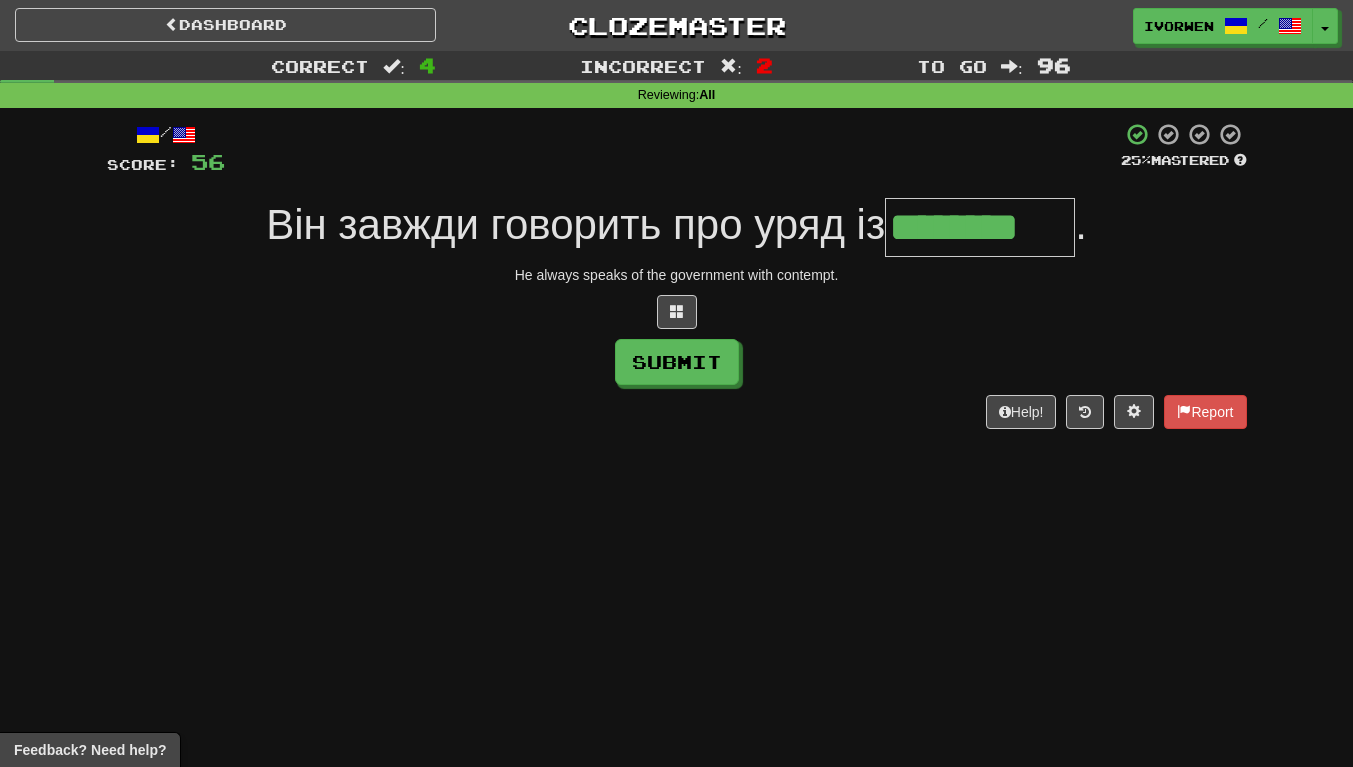 type on "********" 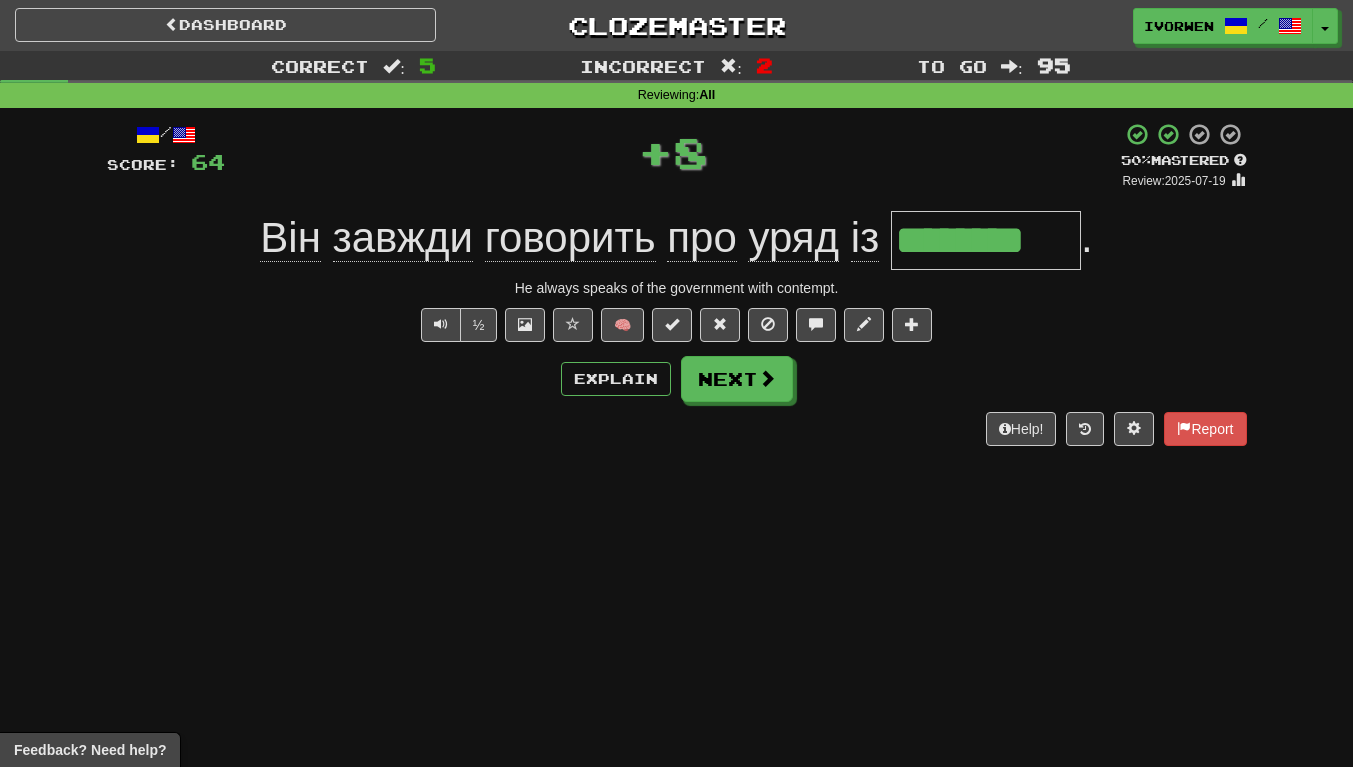click on "********" at bounding box center (986, 240) 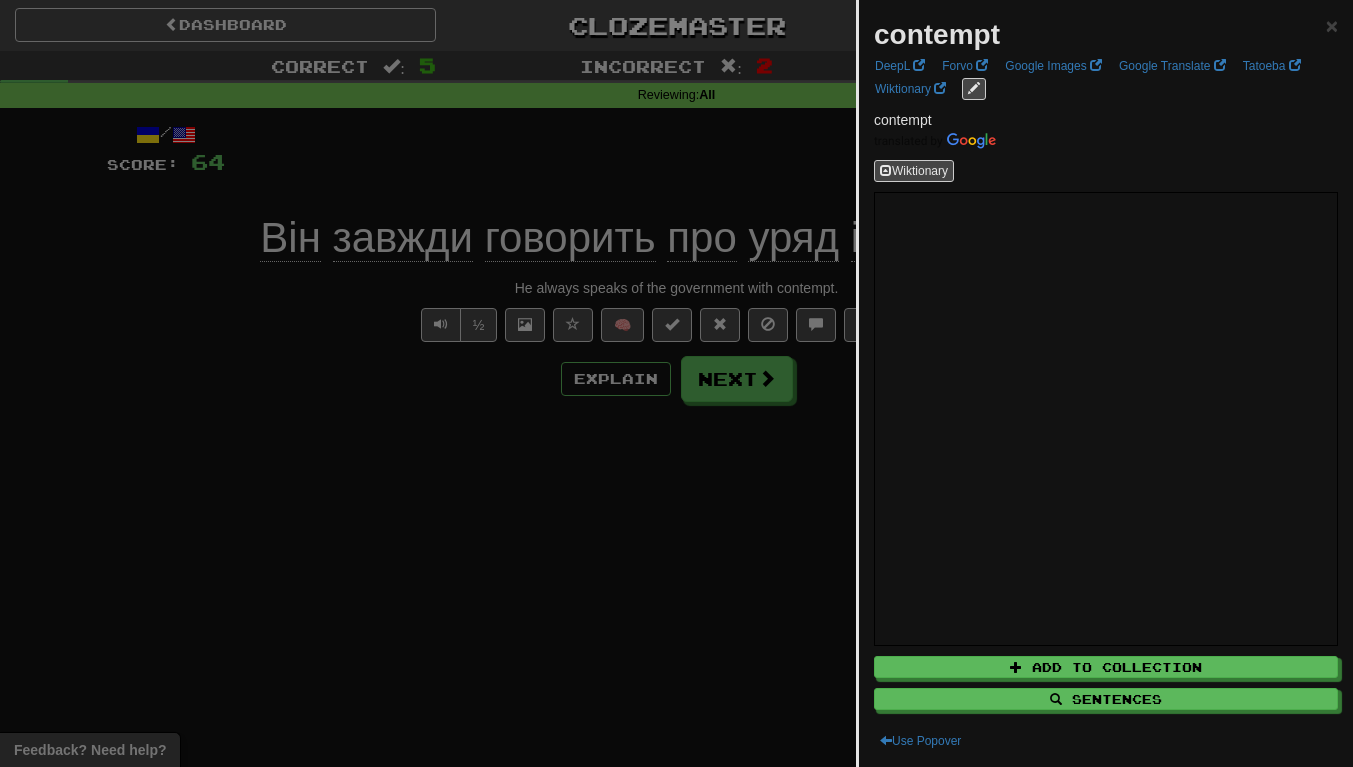 click at bounding box center [676, 383] 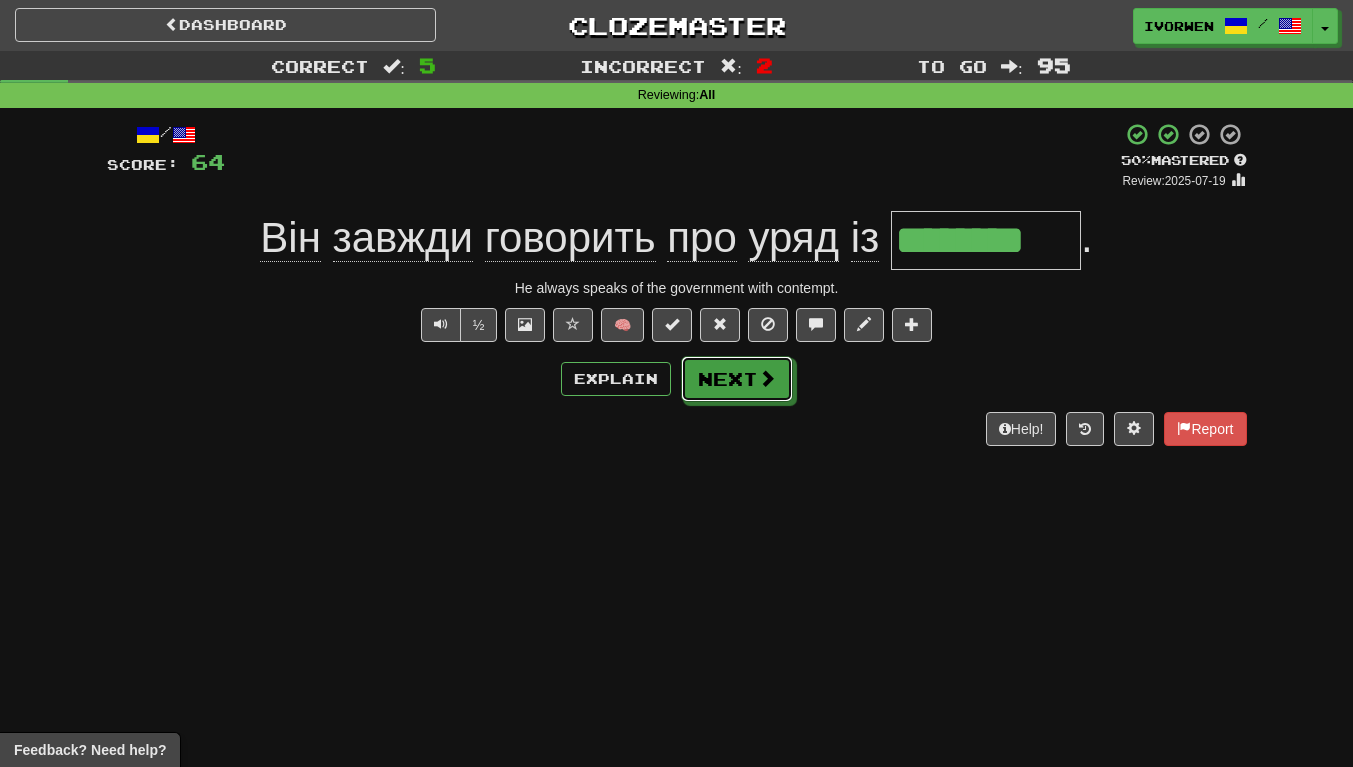 click on "Next" at bounding box center (737, 379) 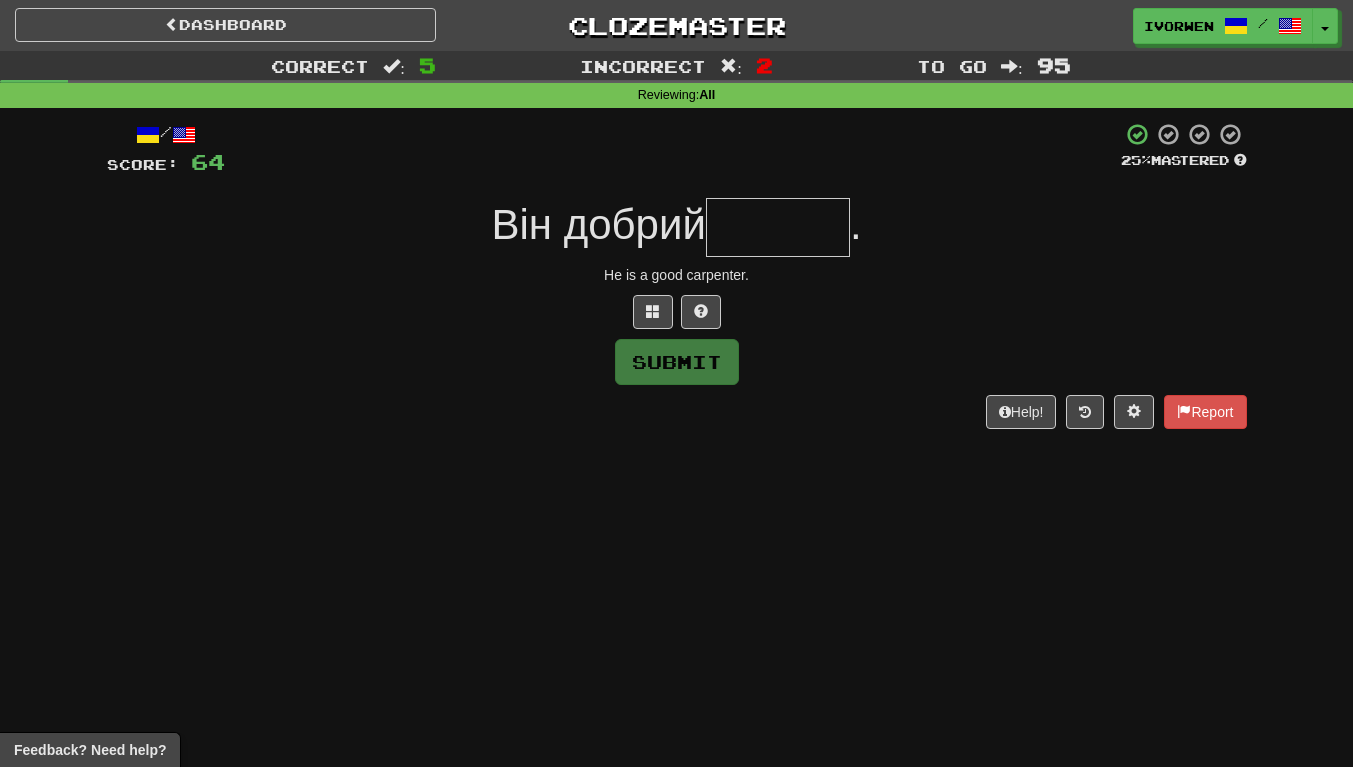 type on "*" 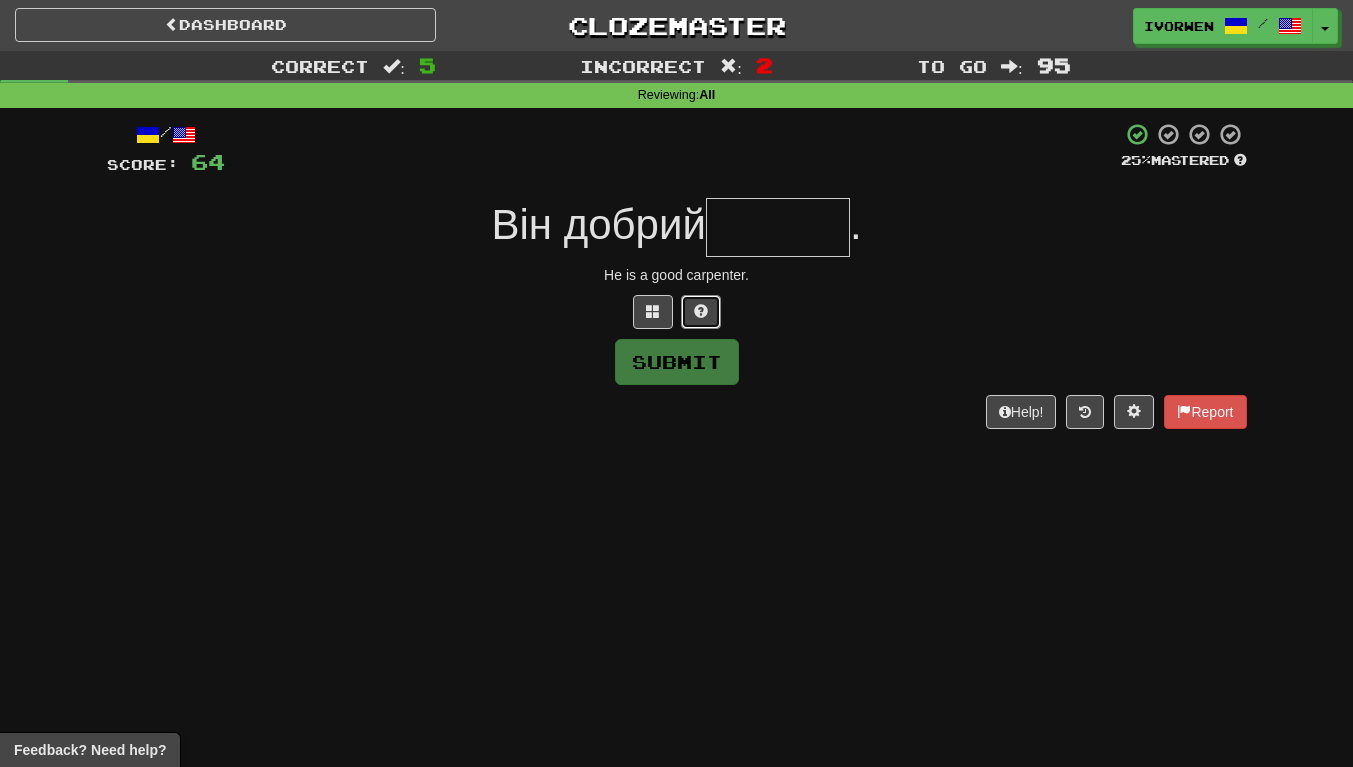 click at bounding box center [701, 311] 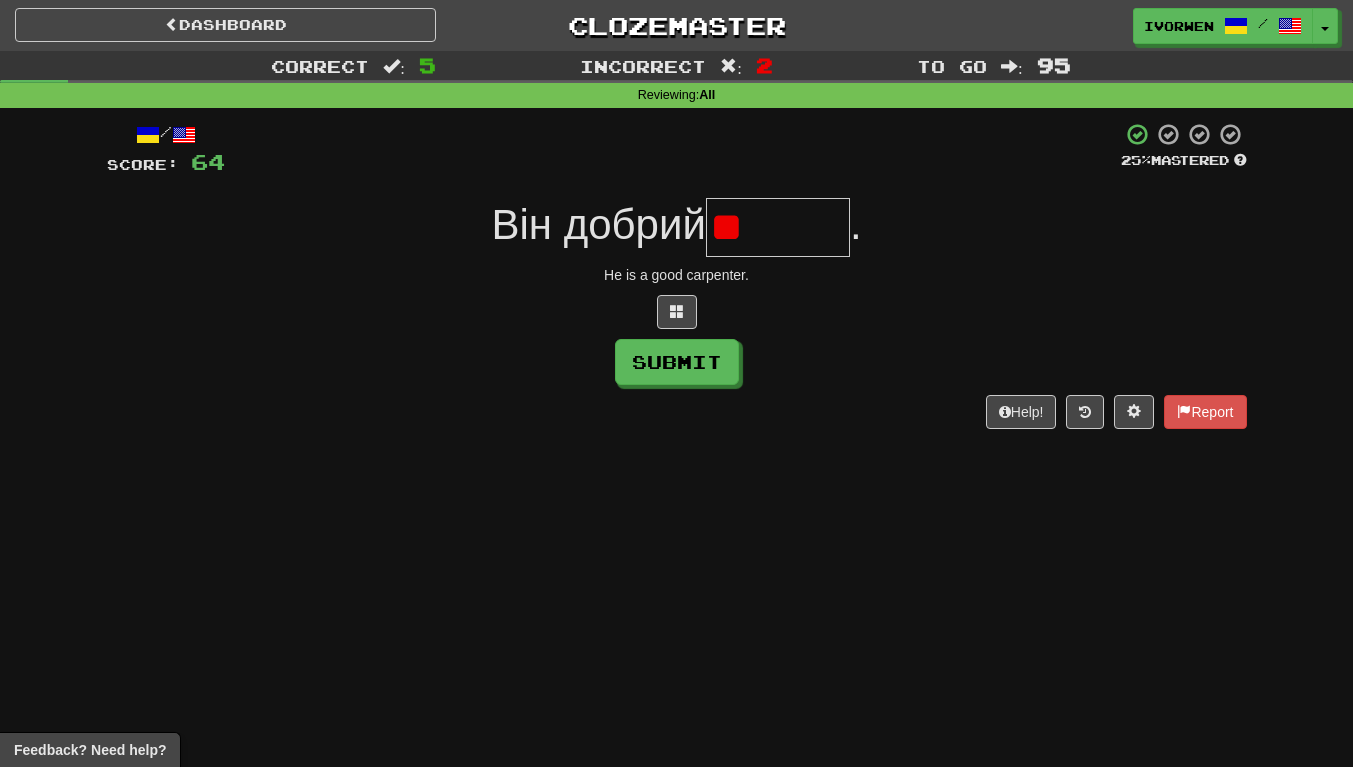type on "*" 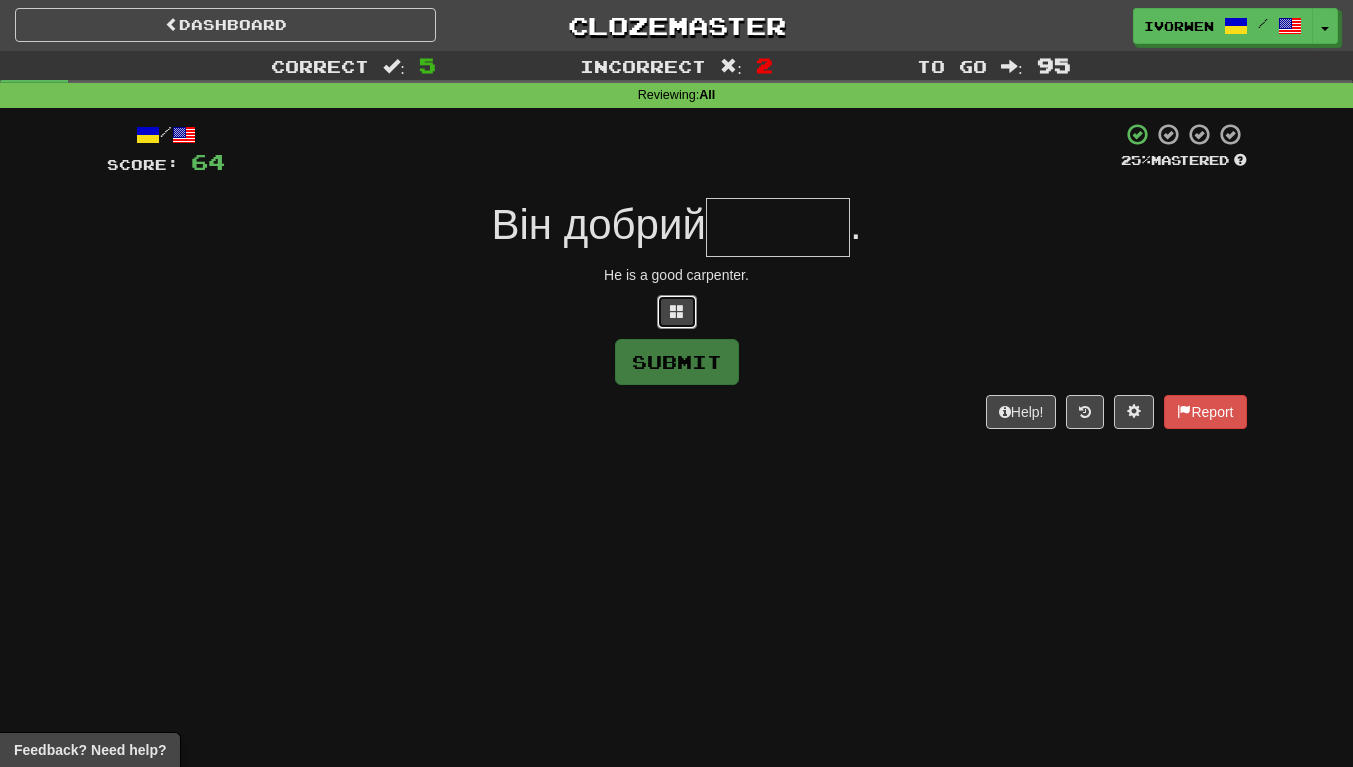 click at bounding box center (677, 312) 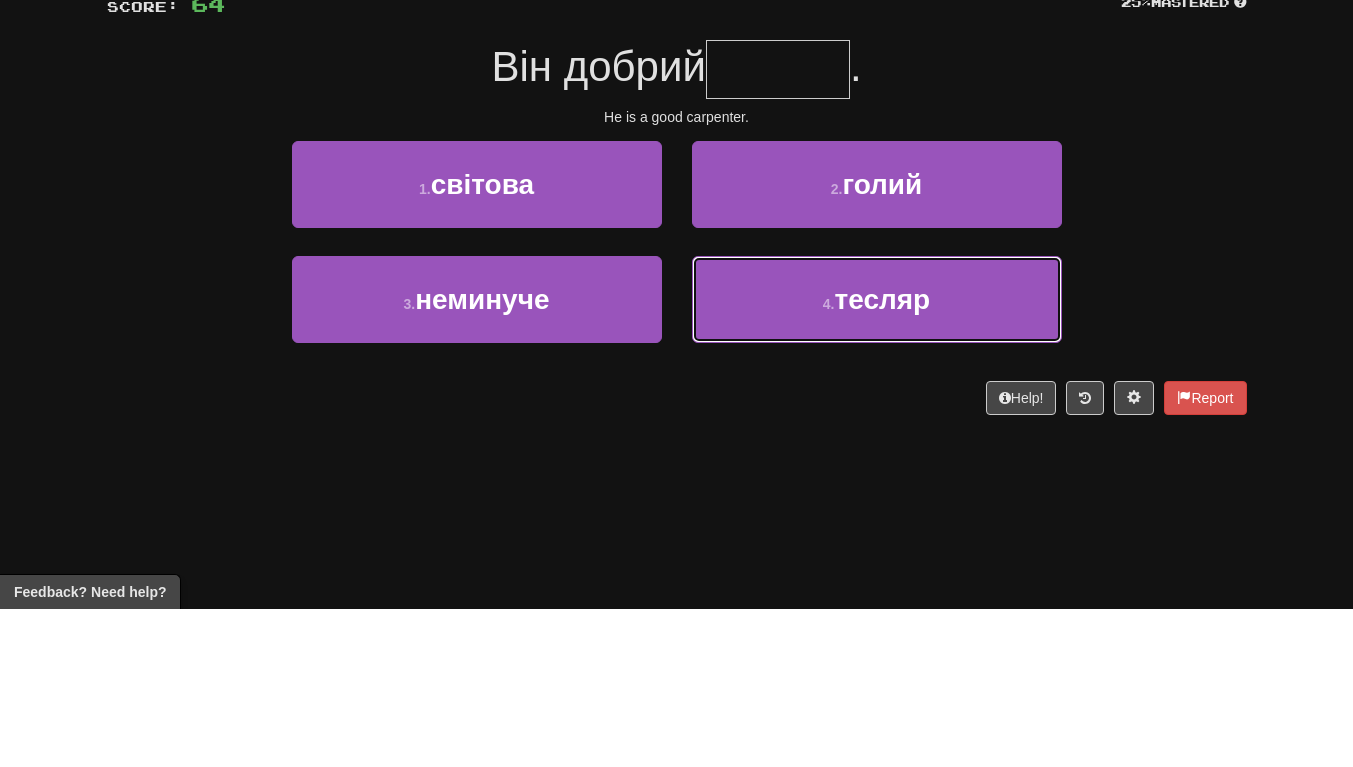 click on "4 .  тесляр" at bounding box center [877, 457] 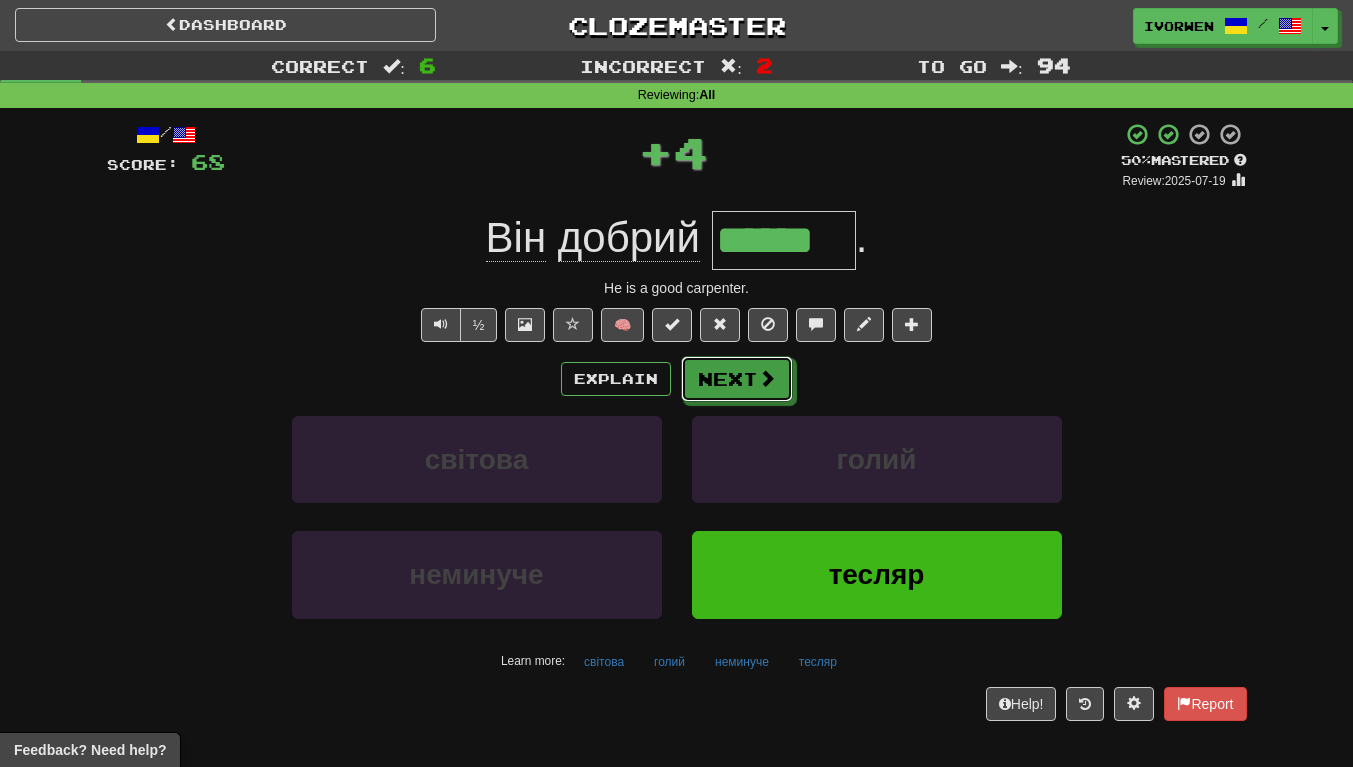 click on "Next" at bounding box center [737, 379] 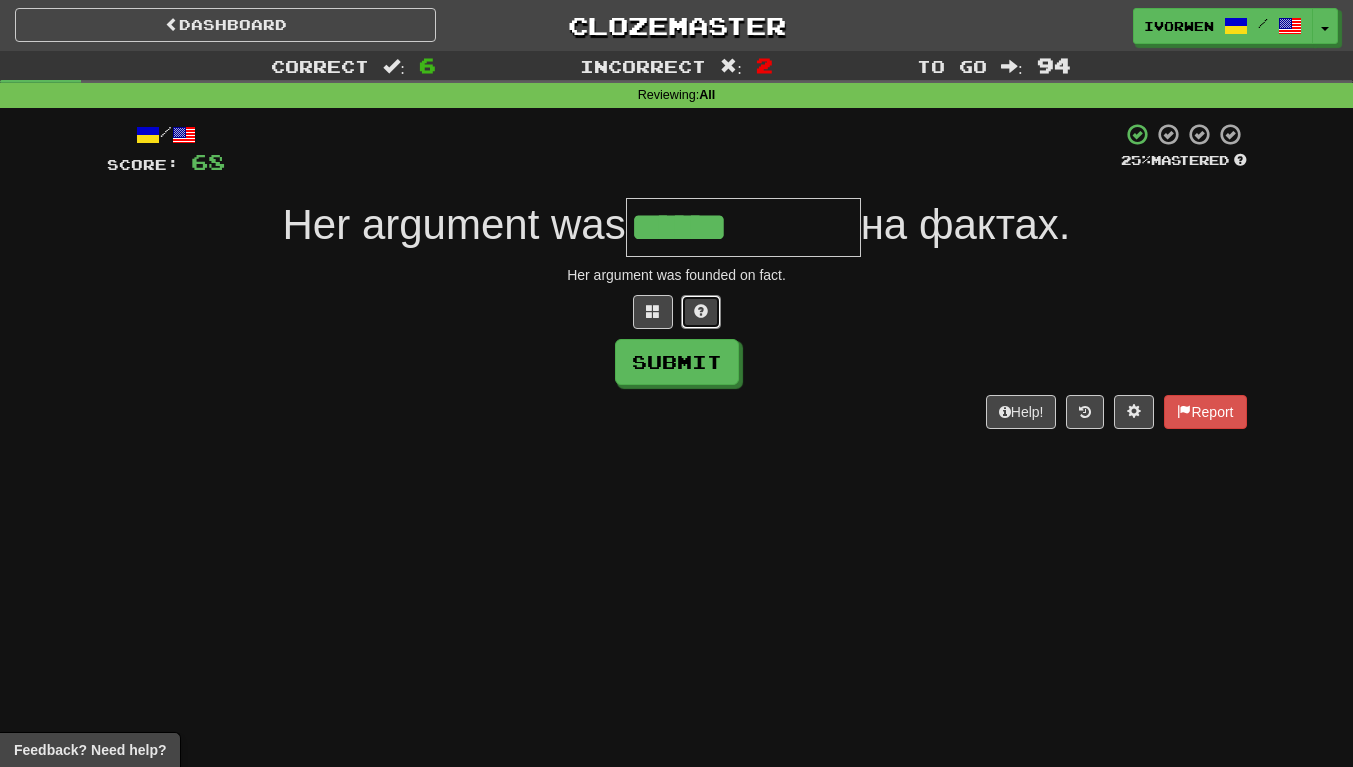 click at bounding box center (701, 312) 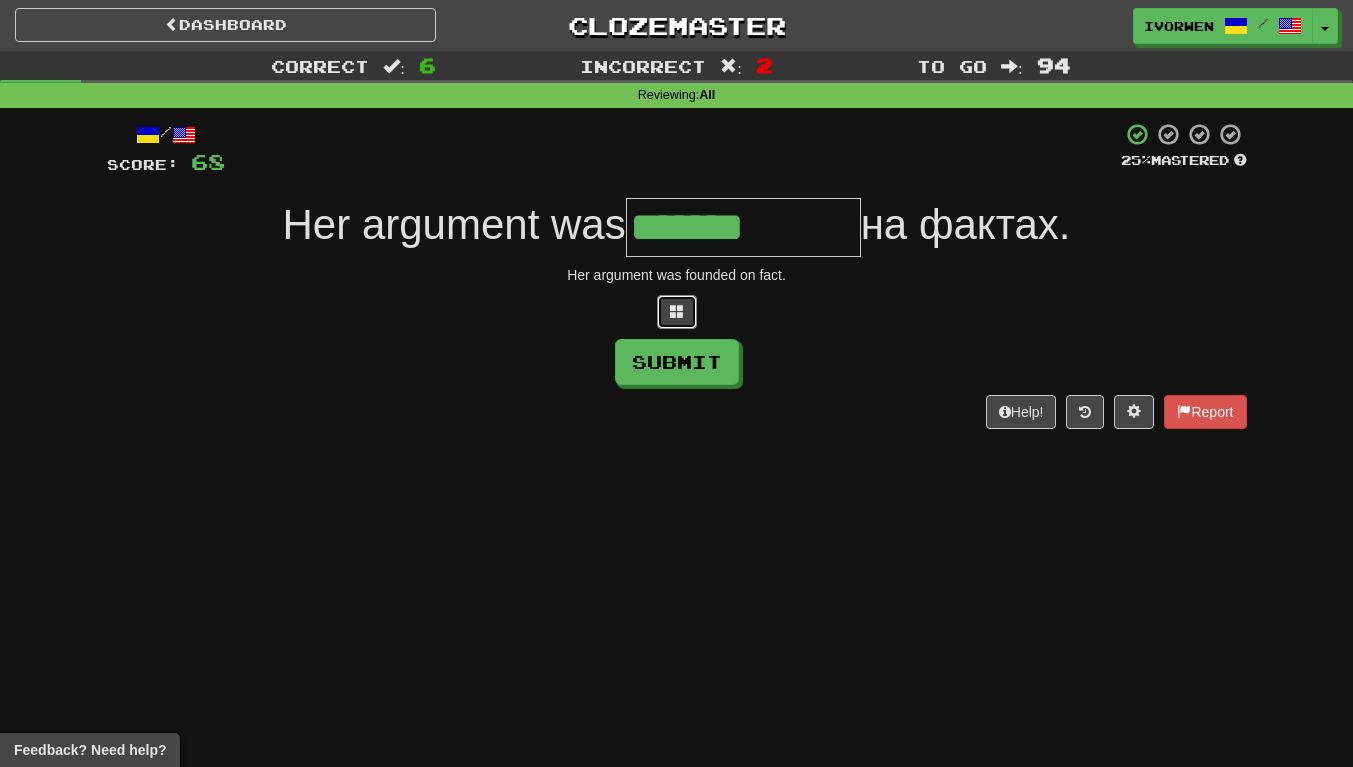 click at bounding box center [677, 312] 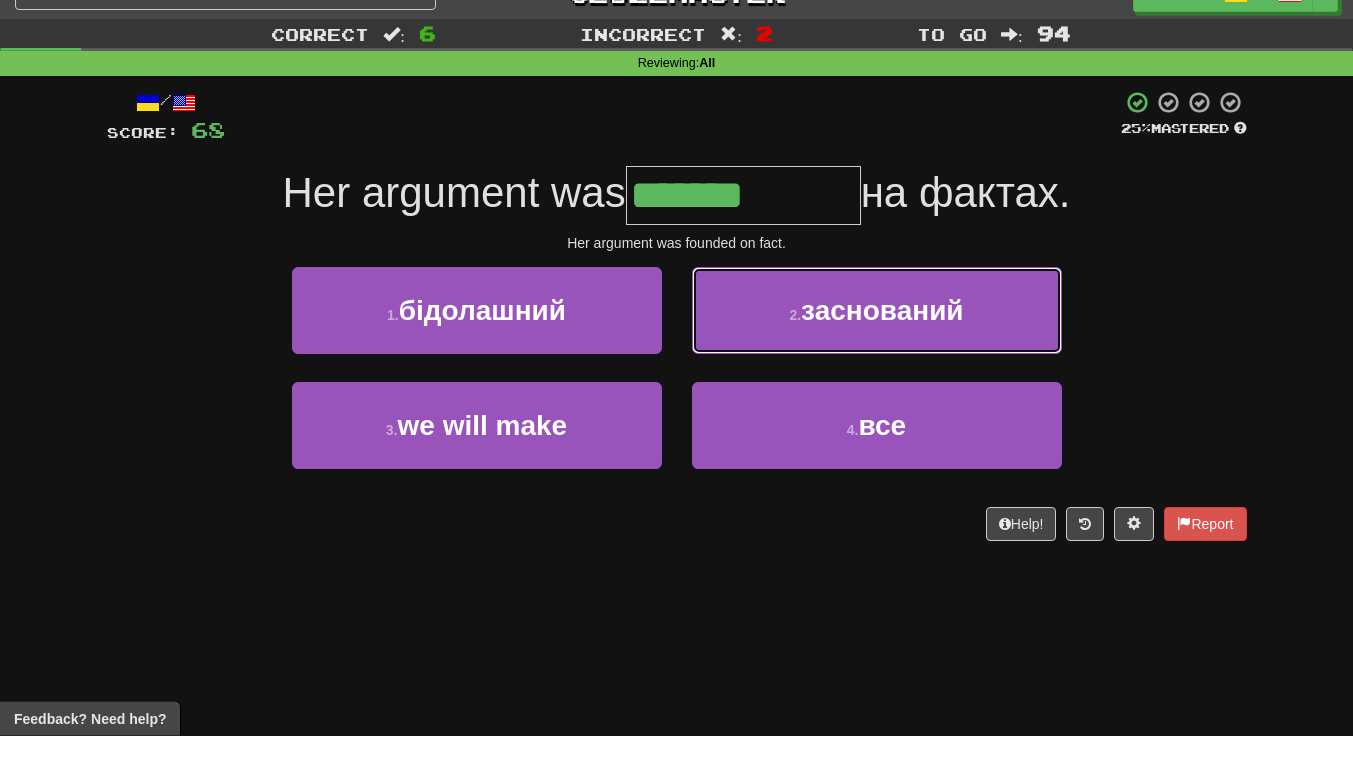 click on "заснований" at bounding box center (882, 342) 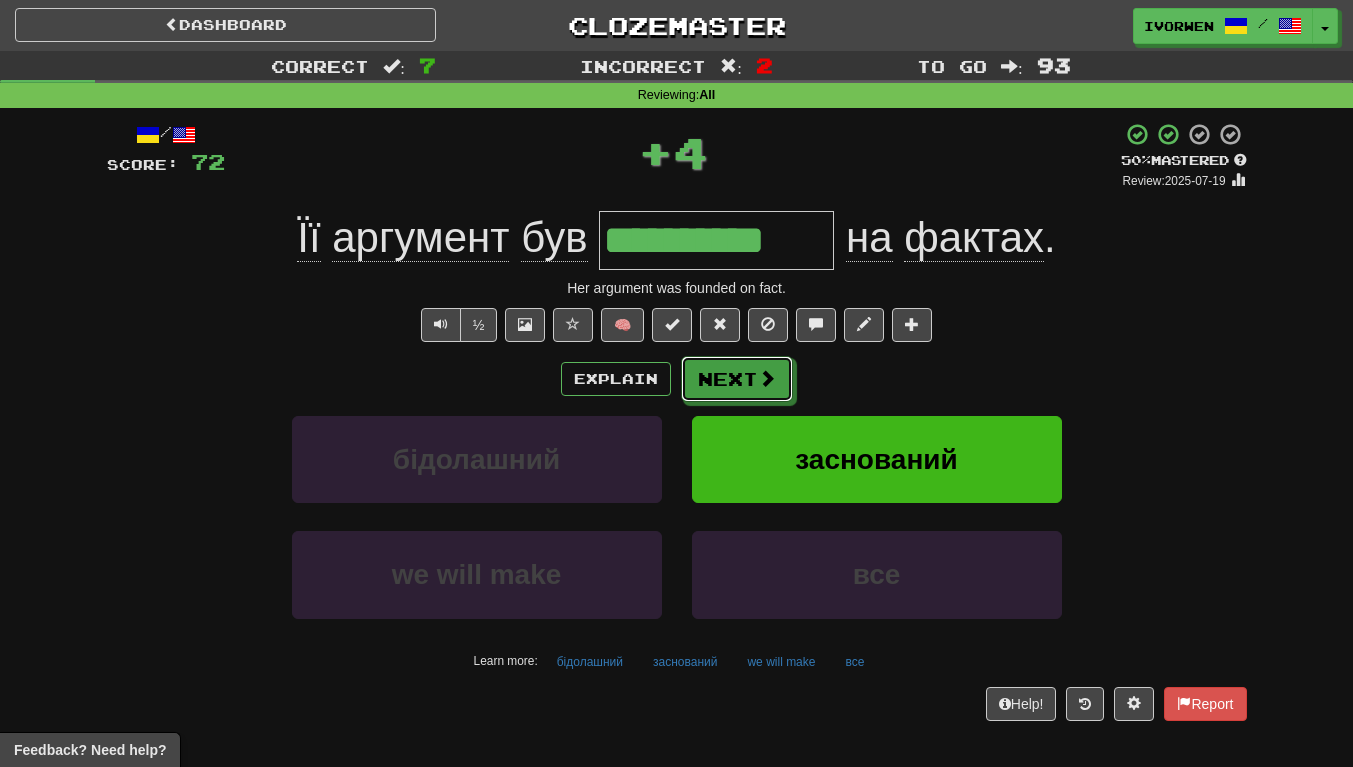 click on "Next" at bounding box center [737, 379] 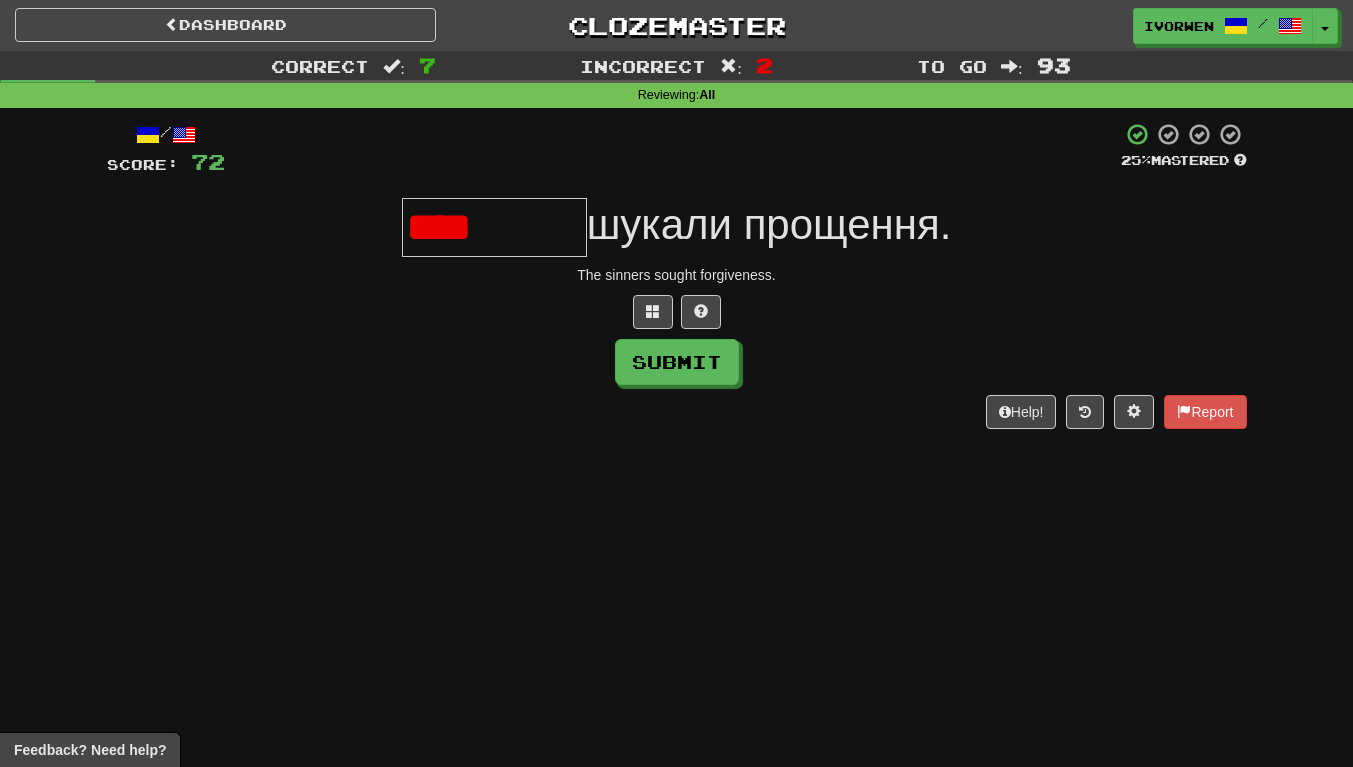 type on "********" 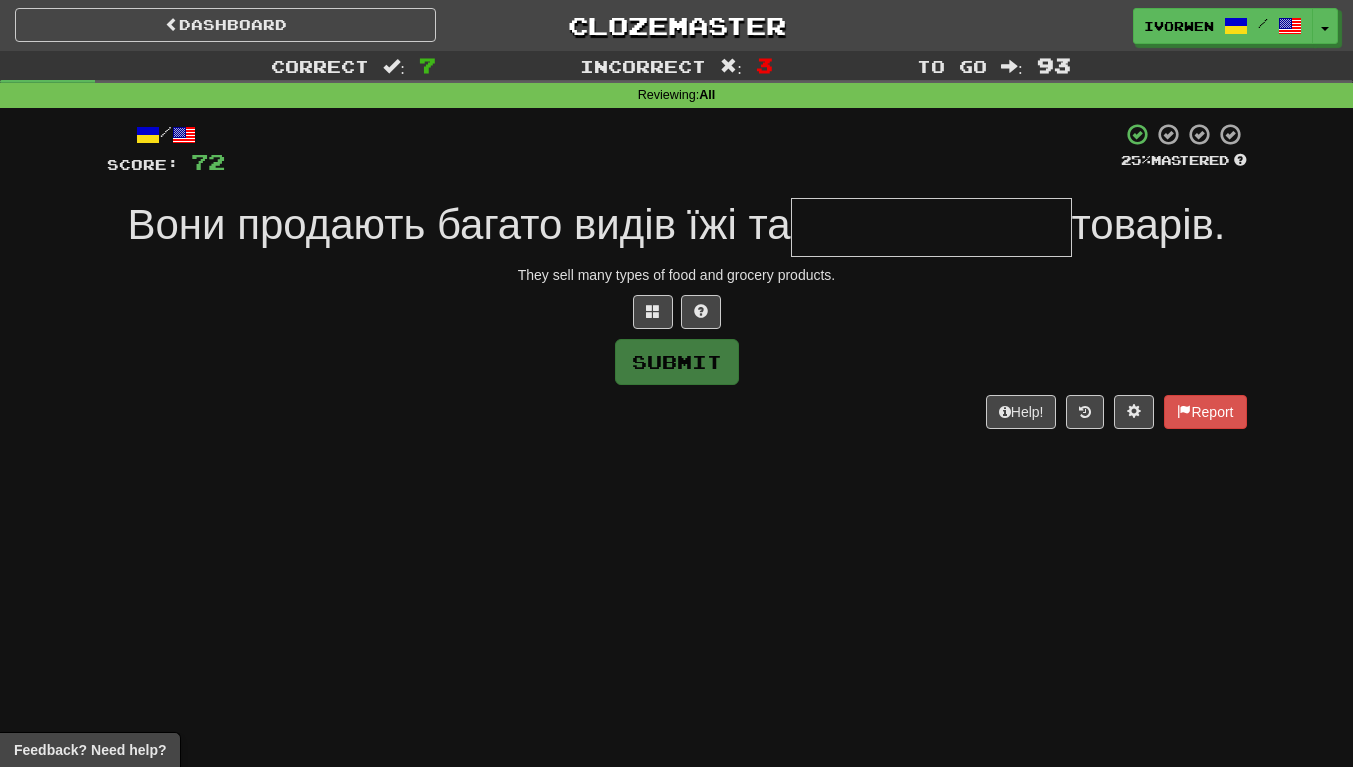 type on "*" 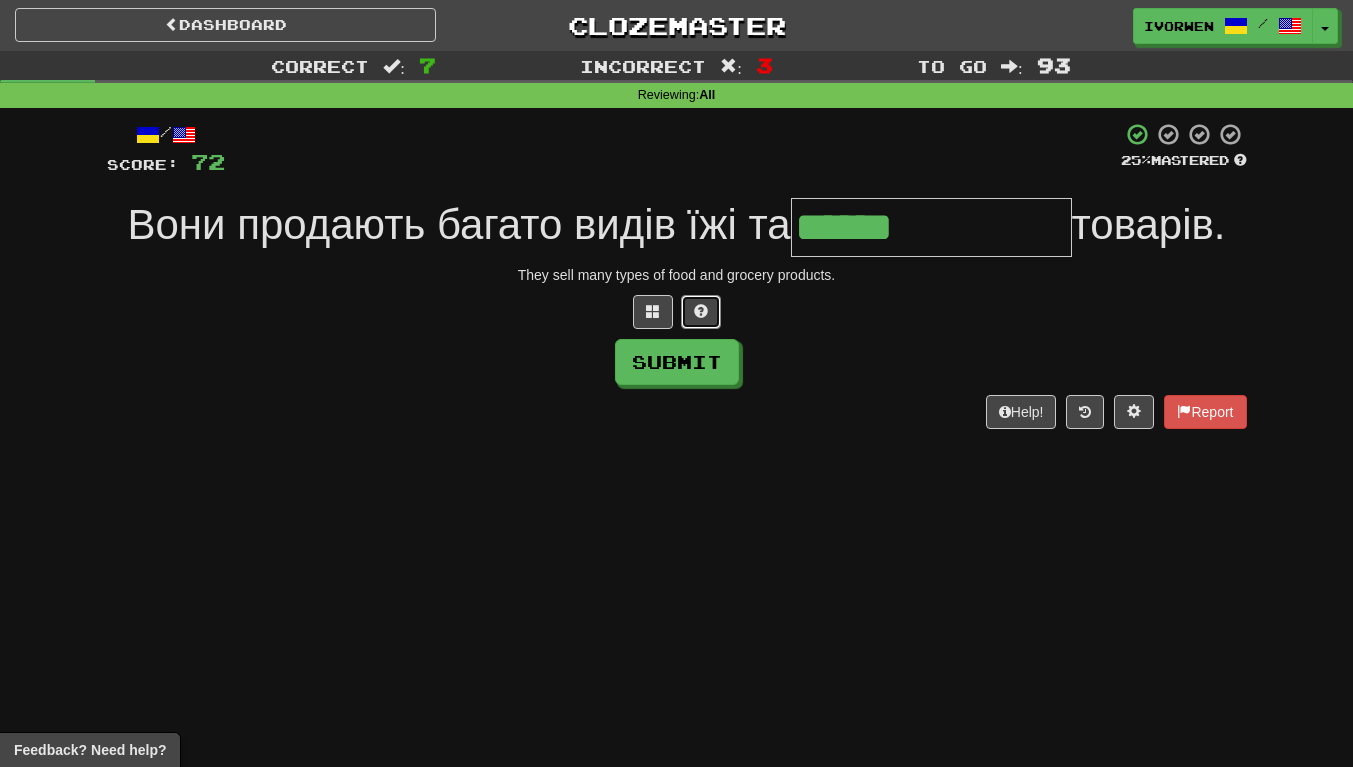 click at bounding box center (701, 312) 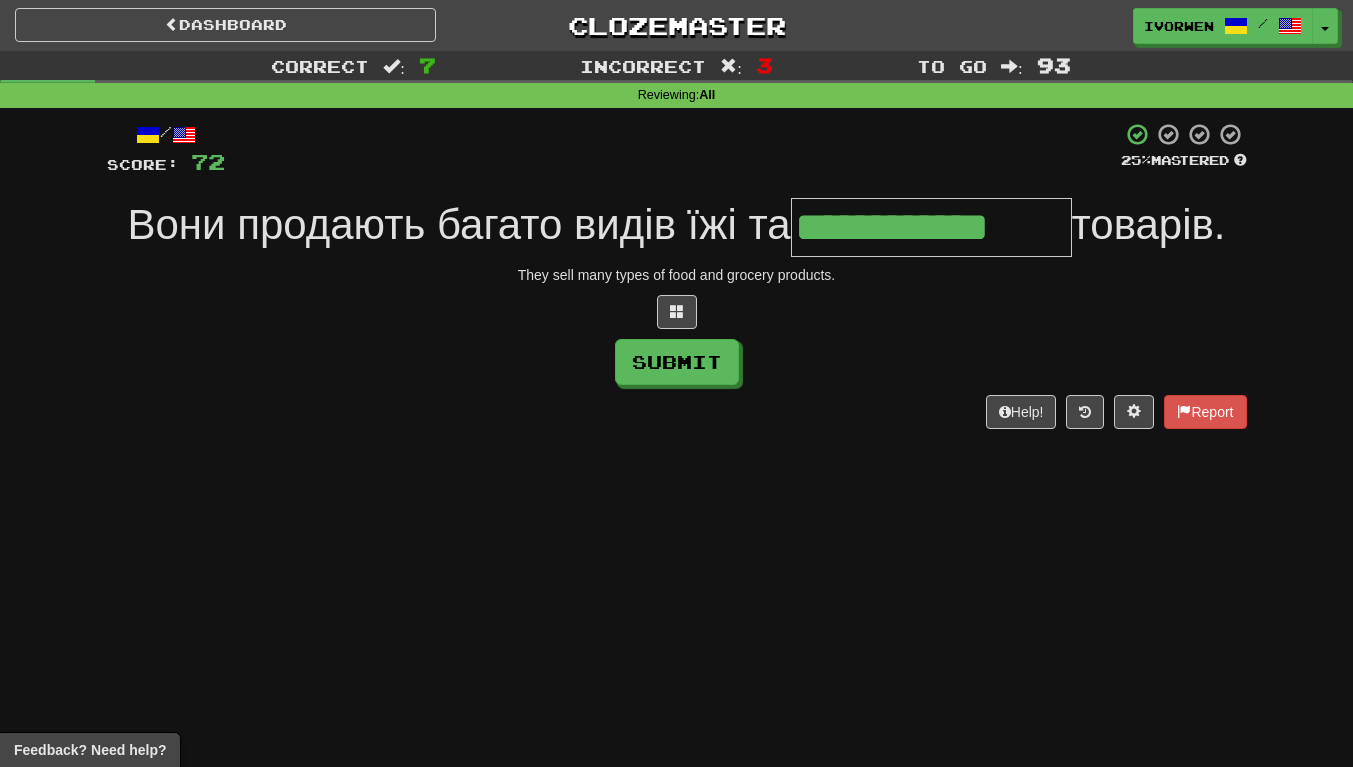 type on "**********" 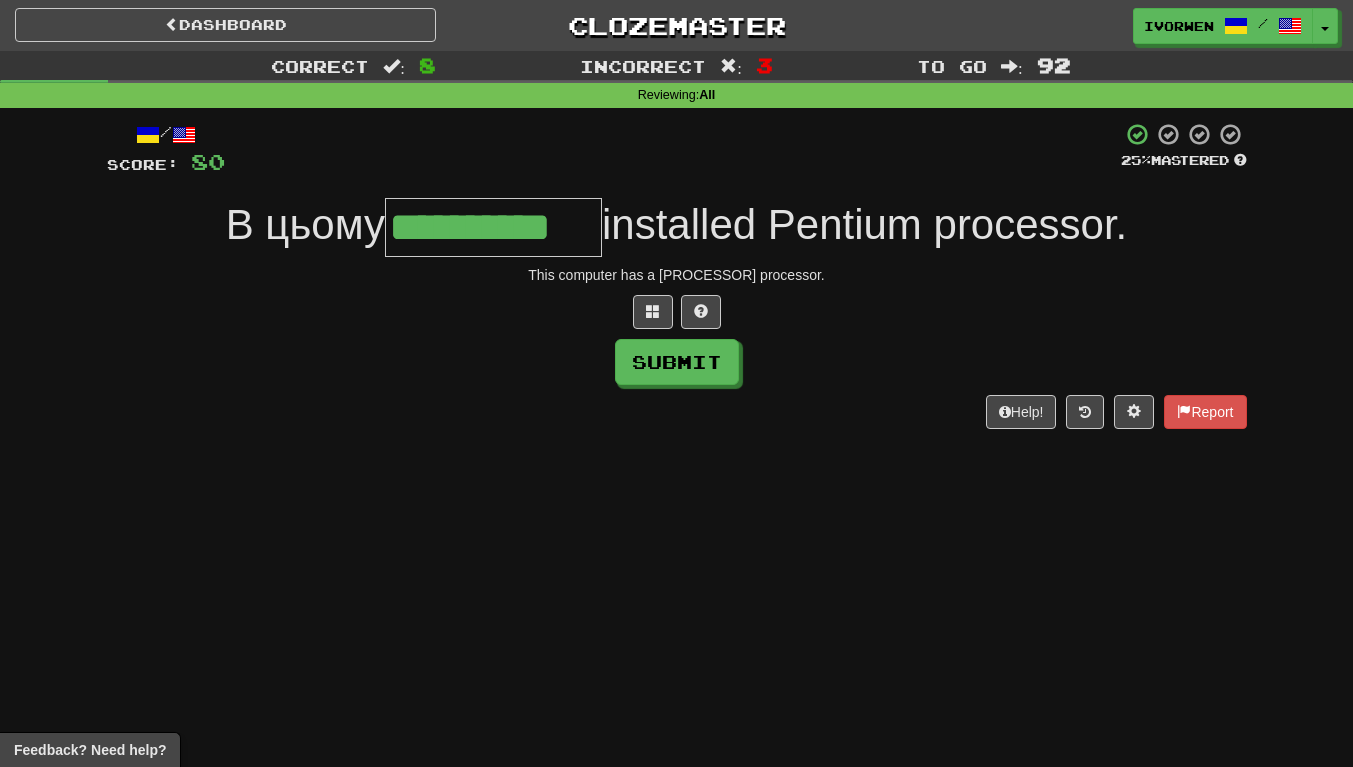 scroll, scrollTop: 0, scrollLeft: 3, axis: horizontal 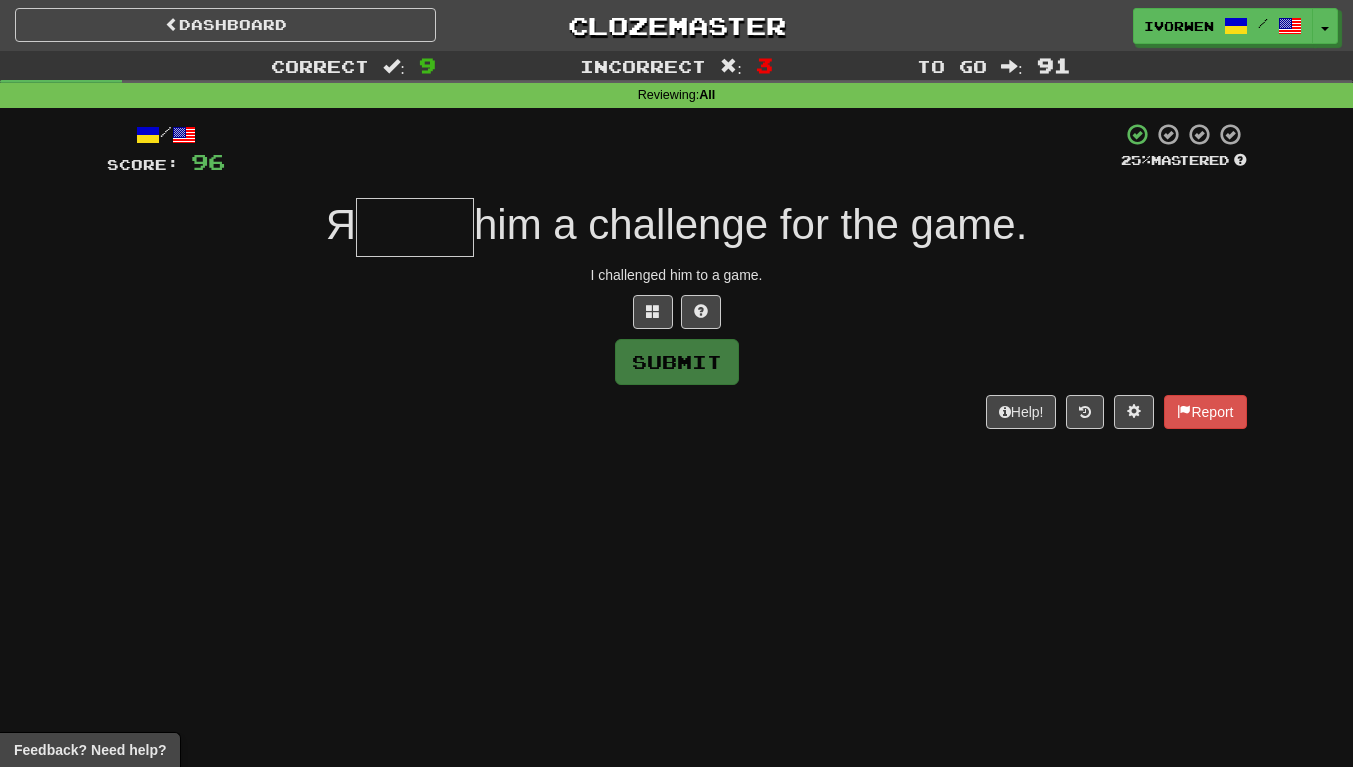 type on "*" 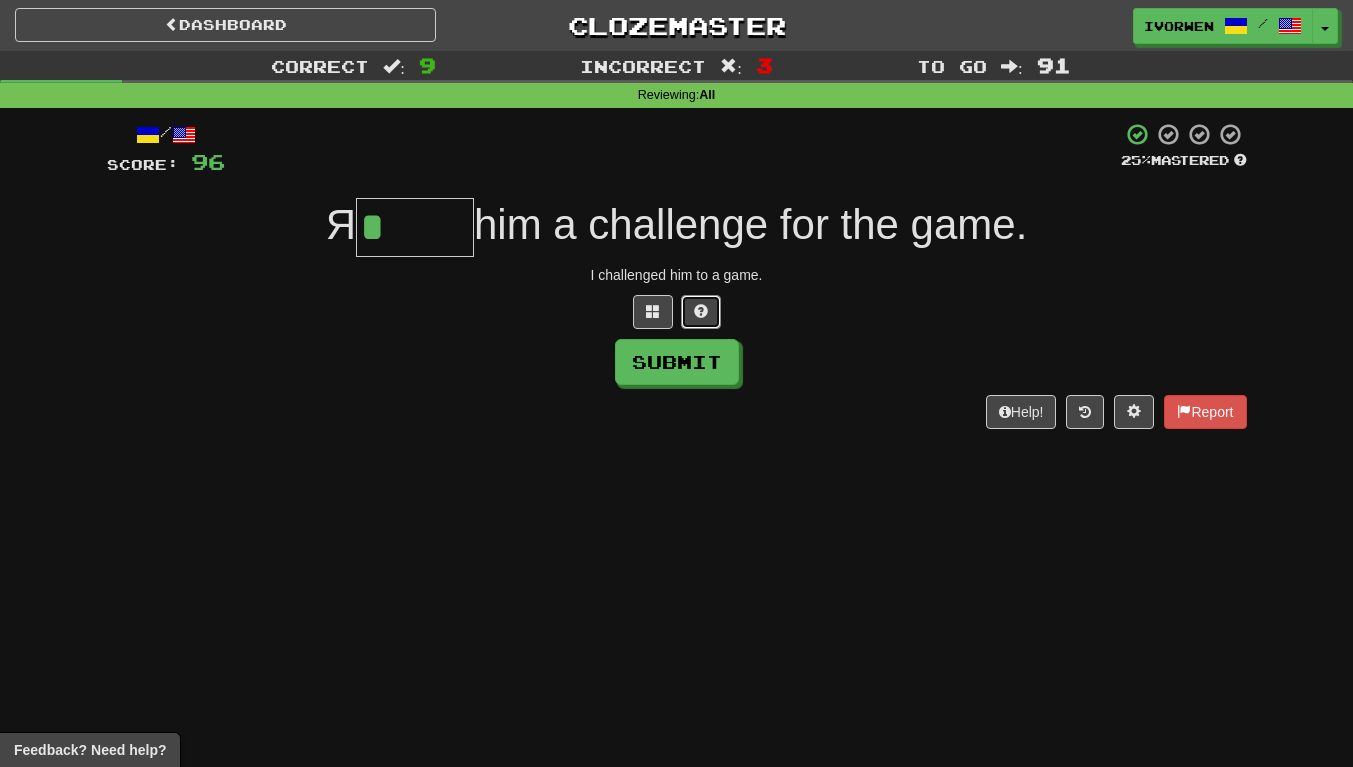 click at bounding box center [701, 311] 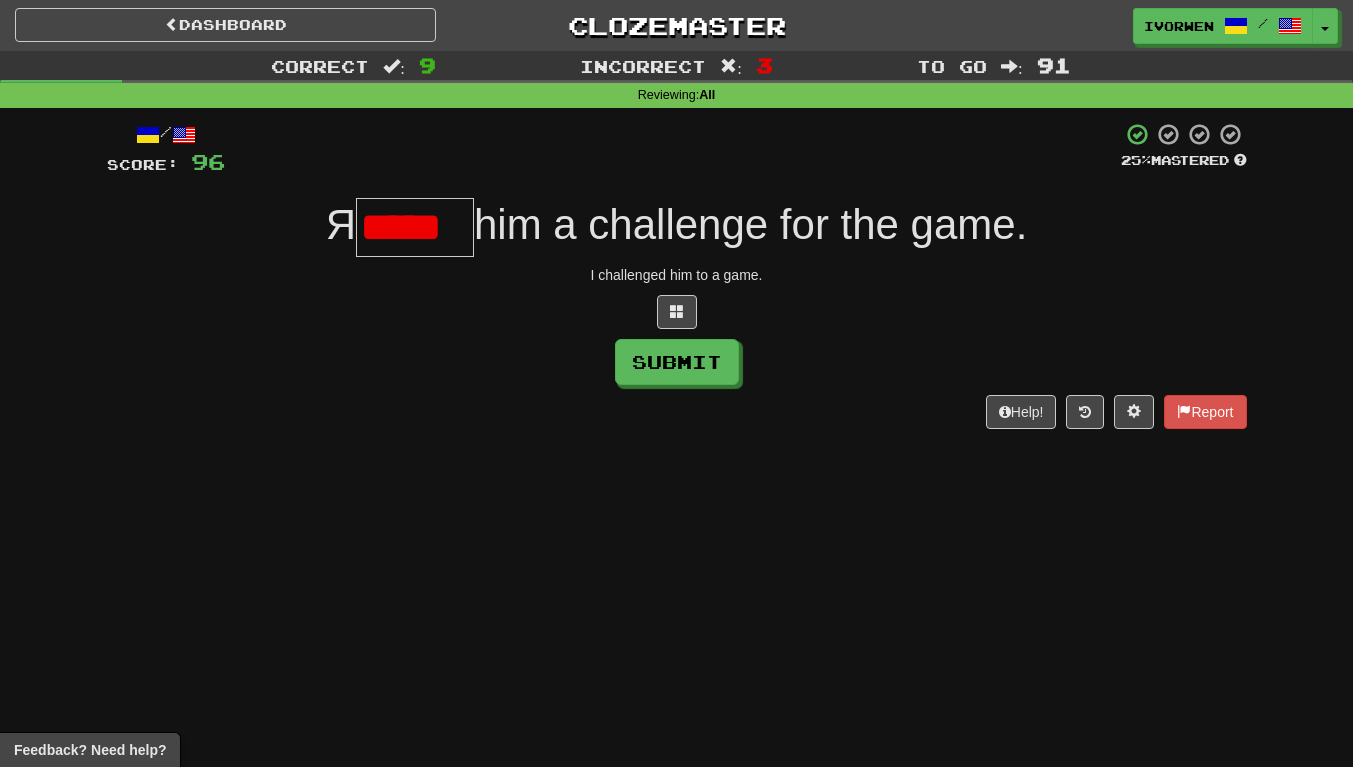 scroll, scrollTop: 0, scrollLeft: 0, axis: both 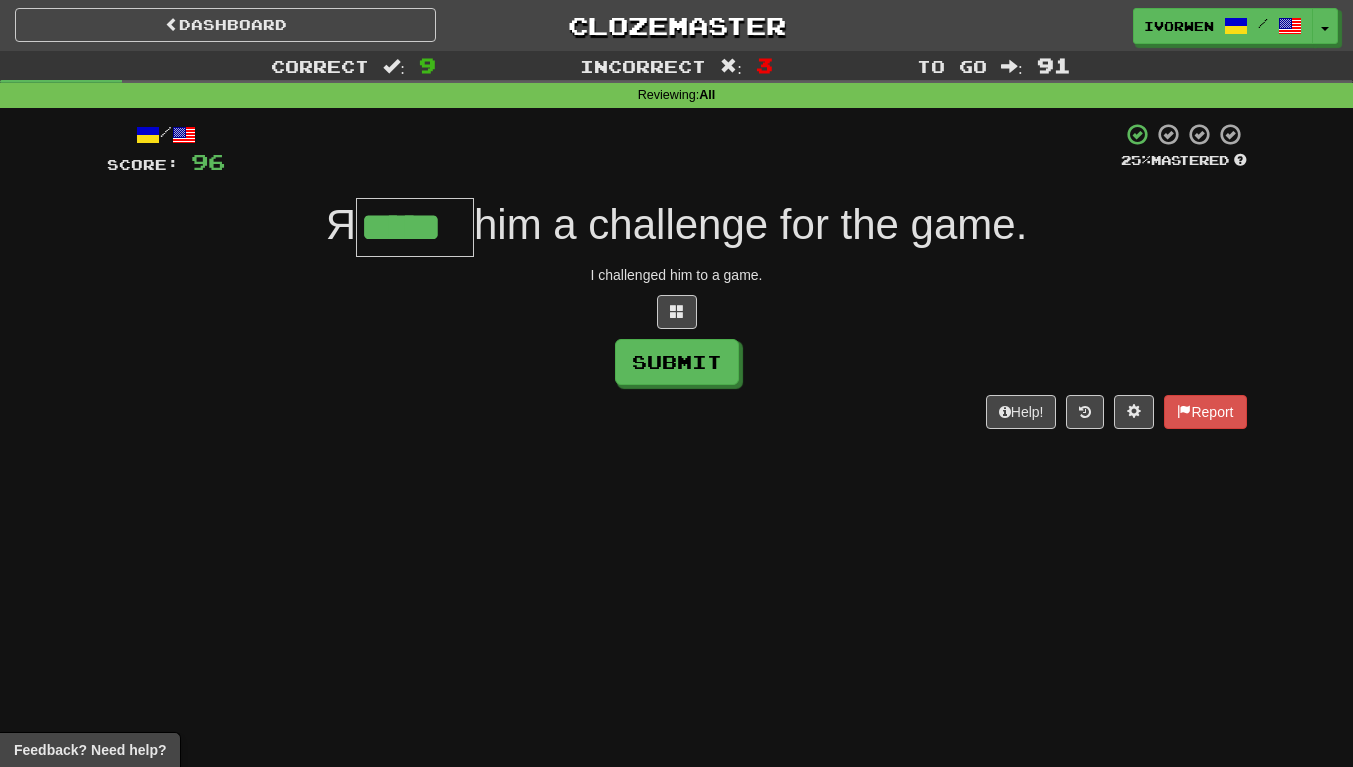 type on "*****" 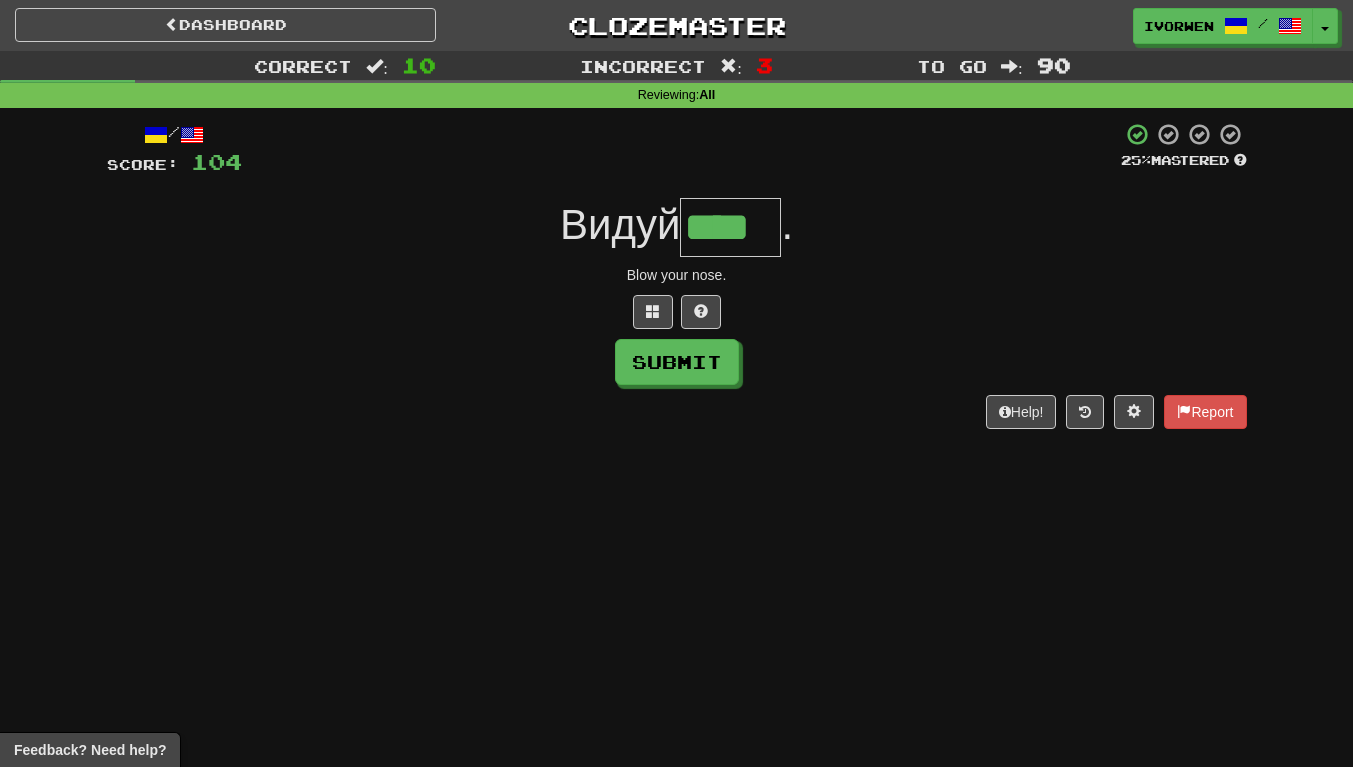 scroll, scrollTop: 0, scrollLeft: 5, axis: horizontal 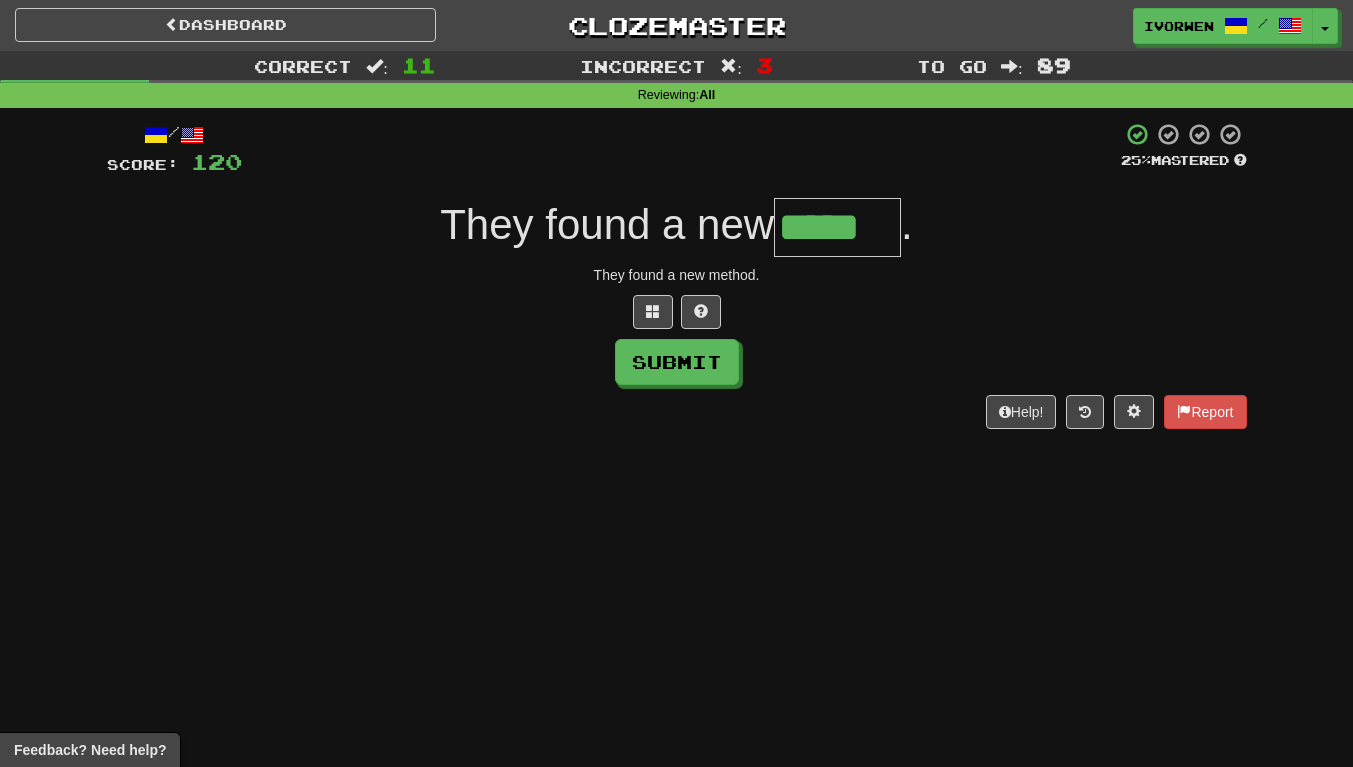 type on "*****" 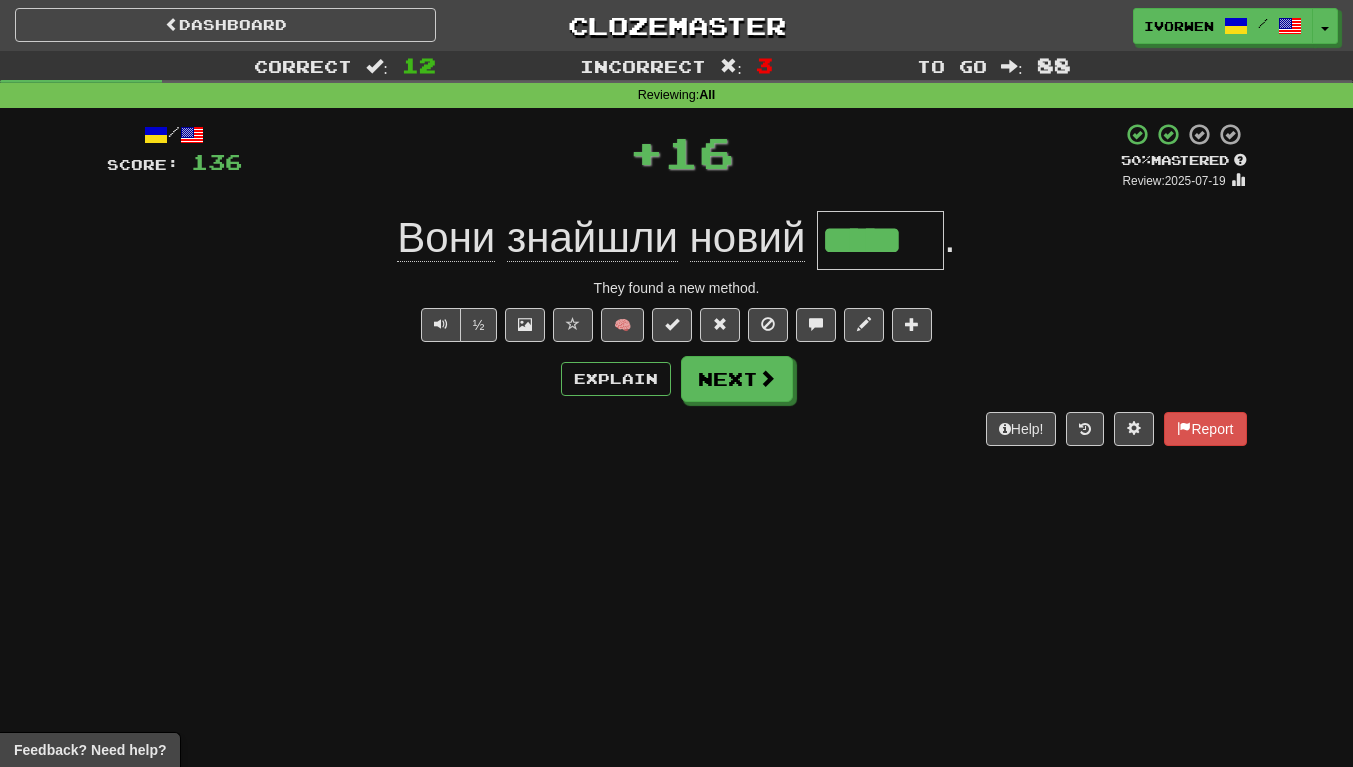 scroll, scrollTop: 0, scrollLeft: 0, axis: both 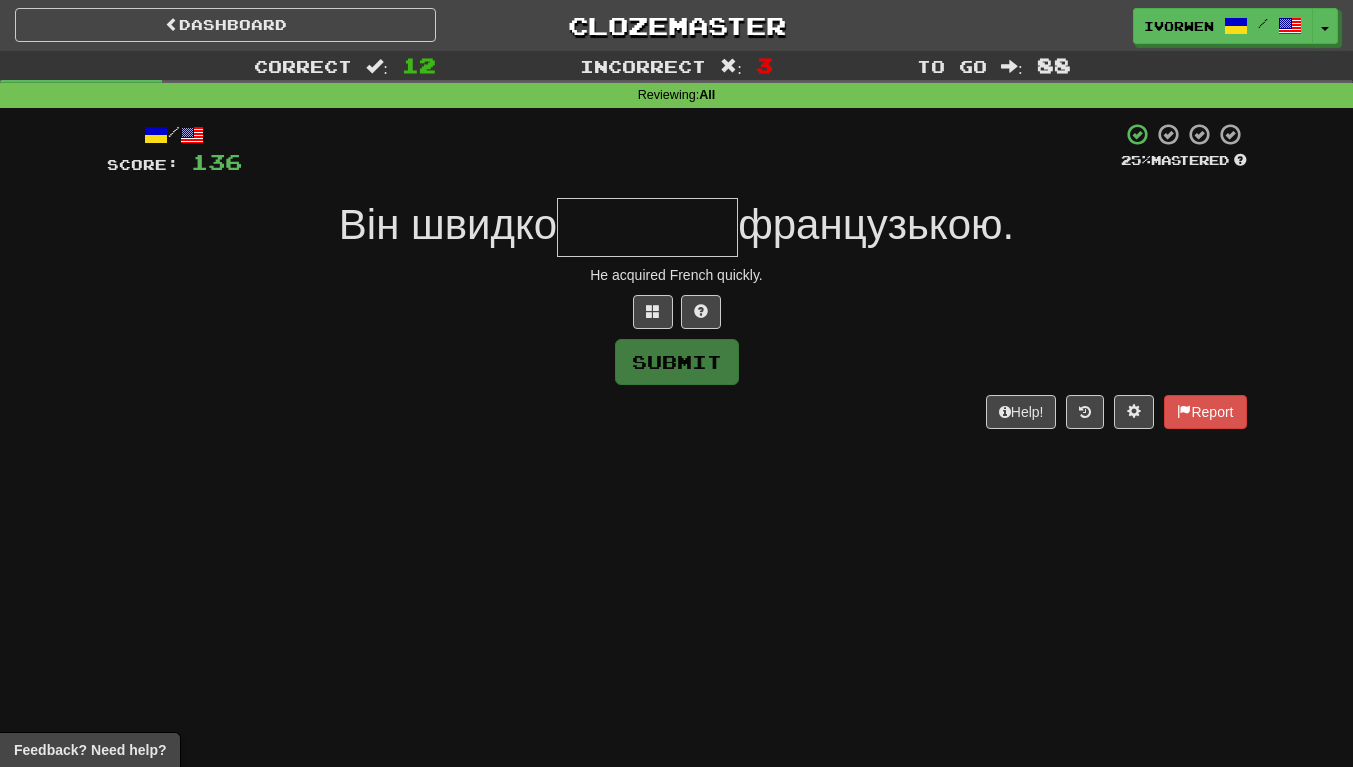 type on "*" 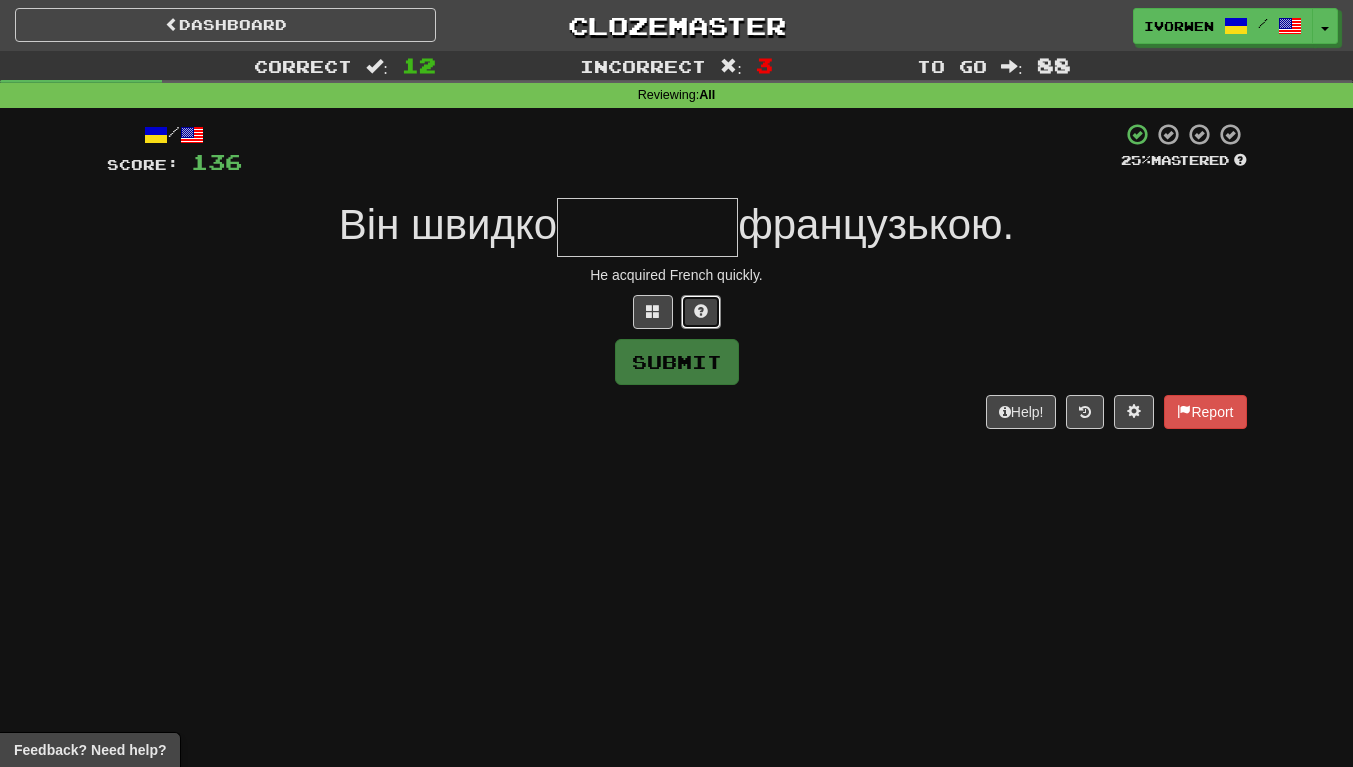 click at bounding box center (701, 311) 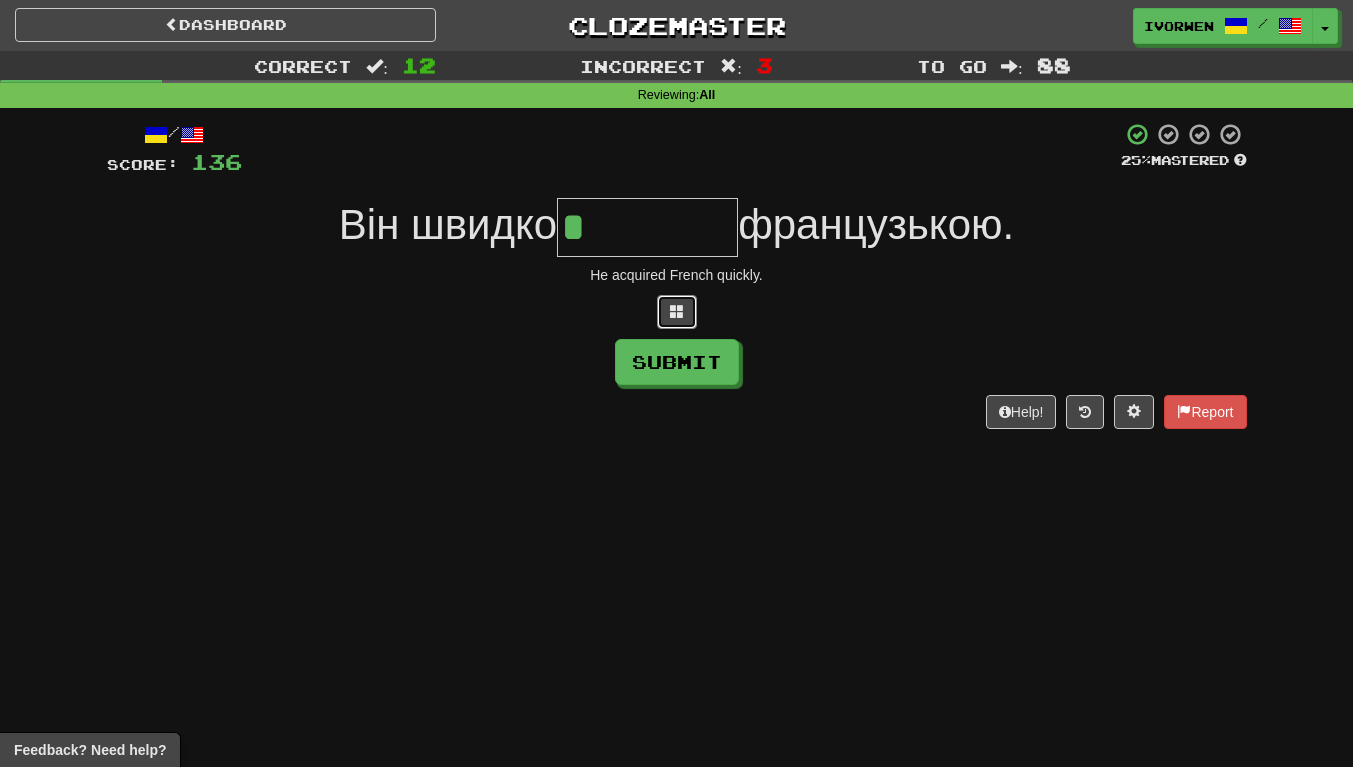 click at bounding box center (677, 312) 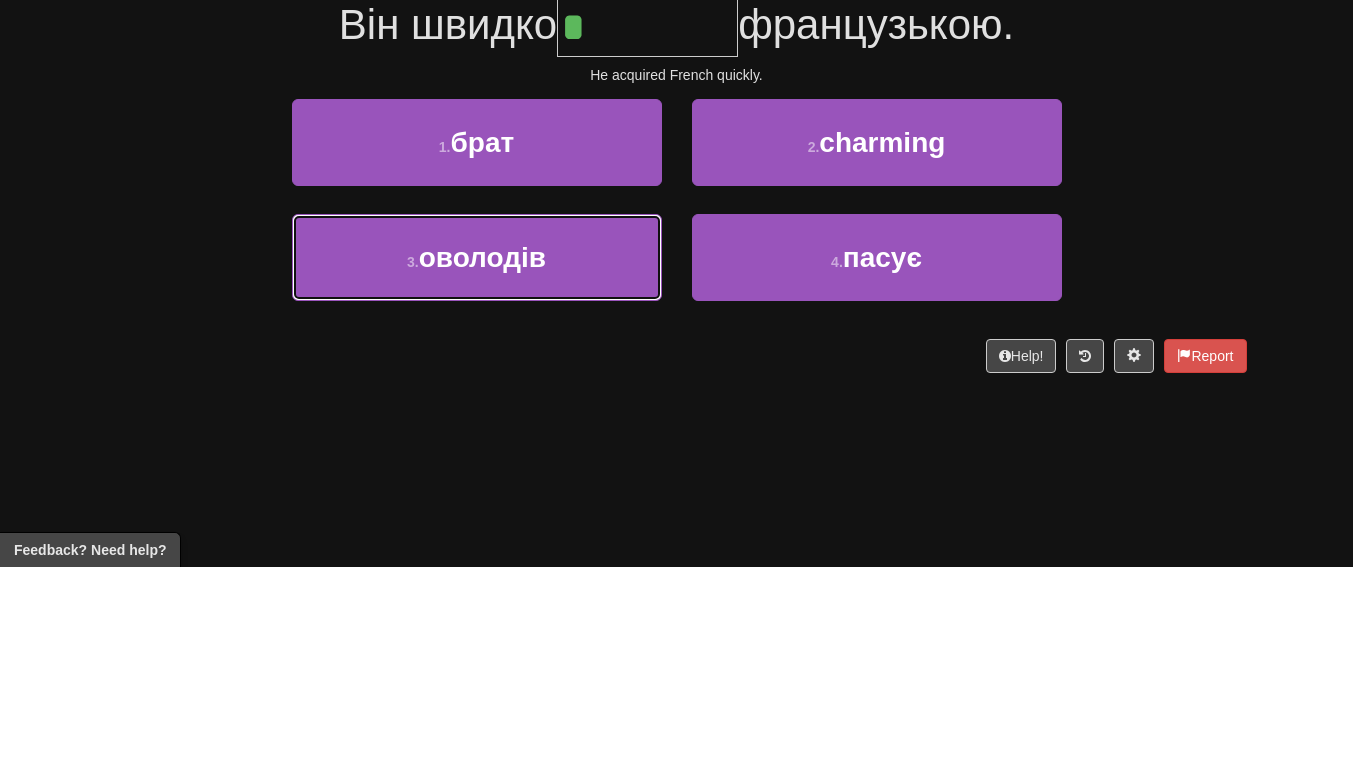 click on "3 .  оволодів" at bounding box center [477, 457] 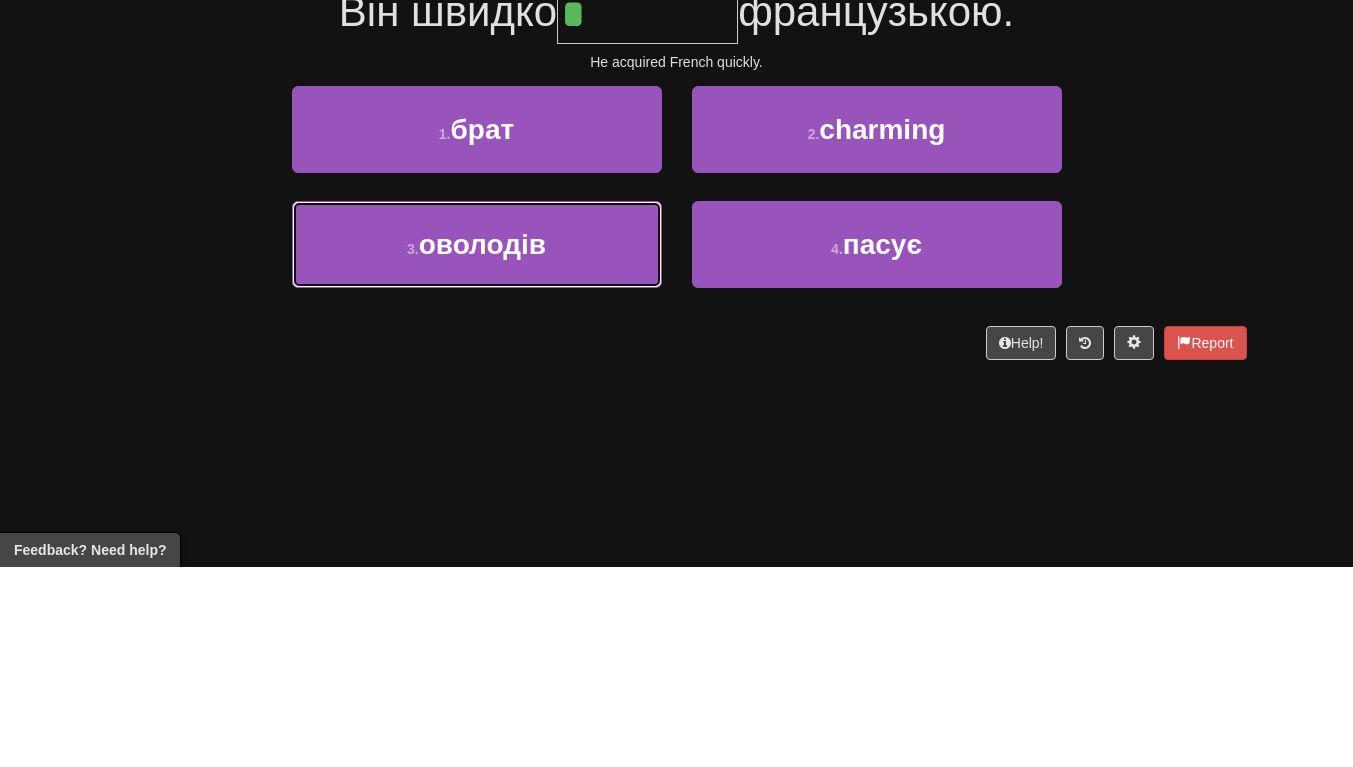 type on "********" 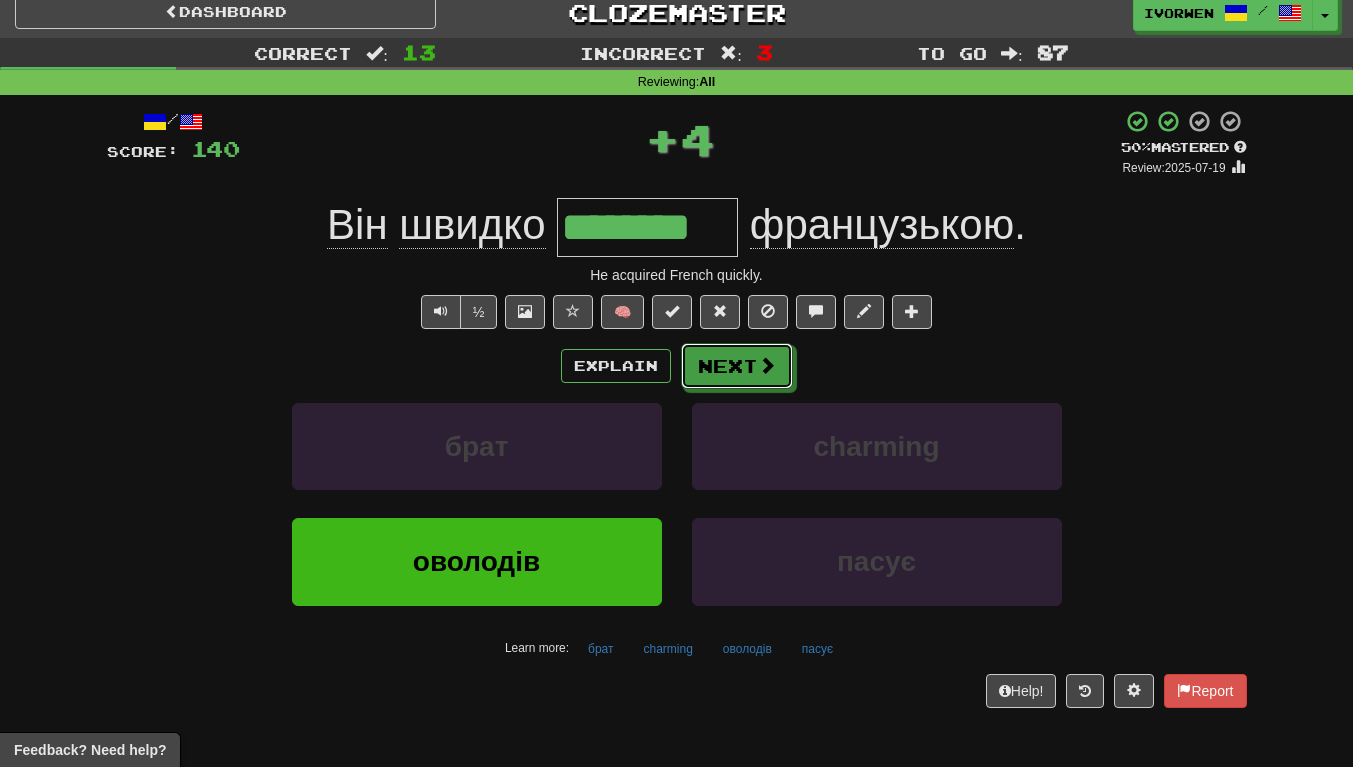 click on "Next" at bounding box center (737, 366) 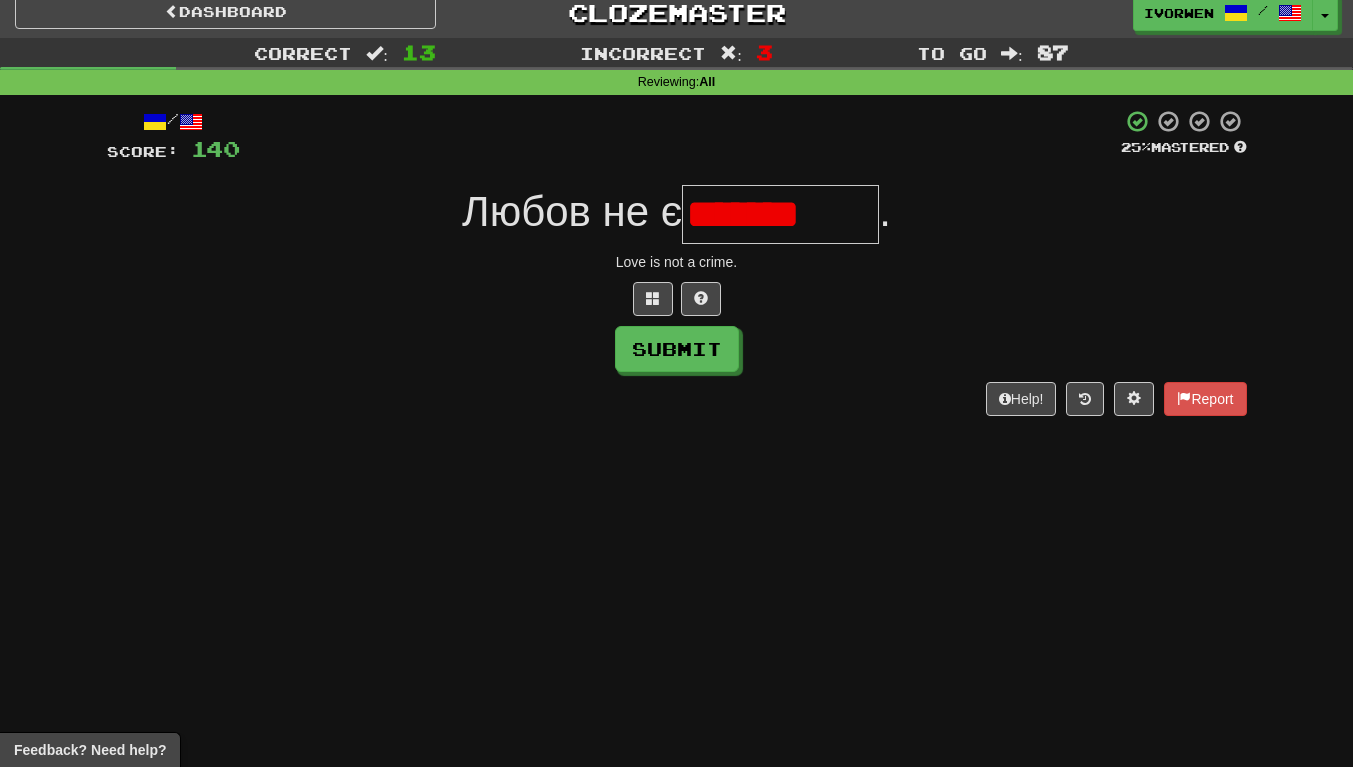 scroll, scrollTop: 0, scrollLeft: 0, axis: both 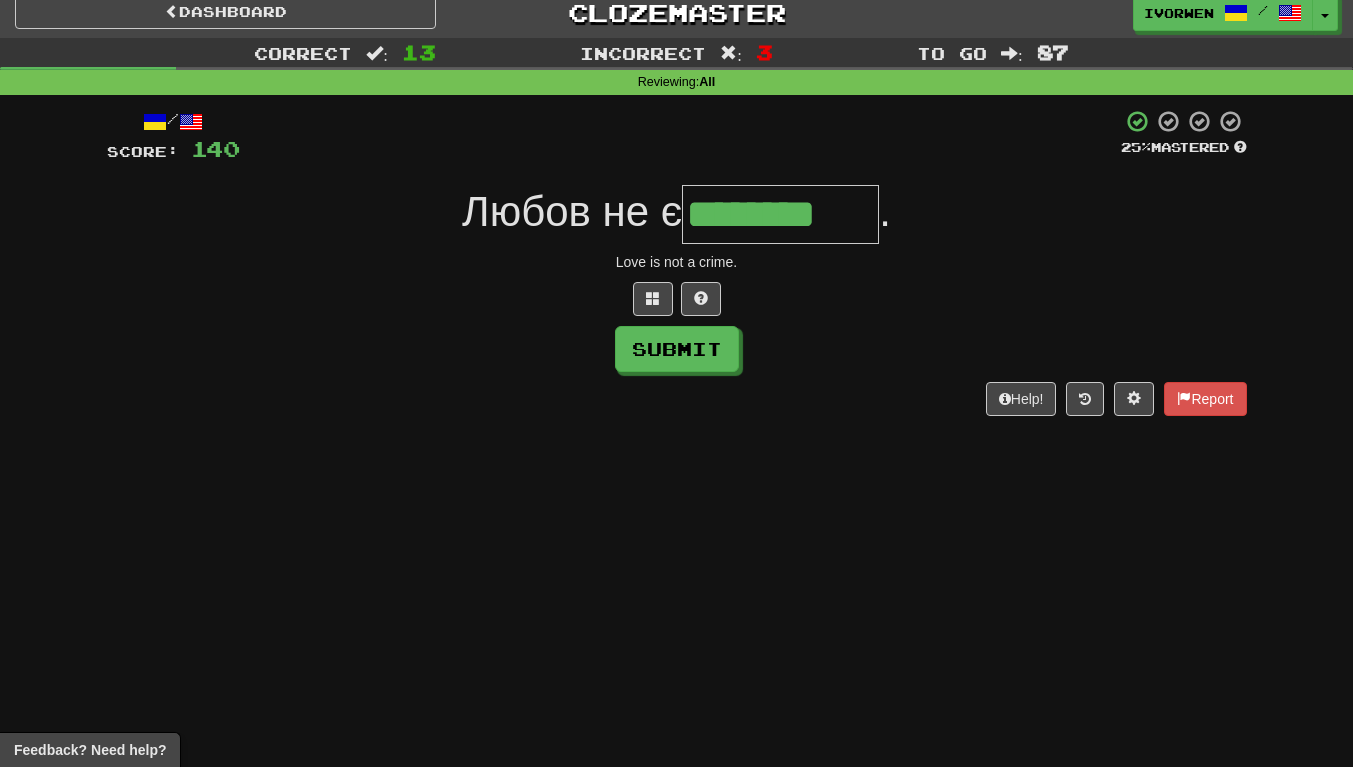 type on "********" 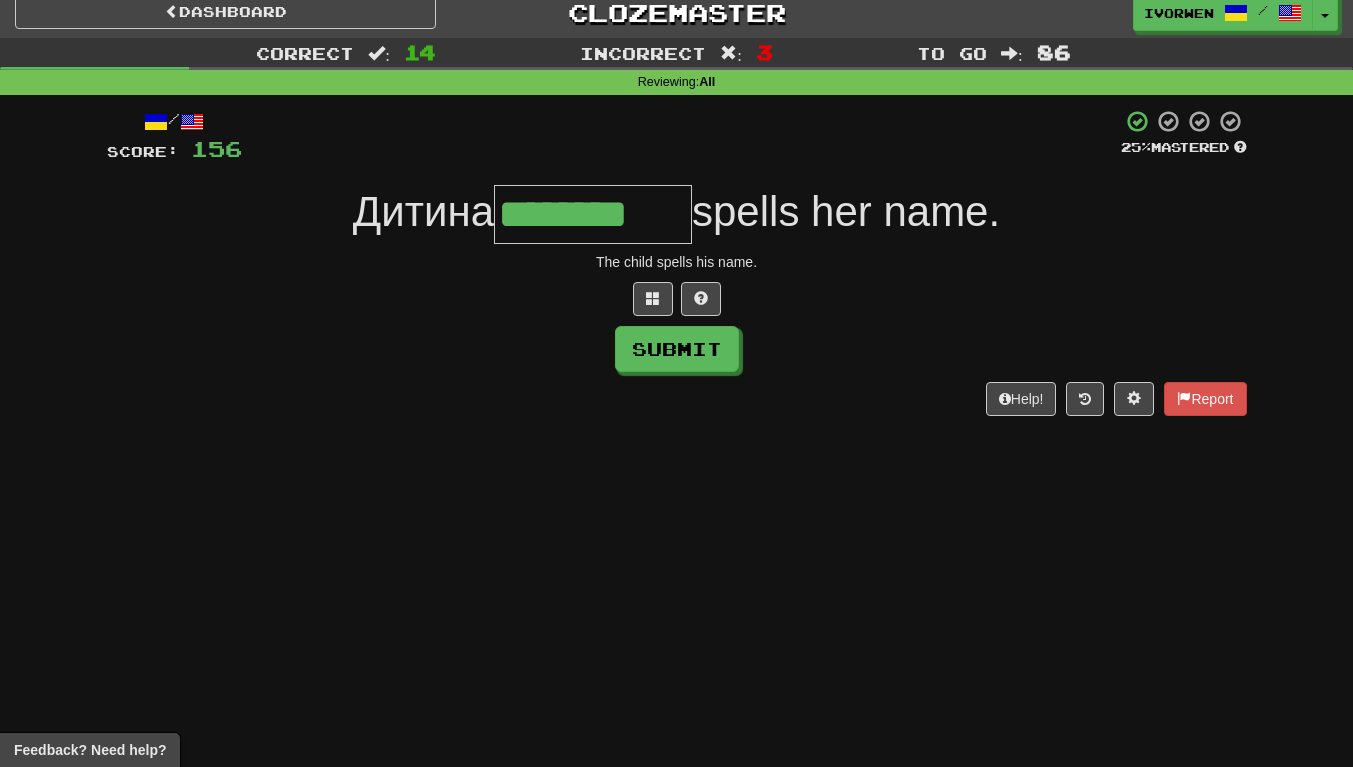 scroll, scrollTop: 0, scrollLeft: 3, axis: horizontal 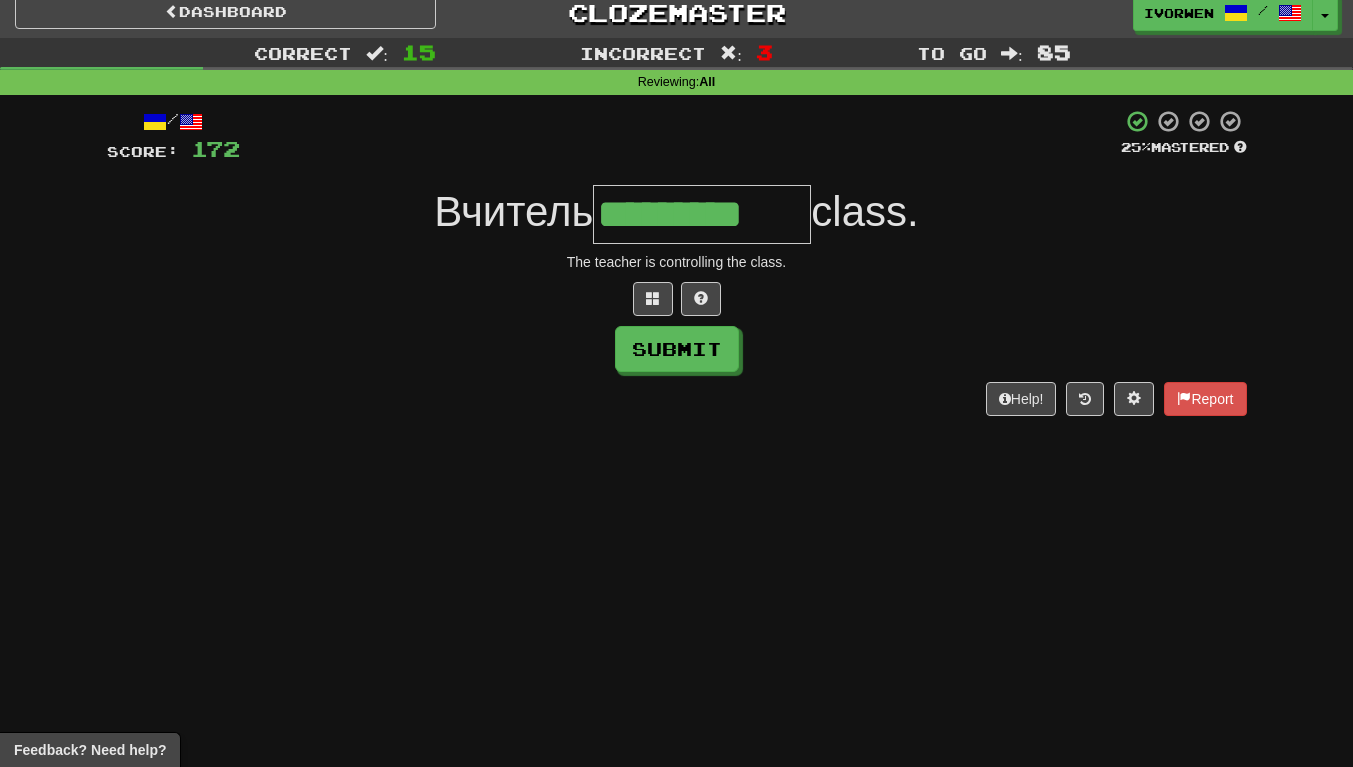 type on "*********" 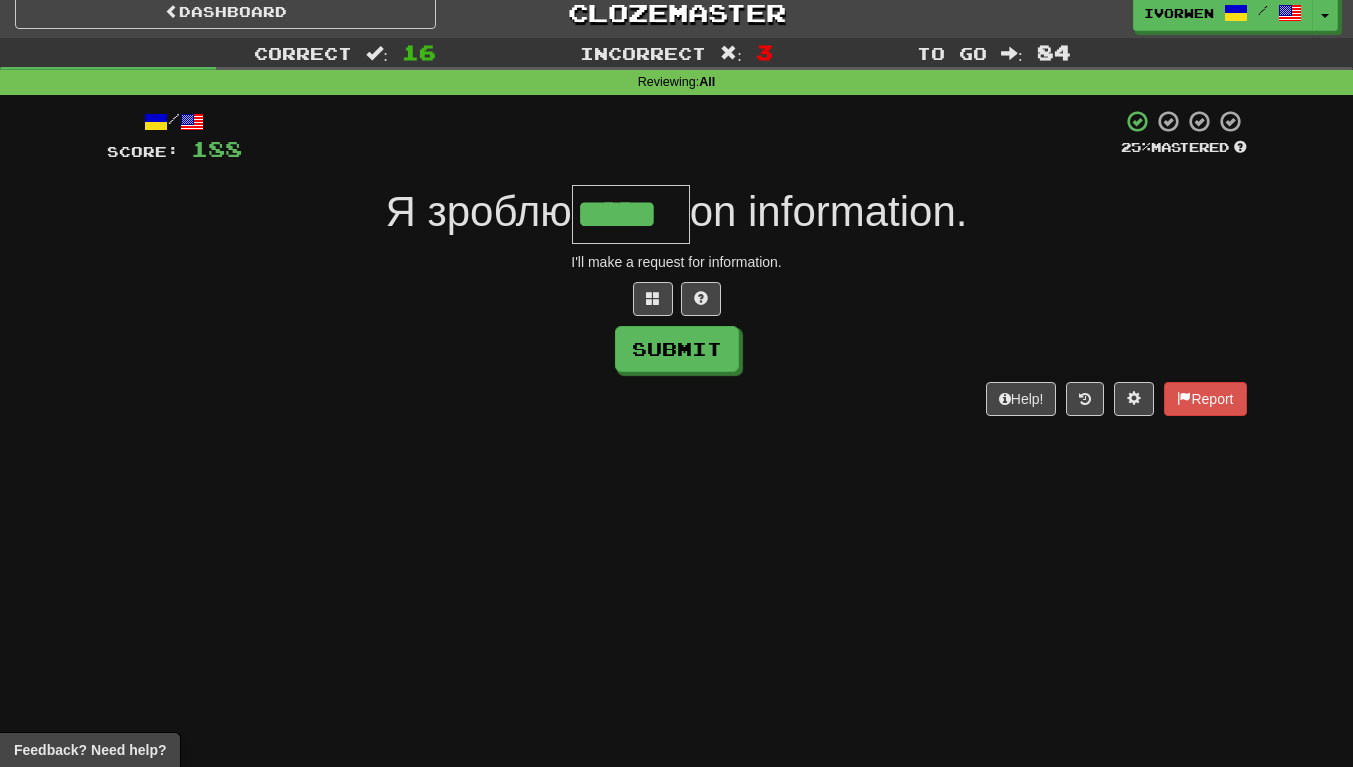 scroll, scrollTop: 0, scrollLeft: 4, axis: horizontal 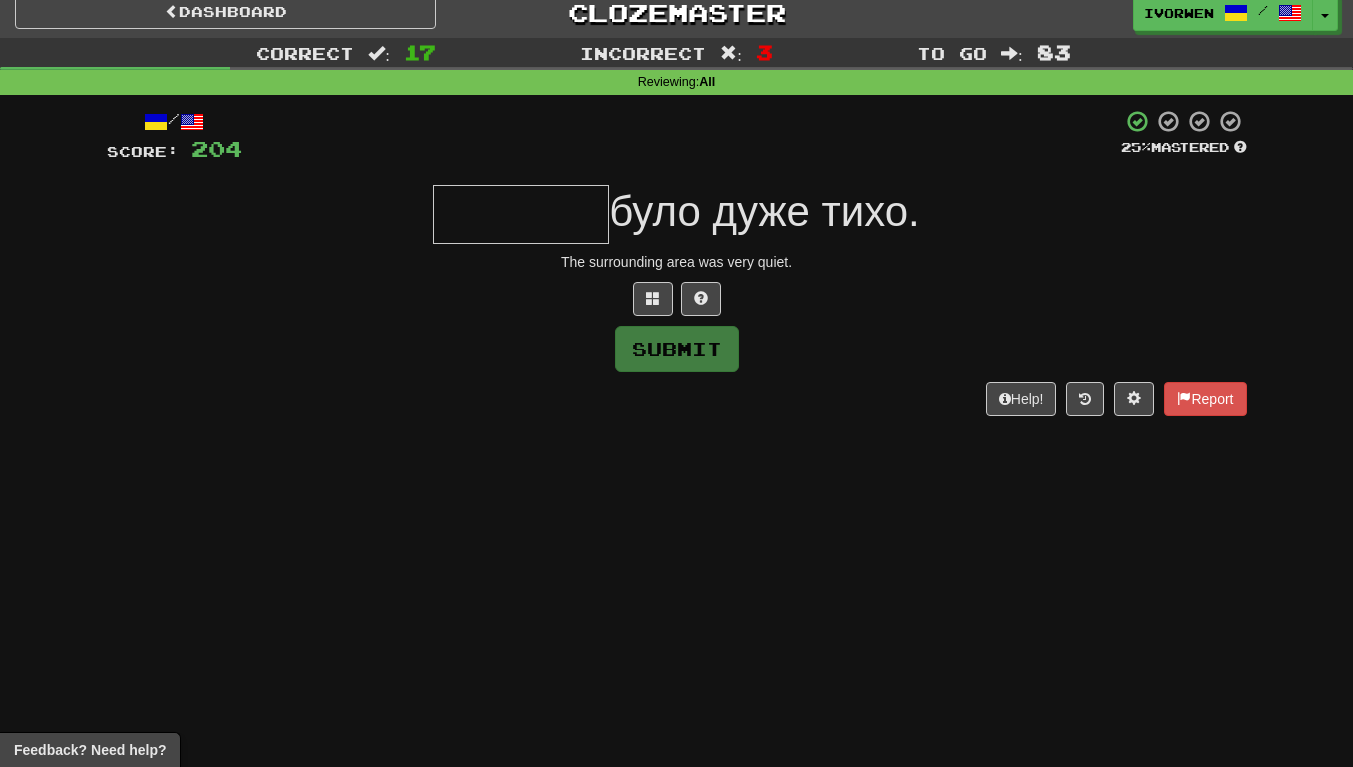 type on "*" 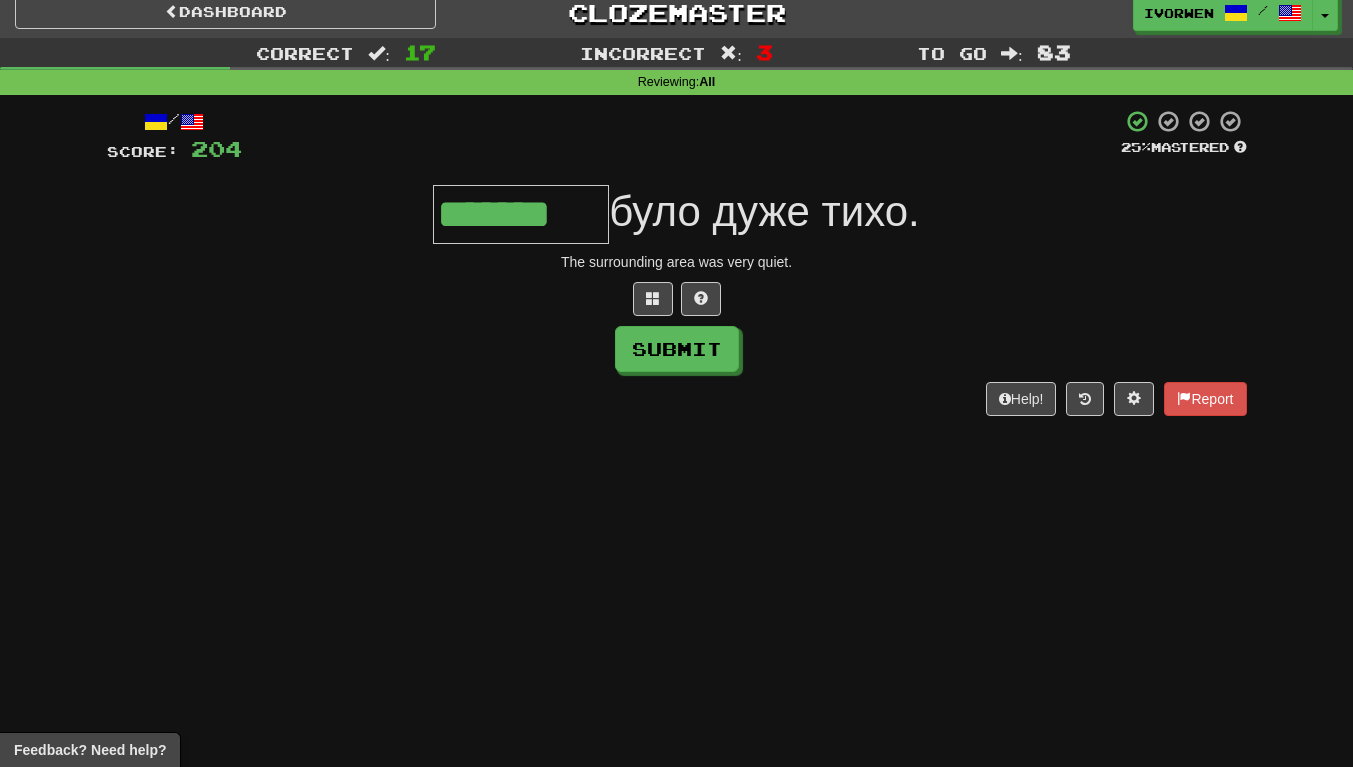 type on "*******" 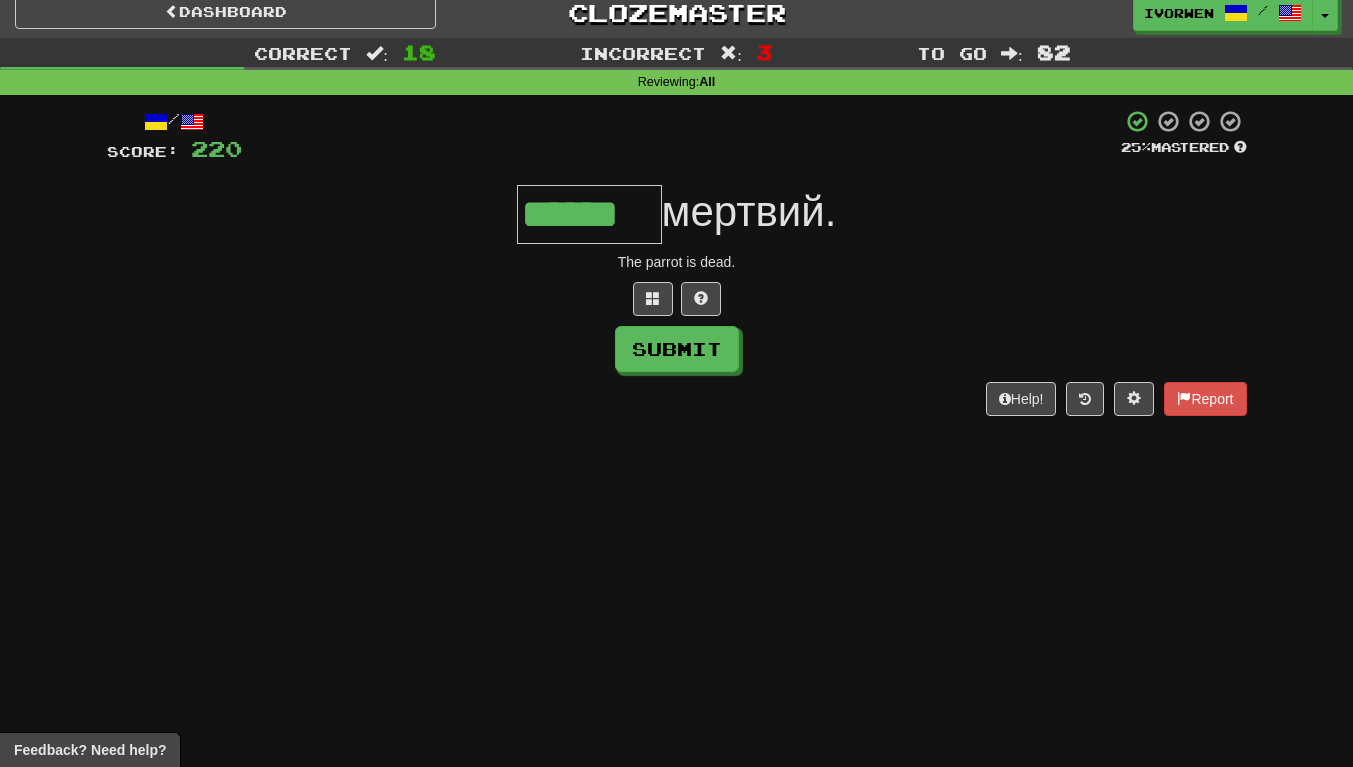 type on "******" 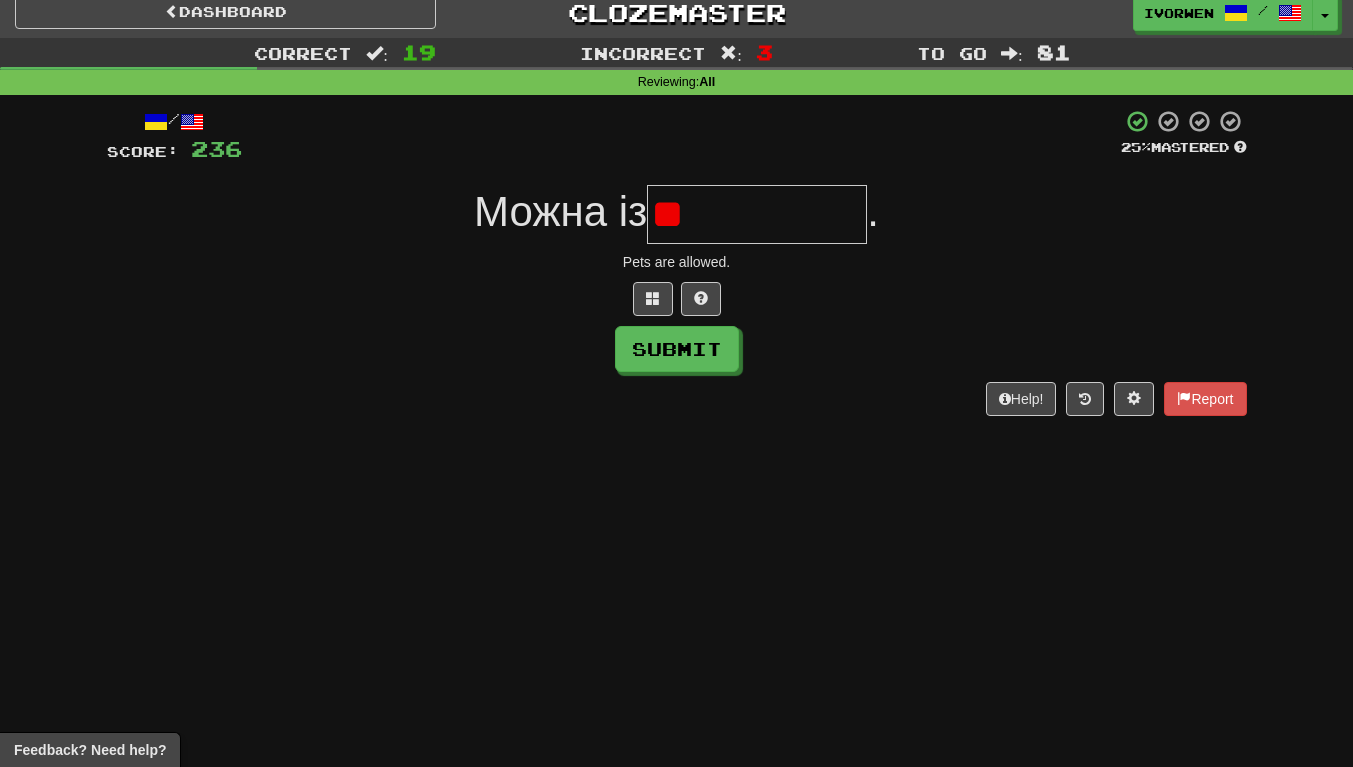 type on "*" 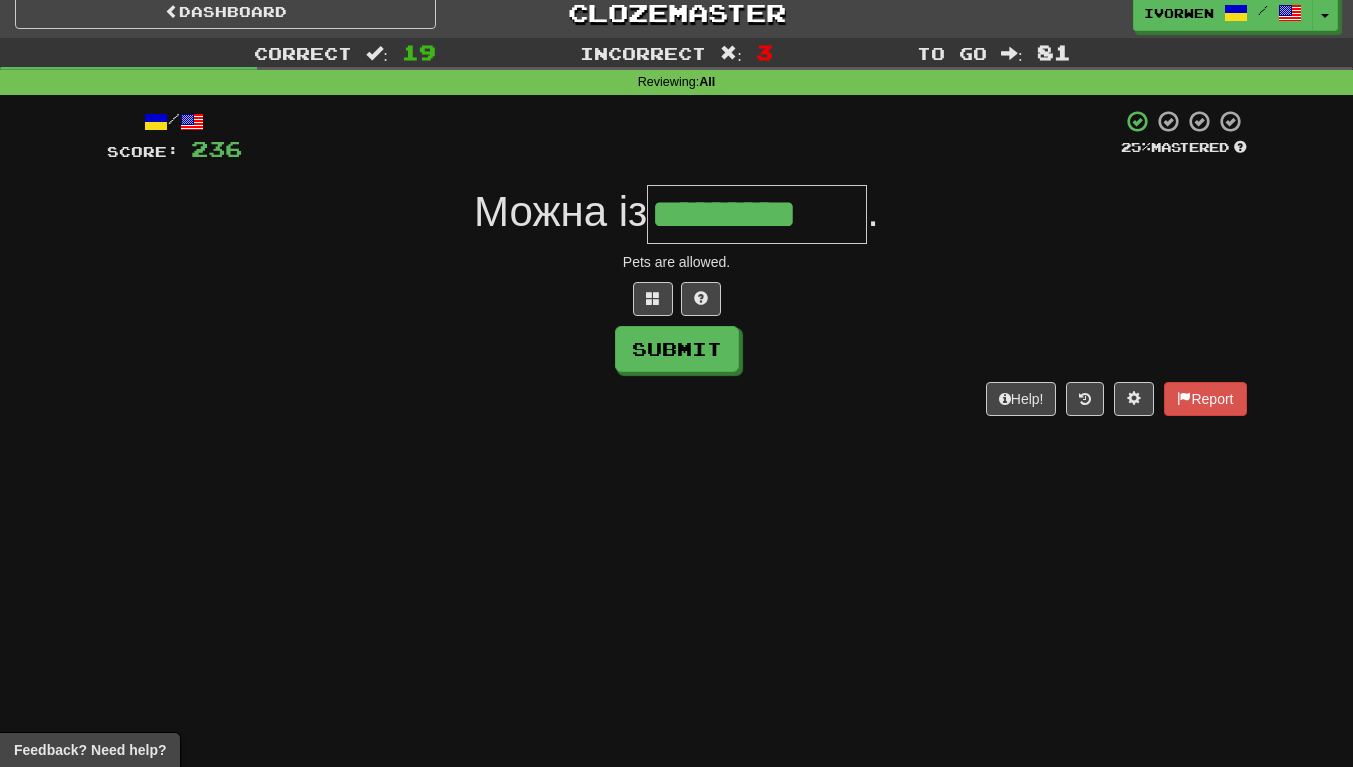 scroll, scrollTop: 0, scrollLeft: 2, axis: horizontal 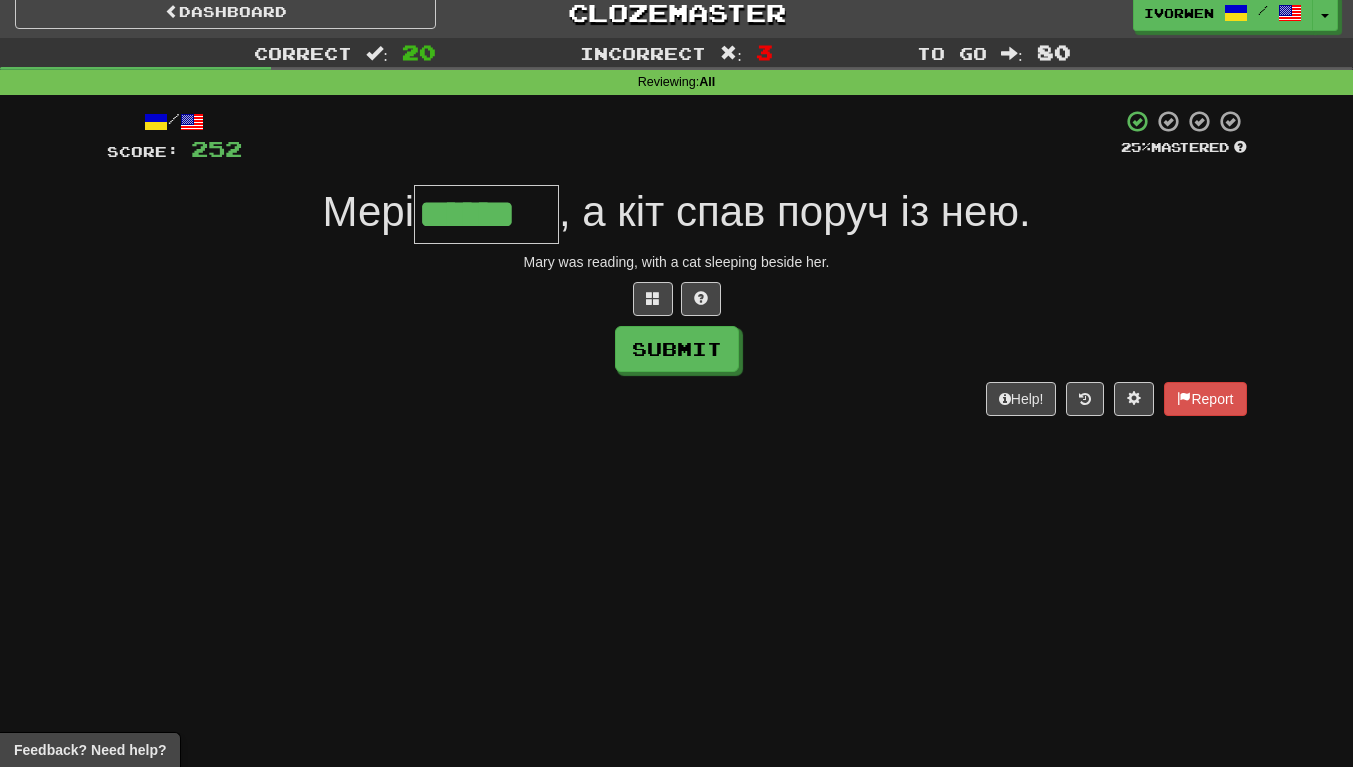 type on "******" 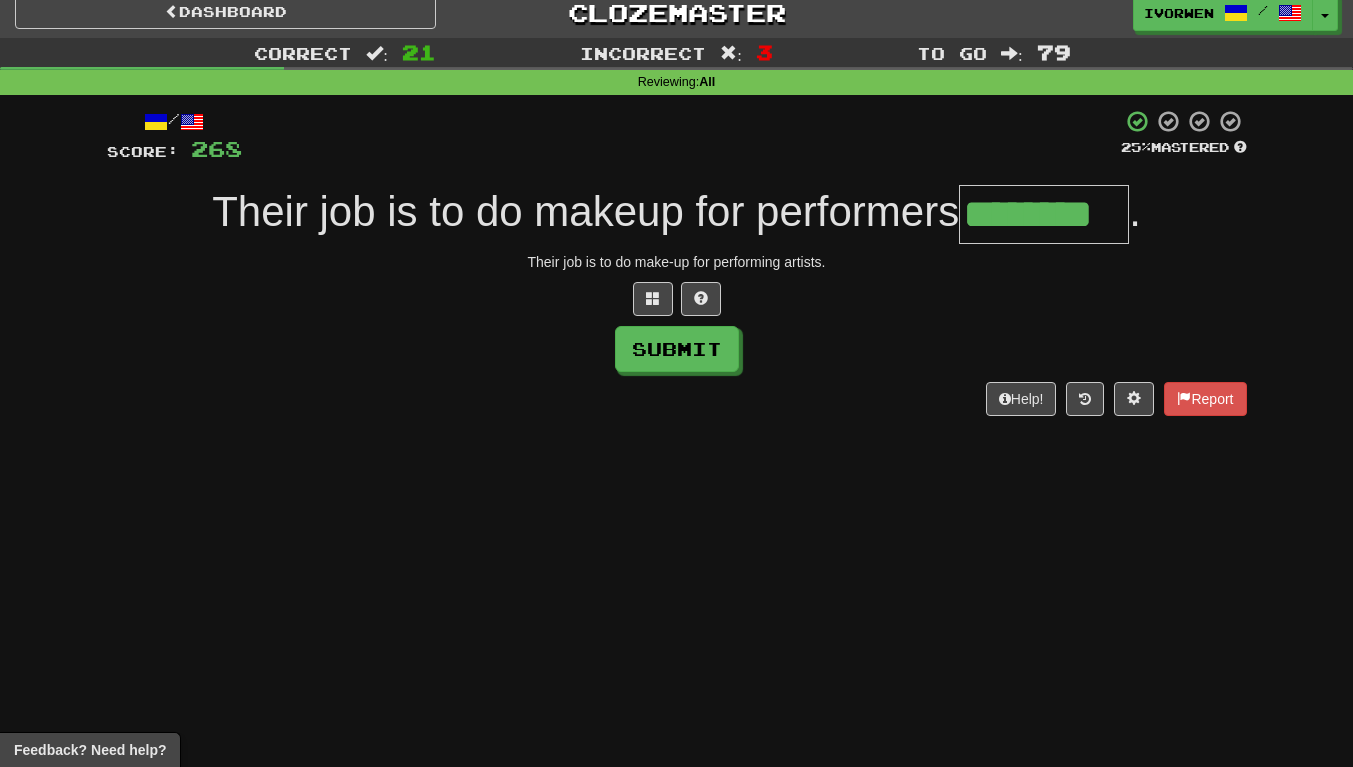 scroll, scrollTop: 0, scrollLeft: 3, axis: horizontal 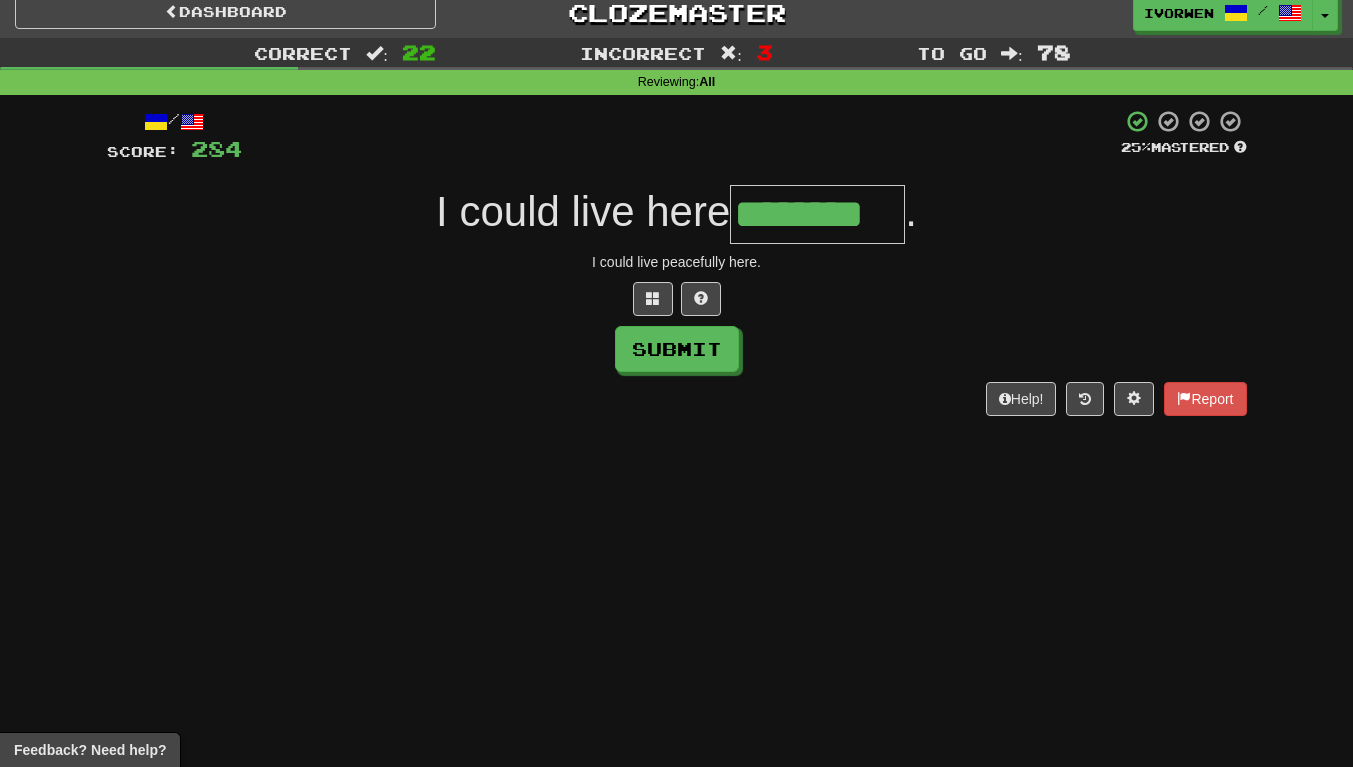 type on "********" 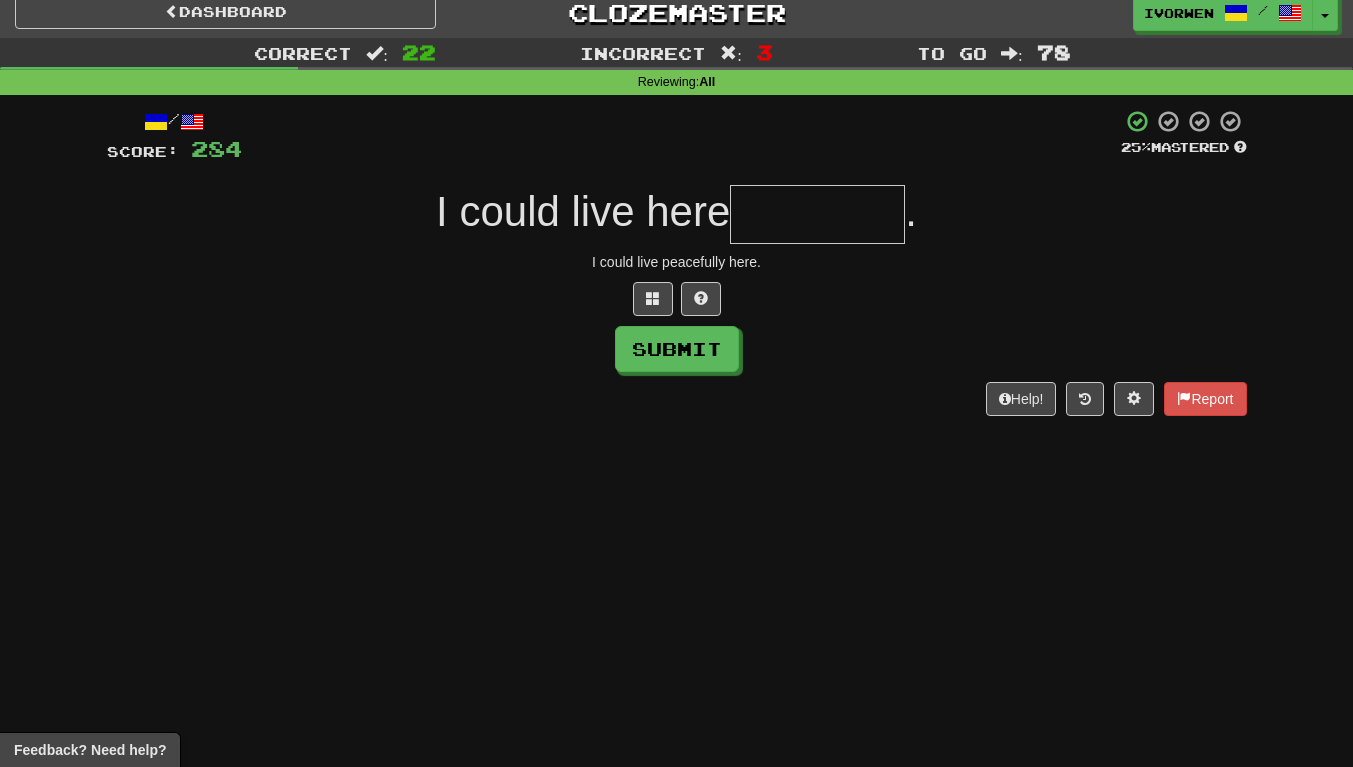 scroll, scrollTop: 0, scrollLeft: 0, axis: both 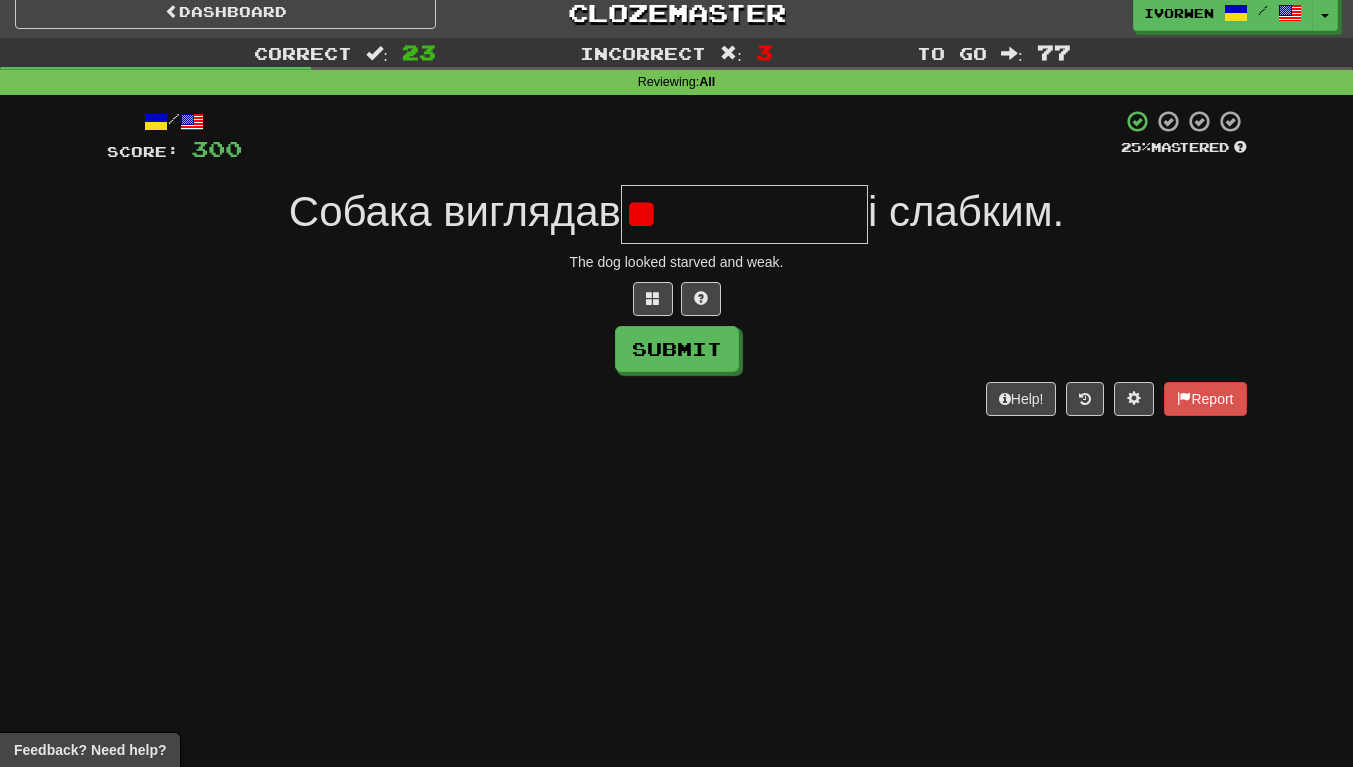 type on "*" 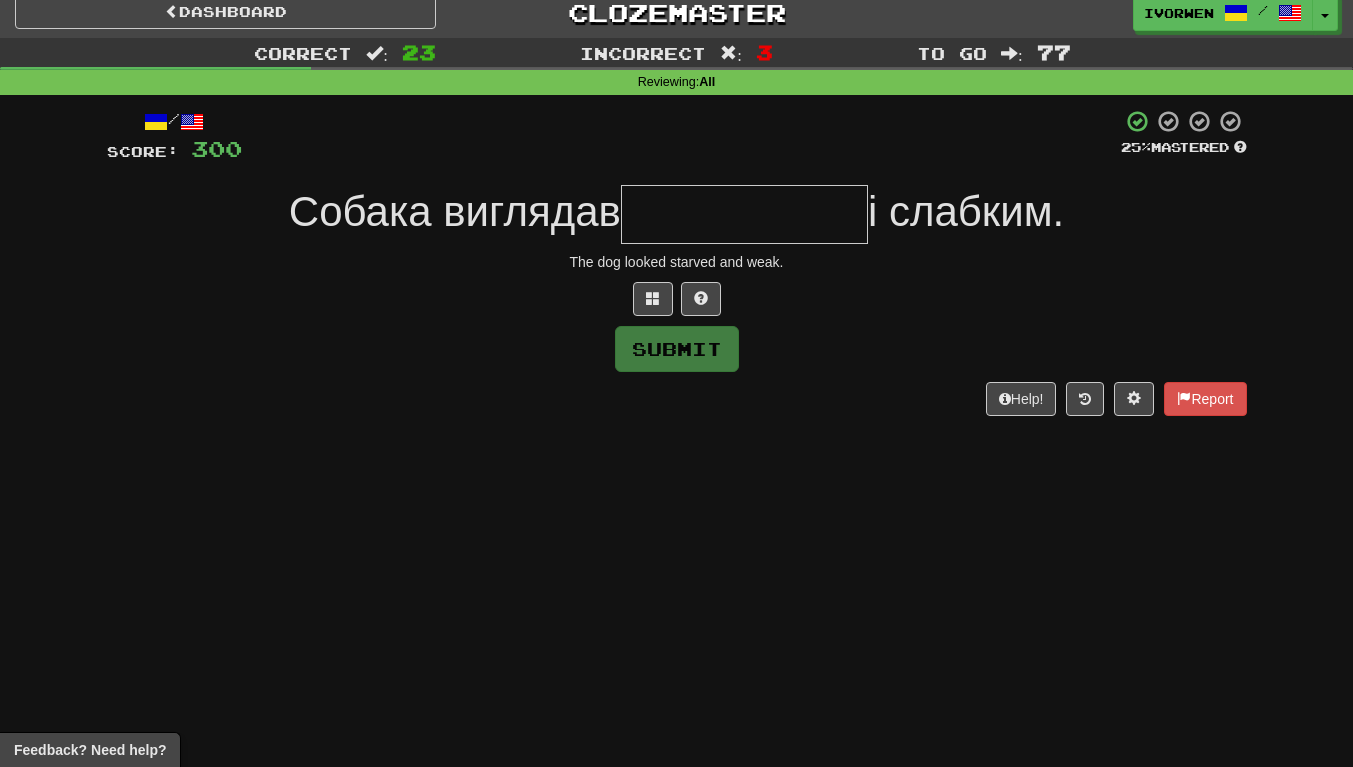 type on "*" 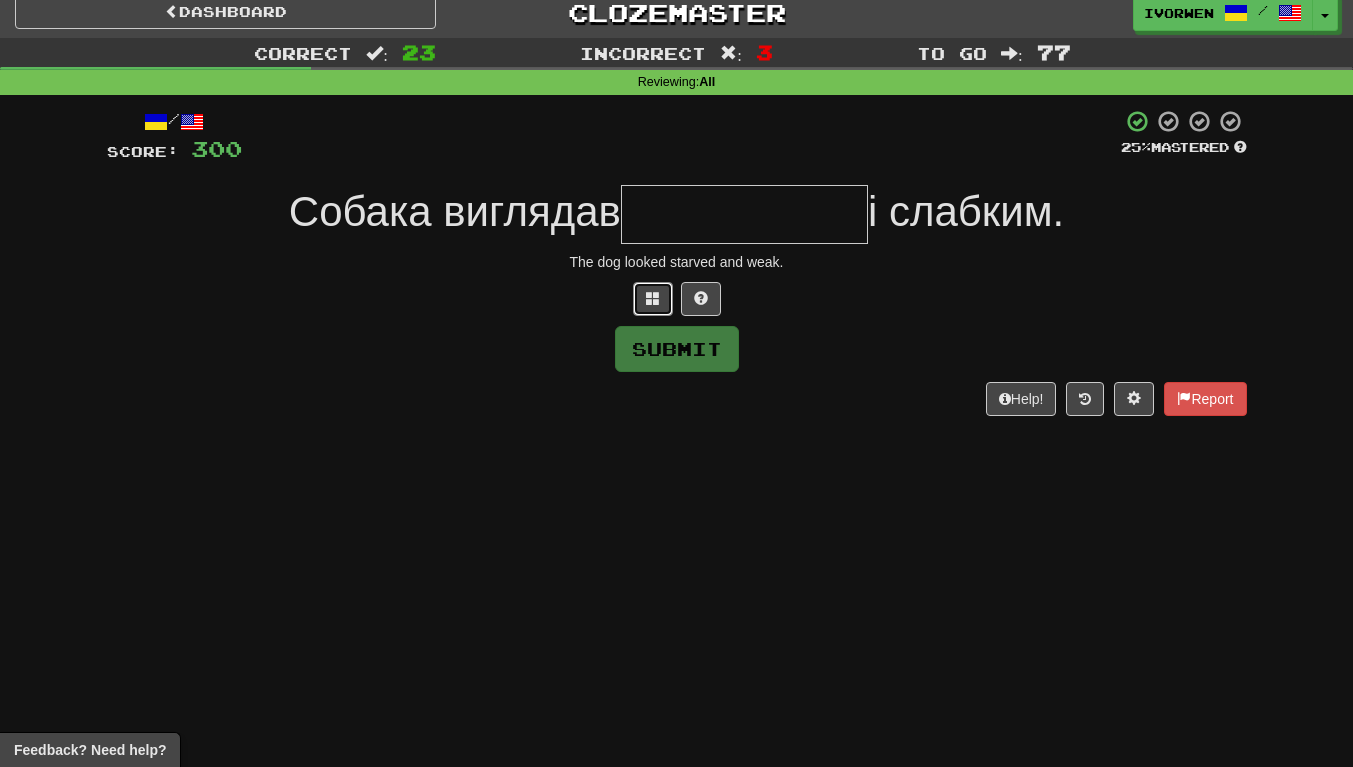 click at bounding box center (653, 299) 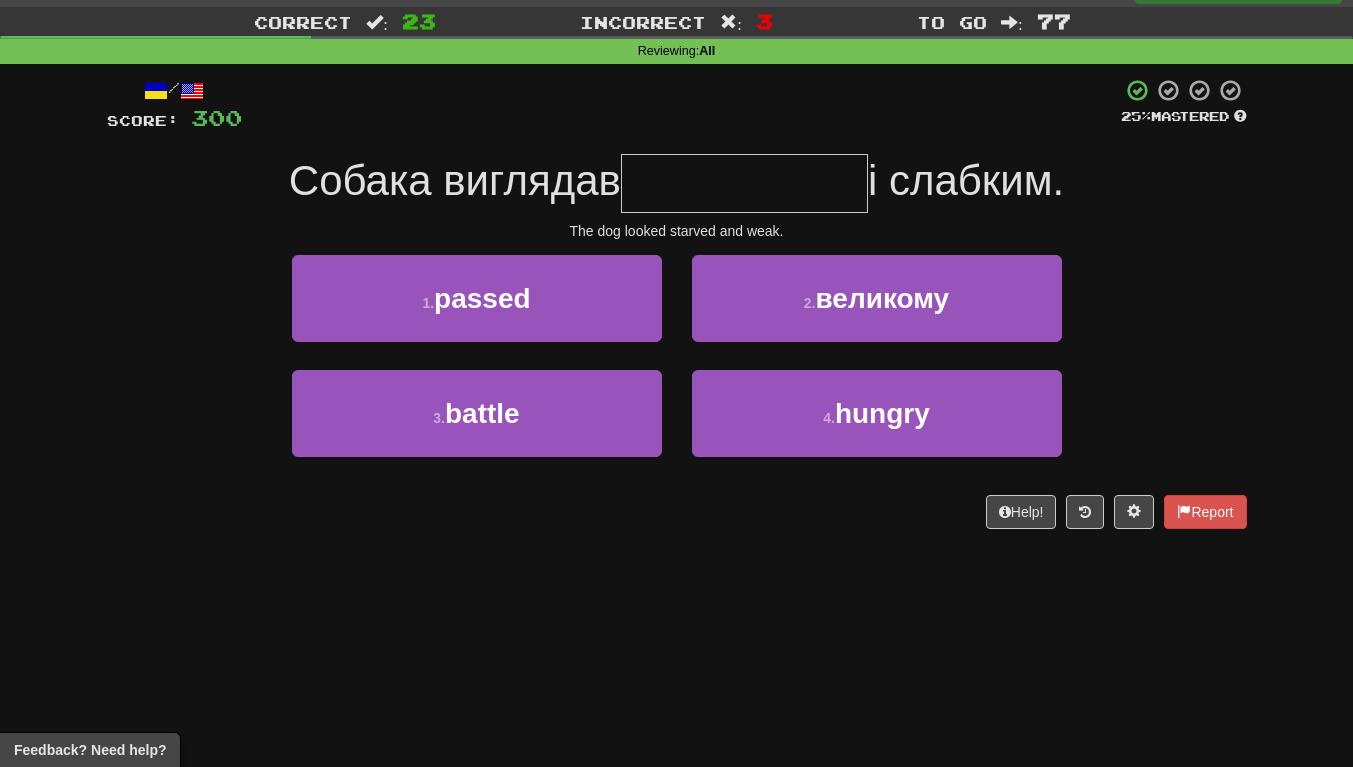 scroll, scrollTop: 72, scrollLeft: 0, axis: vertical 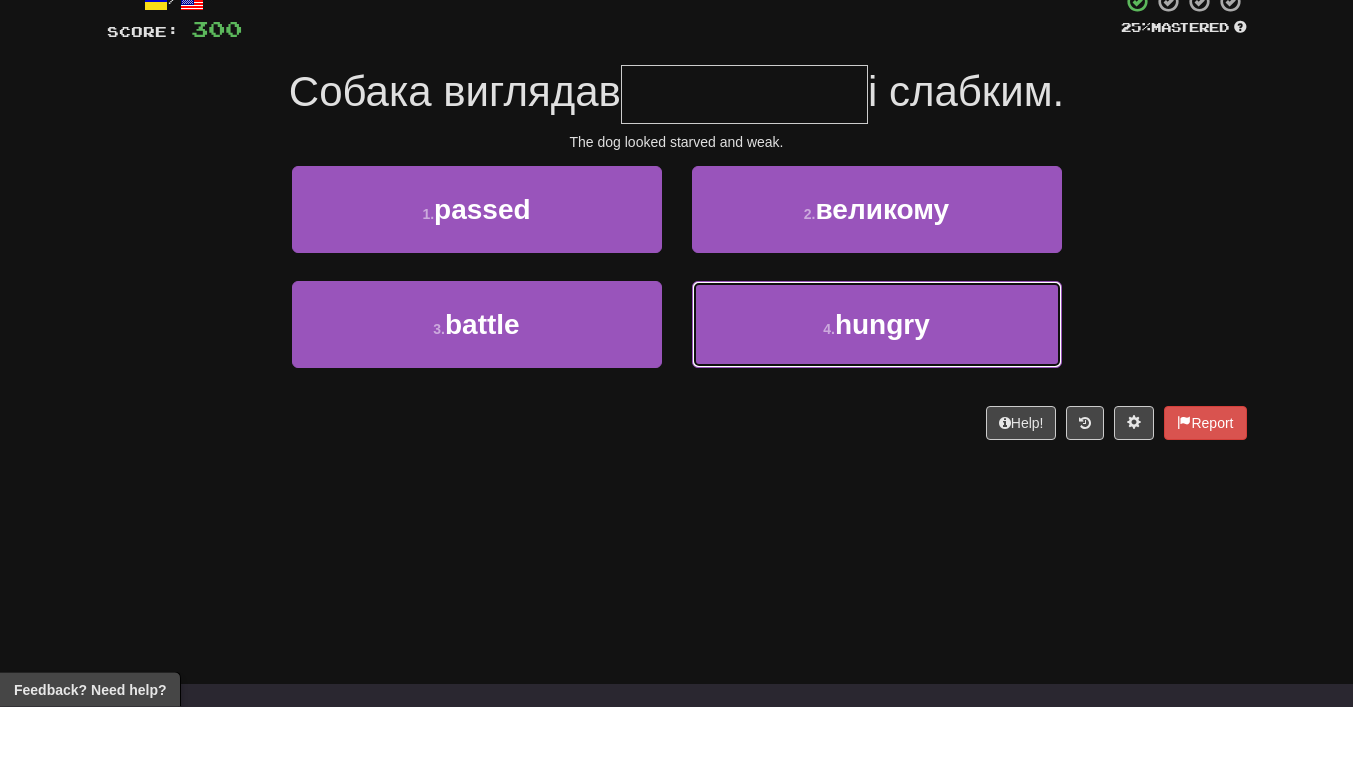 click on "зголоднілим" at bounding box center (882, 385) 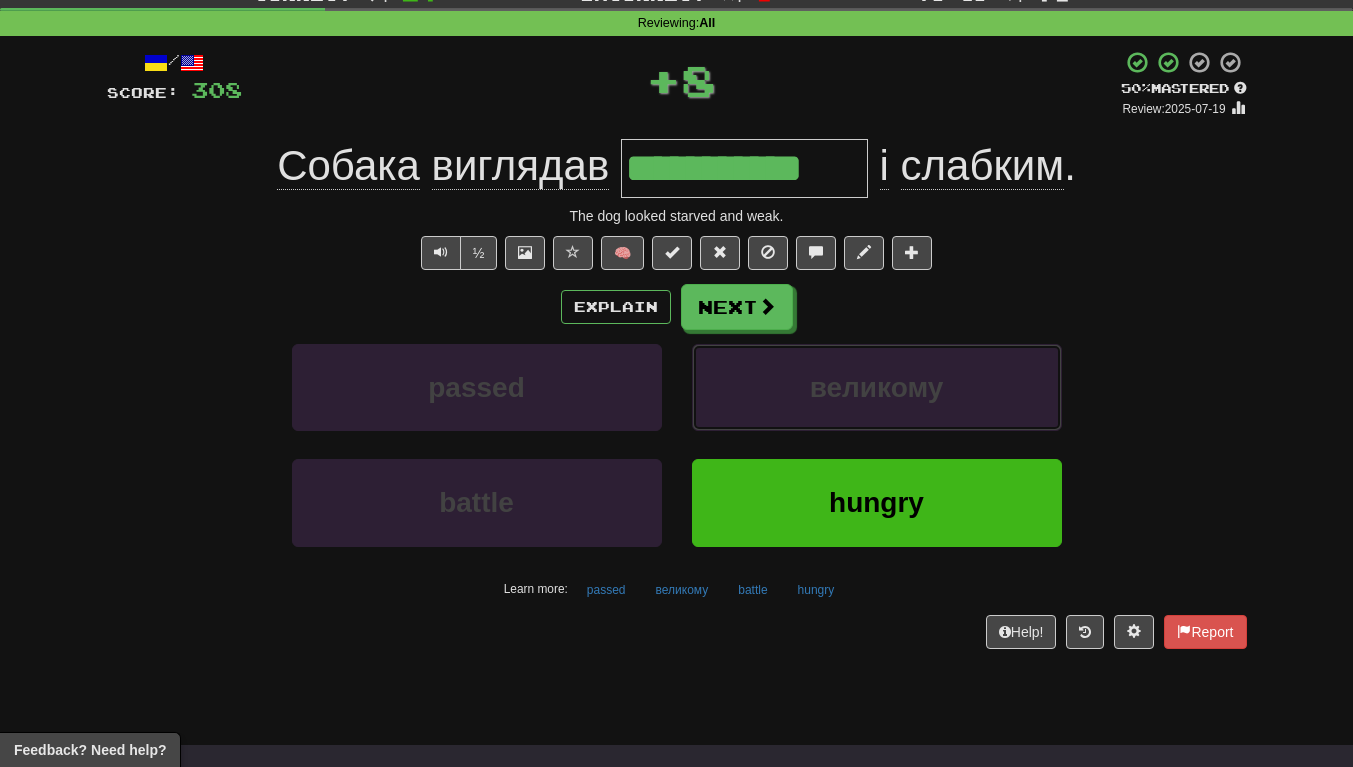 click on "великому" at bounding box center (877, 387) 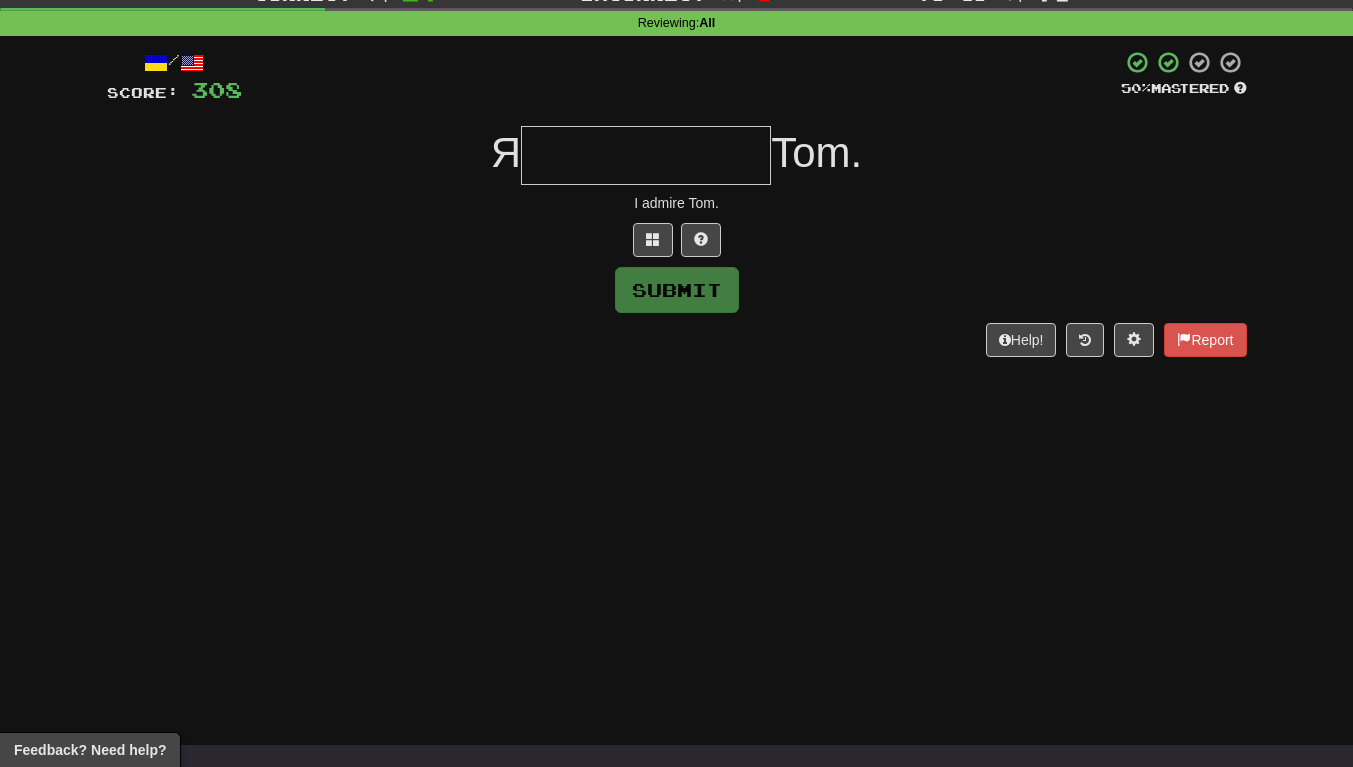type on "*" 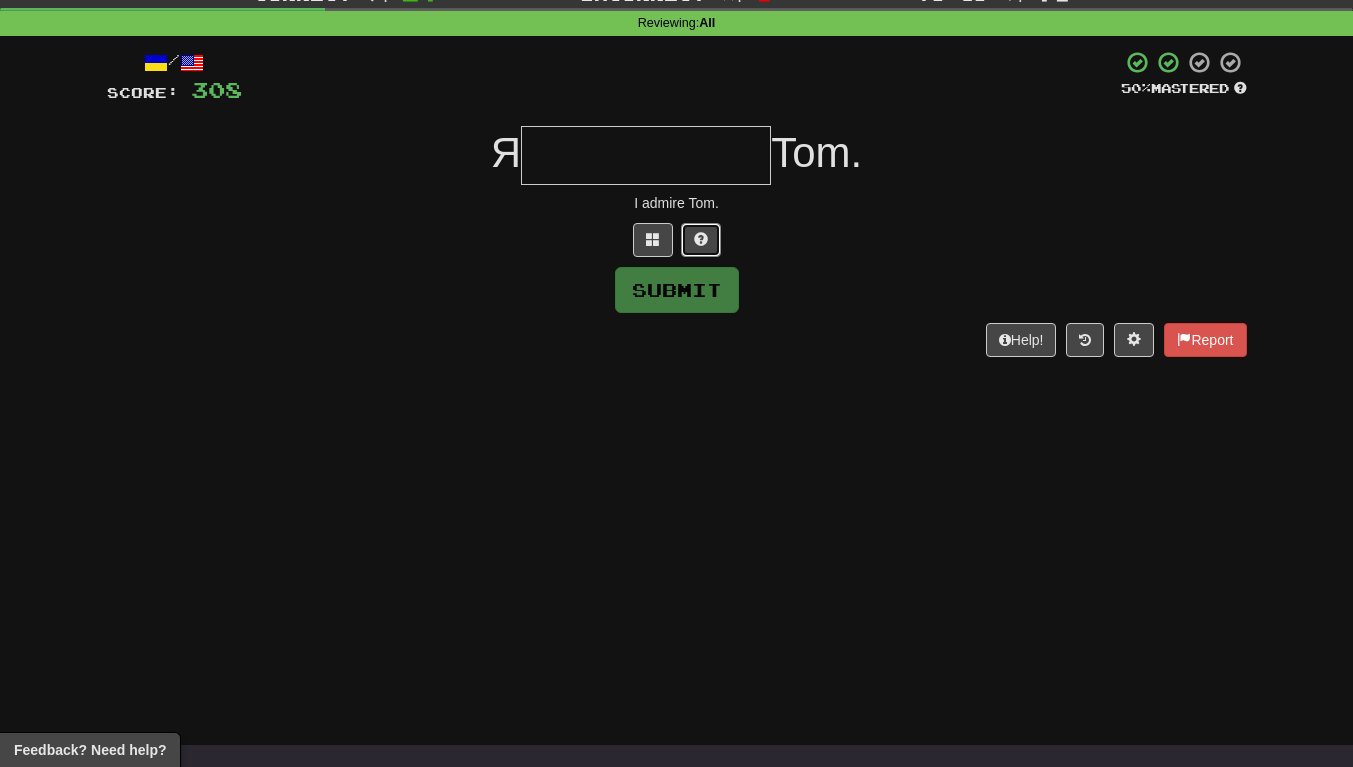 click at bounding box center (701, 239) 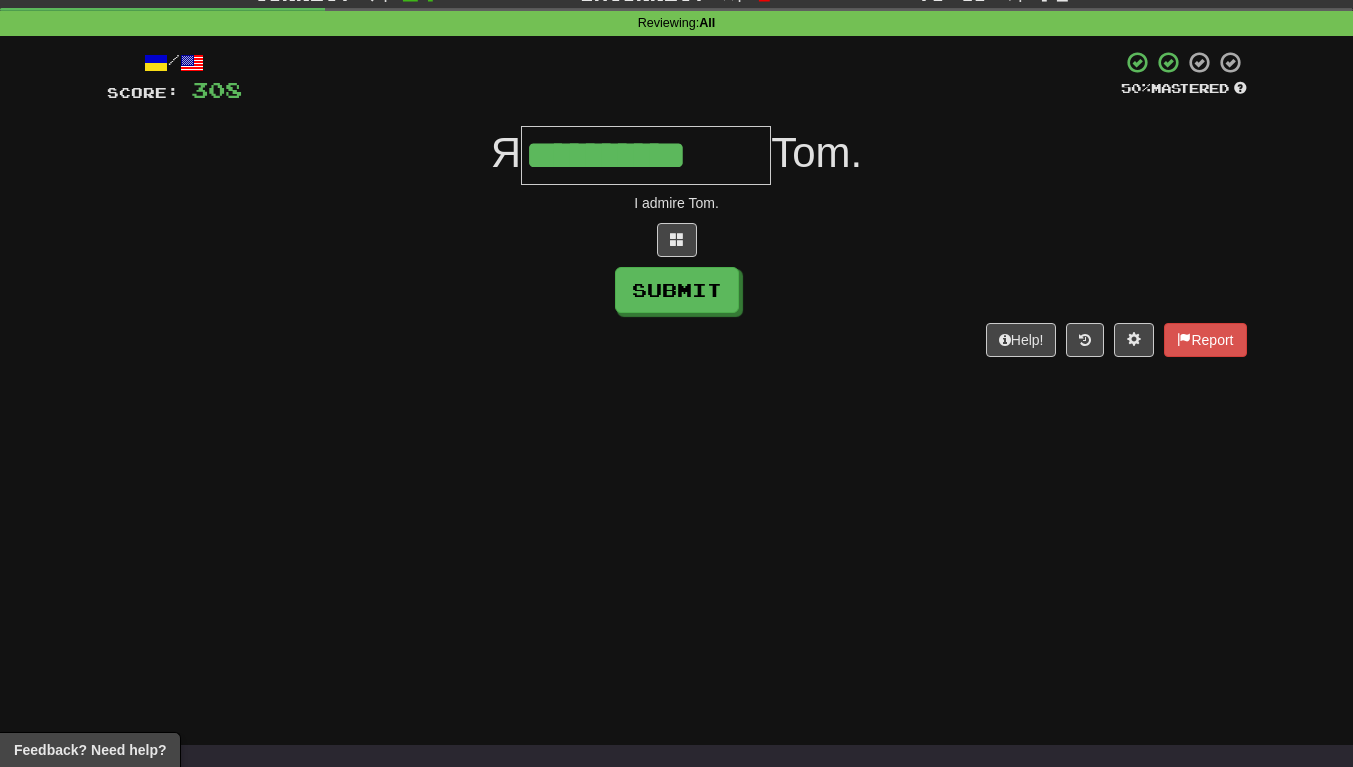 scroll, scrollTop: 0, scrollLeft: 2, axis: horizontal 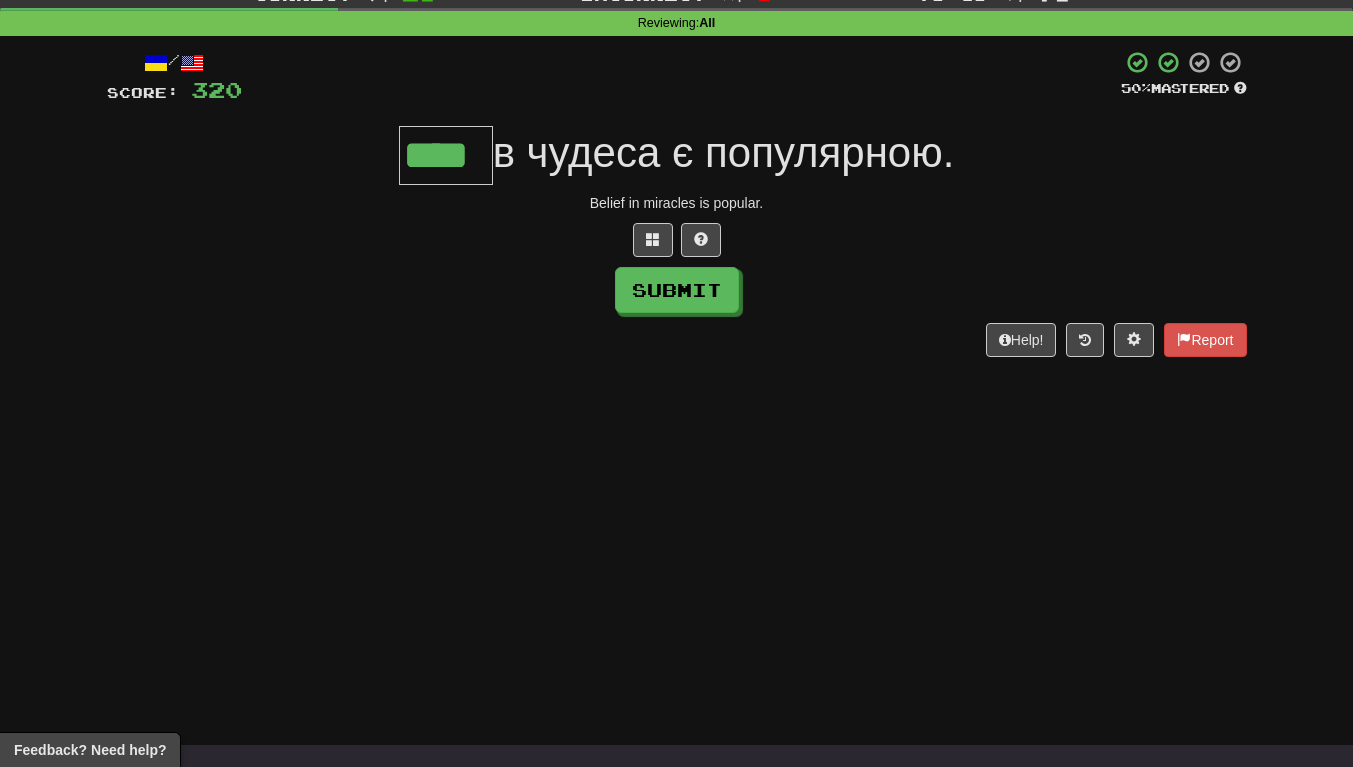 type on "****" 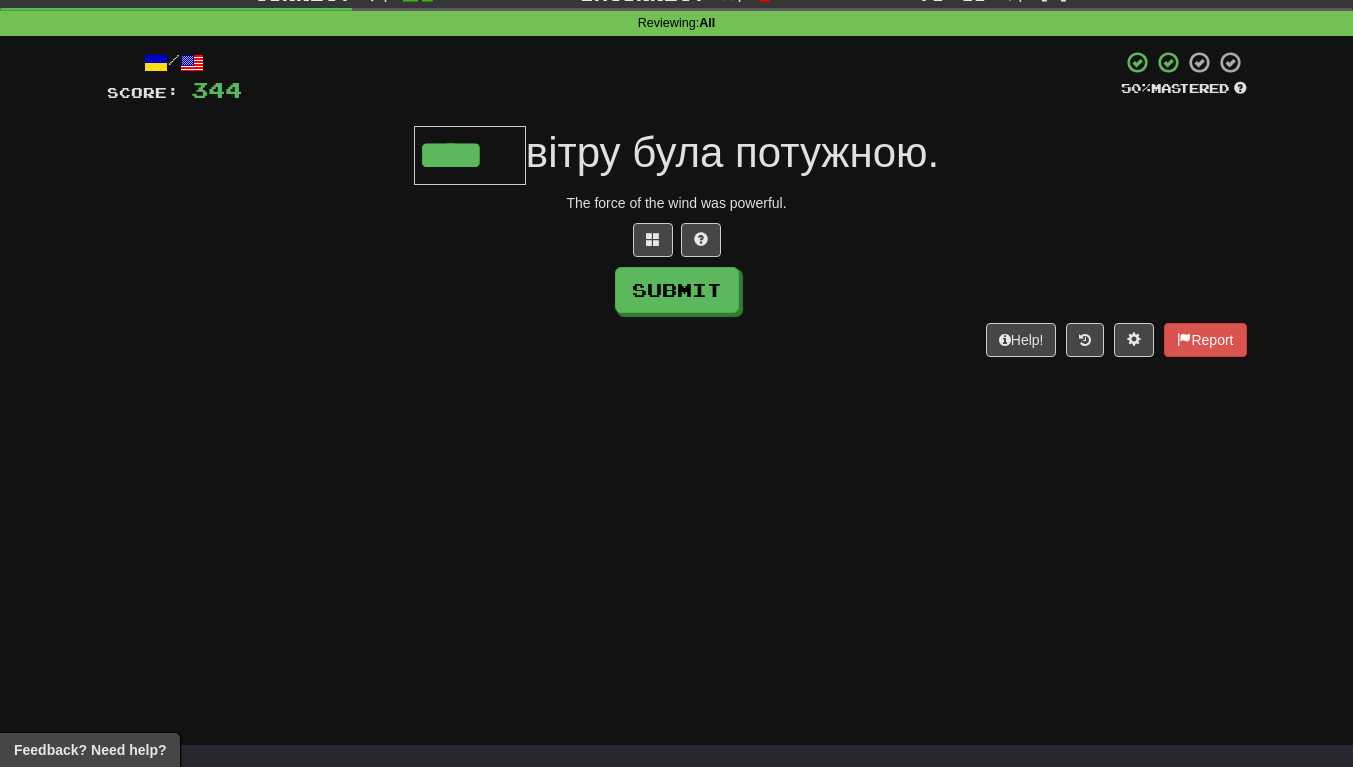 type on "****" 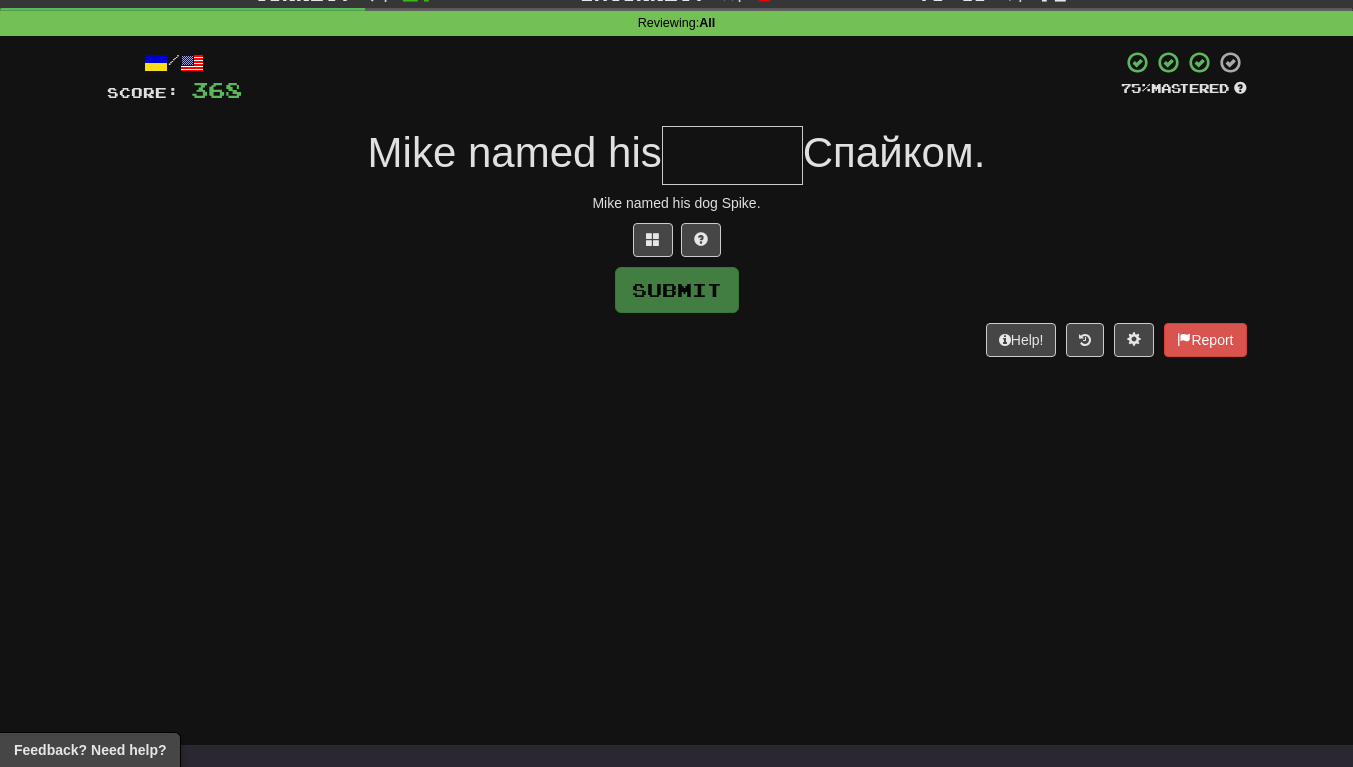 type on "*" 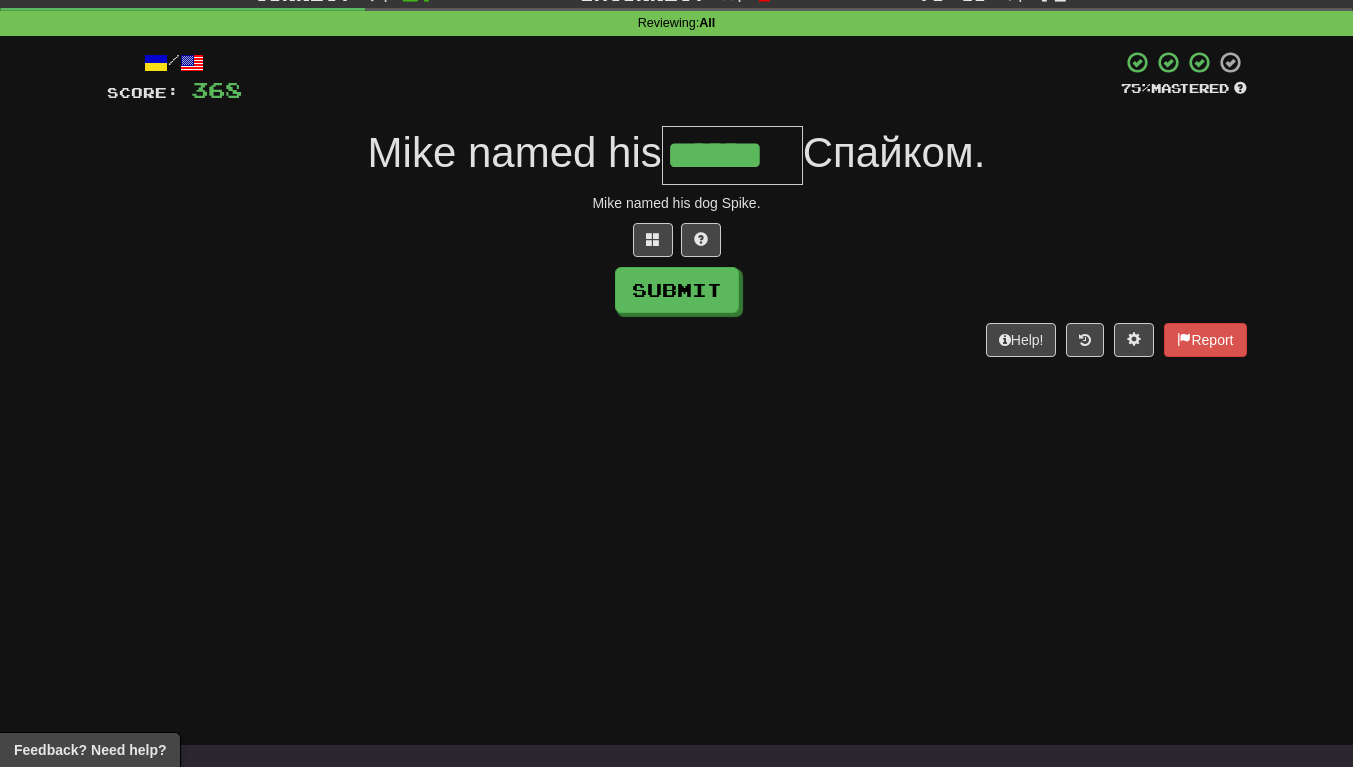 scroll, scrollTop: 0, scrollLeft: 7, axis: horizontal 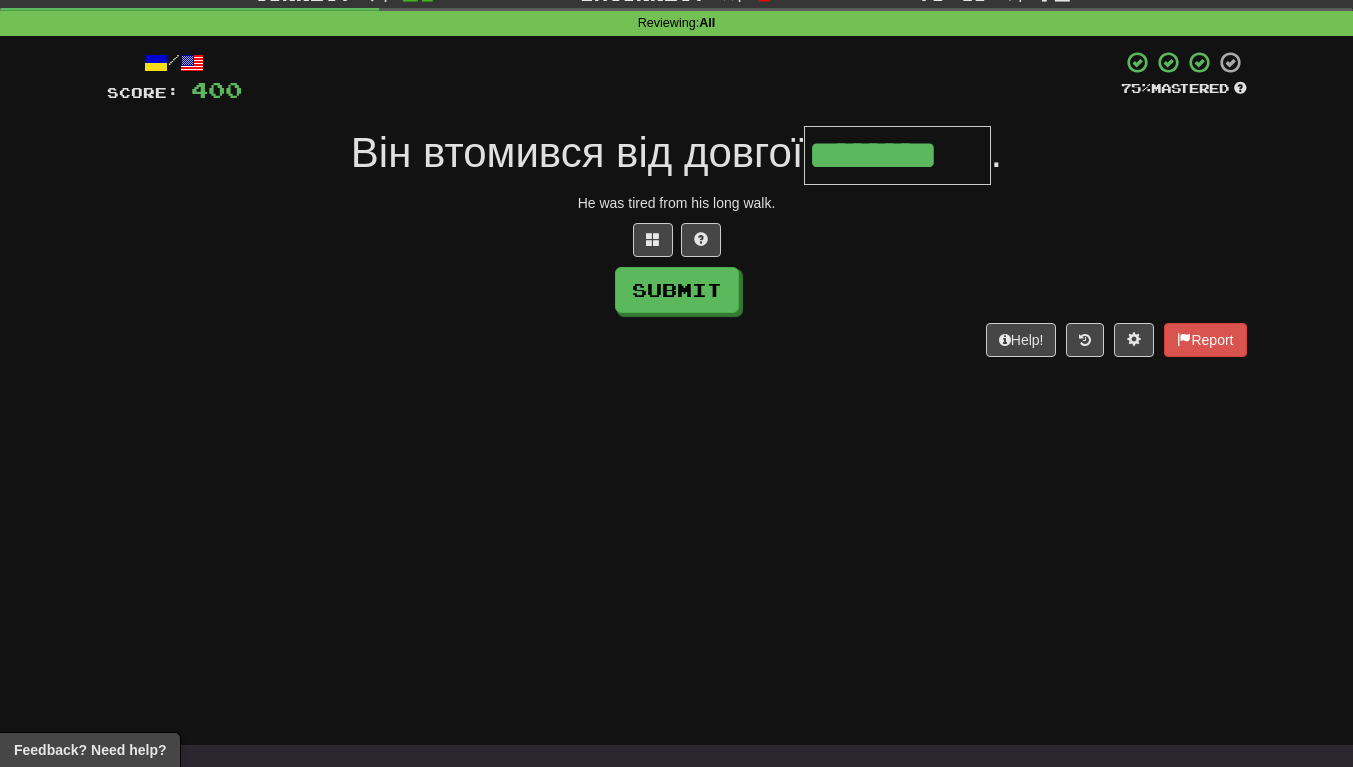 type on "********" 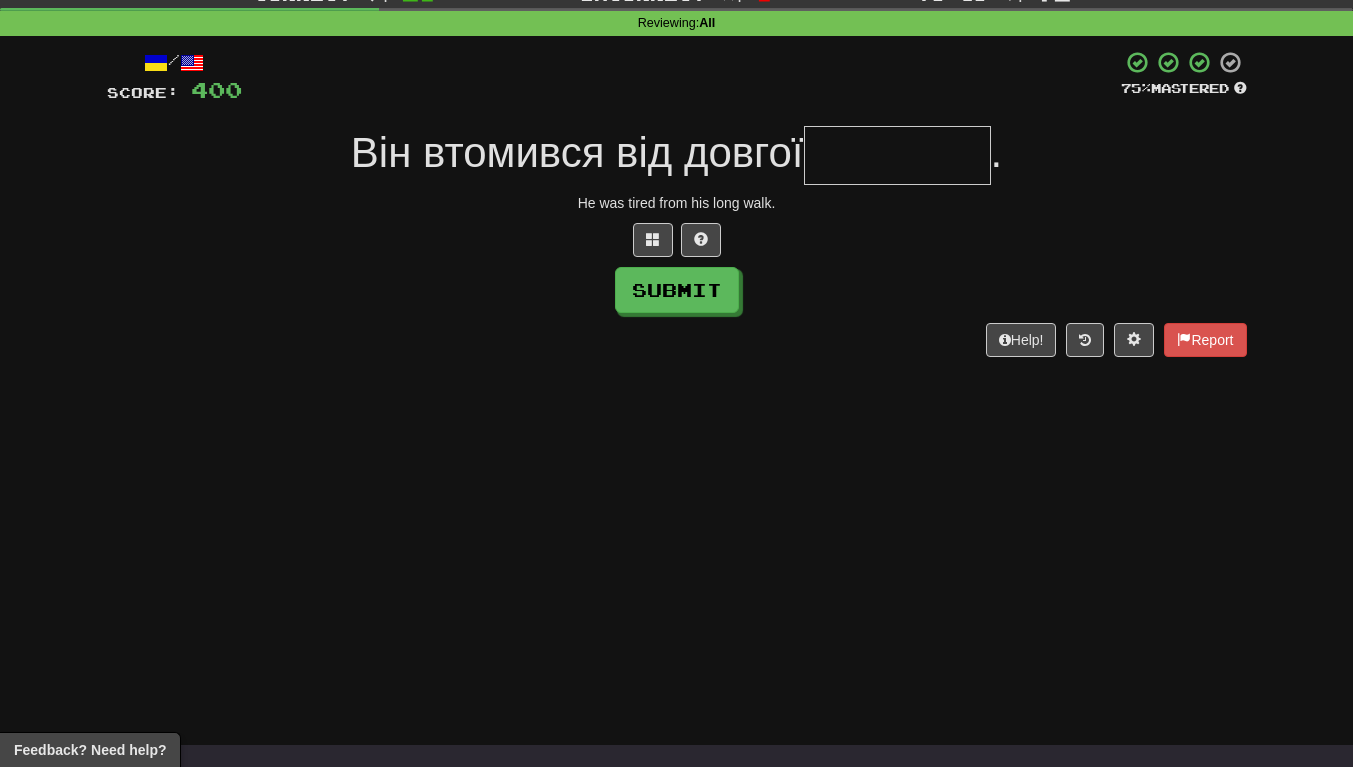 scroll, scrollTop: 0, scrollLeft: 0, axis: both 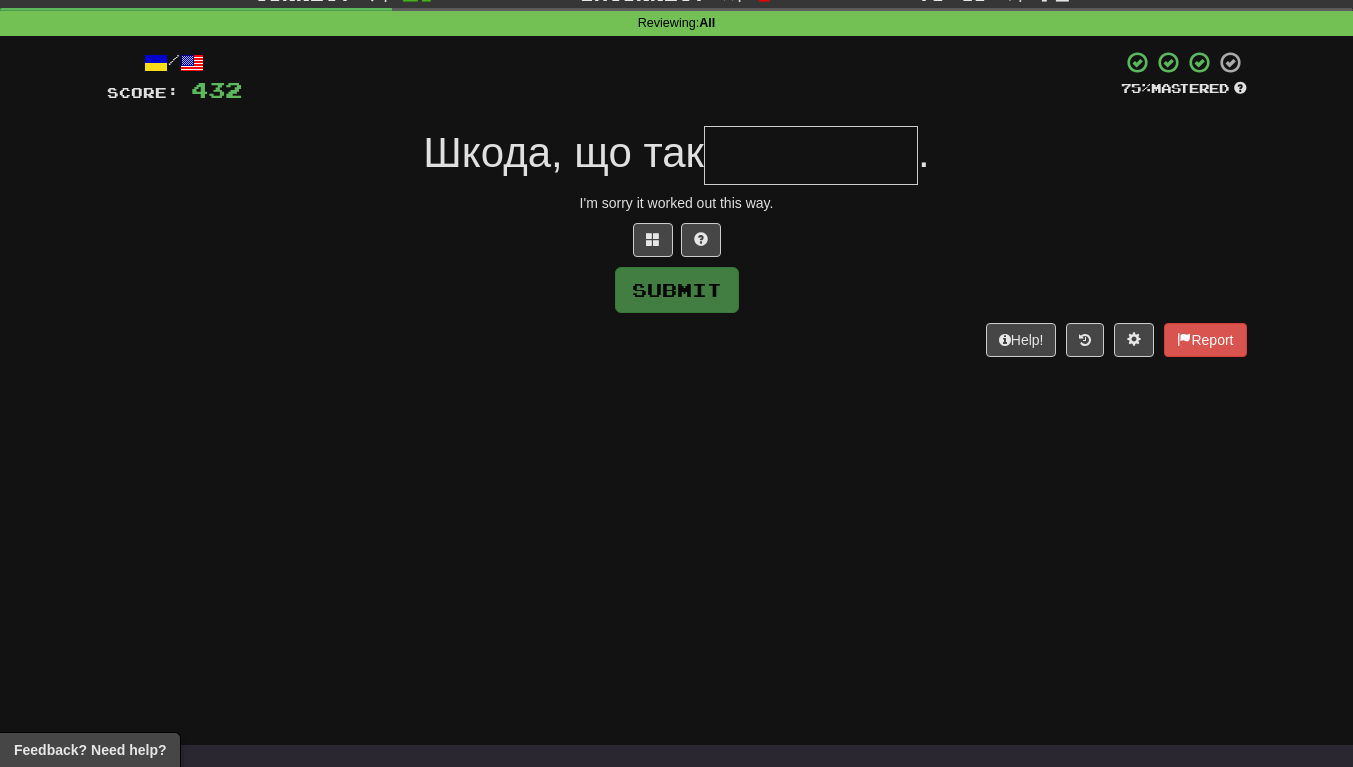 type on "*" 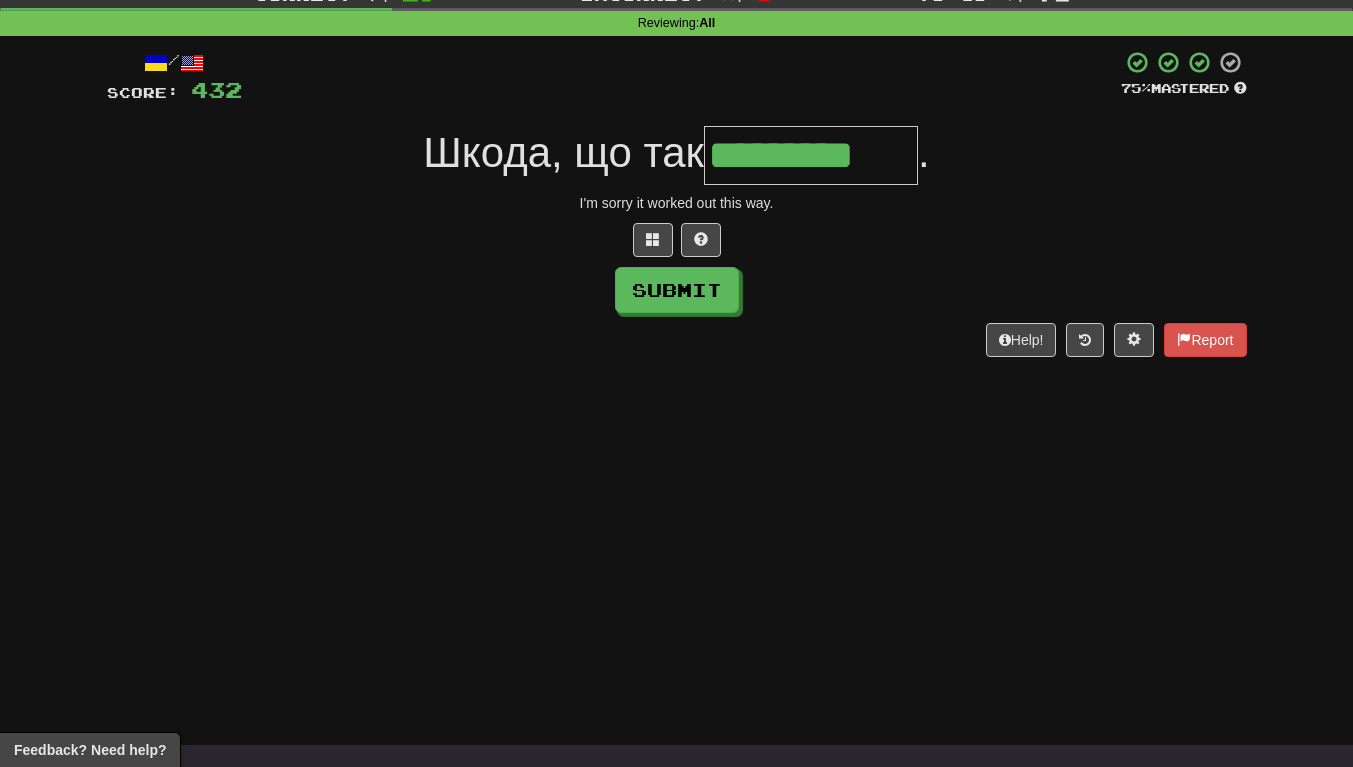 scroll, scrollTop: 0, scrollLeft: 2, axis: horizontal 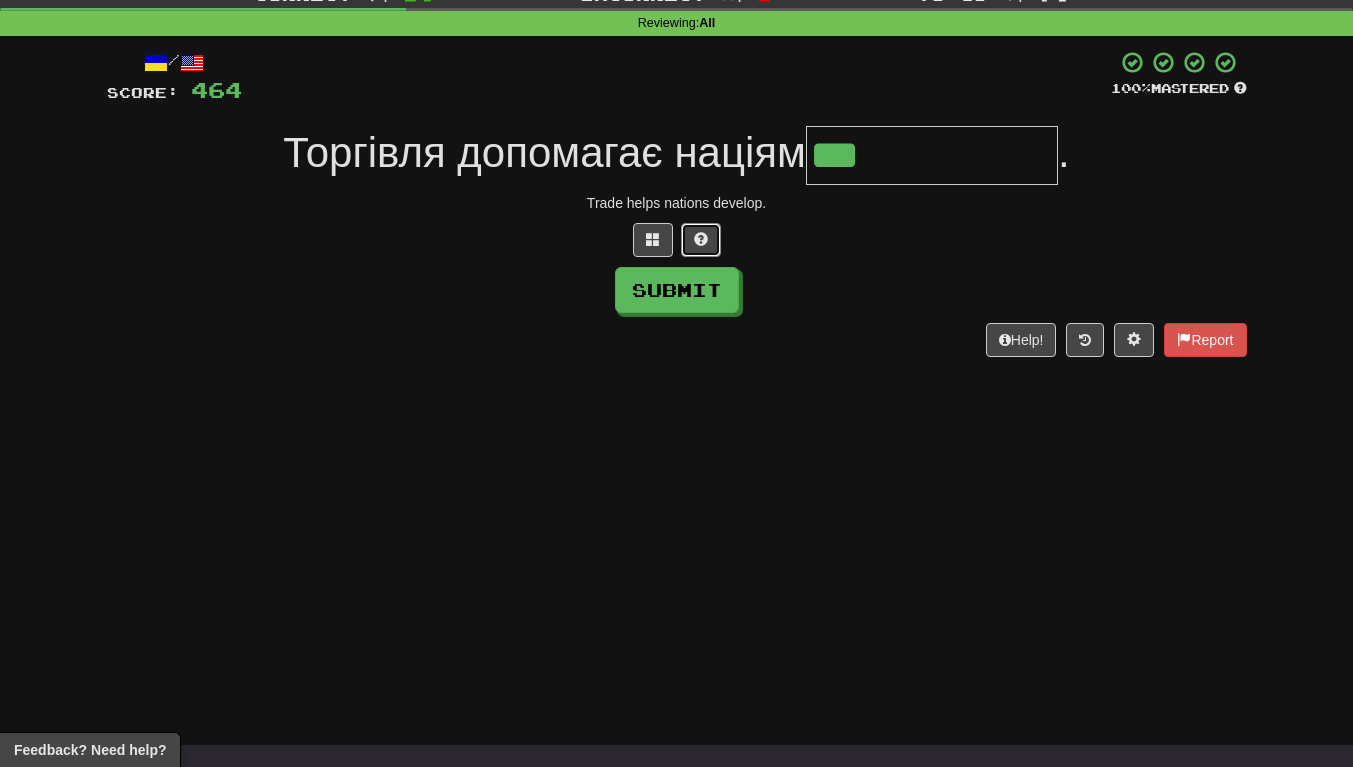 click at bounding box center [701, 240] 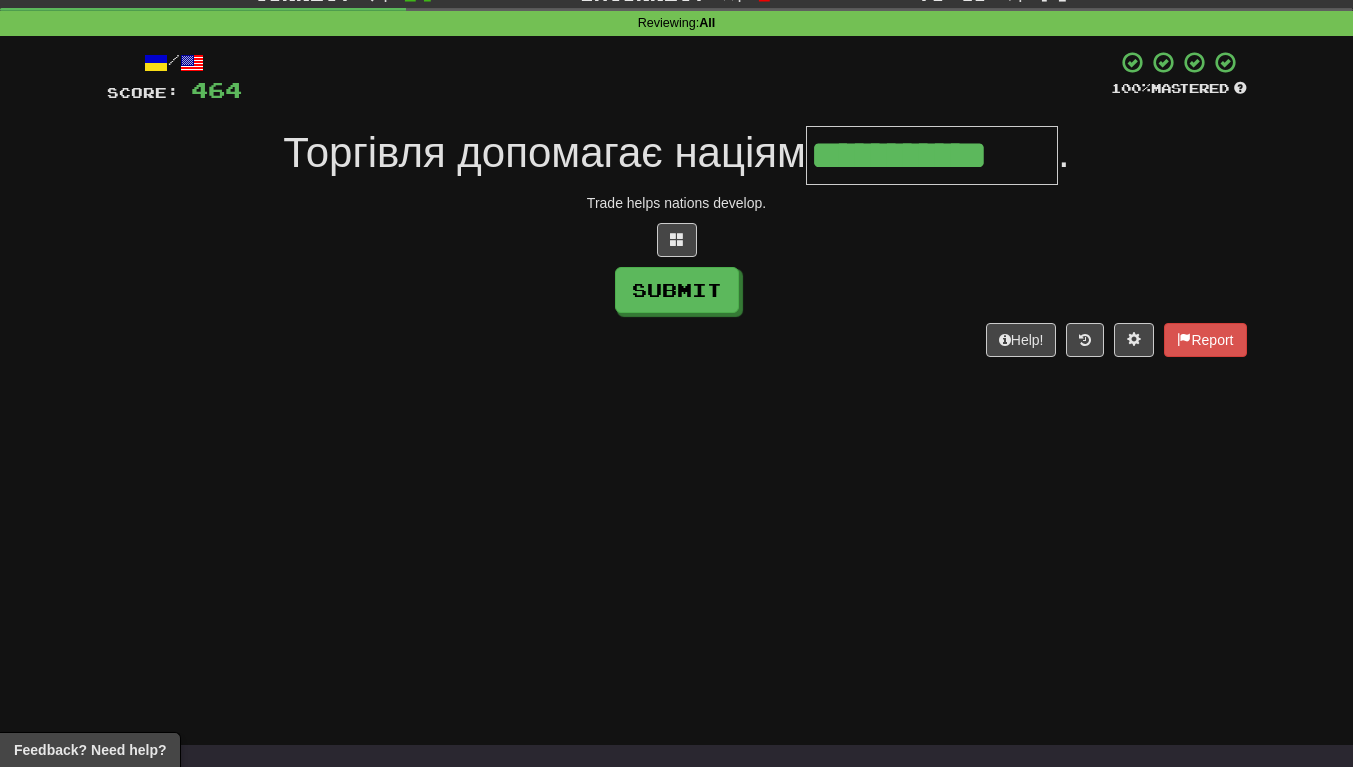 type on "**********" 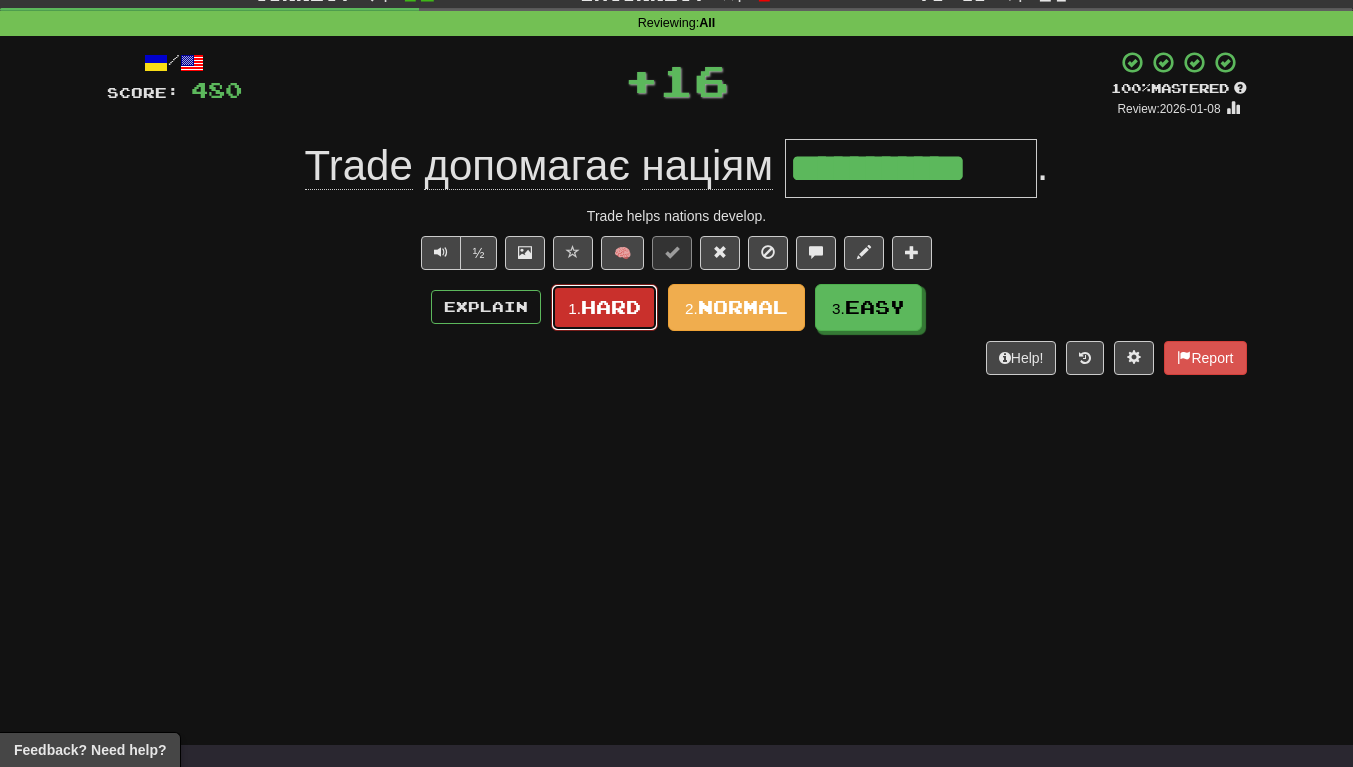 click on "1.  Hard" at bounding box center (604, 307) 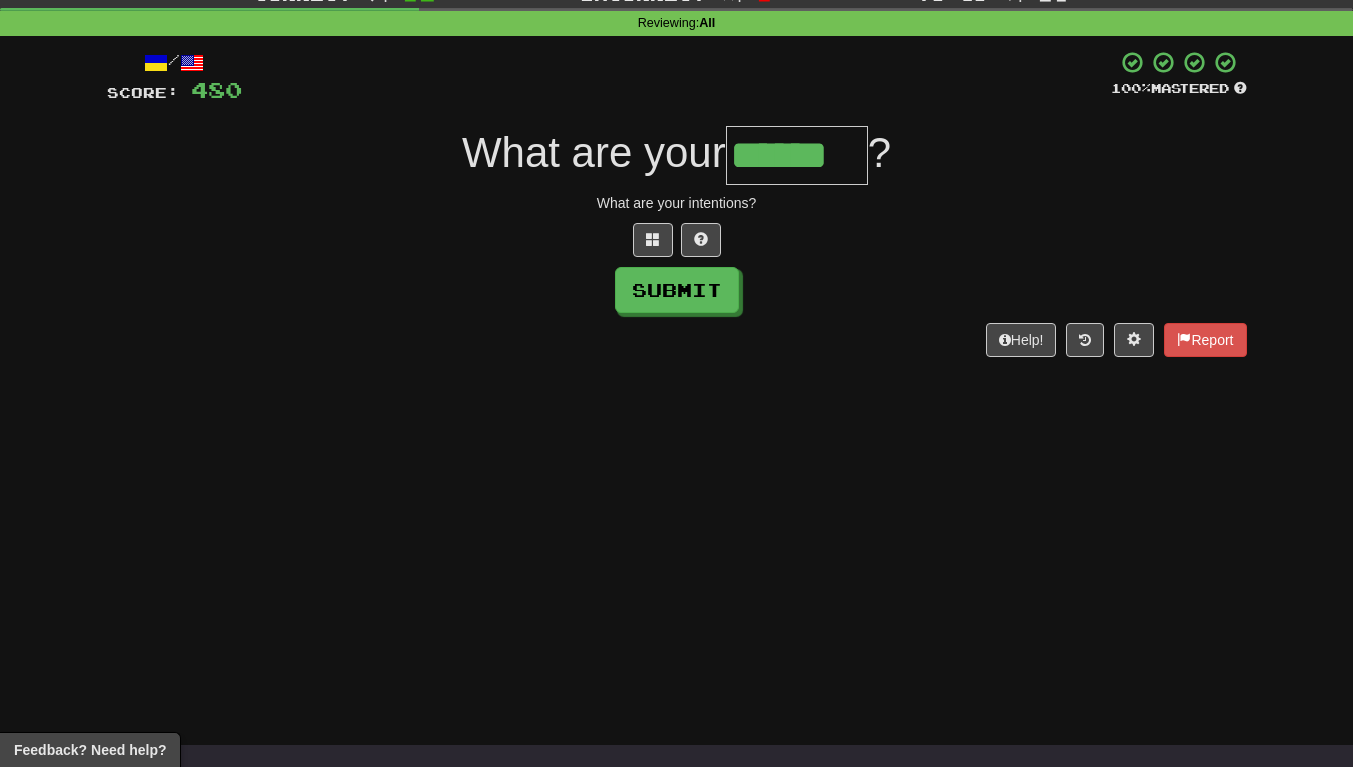 type on "******" 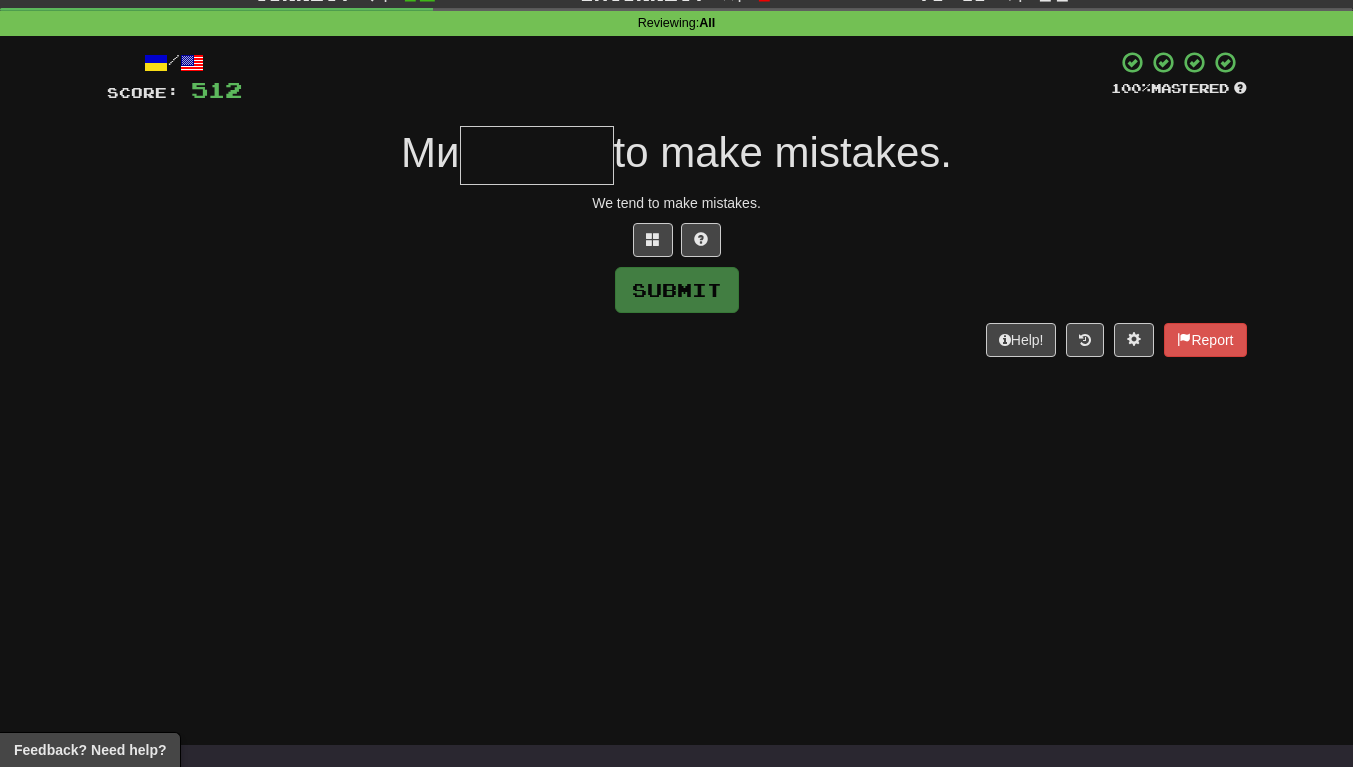 type on "*" 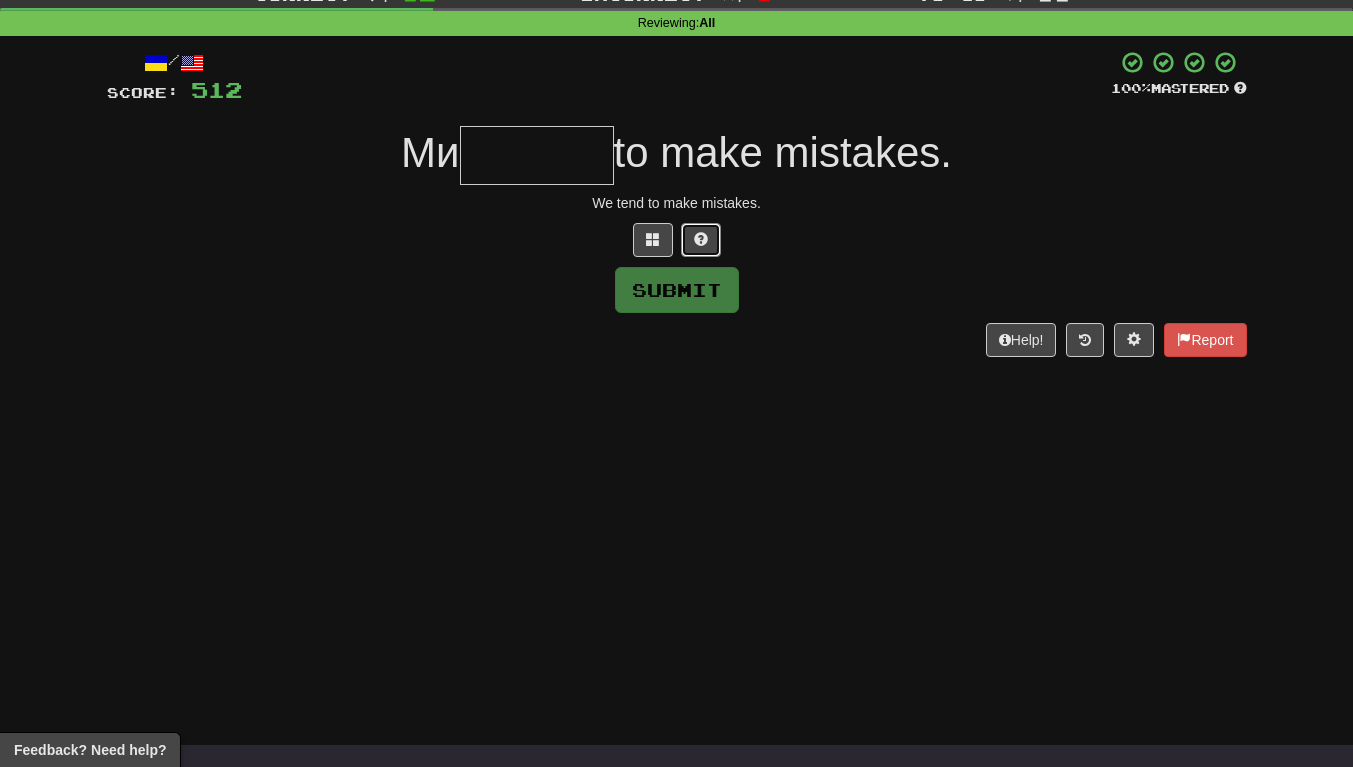 click at bounding box center [701, 239] 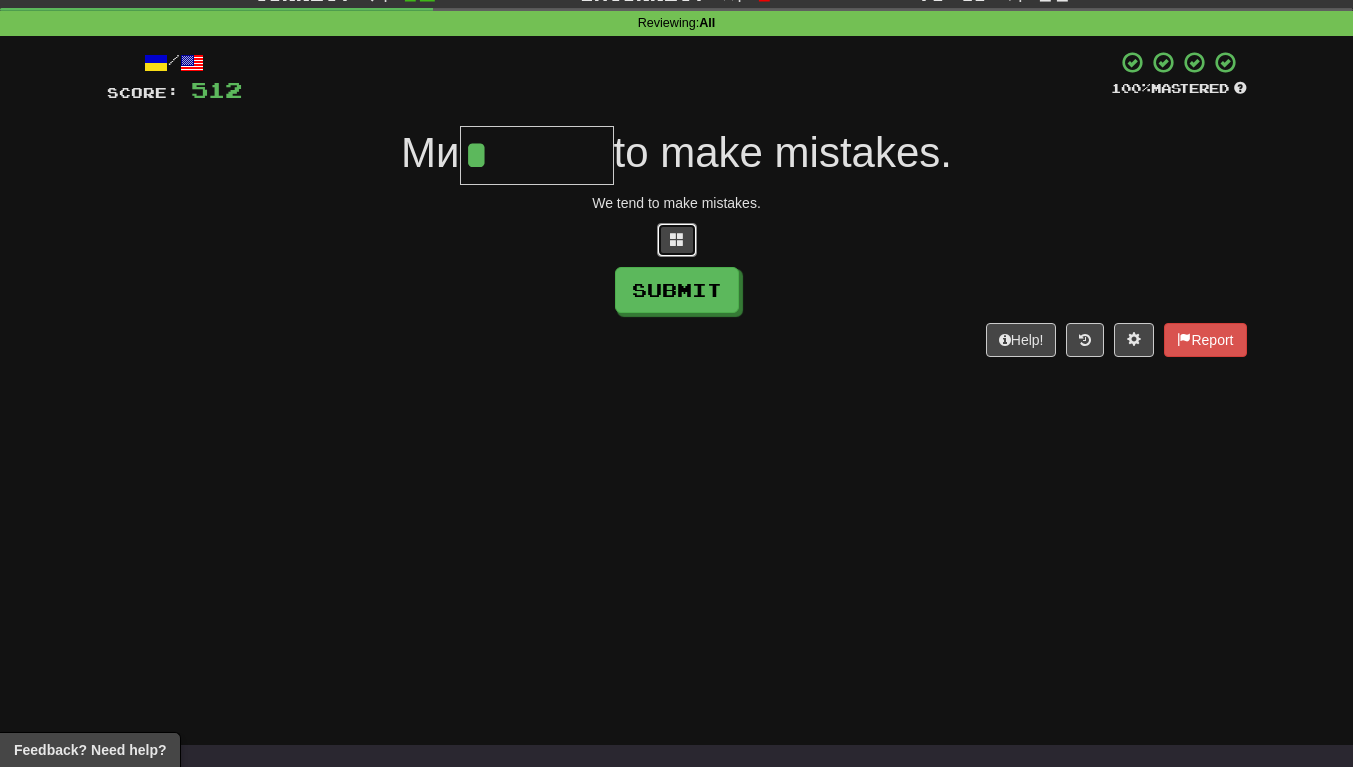 click at bounding box center (677, 239) 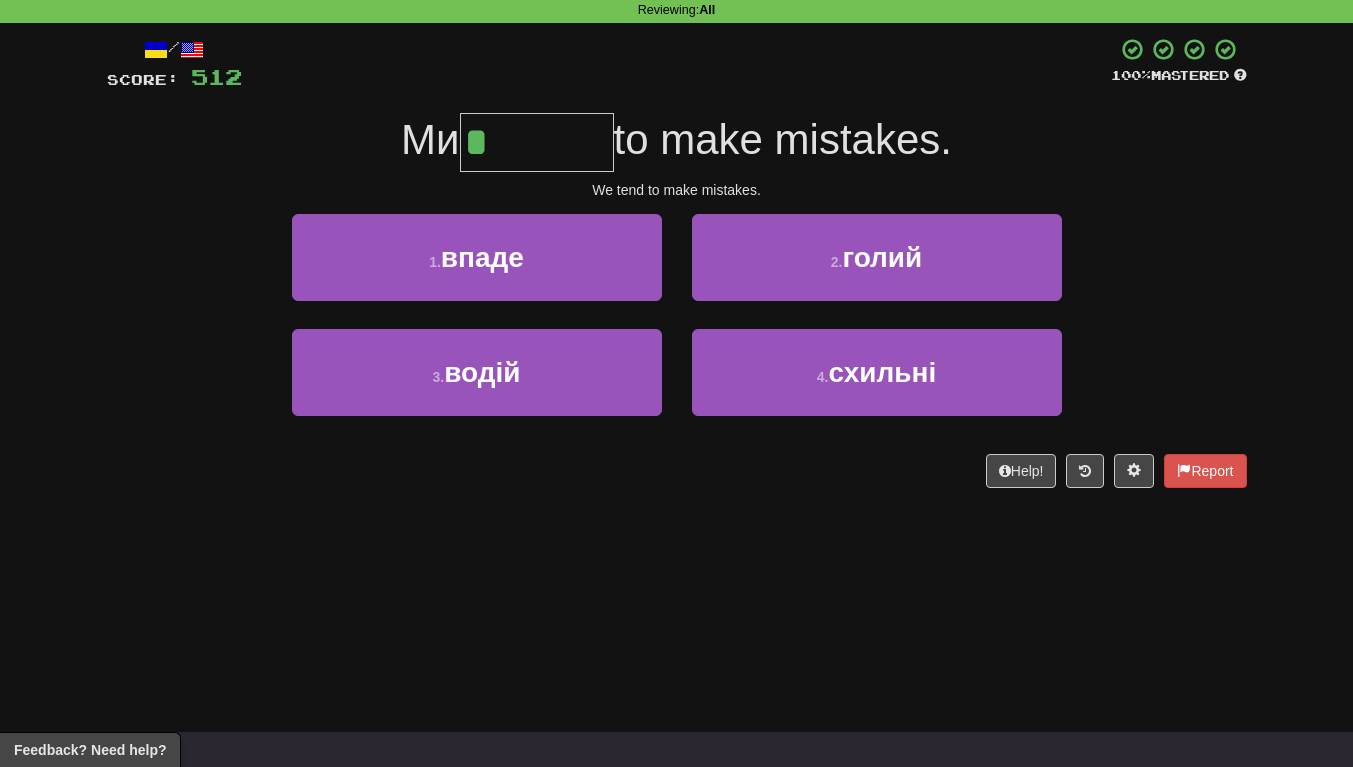 scroll, scrollTop: 111, scrollLeft: 0, axis: vertical 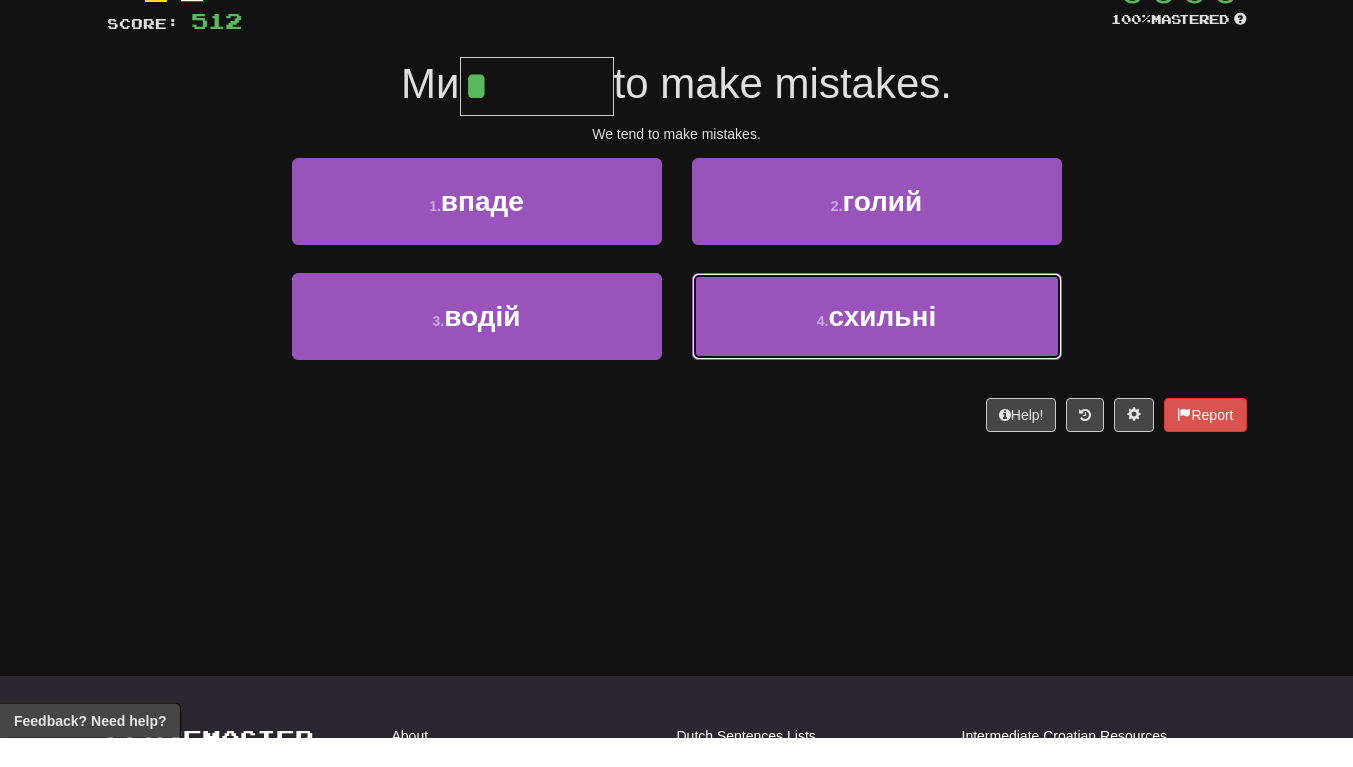 click on "4 .  схильні" at bounding box center [877, 346] 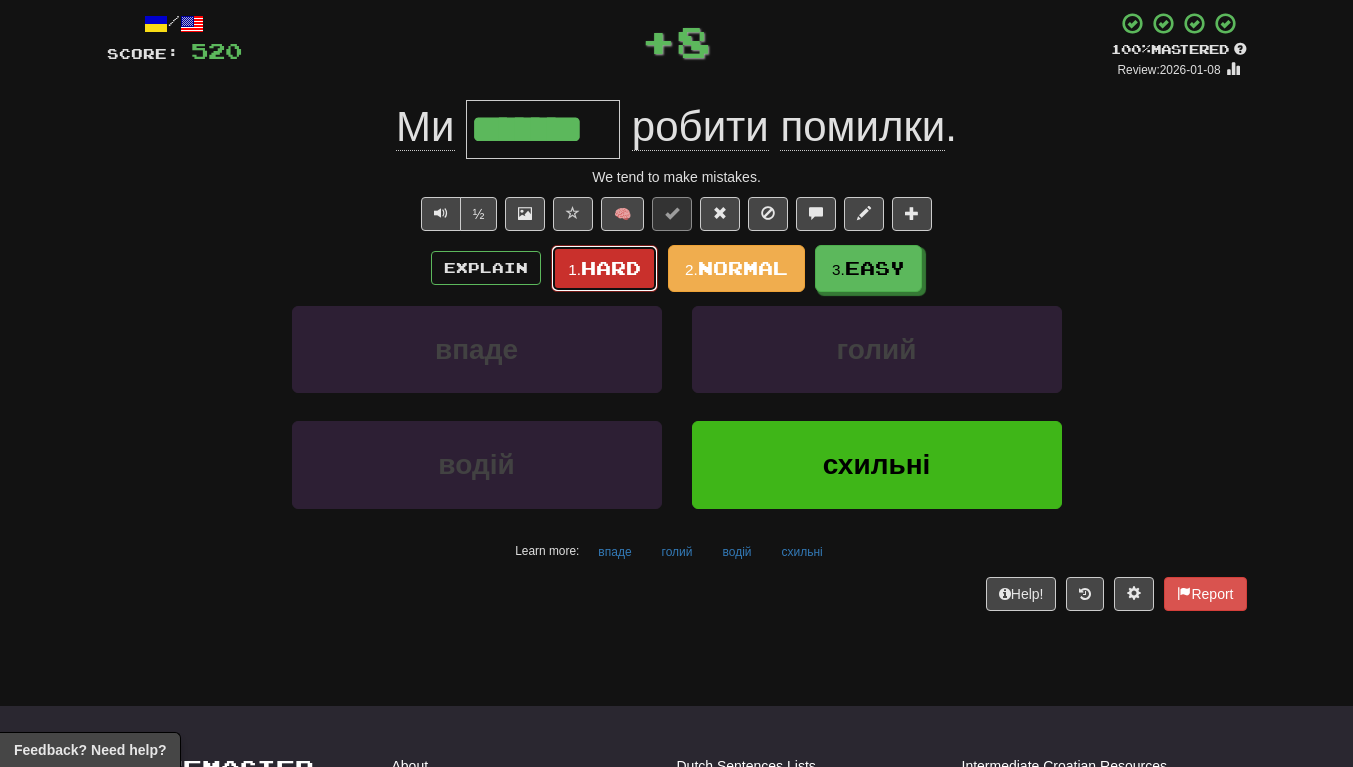 click on "Hard" at bounding box center [611, 268] 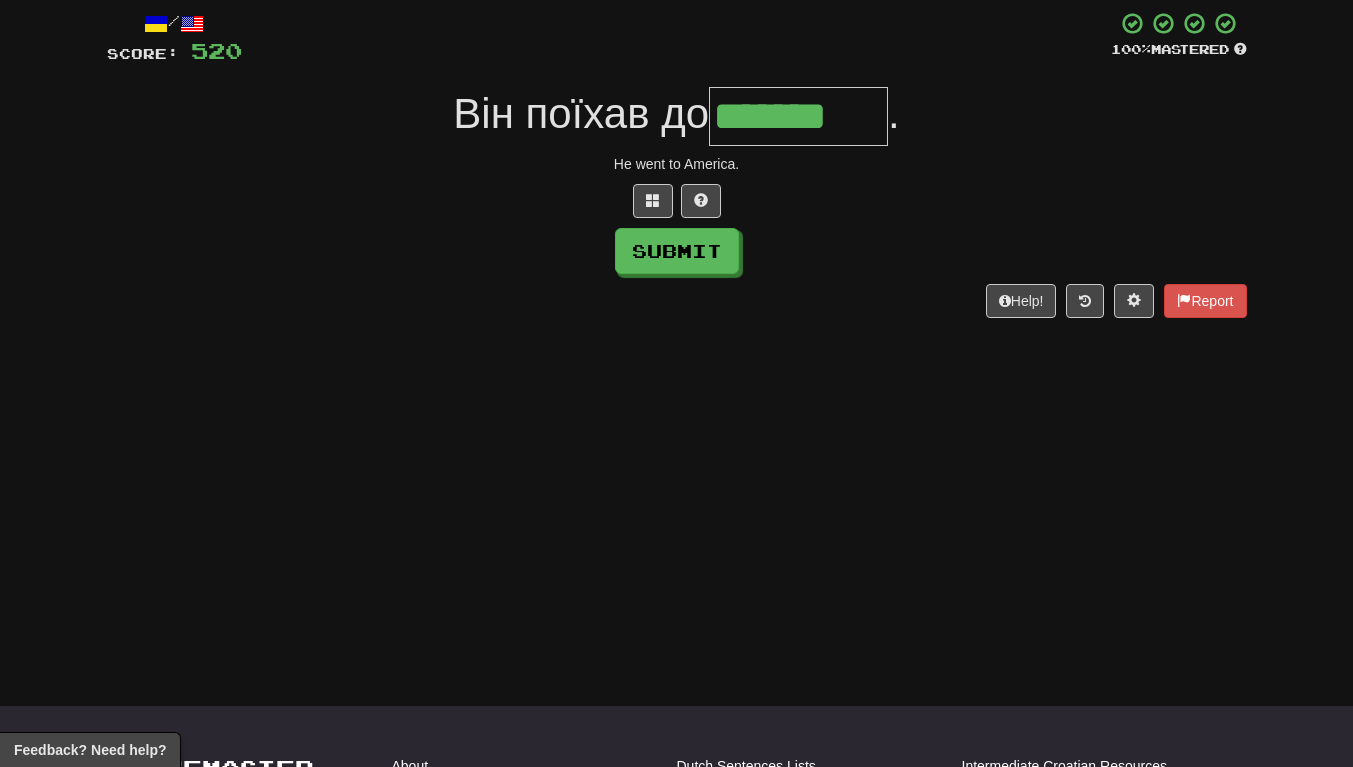type on "*******" 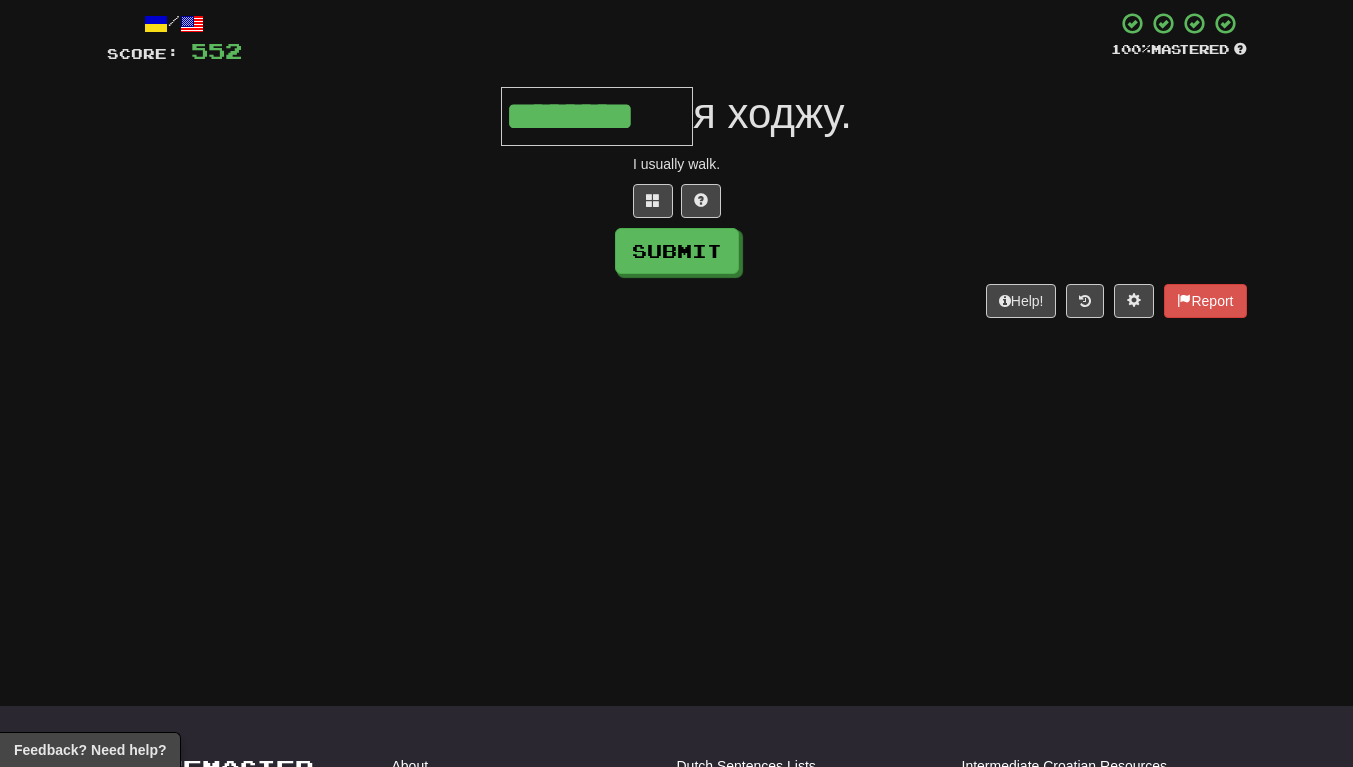 type on "********" 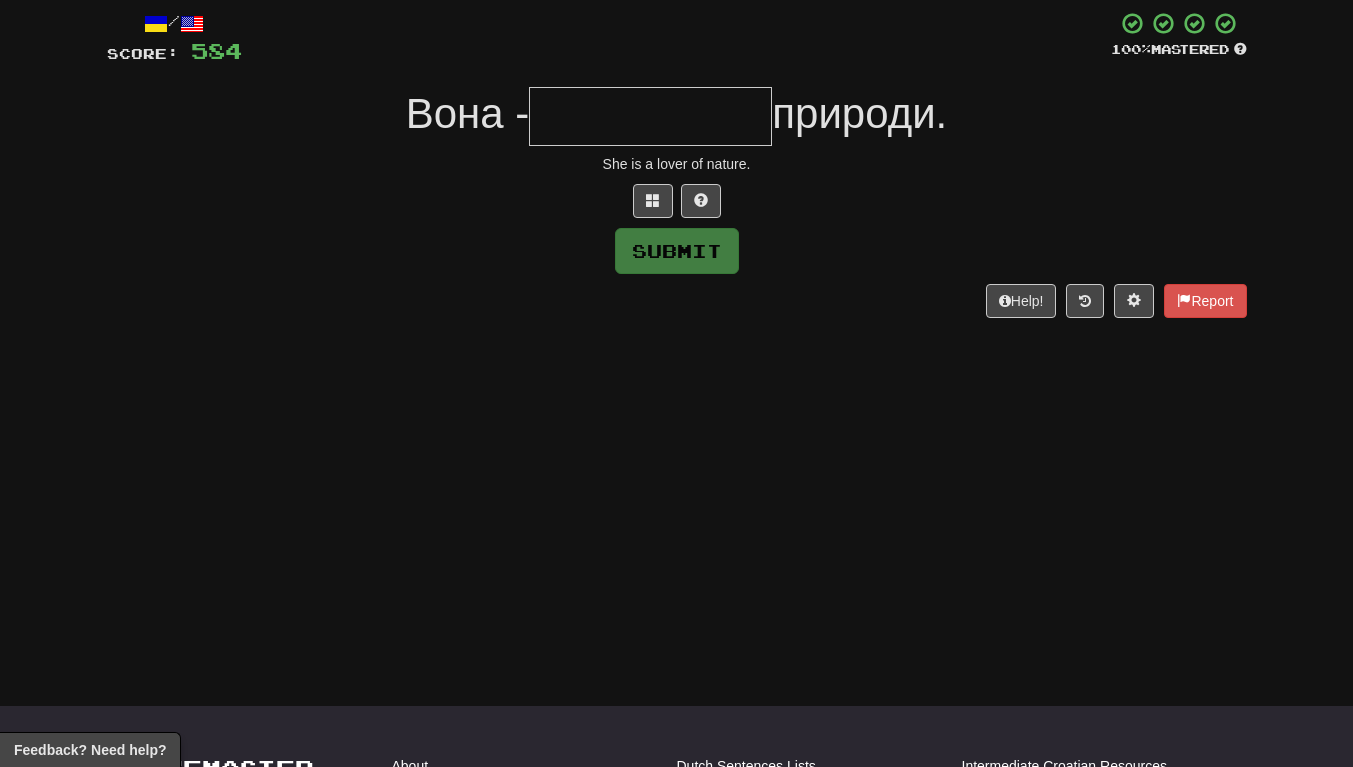 click on "She is a lover of nature." at bounding box center [677, 164] 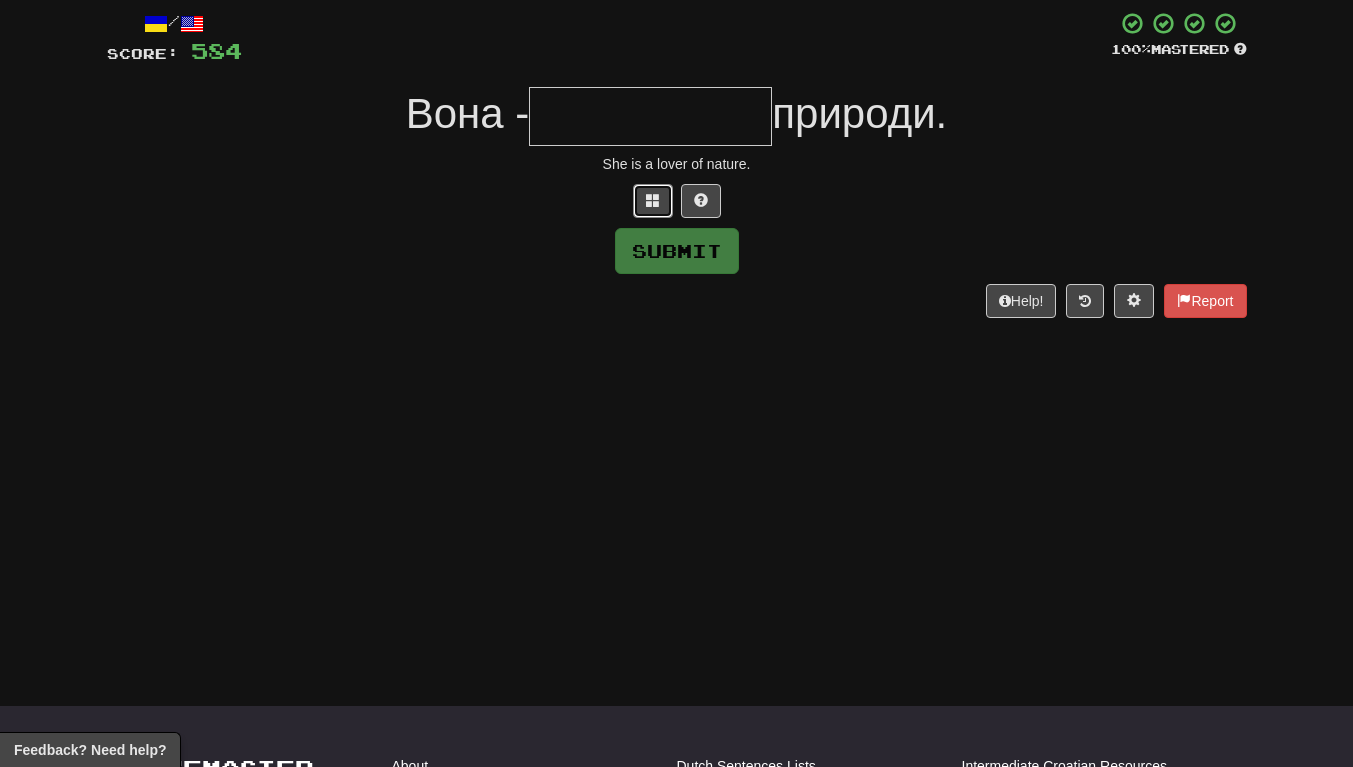 click at bounding box center (653, 200) 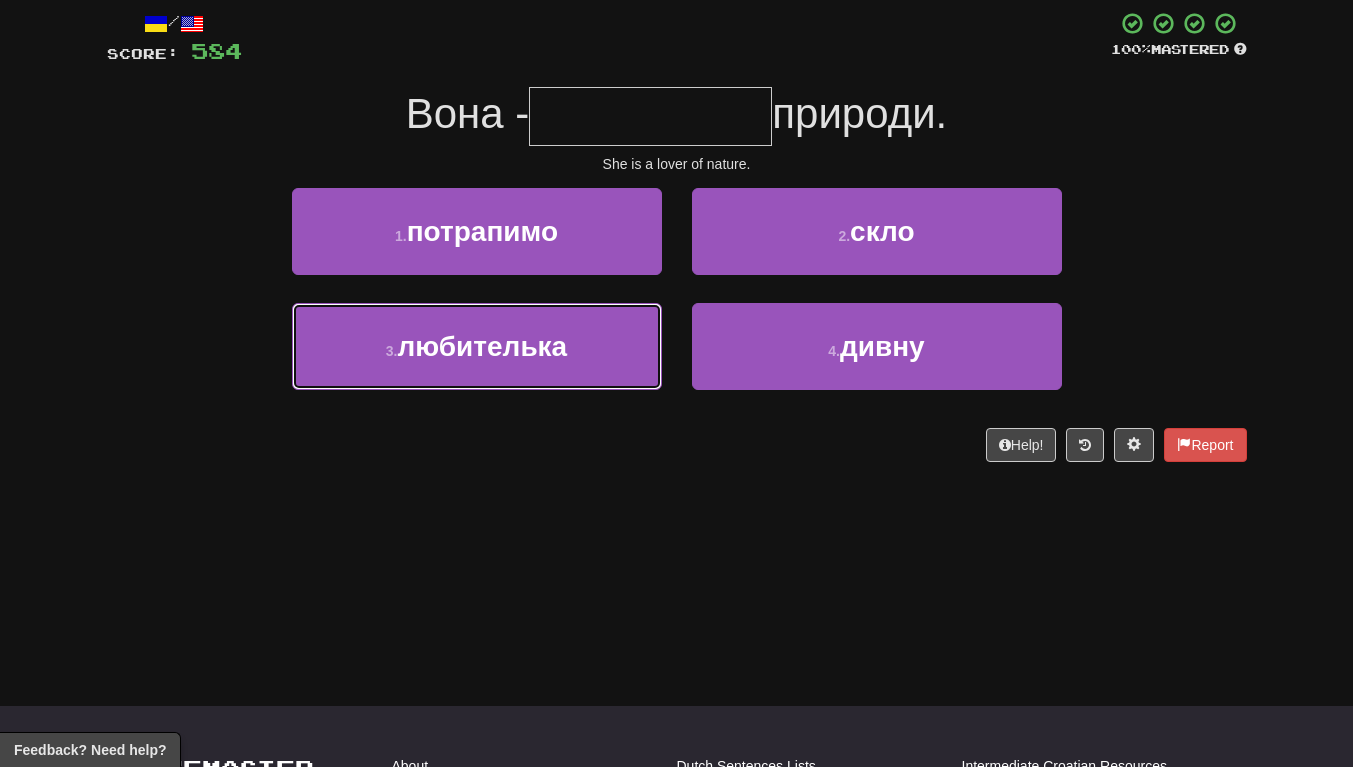 click on "3 .  любителька" at bounding box center (477, 346) 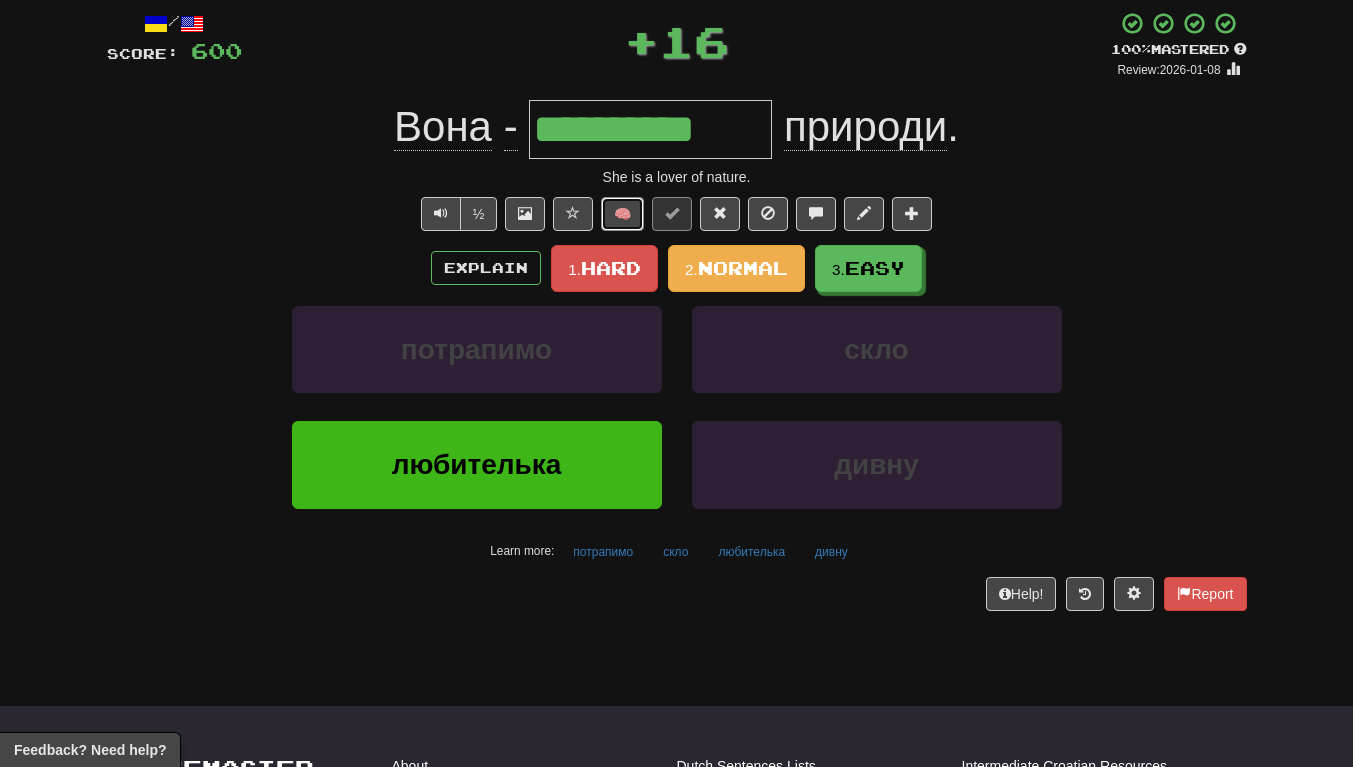 click on "🧠" at bounding box center (622, 214) 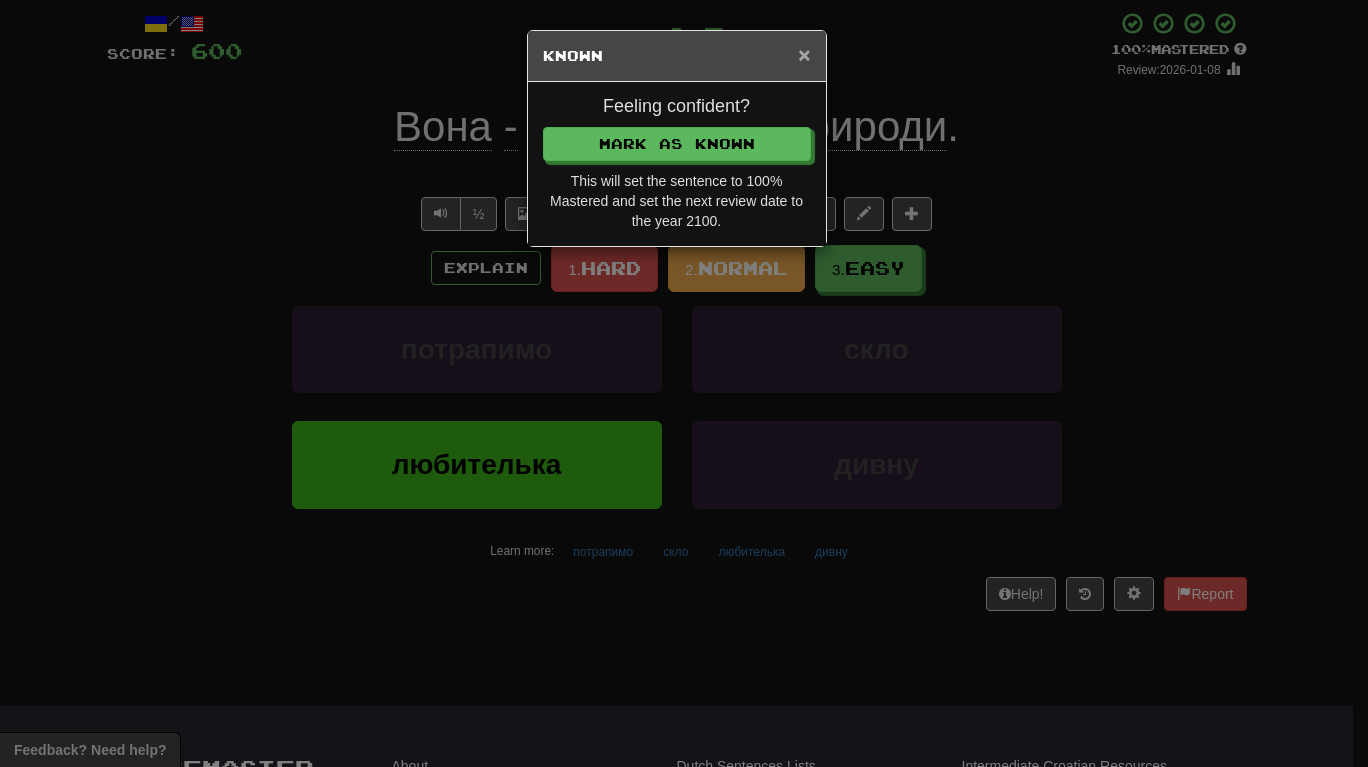 click on "×" at bounding box center [804, 54] 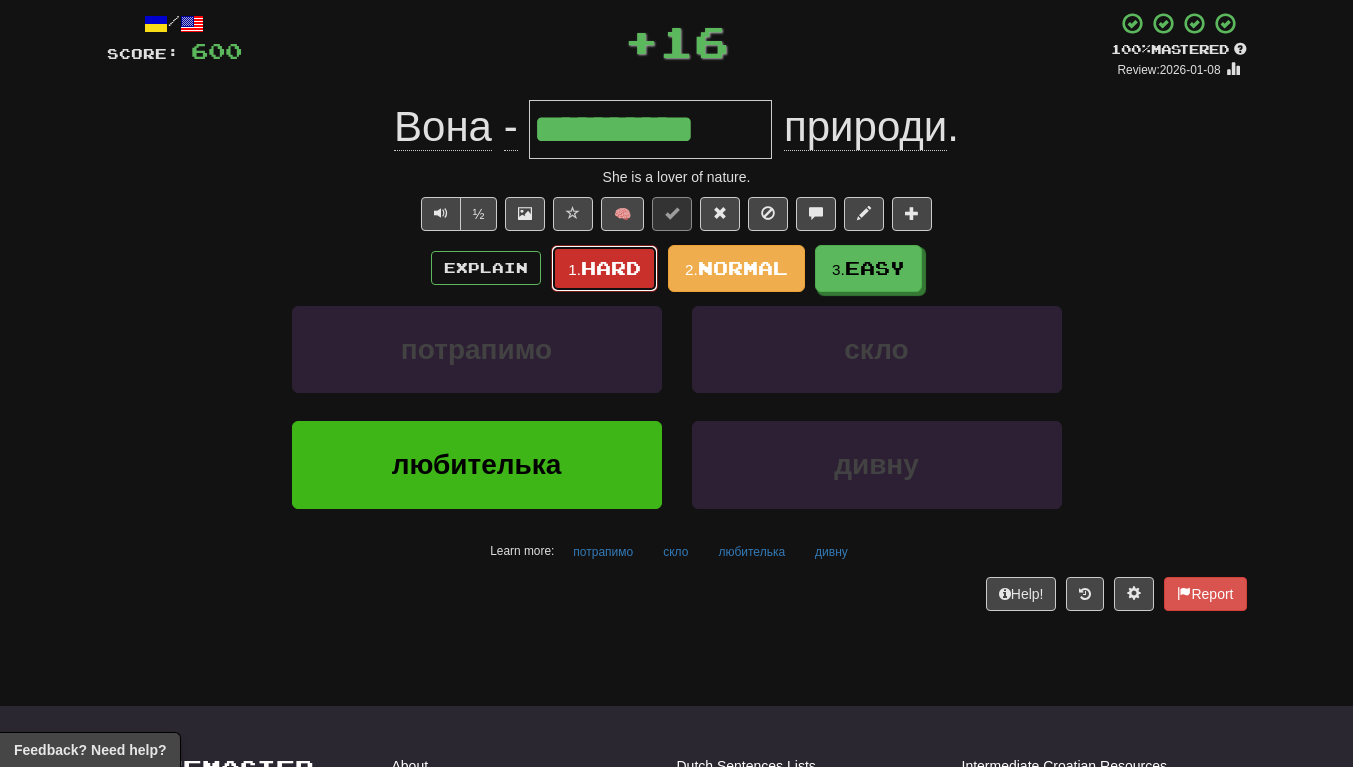 click on "1.  Hard" at bounding box center [604, 268] 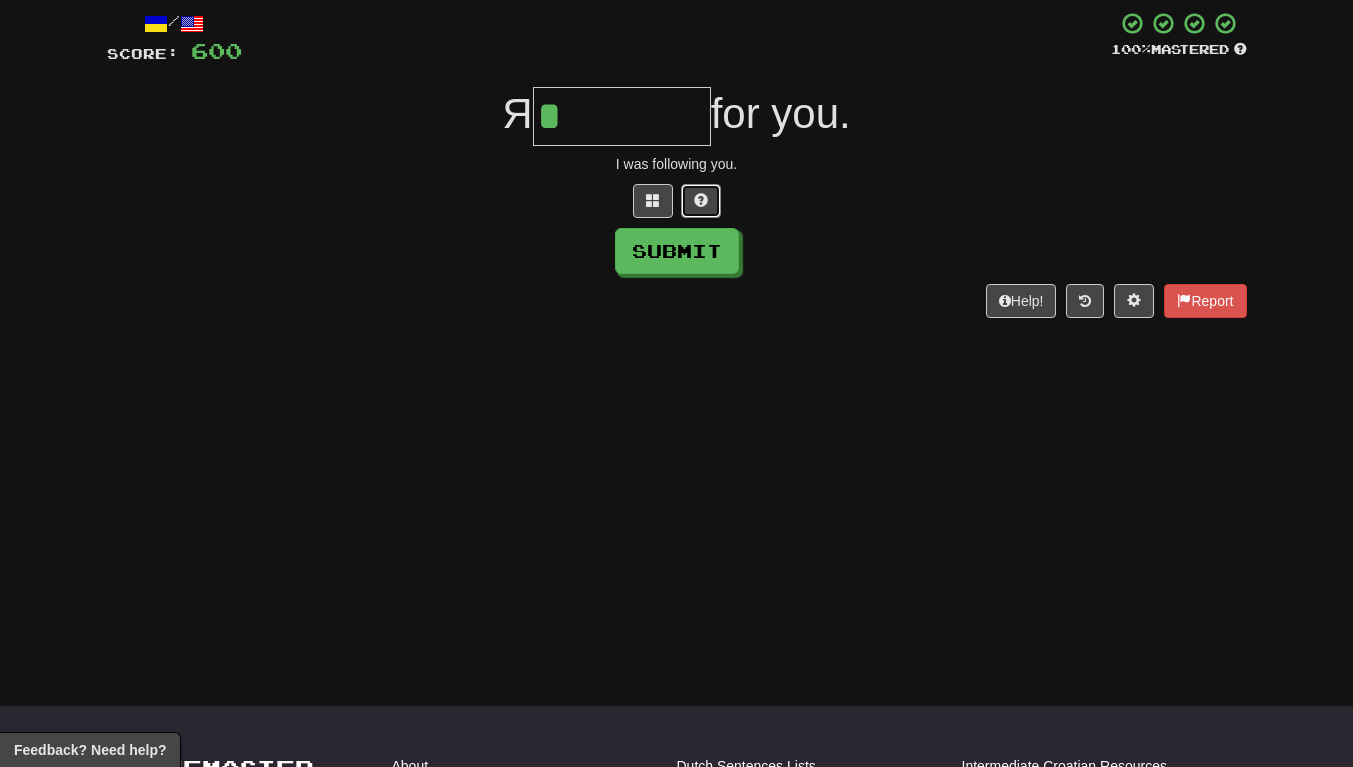 click at bounding box center (701, 201) 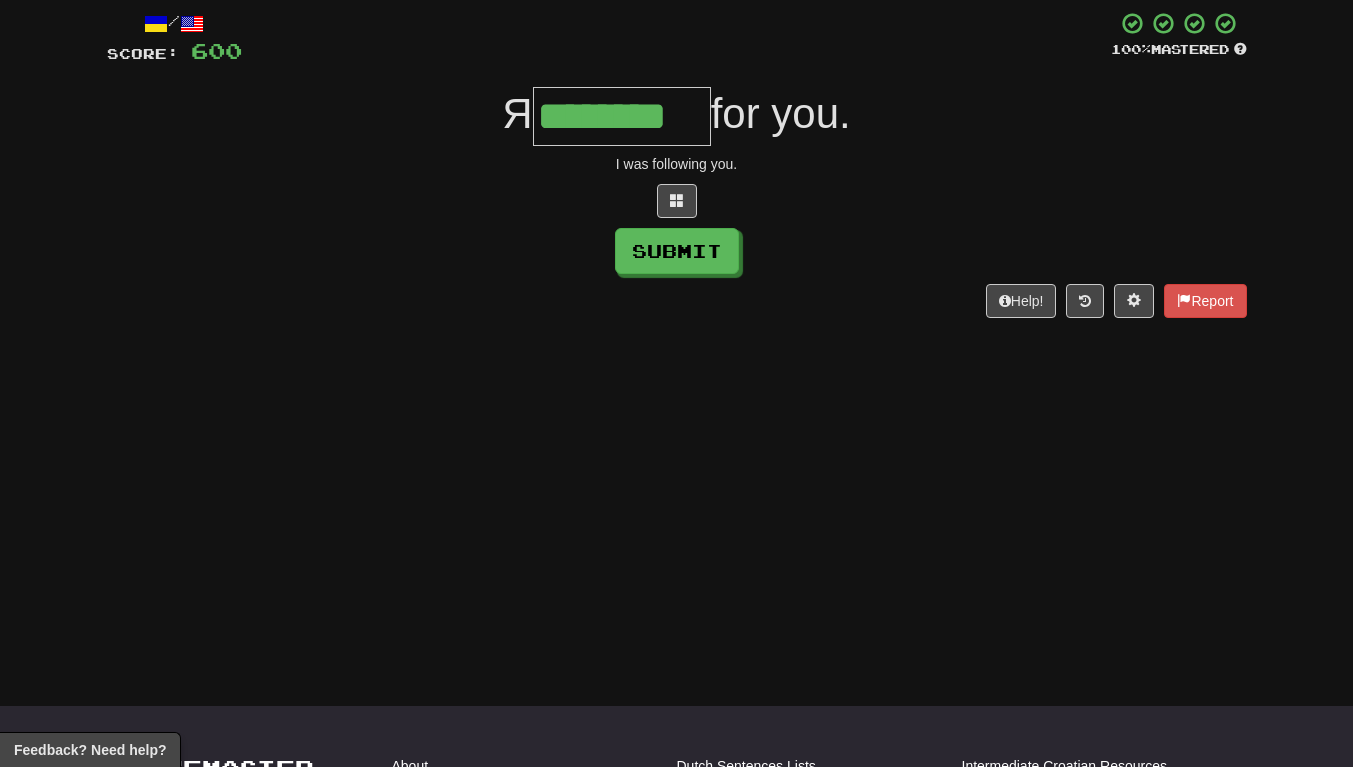 type on "********" 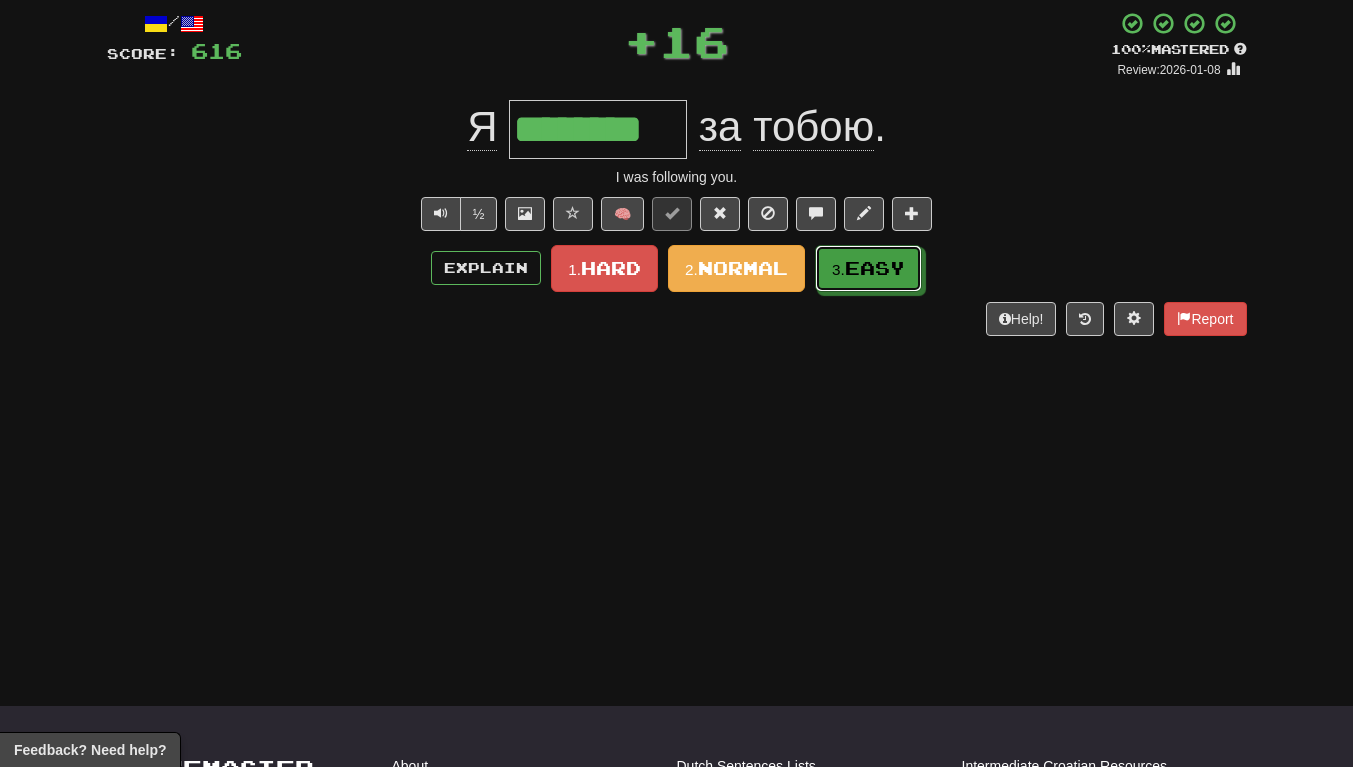 click on "Easy" at bounding box center (875, 268) 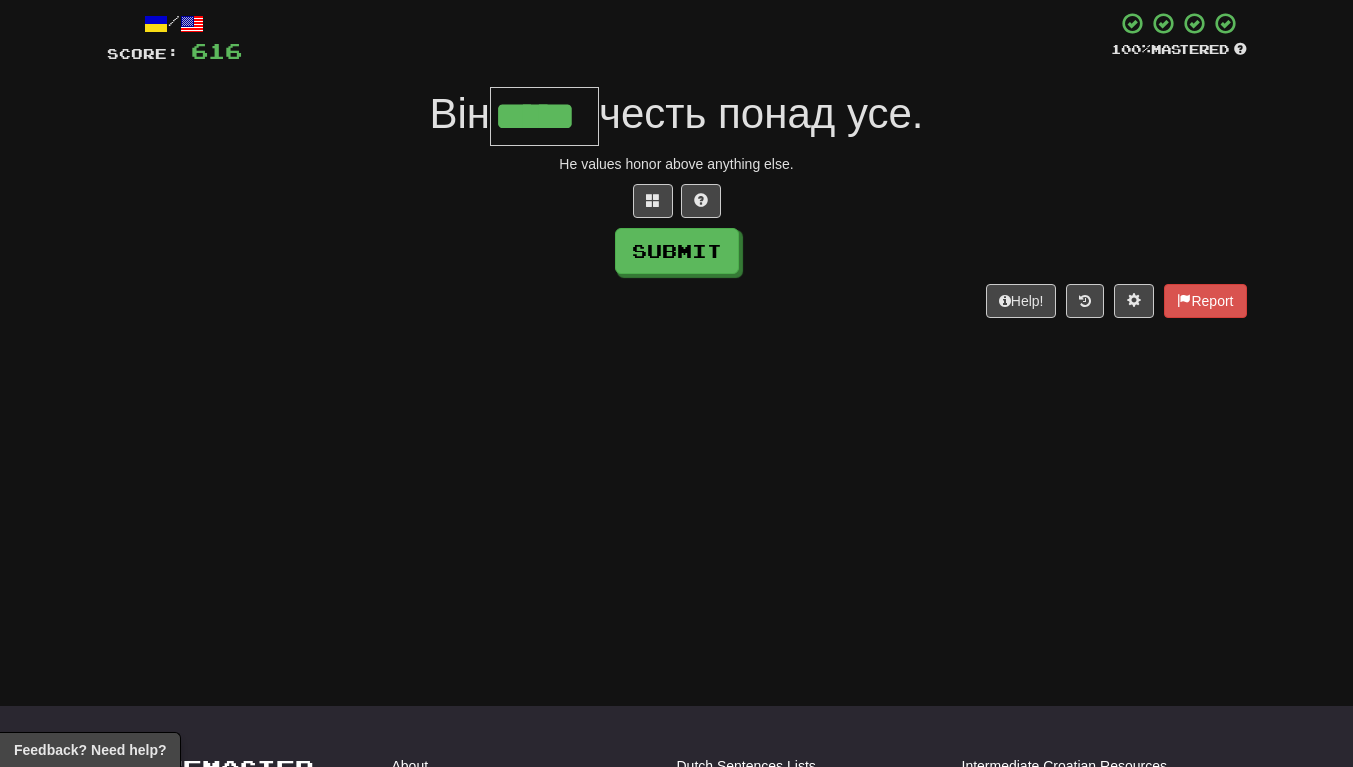 type on "*****" 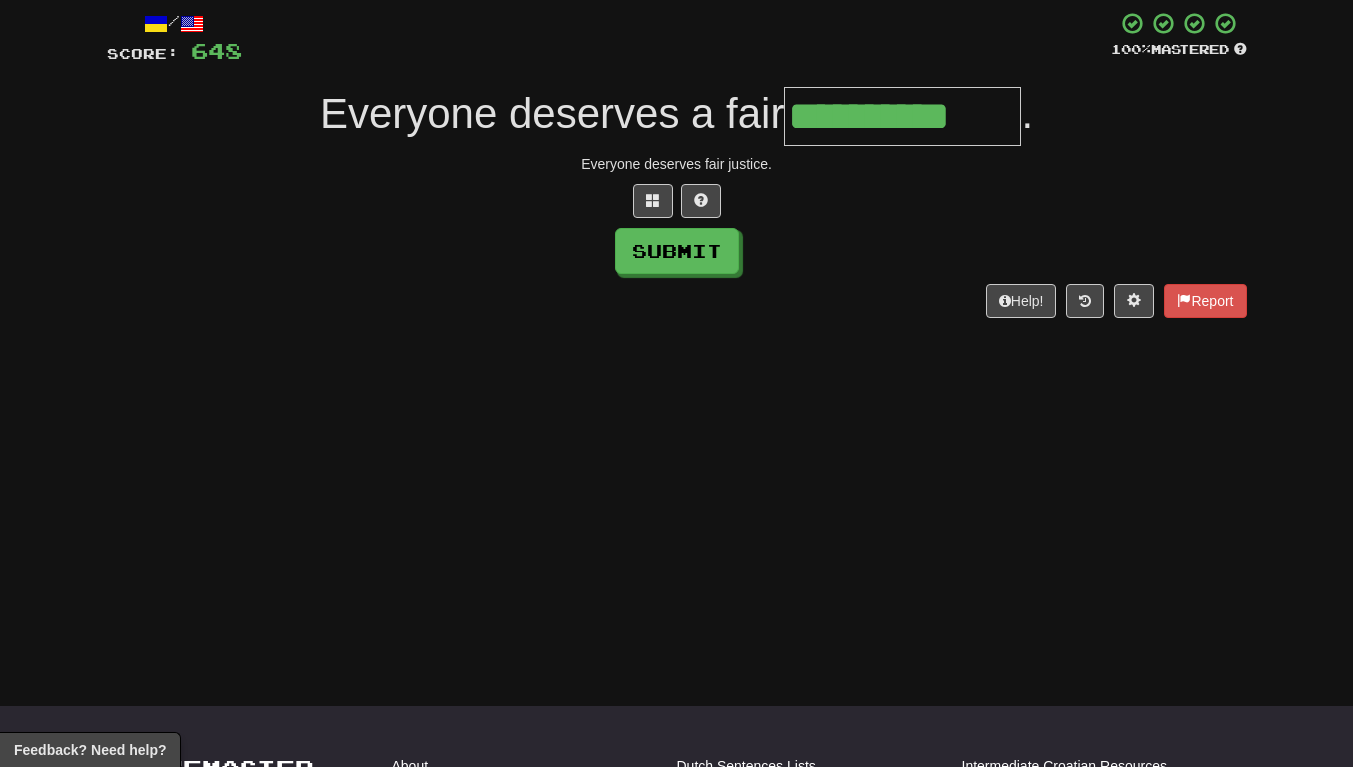 scroll, scrollTop: 0, scrollLeft: 5, axis: horizontal 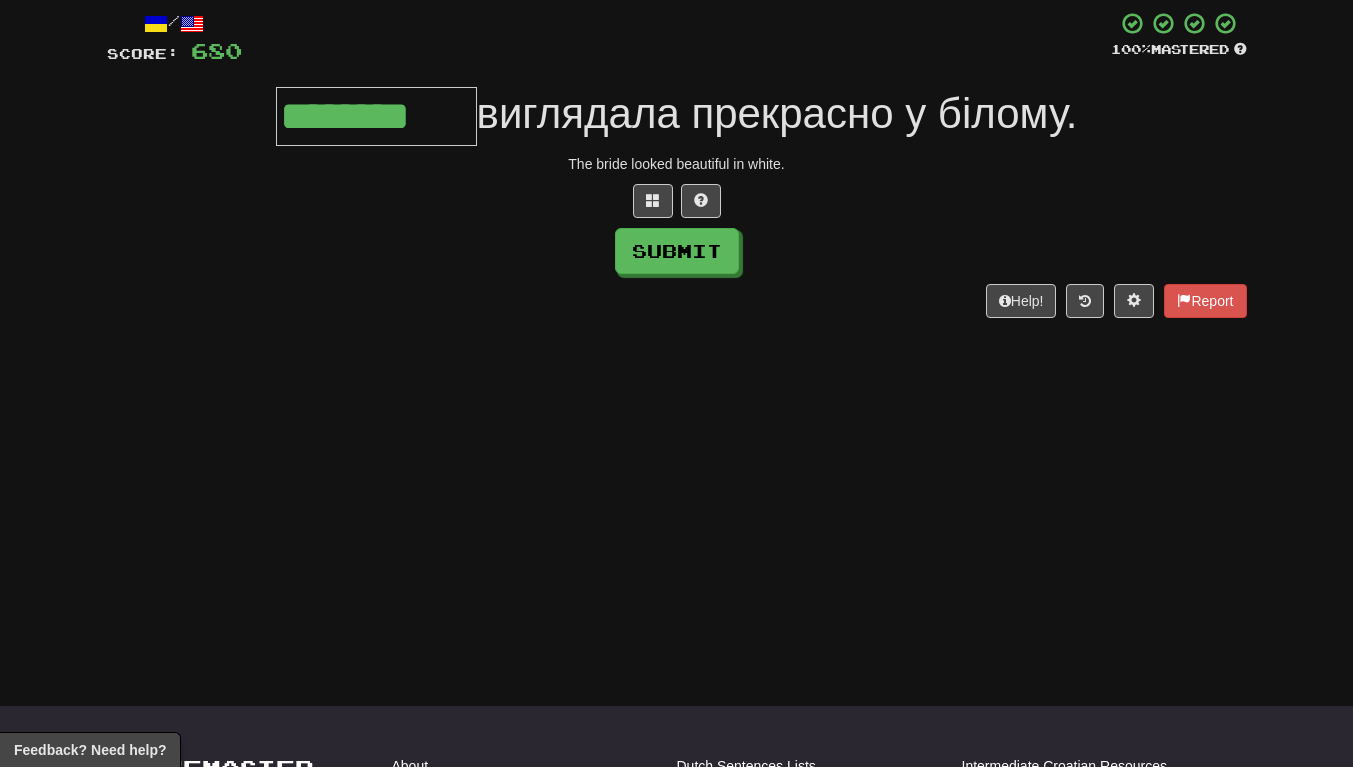 type on "********" 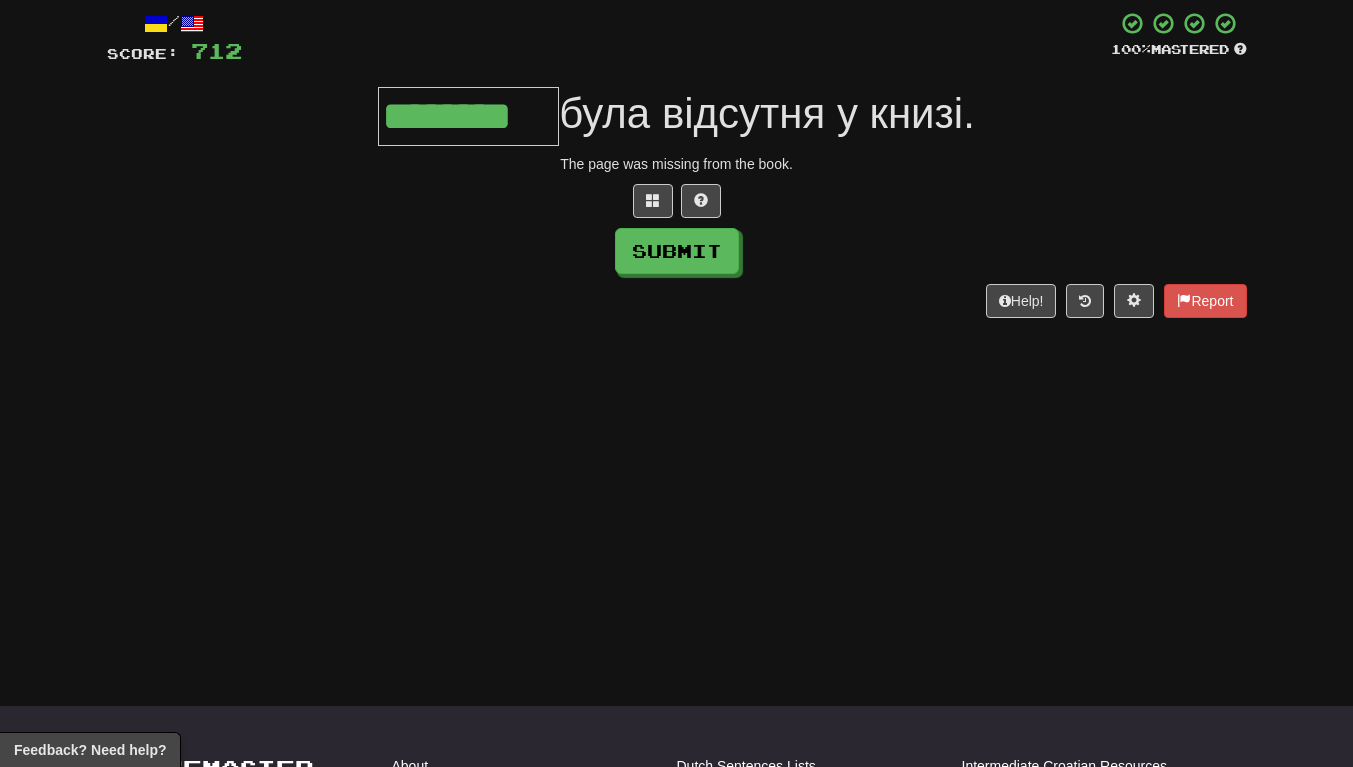 type on "********" 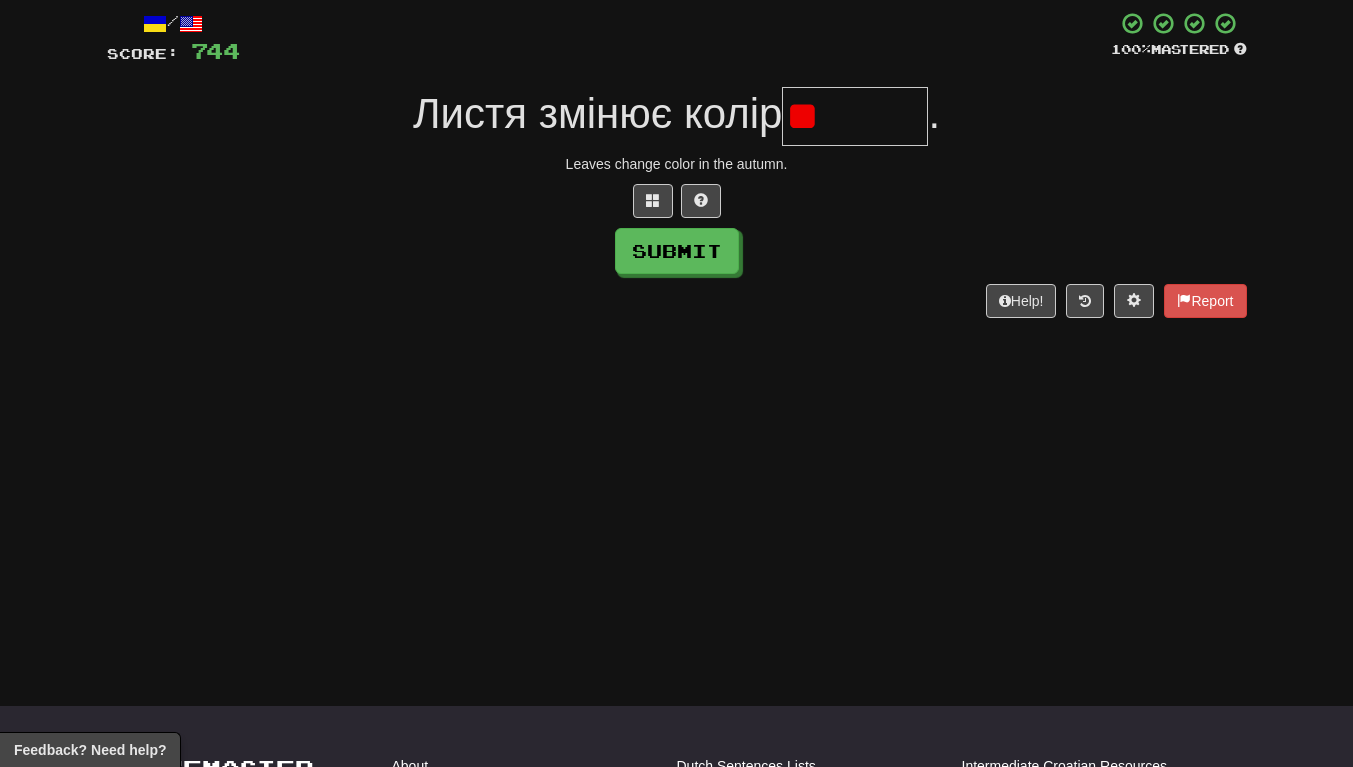 type on "*" 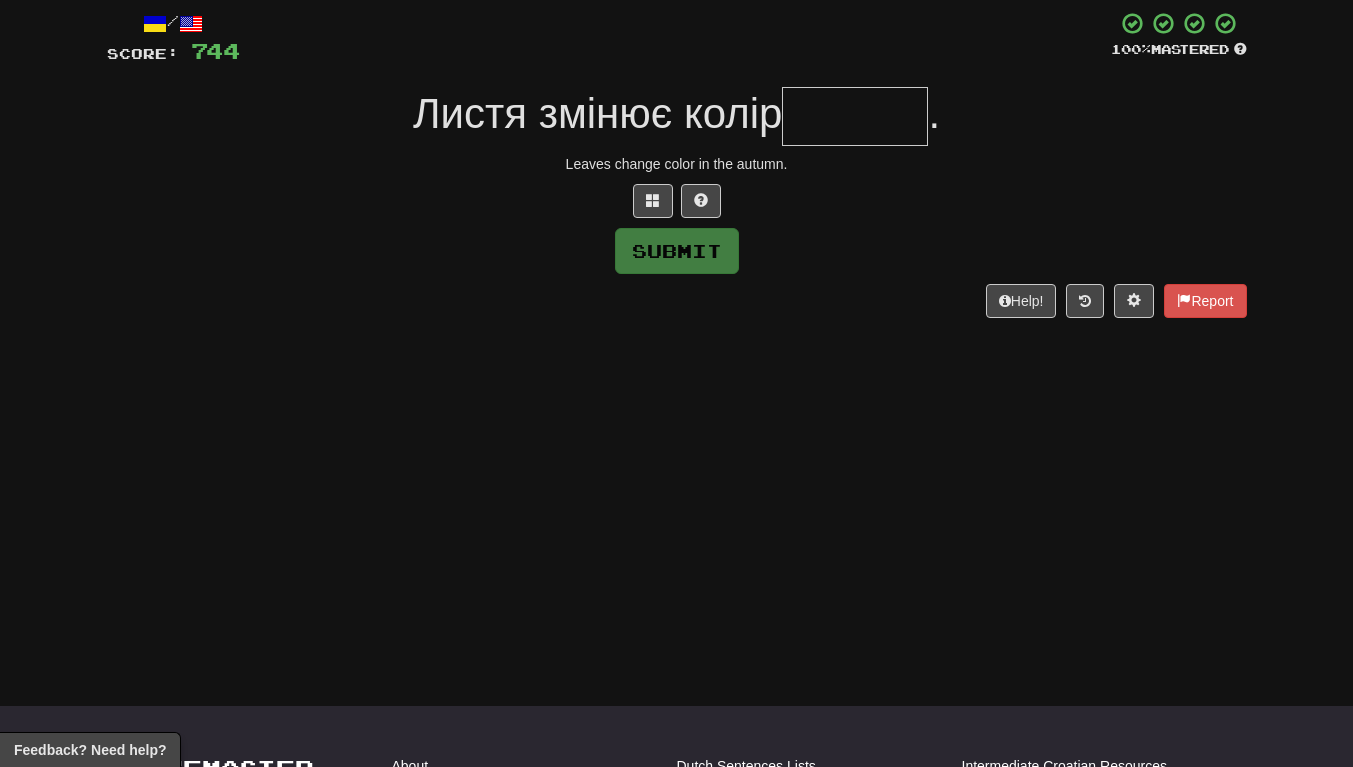 type on "*" 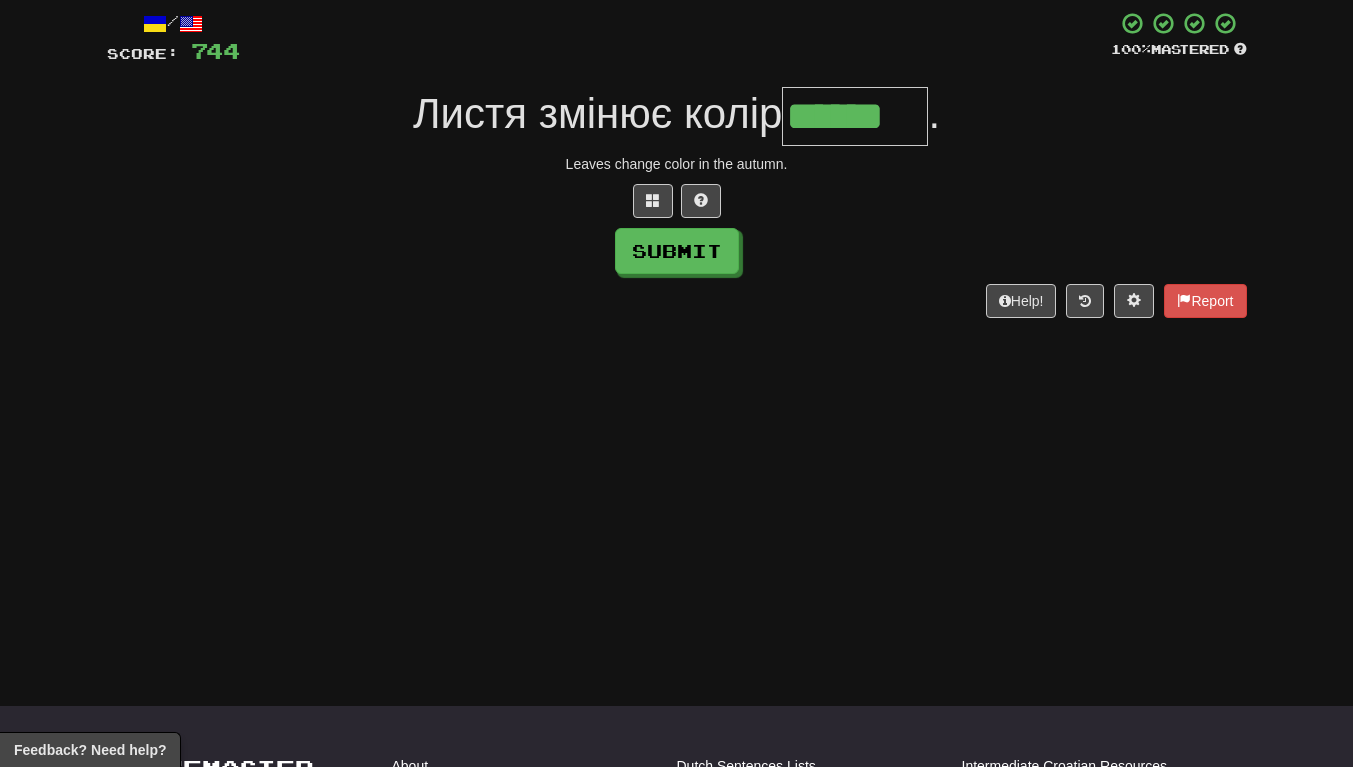 scroll, scrollTop: 0, scrollLeft: 4, axis: horizontal 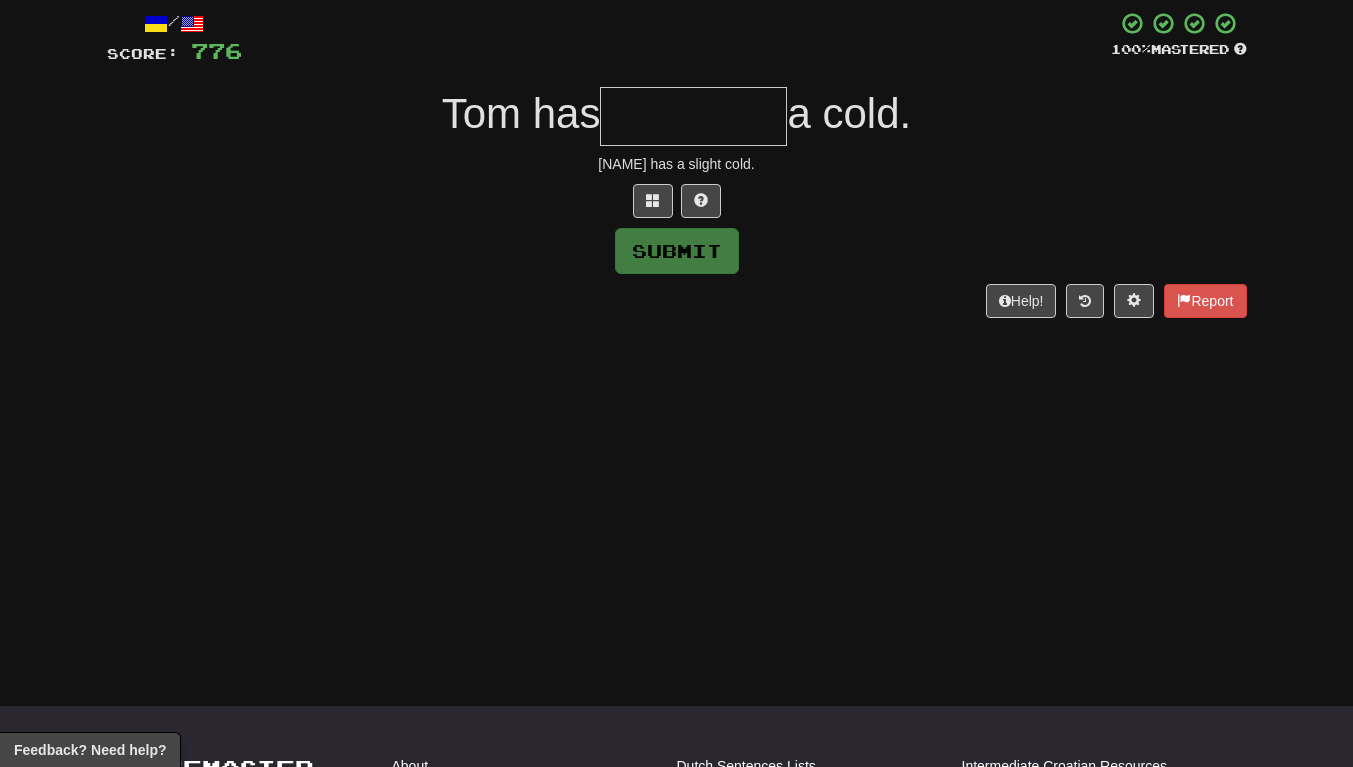 type on "*" 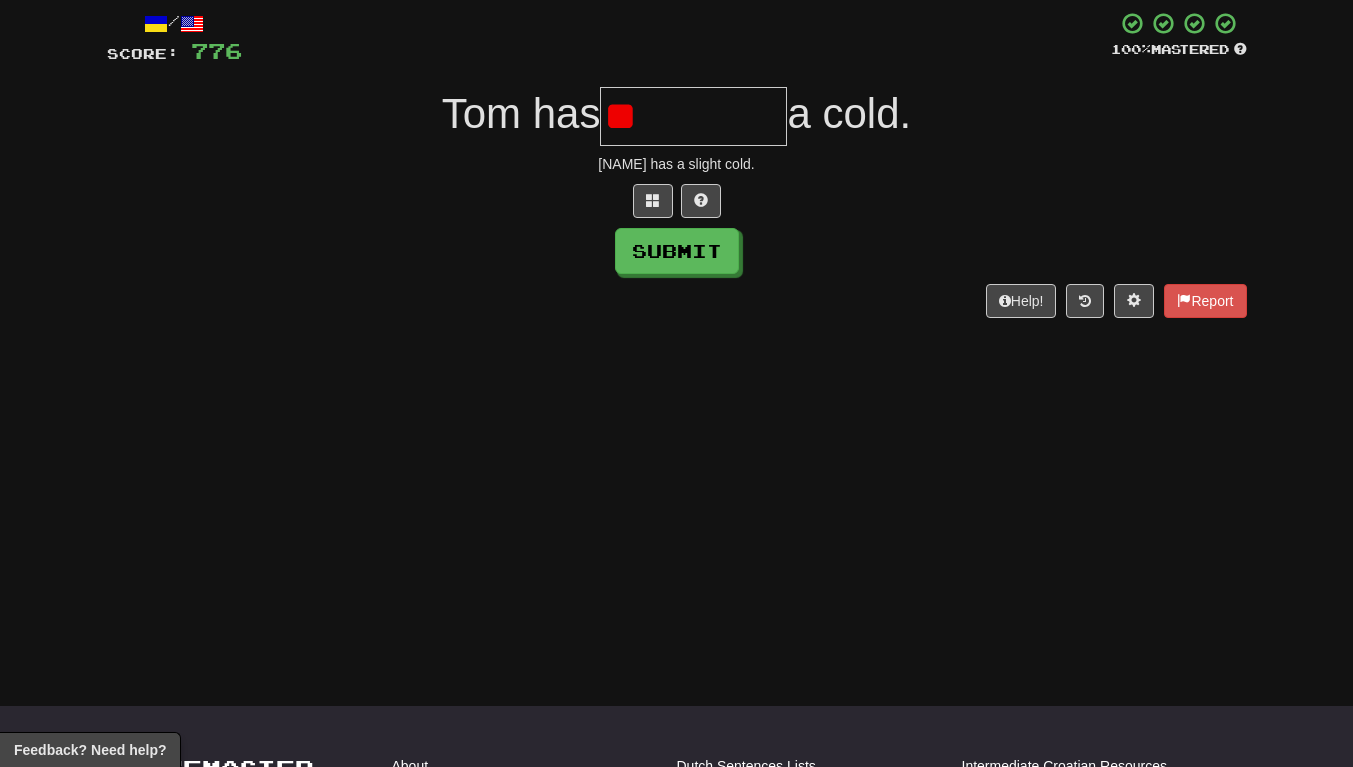 type on "*" 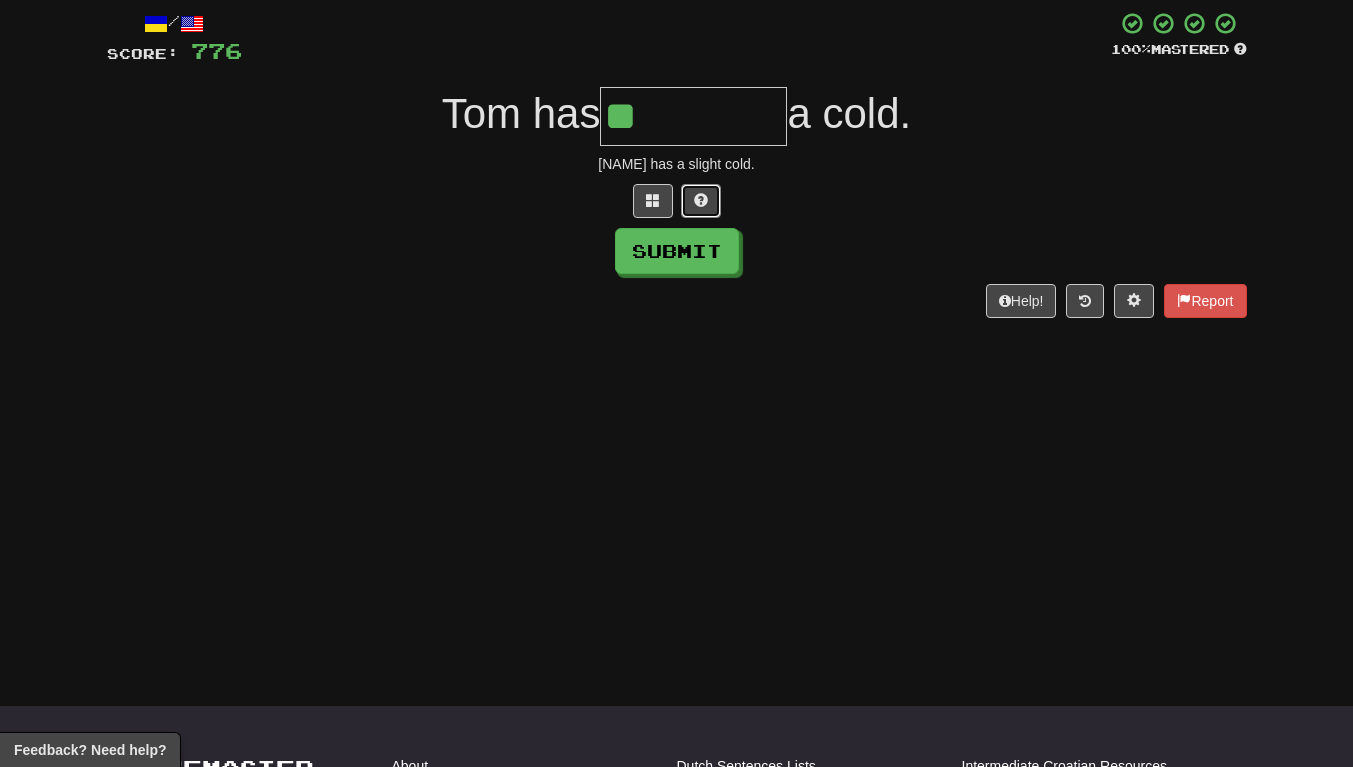 click at bounding box center (701, 200) 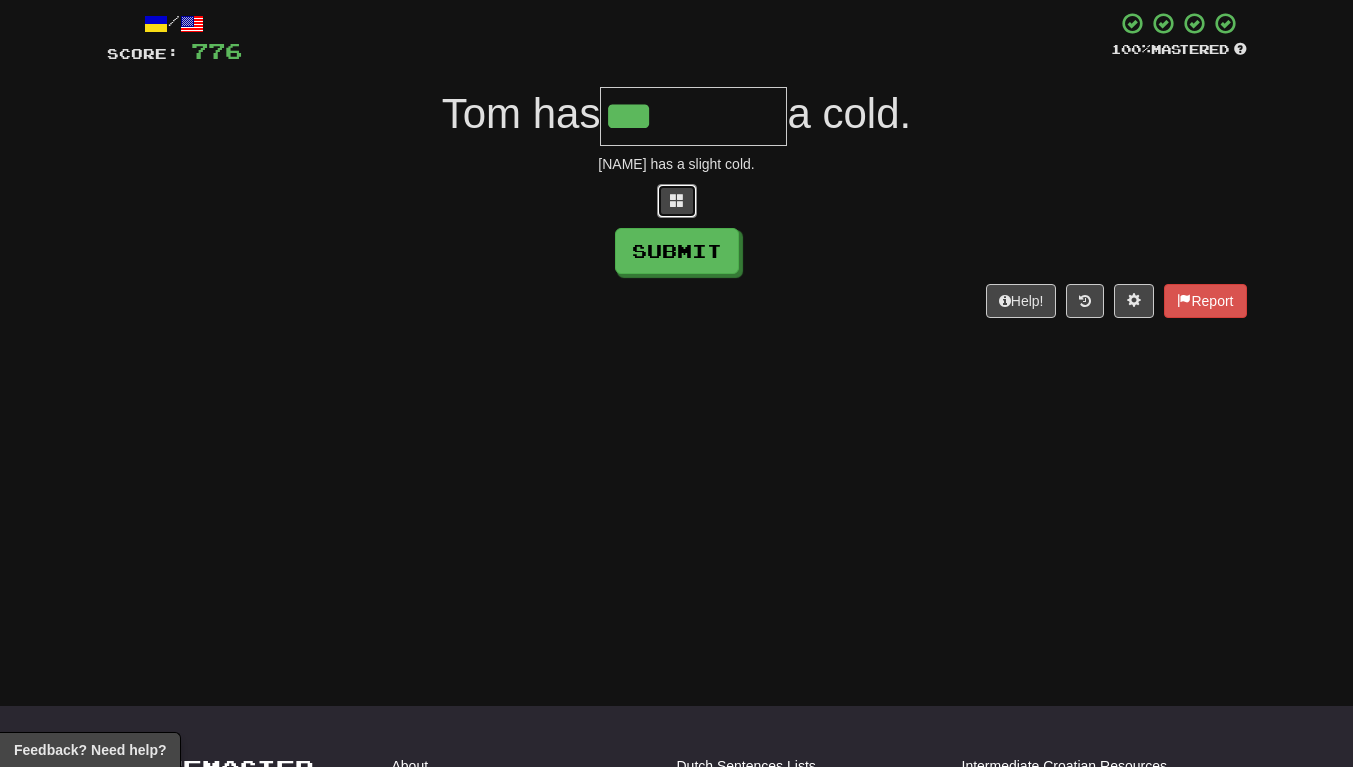 click at bounding box center [677, 201] 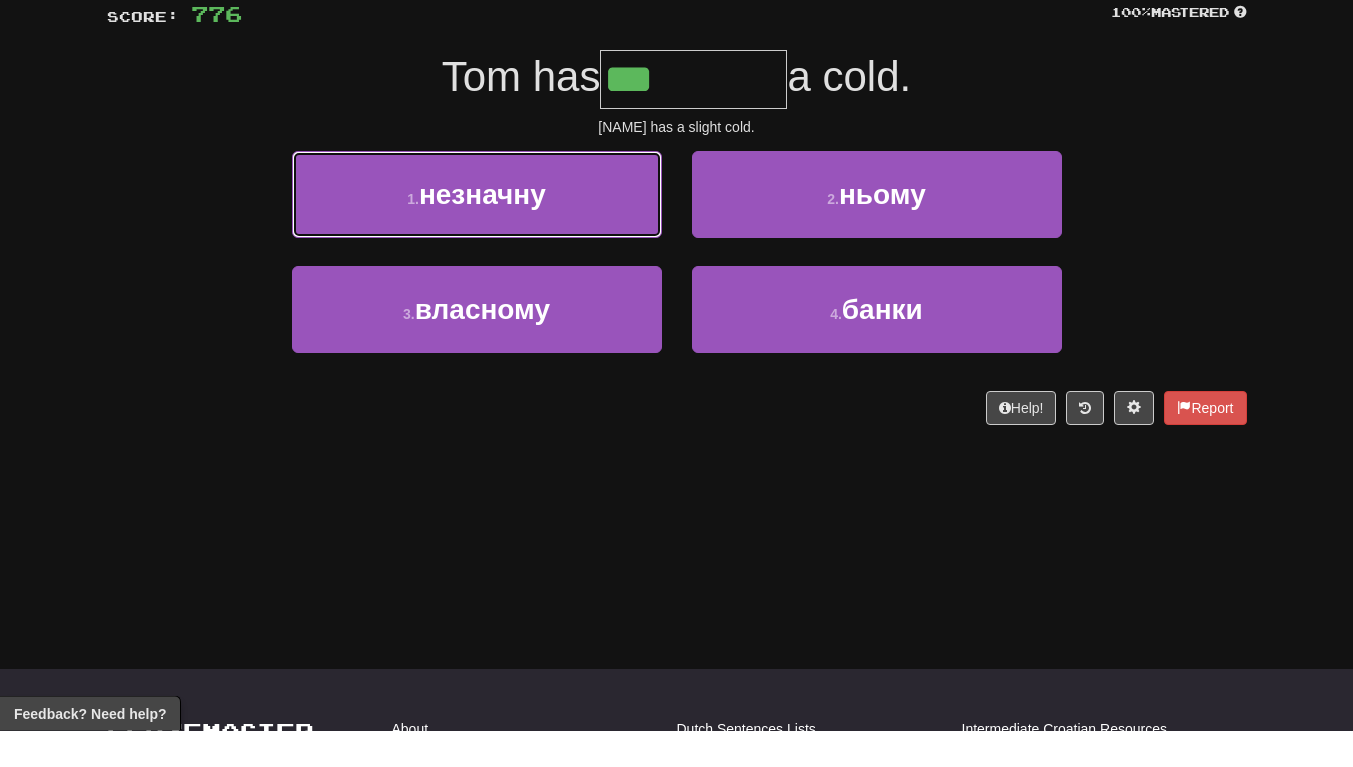 click on "незначну" at bounding box center (482, 231) 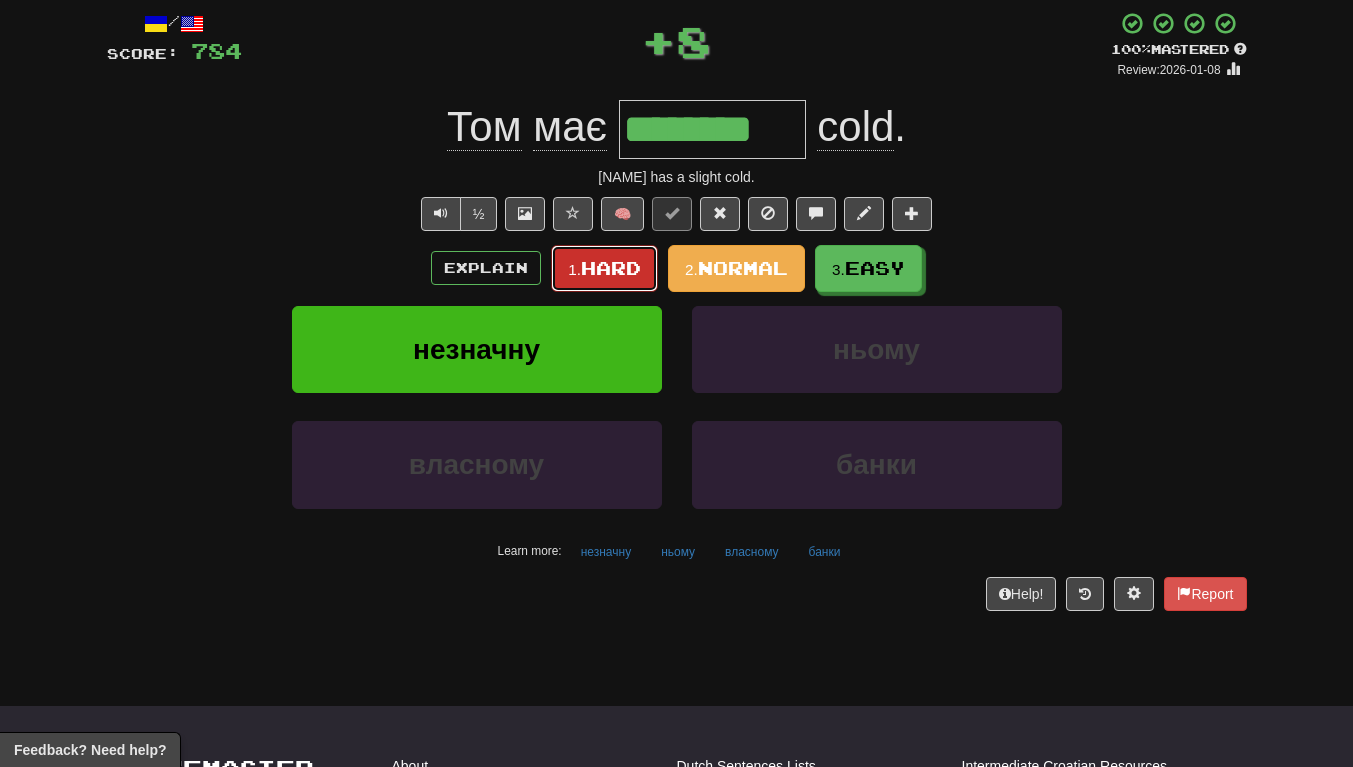 click on "Hard" at bounding box center [611, 268] 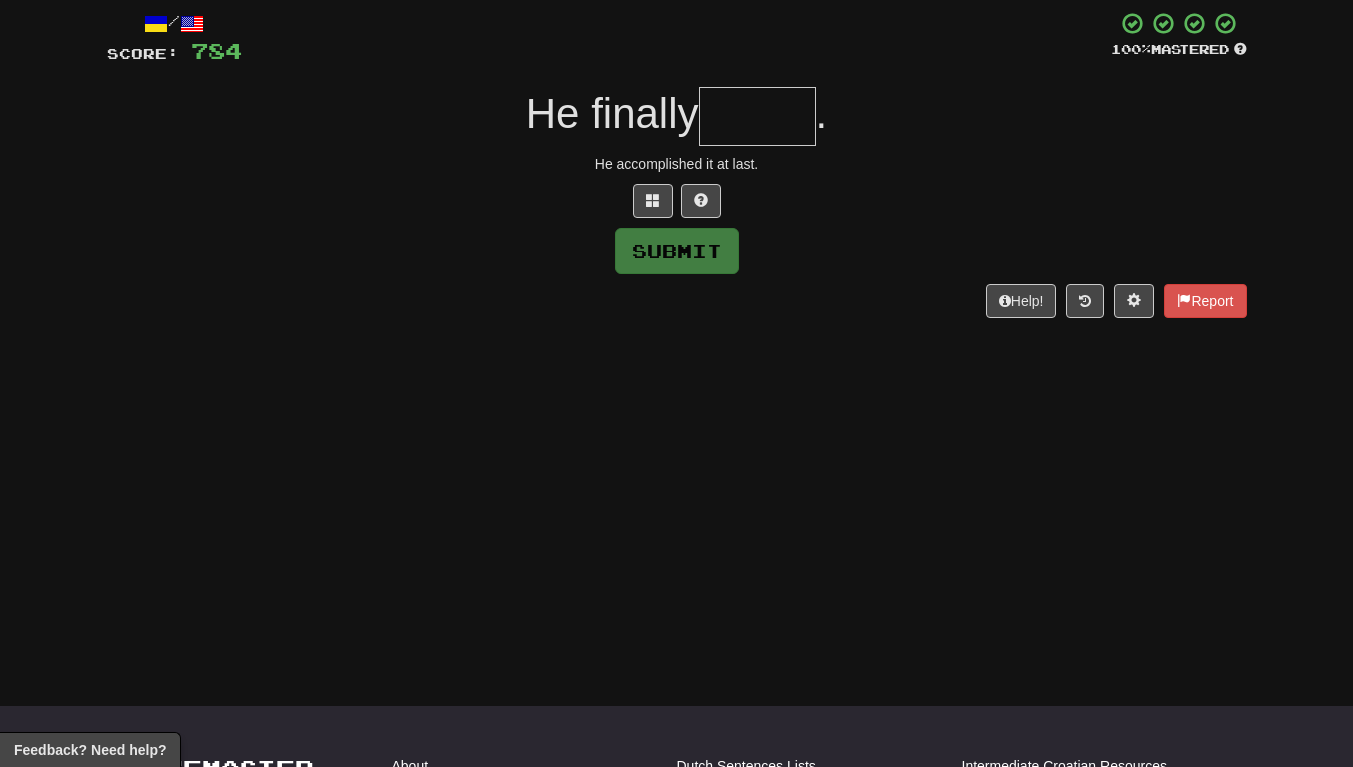 type on "*" 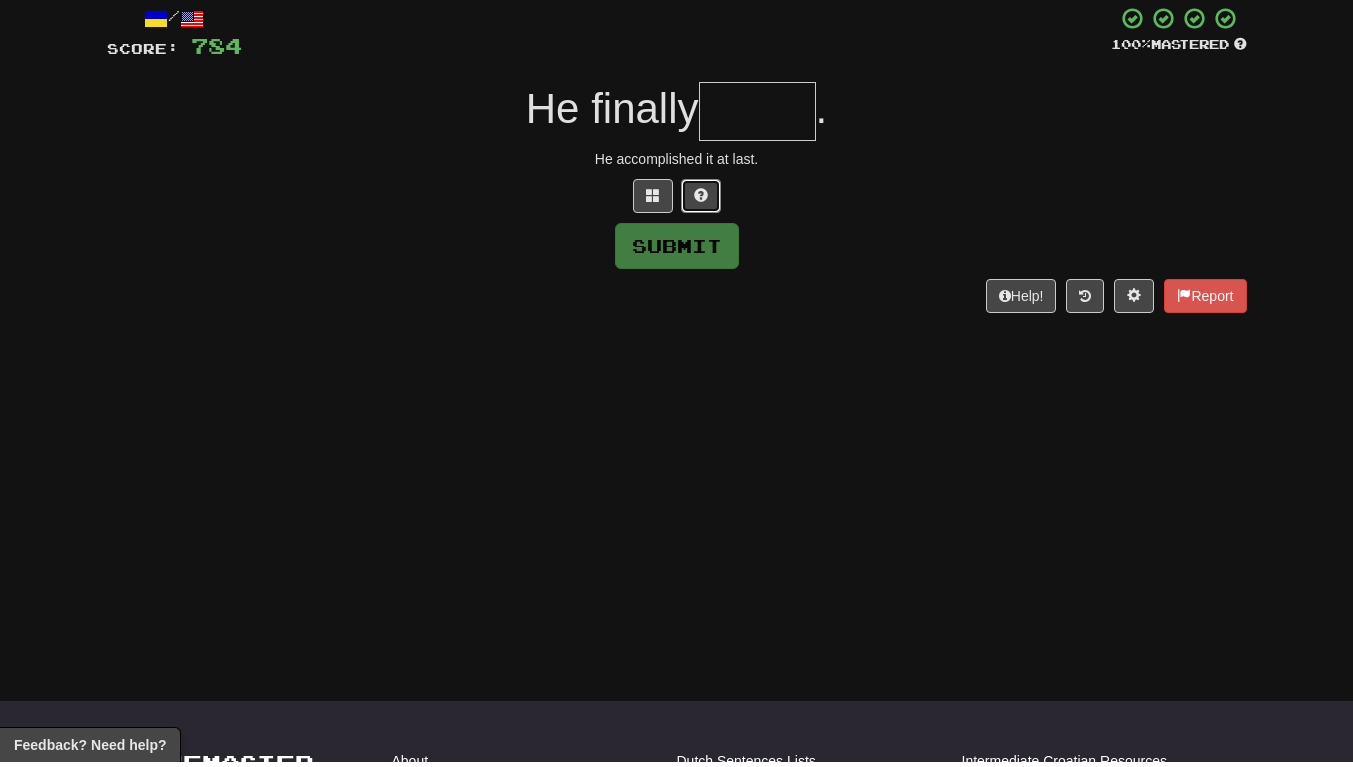 click at bounding box center [701, 201] 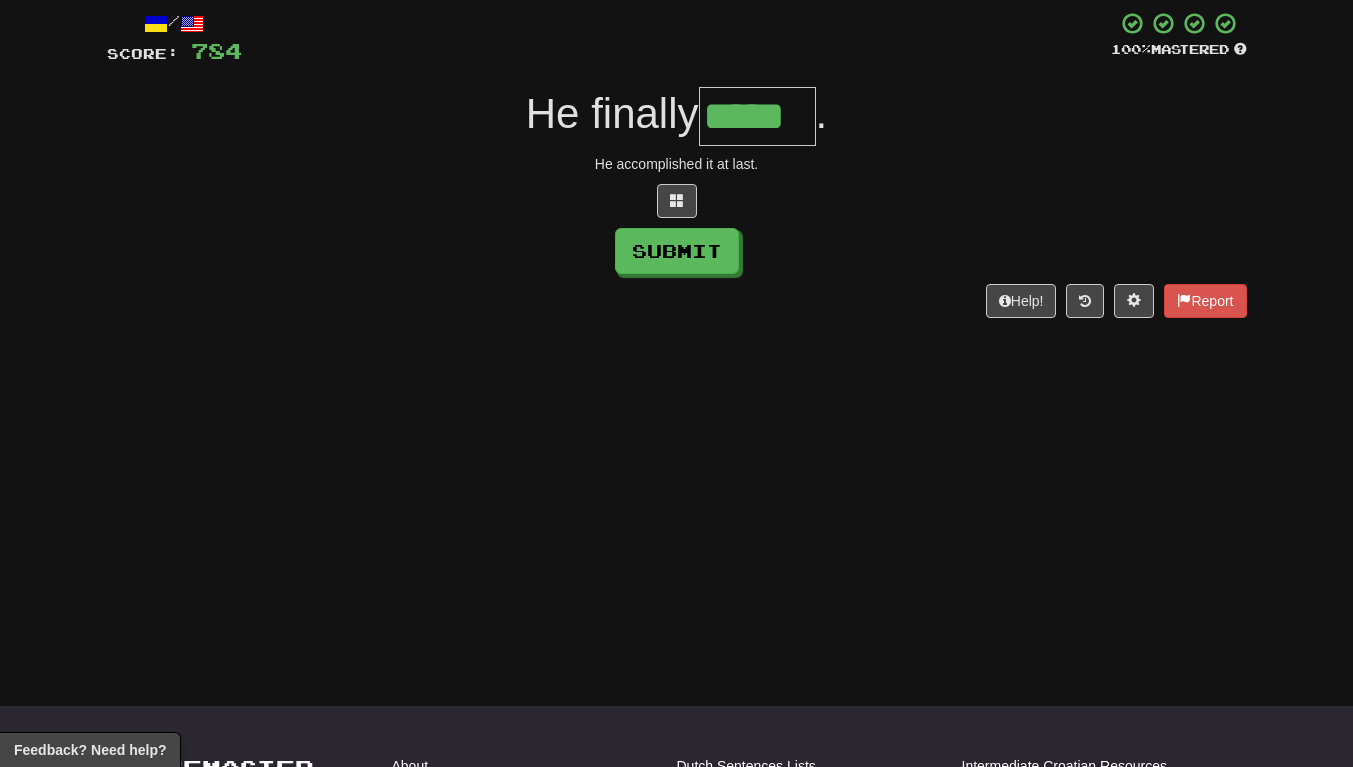 scroll, scrollTop: 0, scrollLeft: 7, axis: horizontal 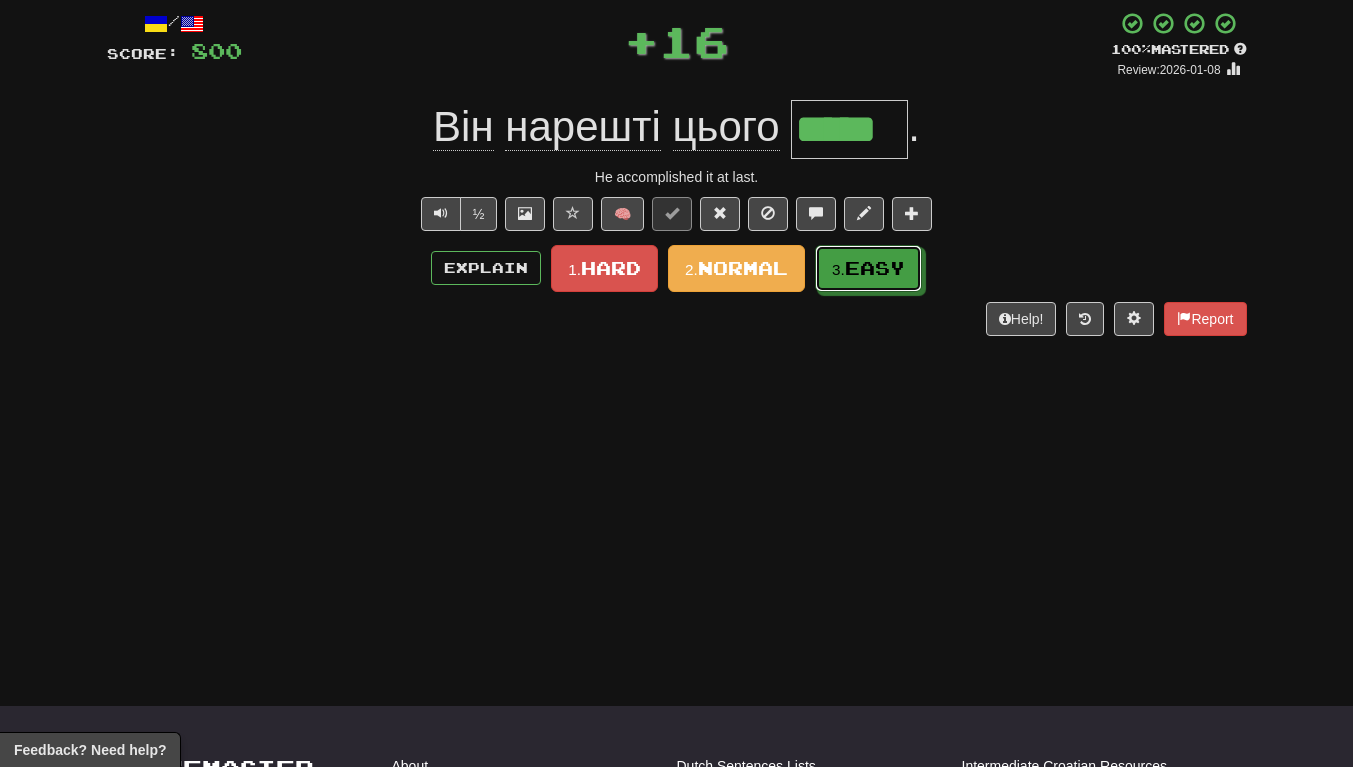 click on "3.  Easy" at bounding box center [868, 268] 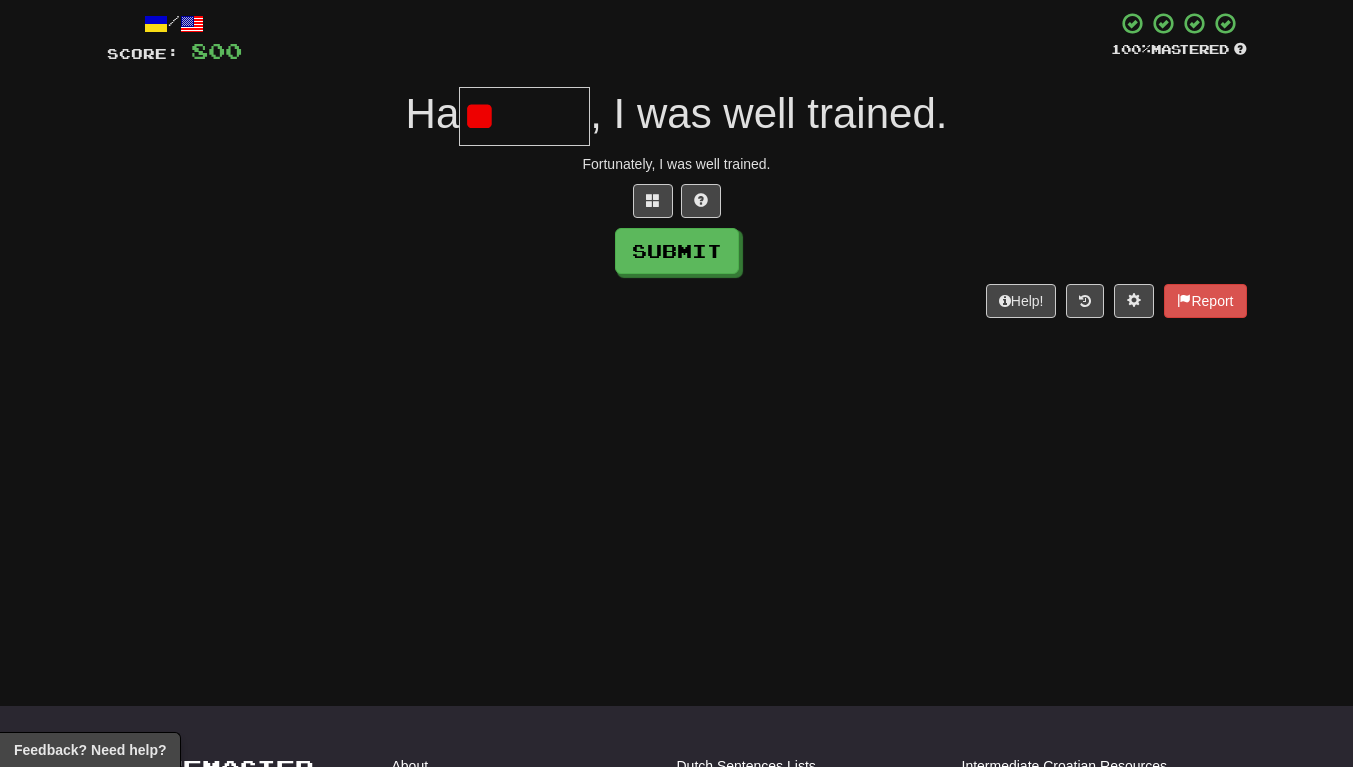 type on "*" 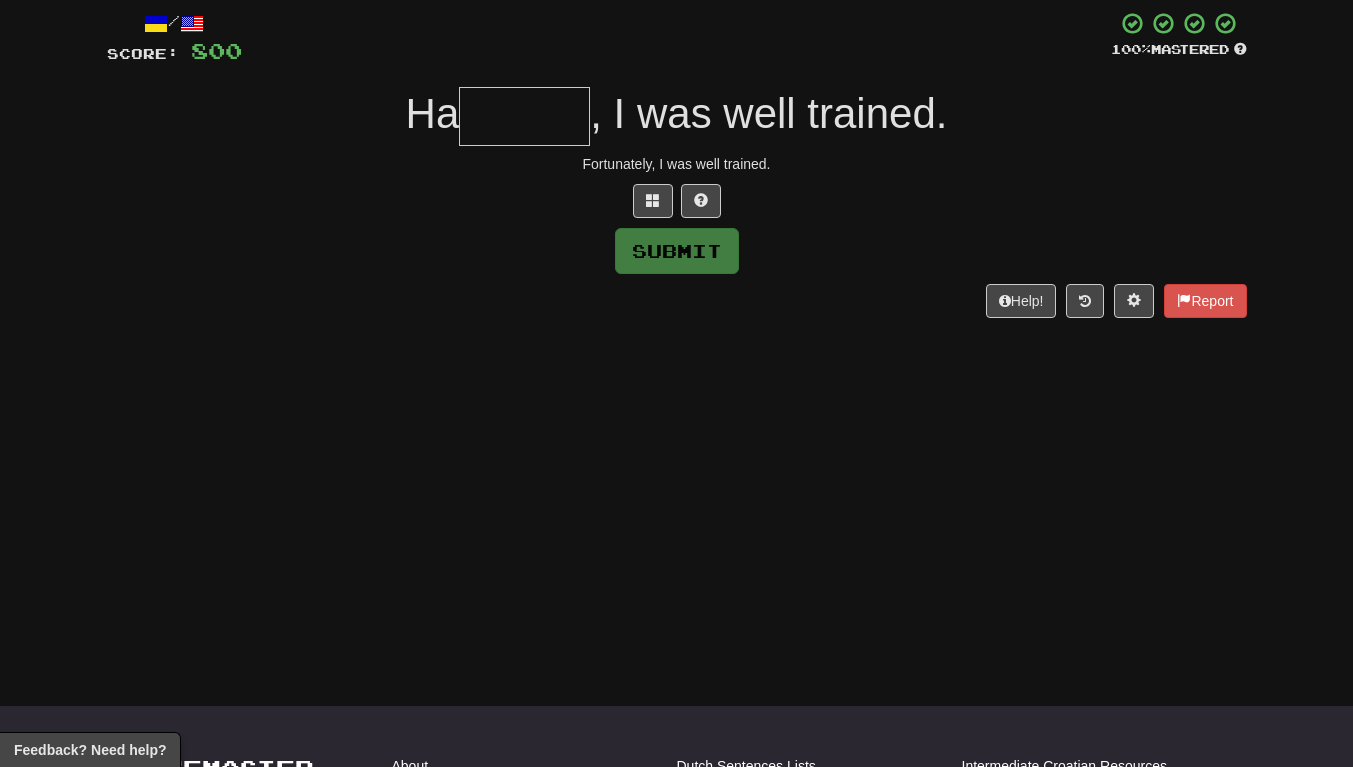 type on "*" 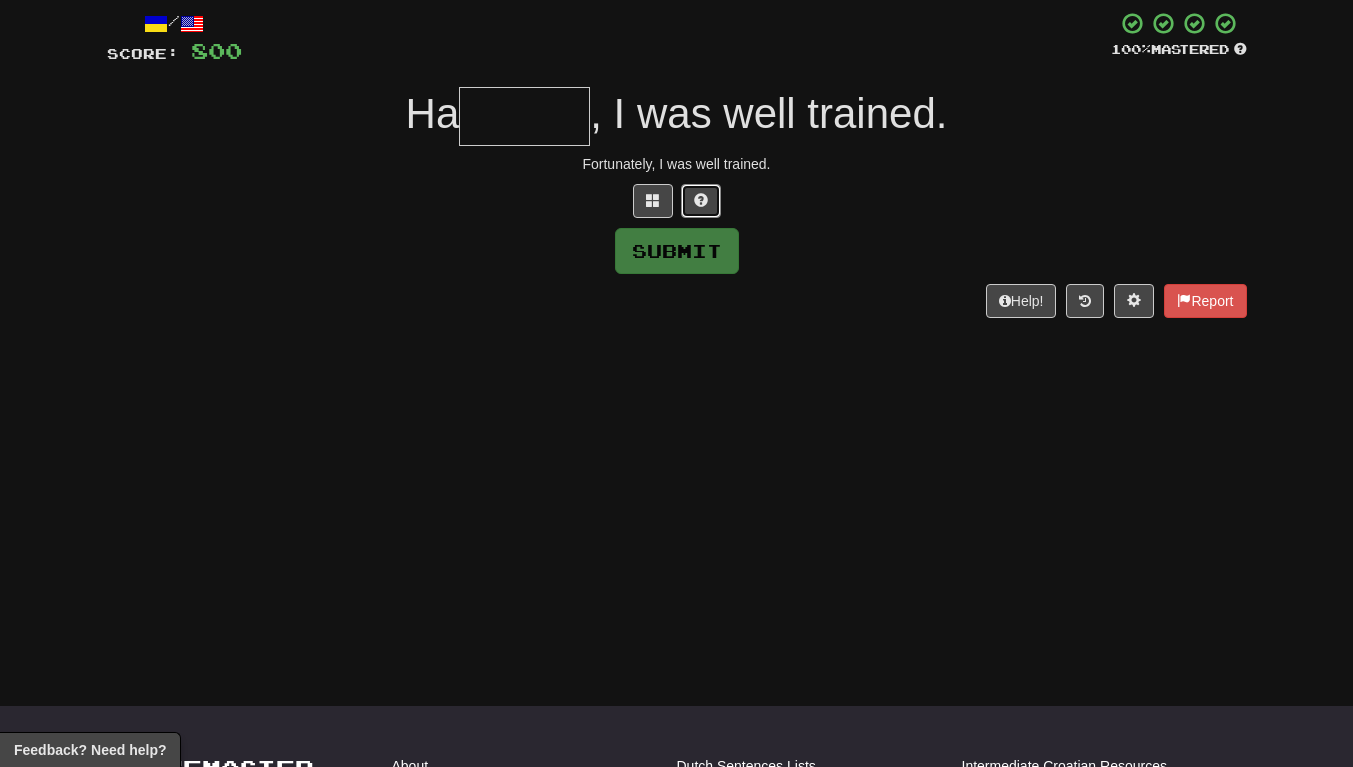 click at bounding box center [701, 200] 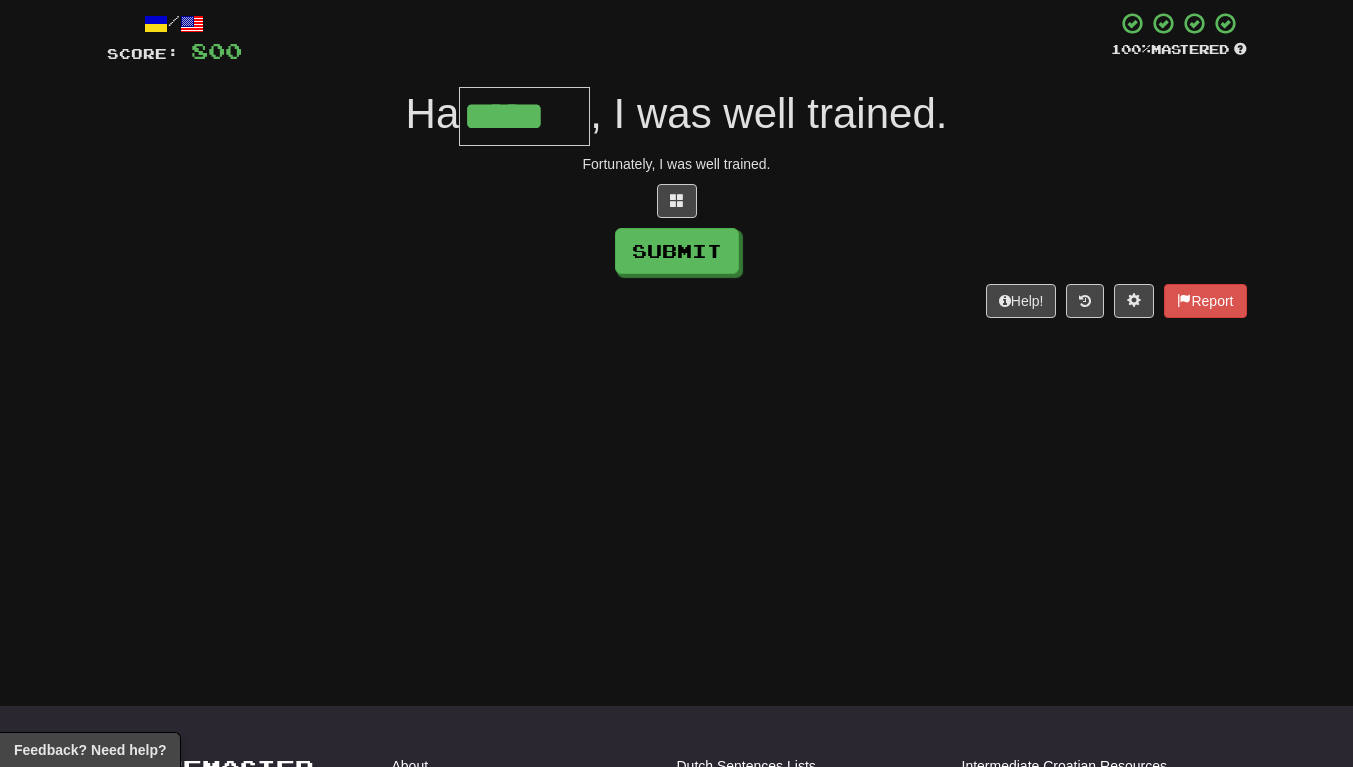 scroll, scrollTop: 0, scrollLeft: 2, axis: horizontal 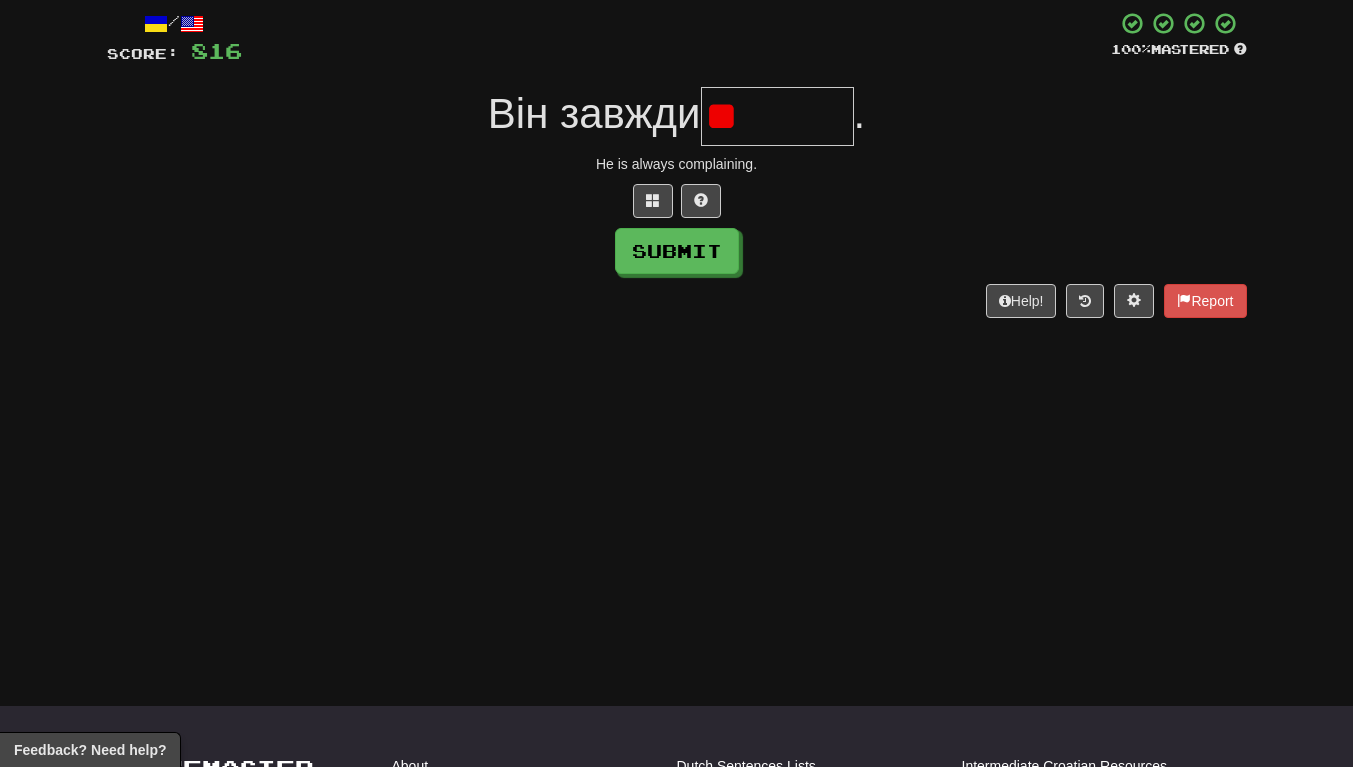 type on "*" 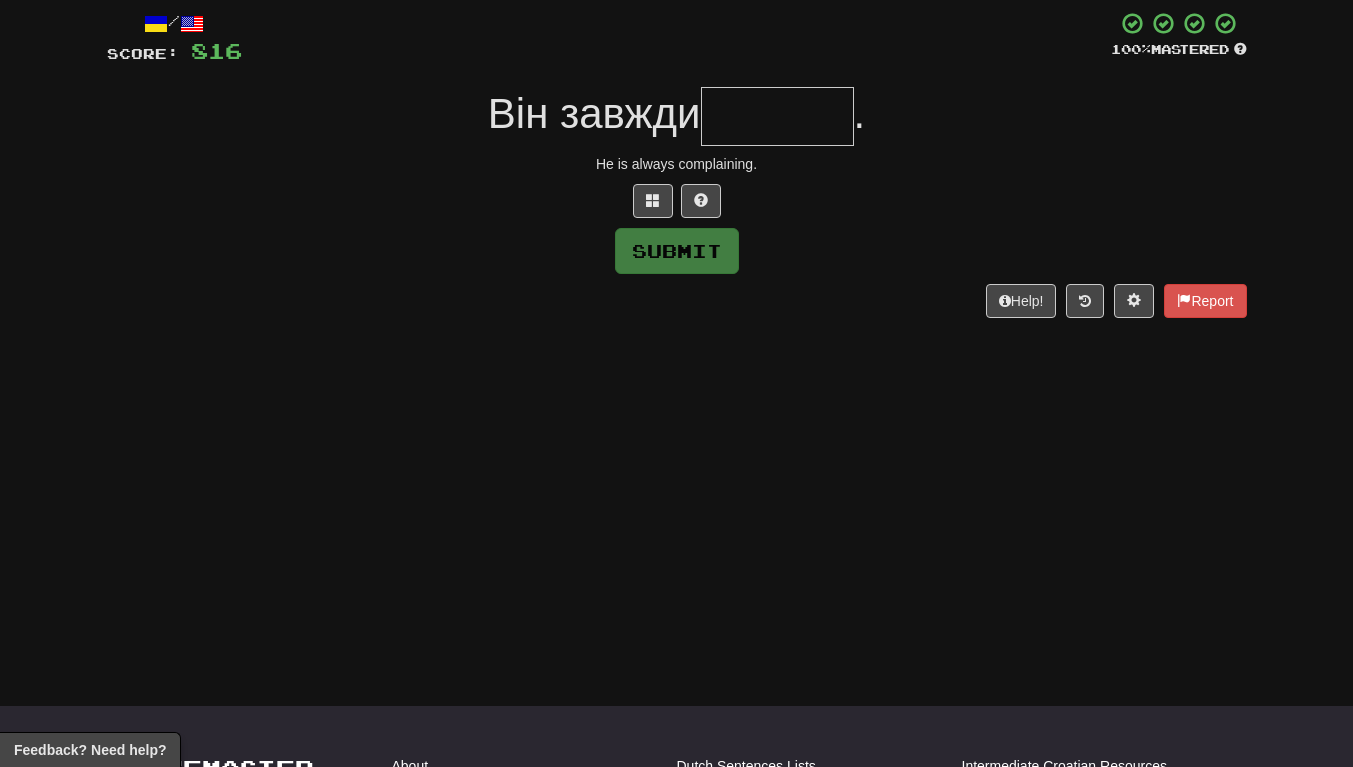 type on "*" 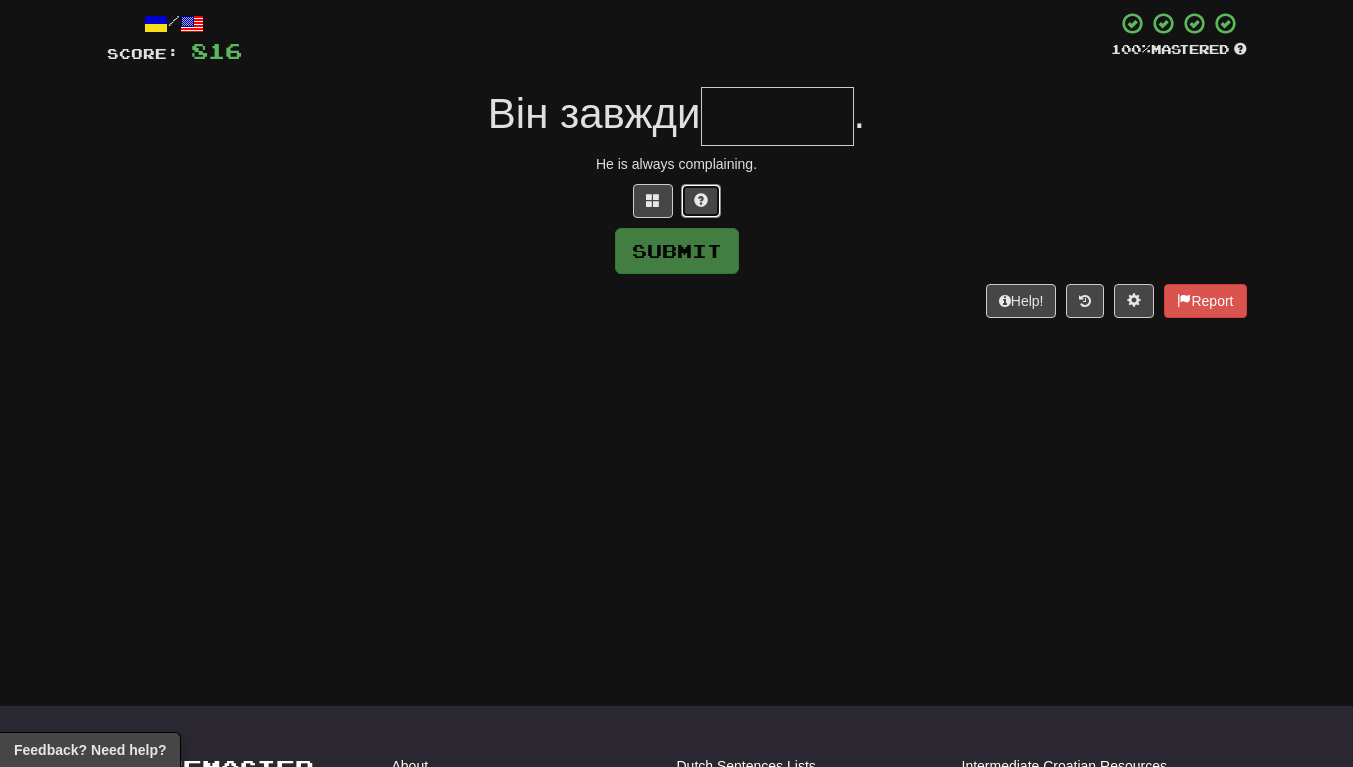 click at bounding box center (701, 200) 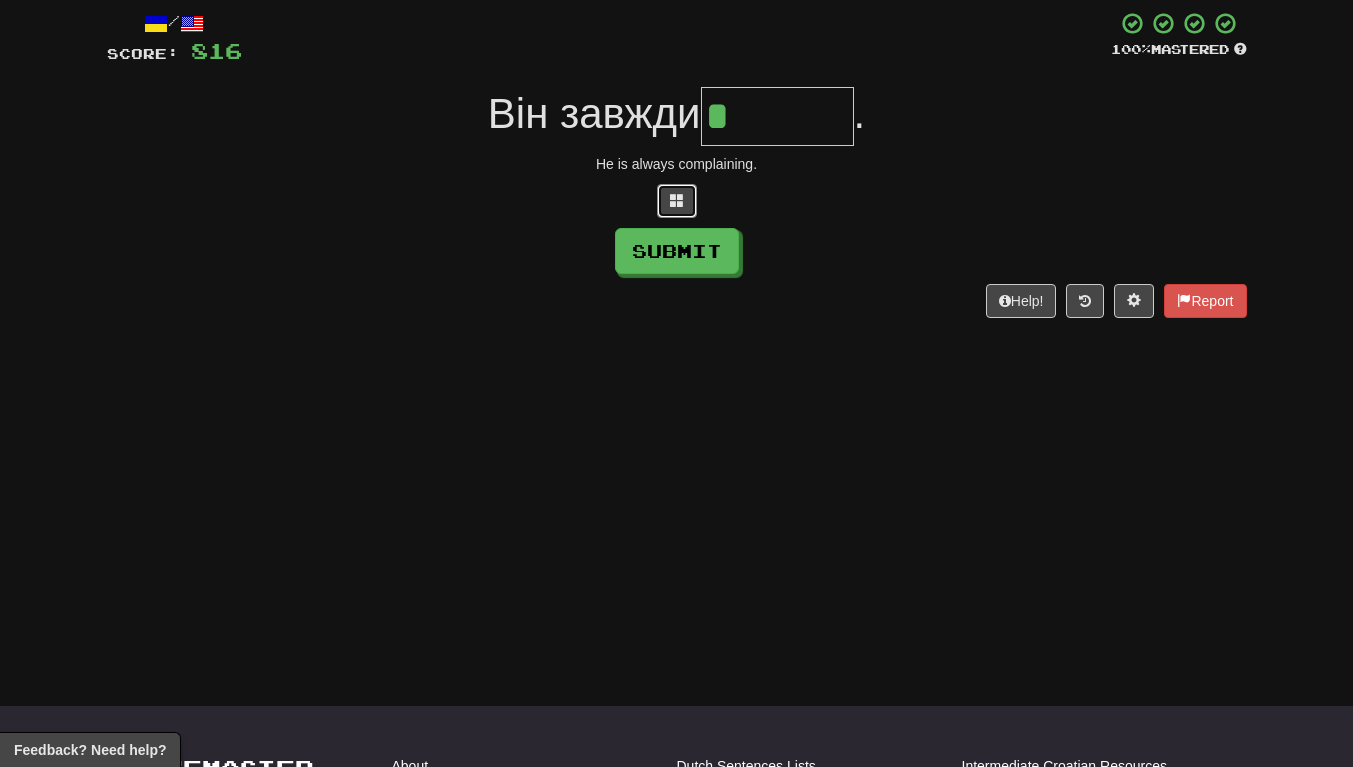 click at bounding box center (677, 200) 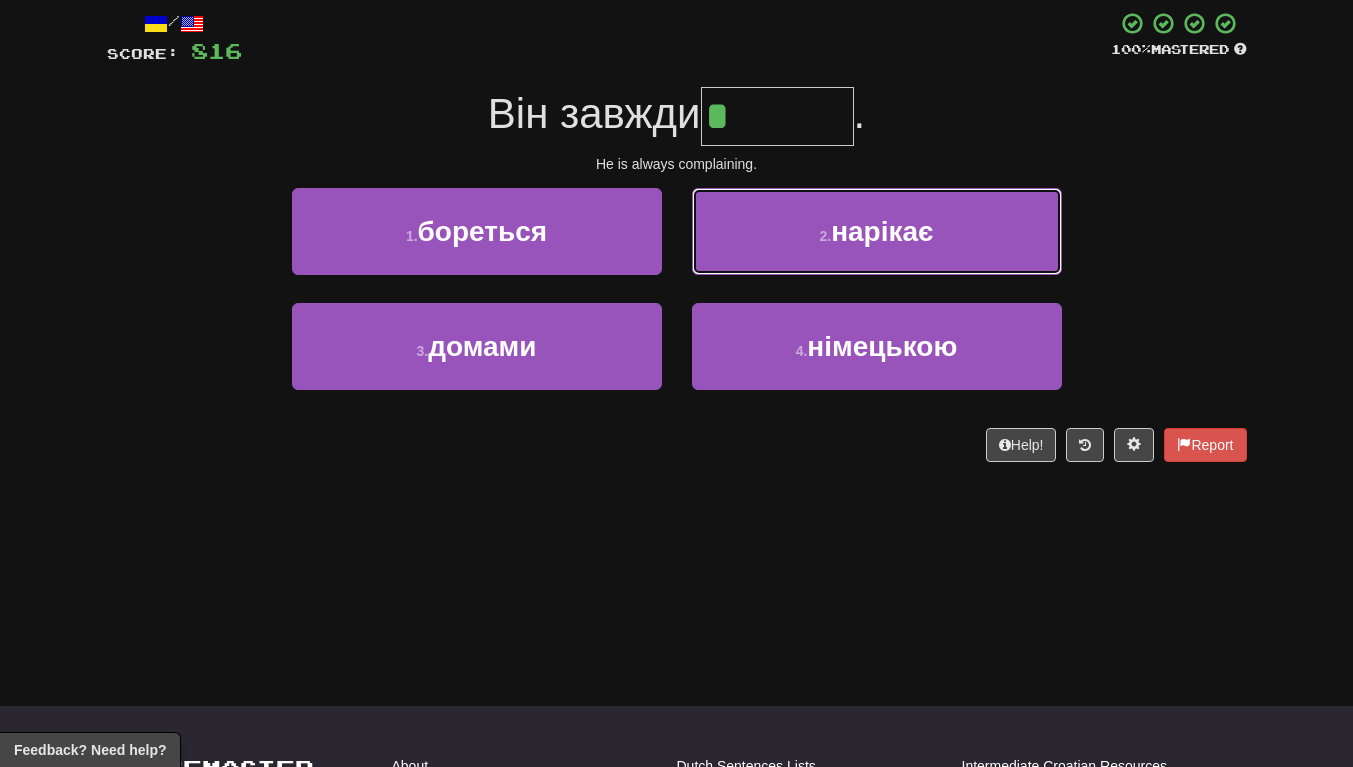 click on "2 .  нарікає" at bounding box center [877, 231] 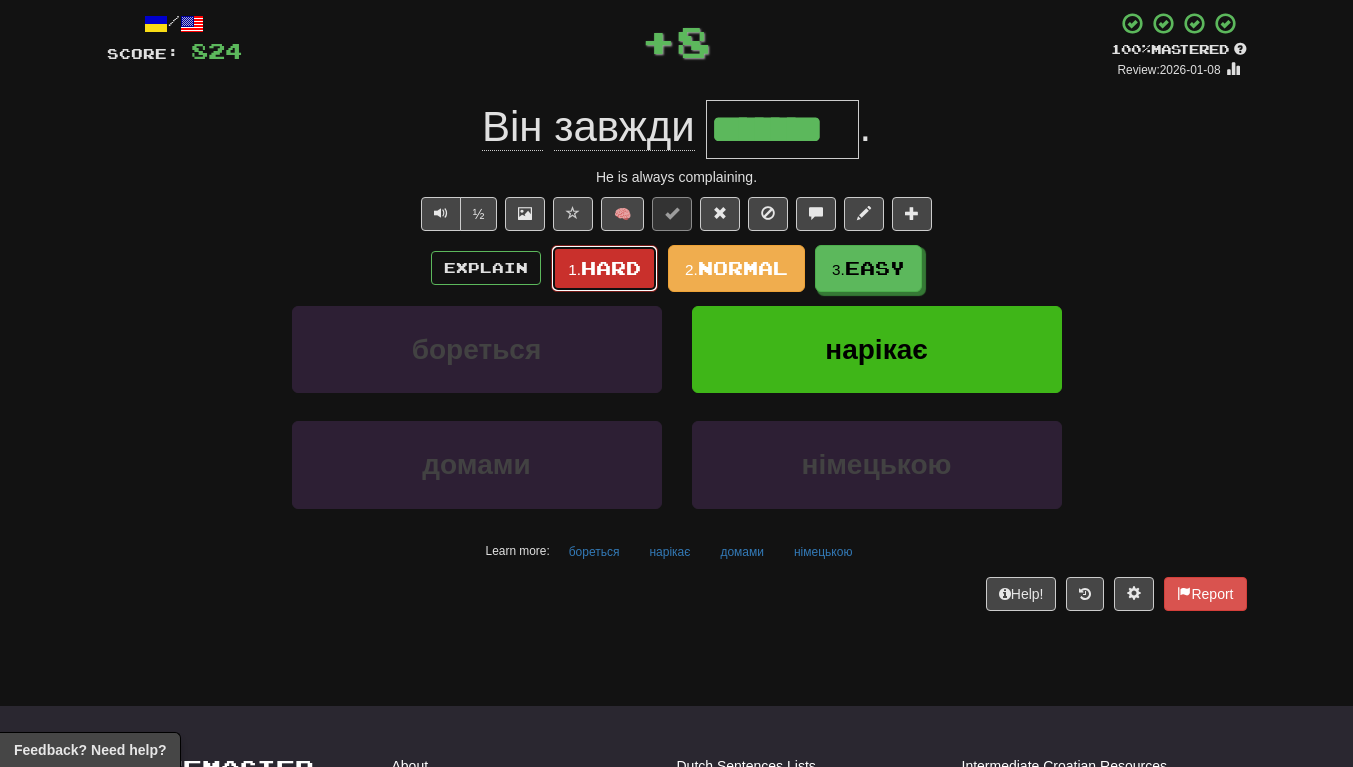 click on "Hard" at bounding box center (611, 268) 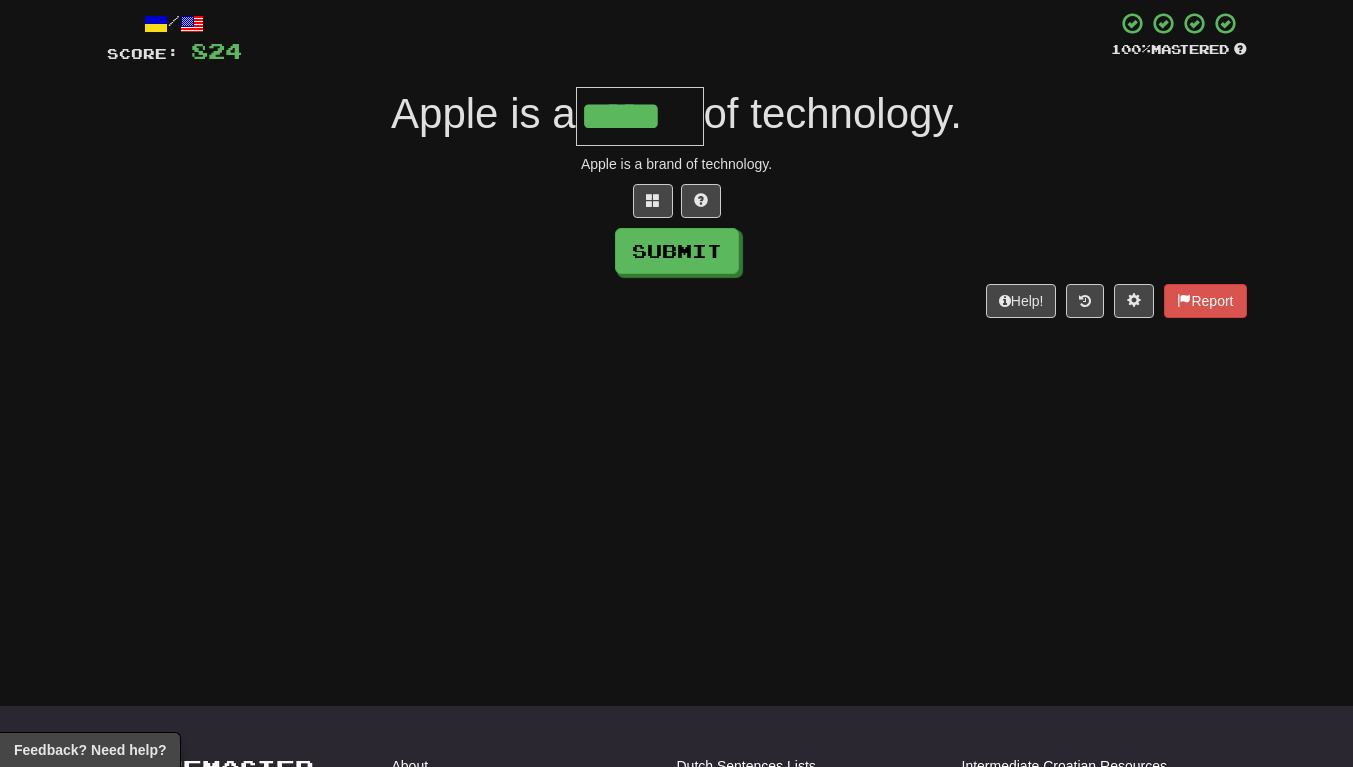 type on "*****" 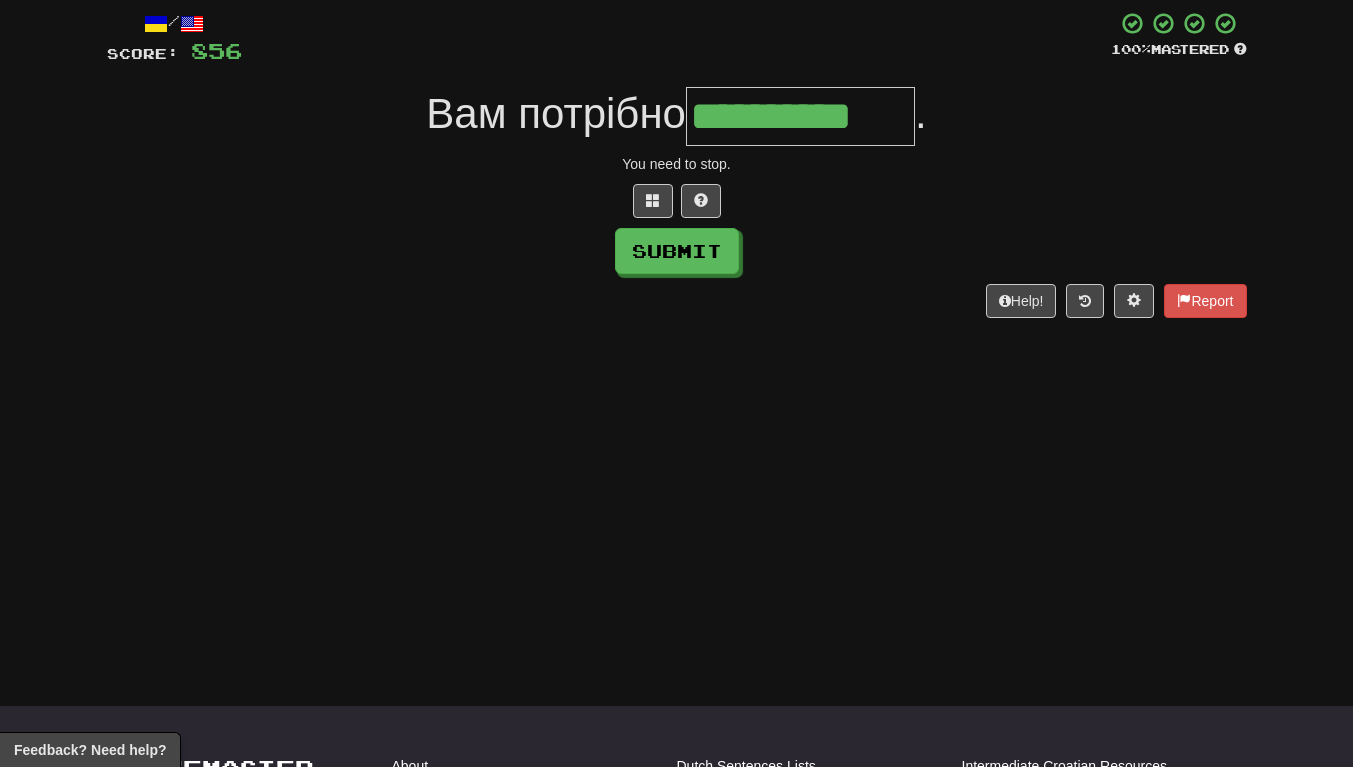 scroll, scrollTop: 0, scrollLeft: 4, axis: horizontal 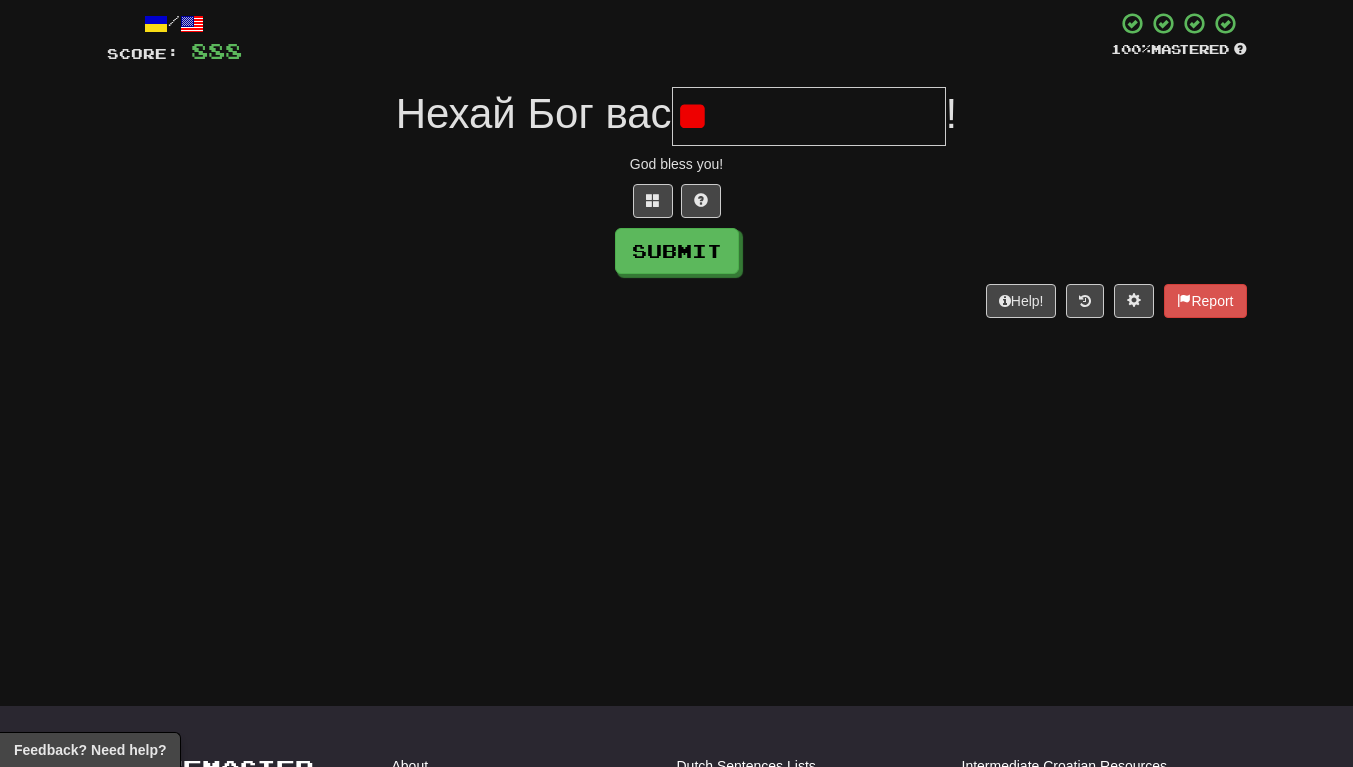 type on "*" 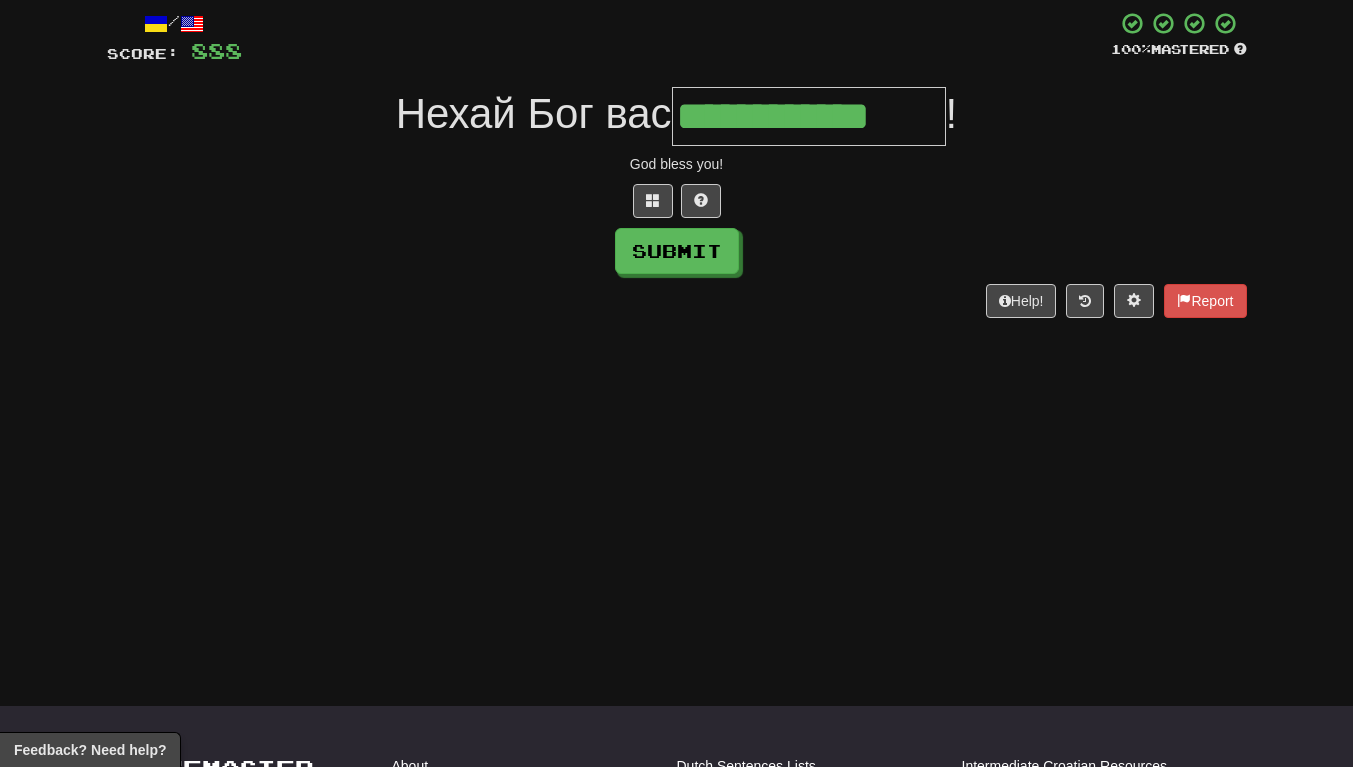 scroll, scrollTop: 0, scrollLeft: 2, axis: horizontal 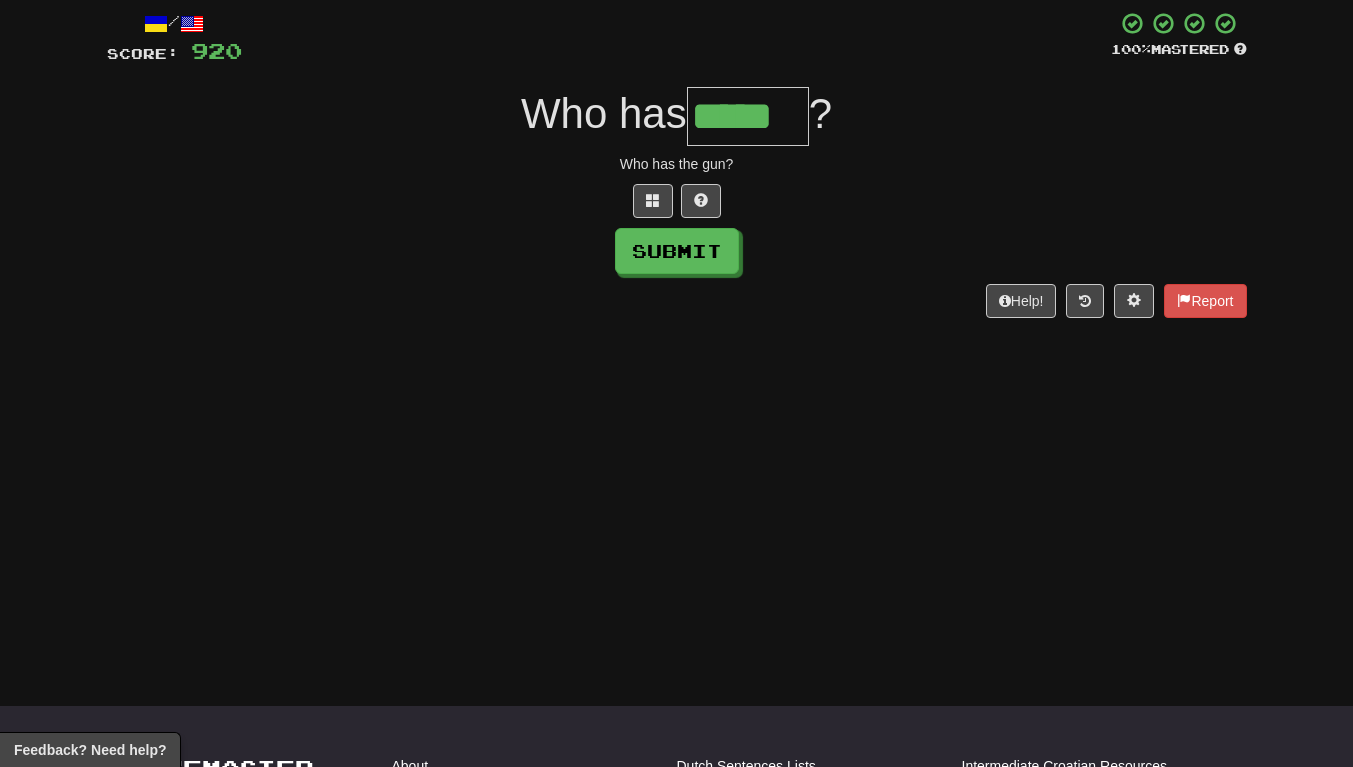 type on "*****" 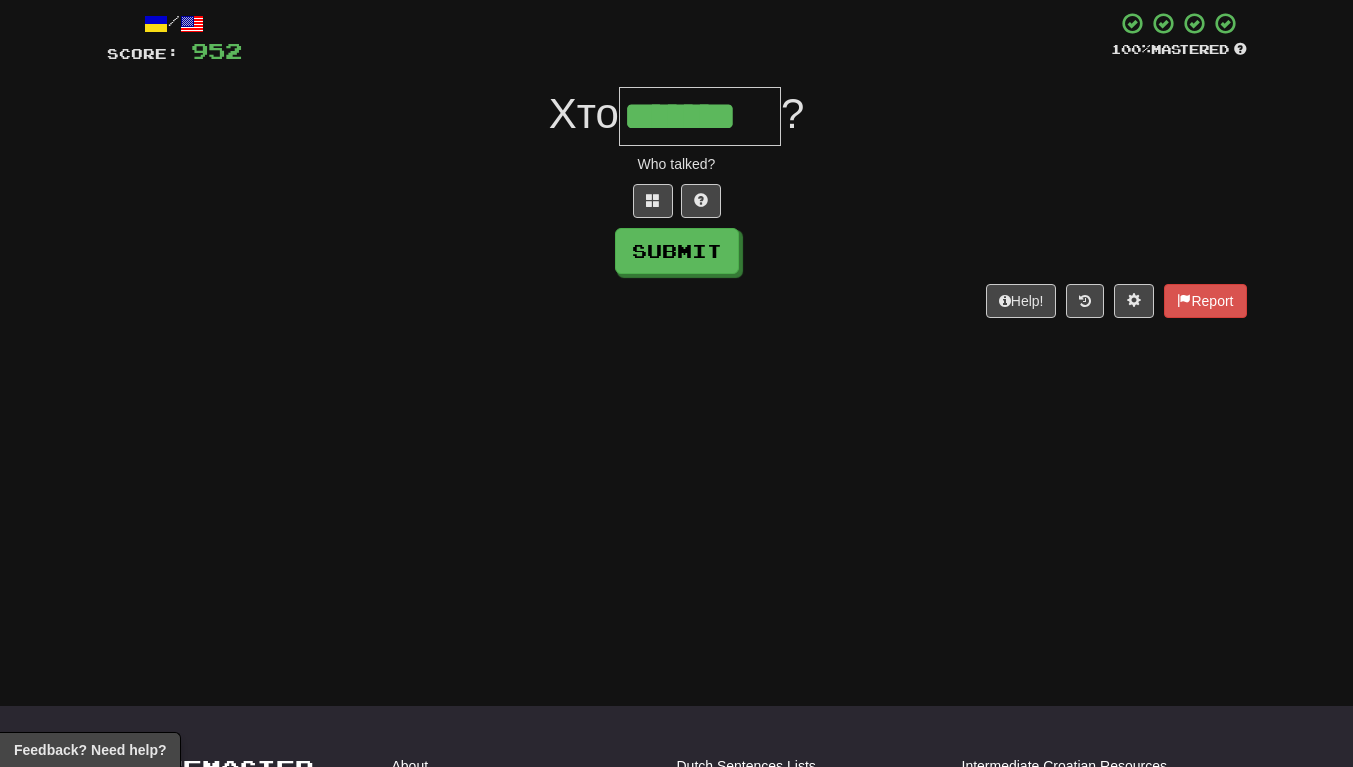 scroll, scrollTop: 0, scrollLeft: 3, axis: horizontal 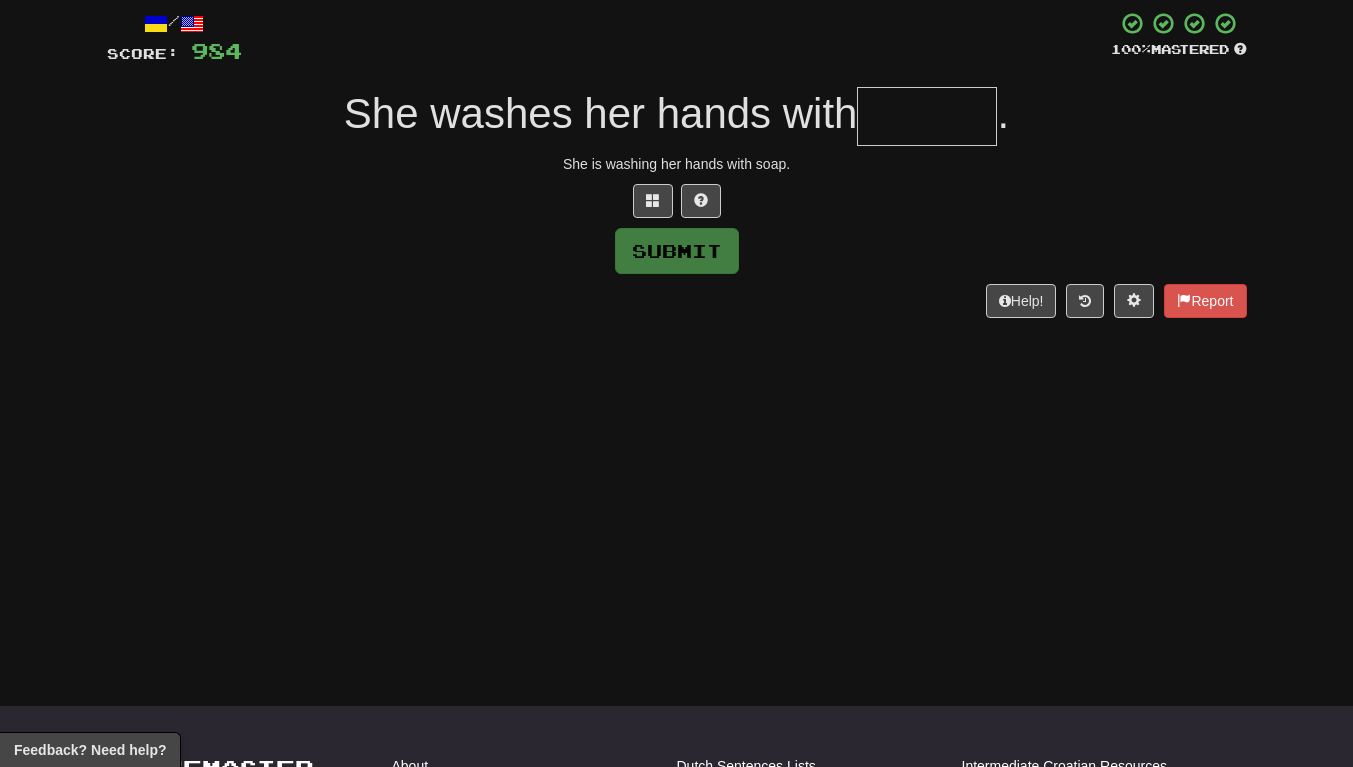 type on "*" 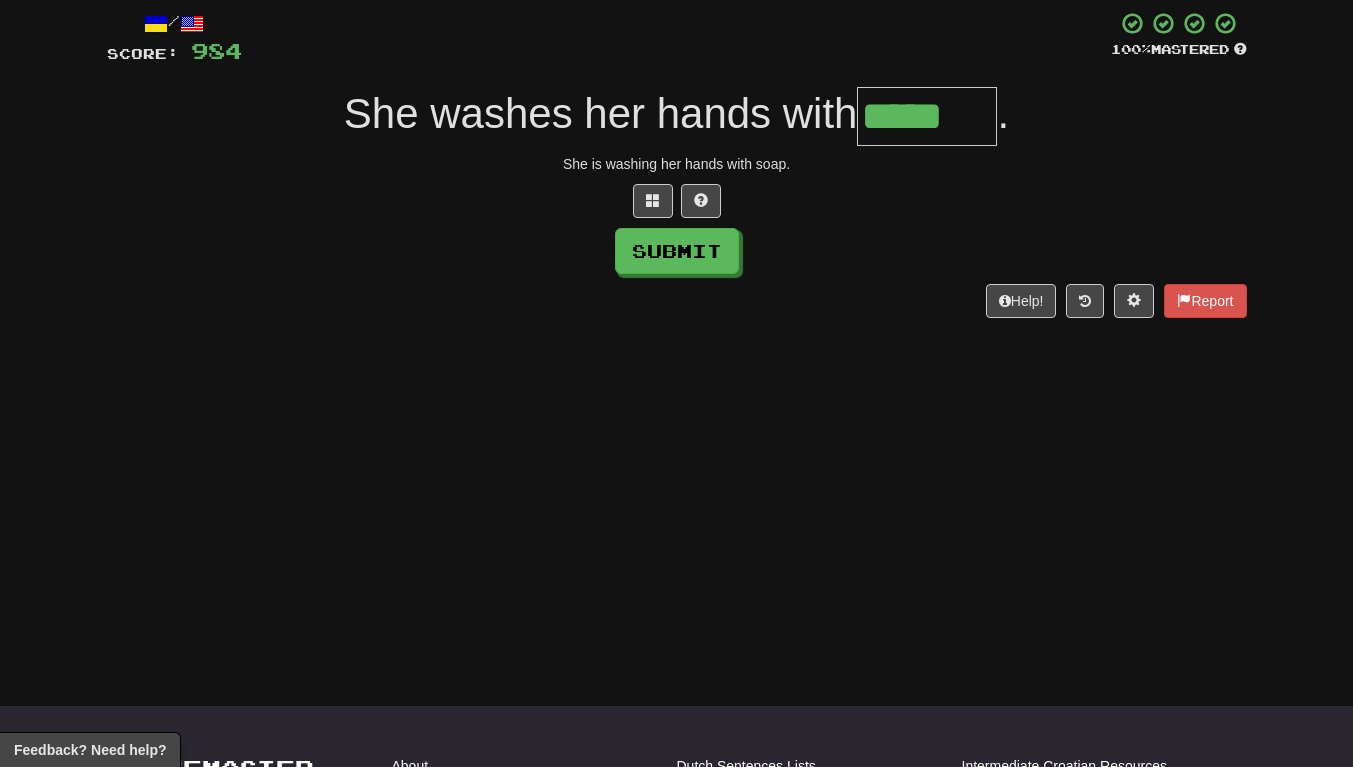 scroll, scrollTop: 0, scrollLeft: 3, axis: horizontal 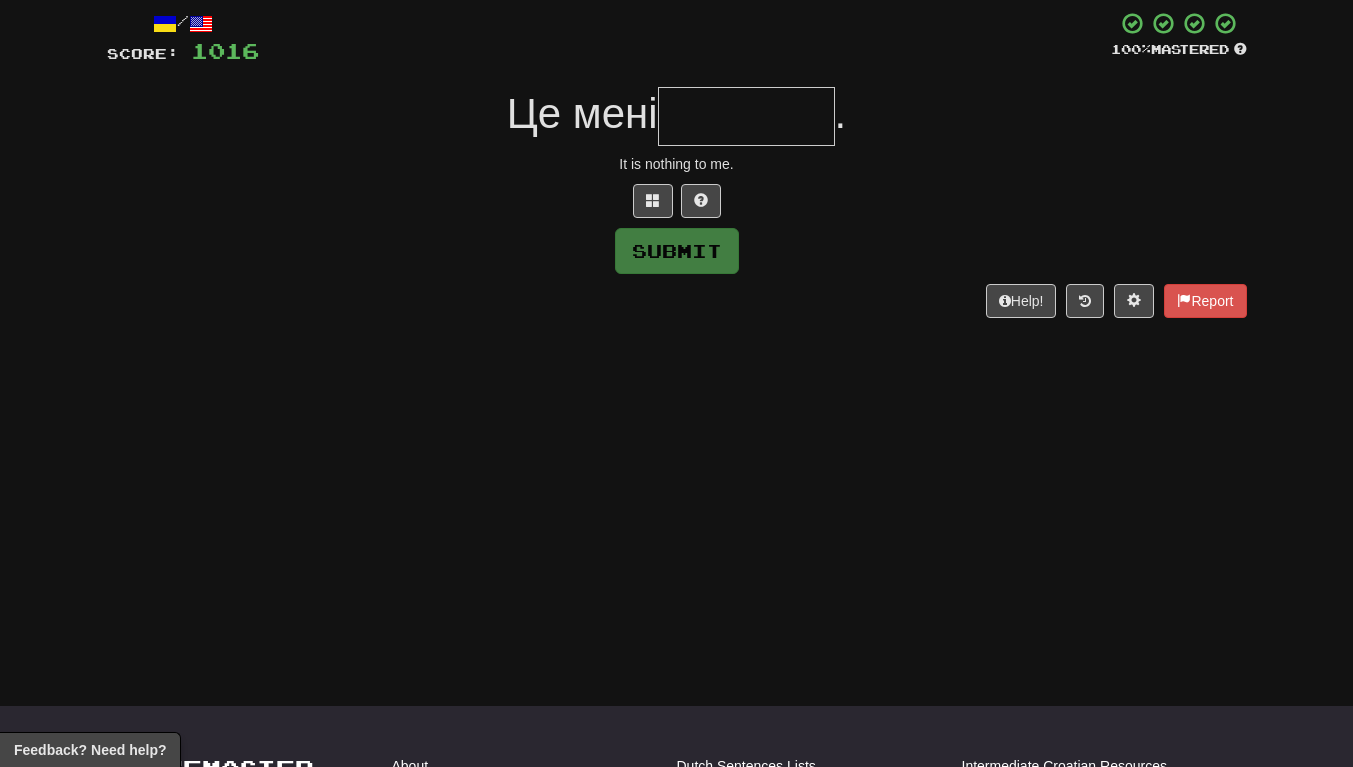 type on "*" 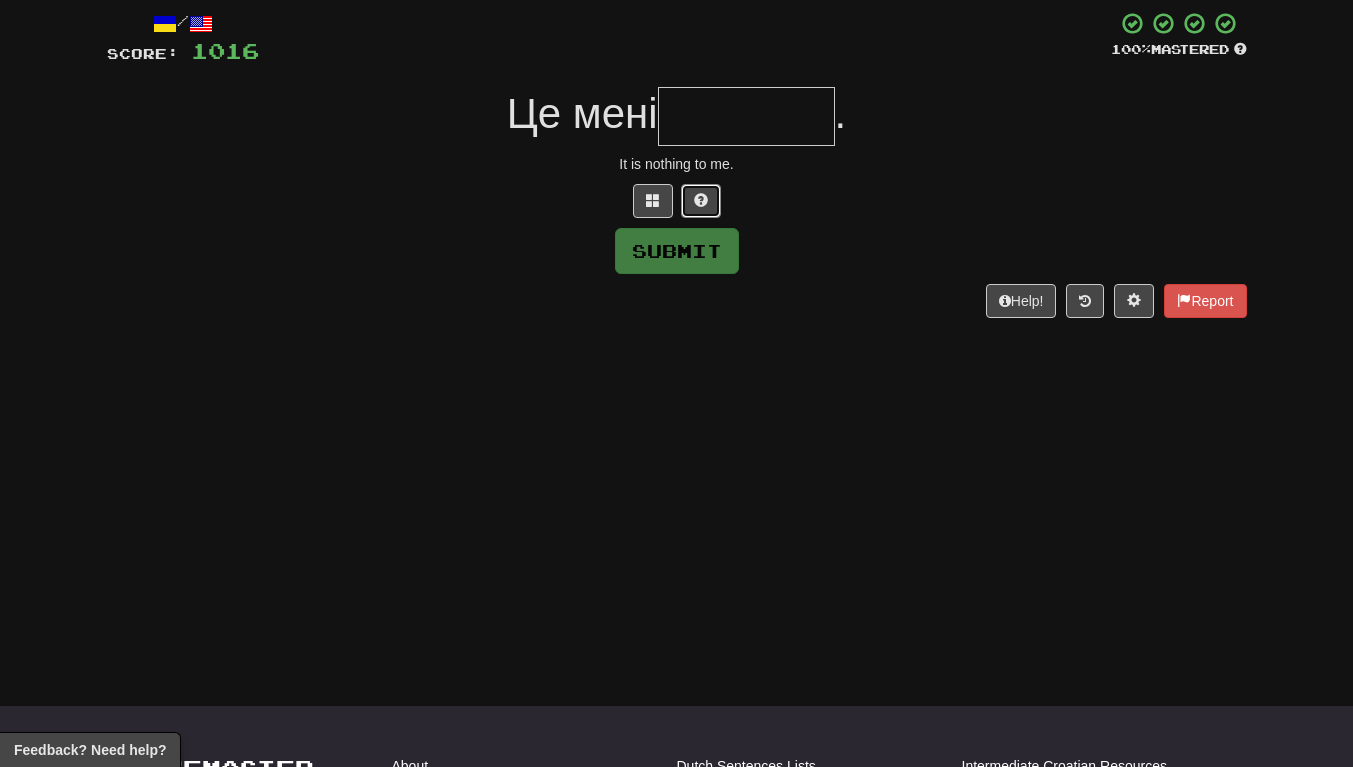 click at bounding box center [701, 201] 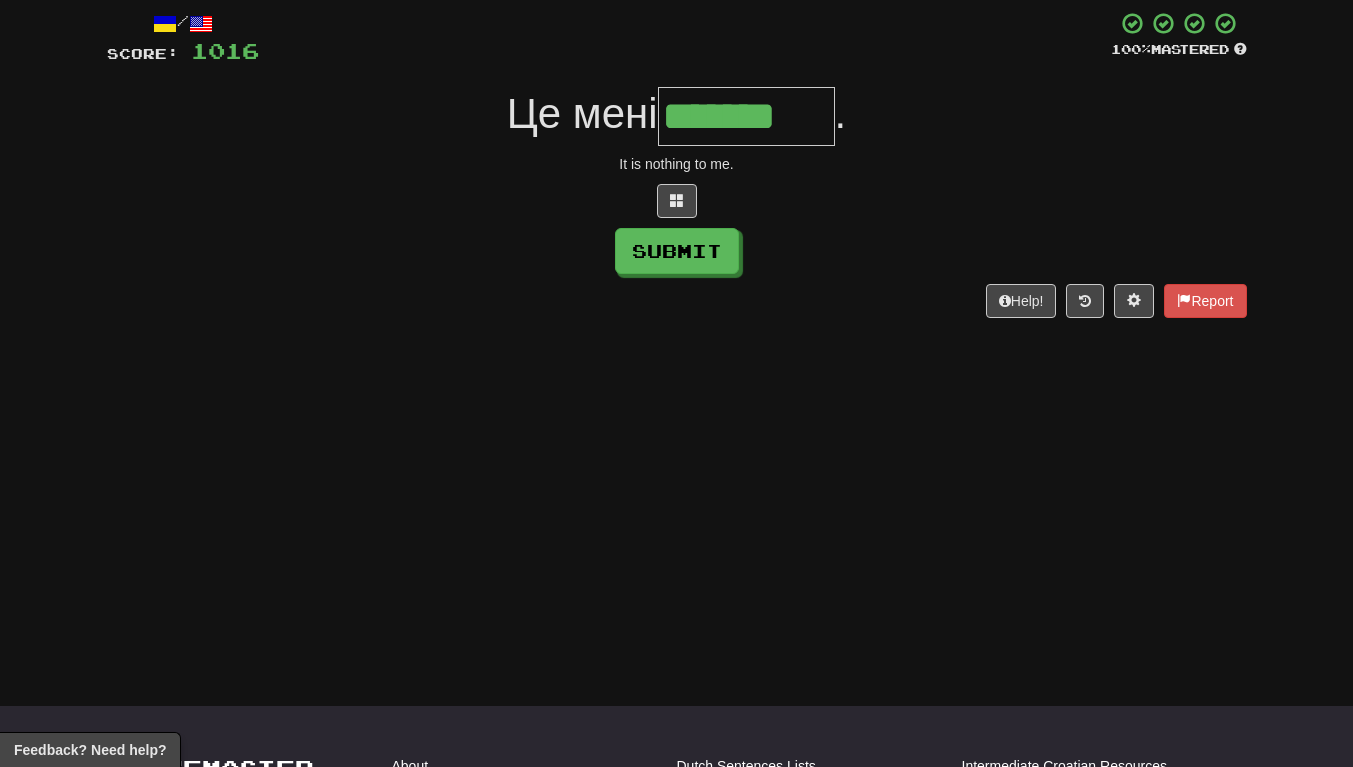 scroll, scrollTop: 0, scrollLeft: 3, axis: horizontal 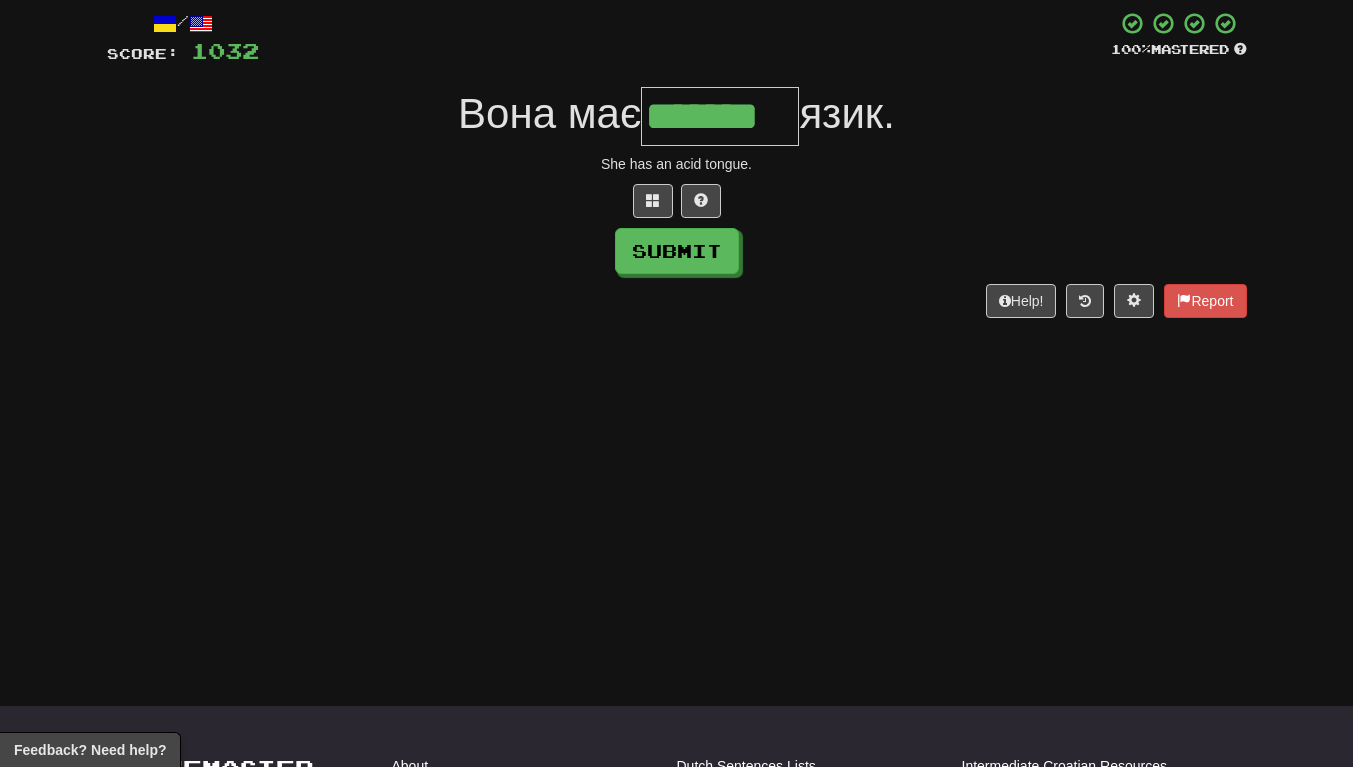 type on "*******" 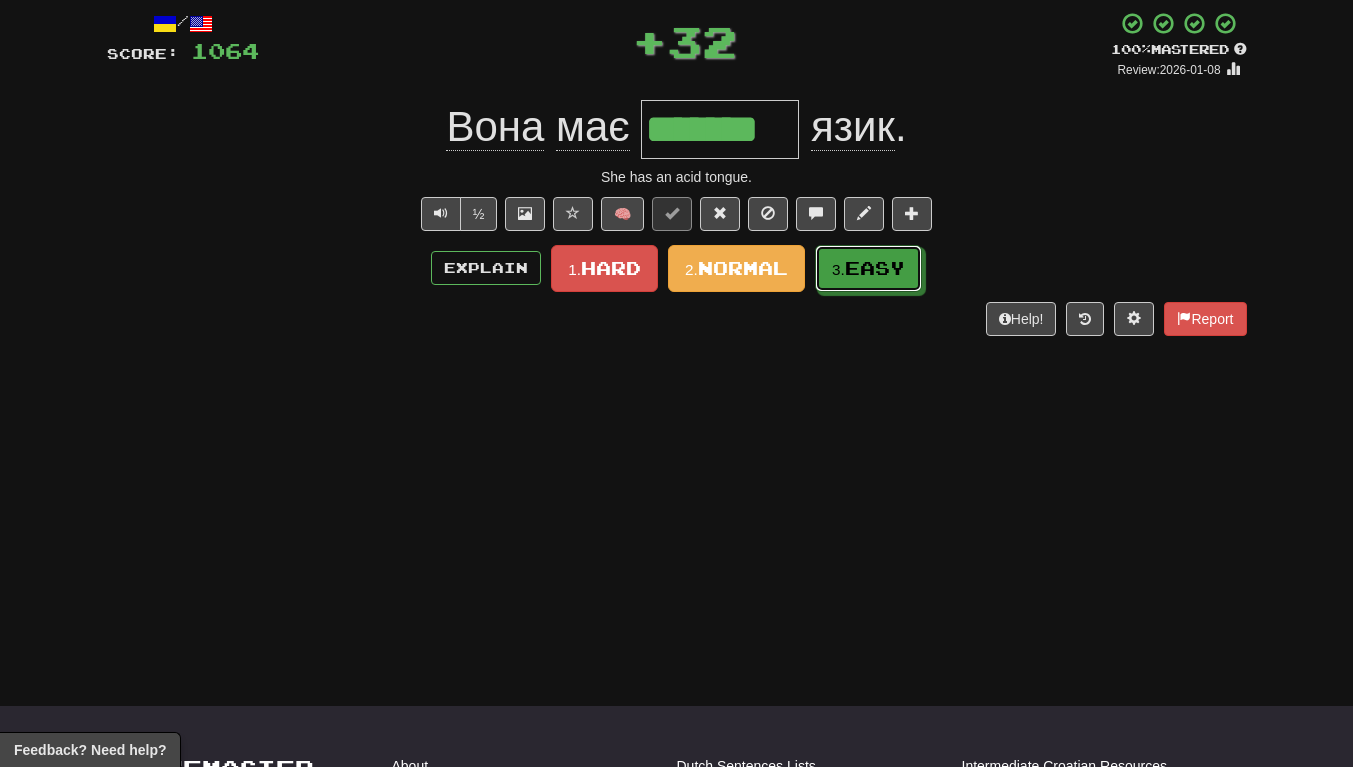 click on "Easy" at bounding box center (875, 268) 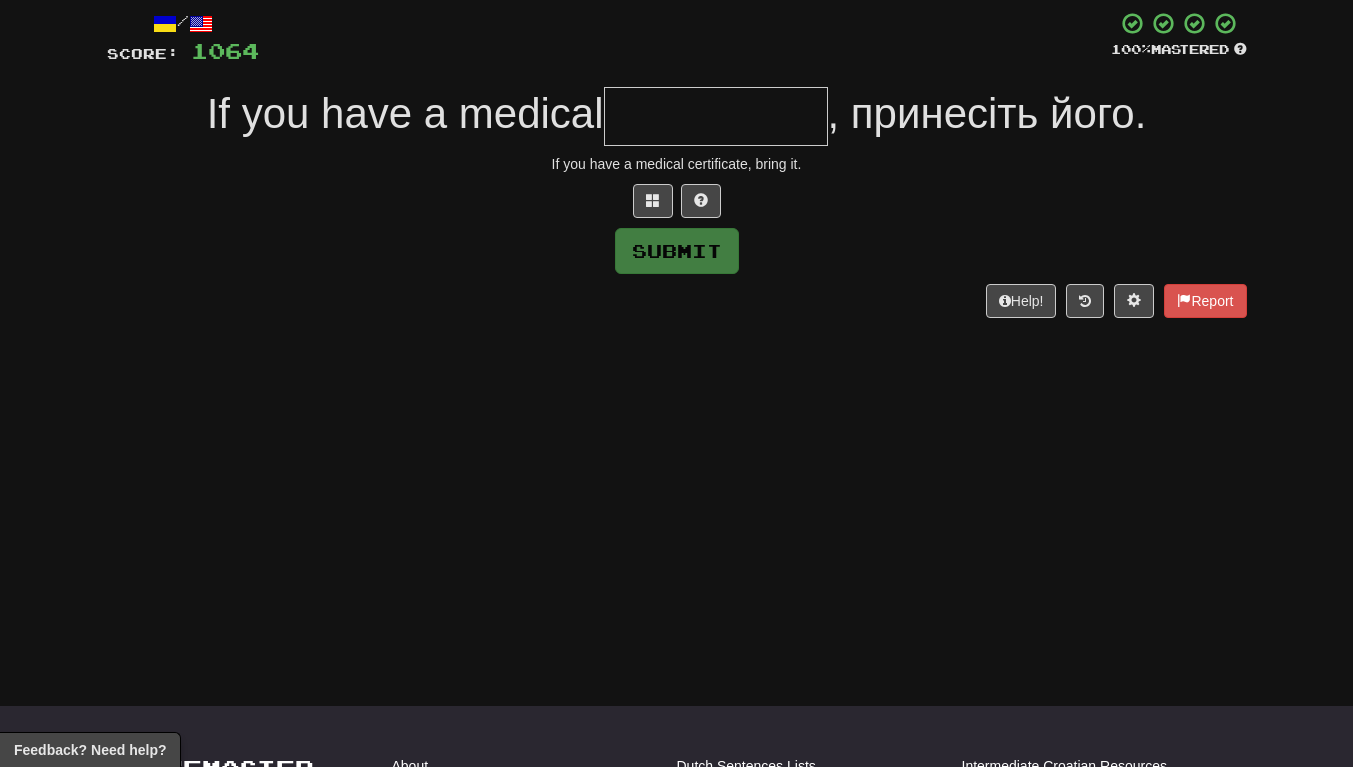 type on "*" 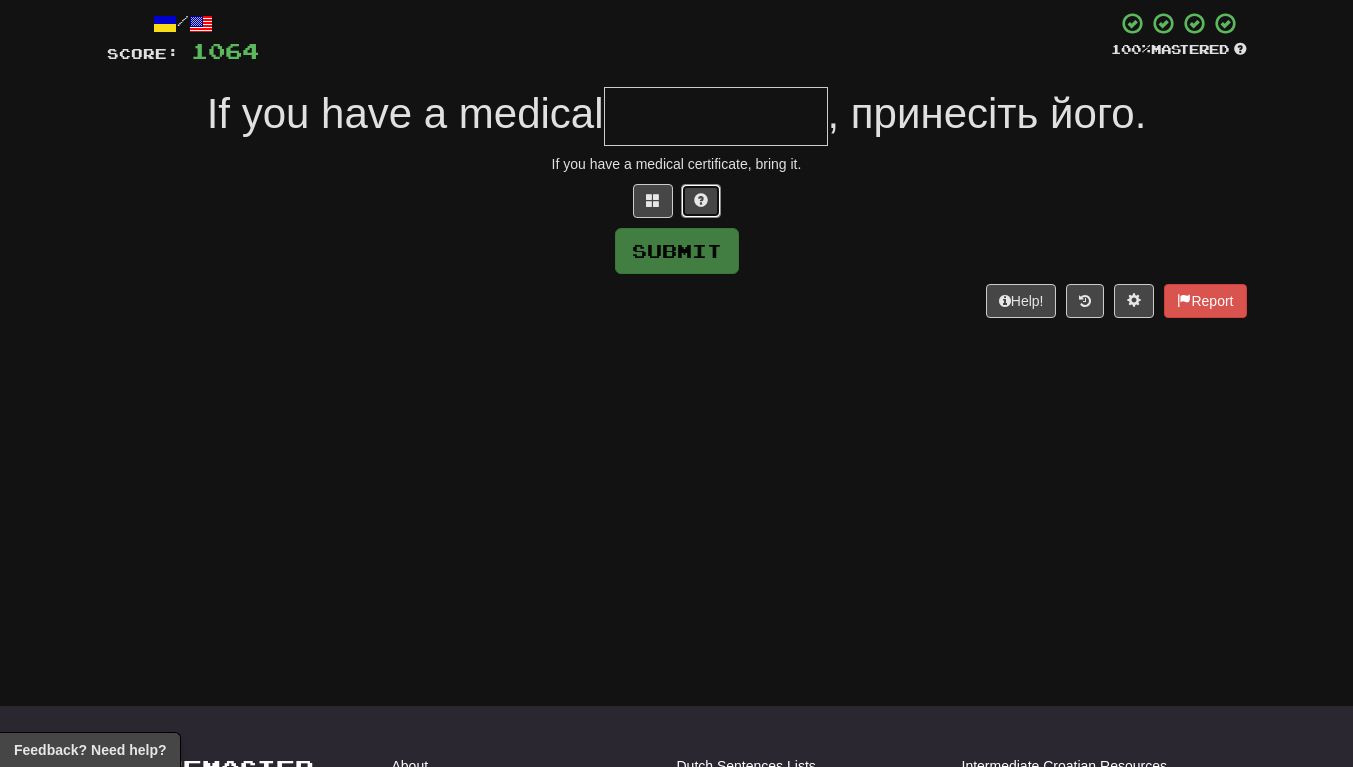 click at bounding box center (701, 201) 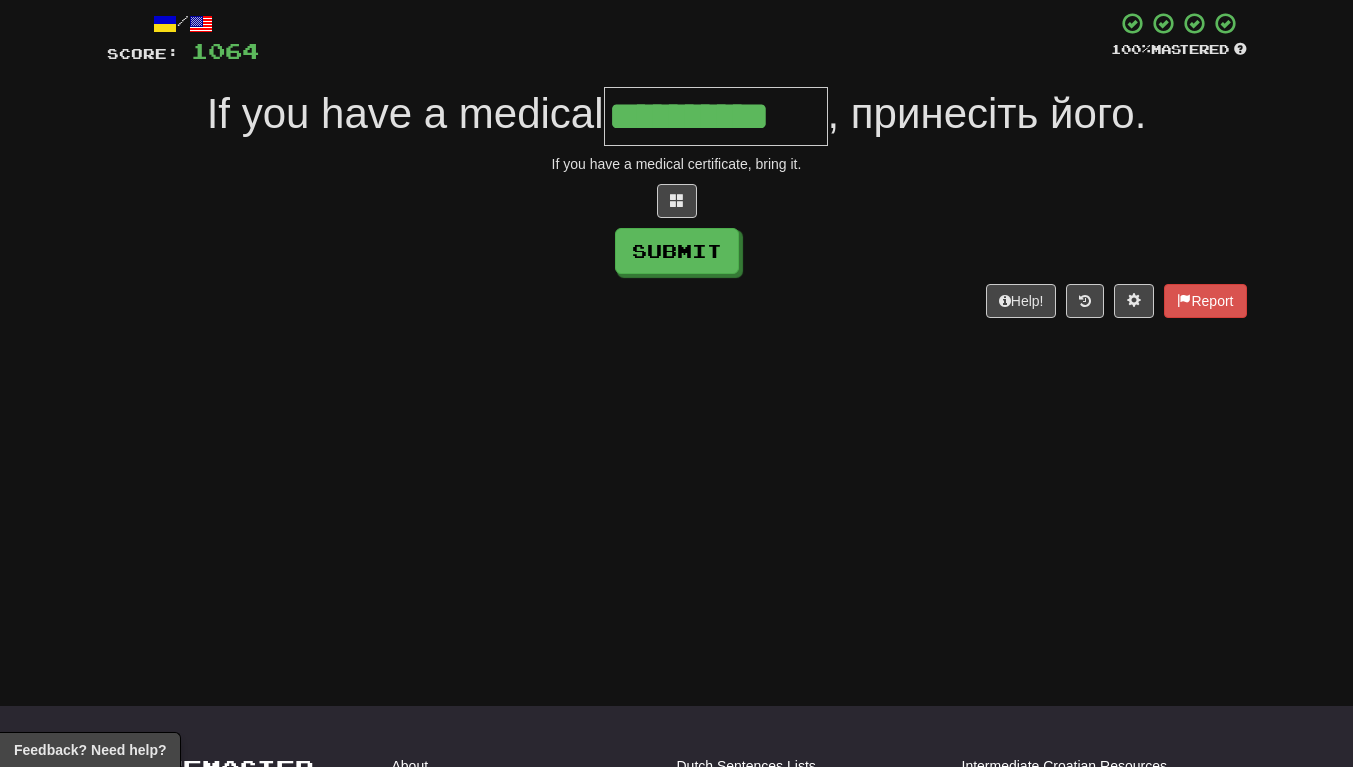 scroll, scrollTop: 0, scrollLeft: 3, axis: horizontal 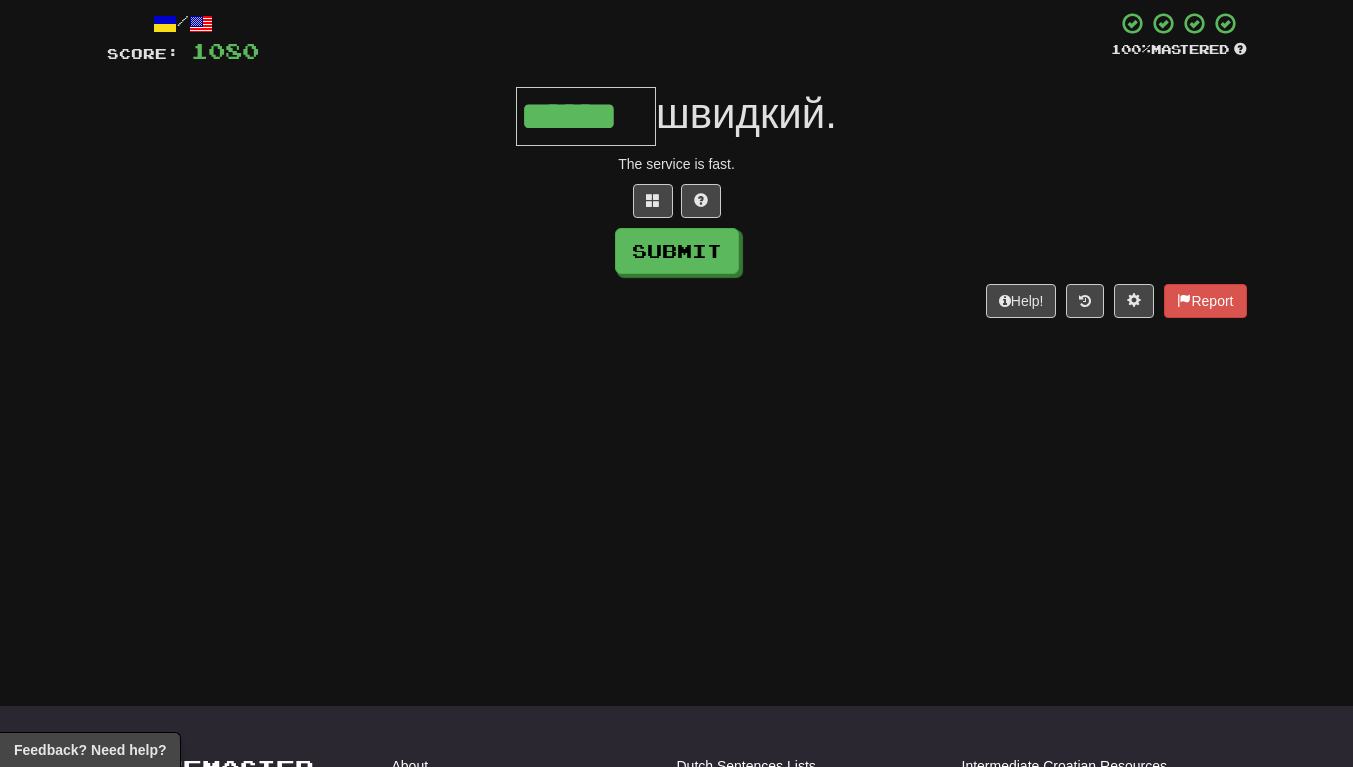 type on "******" 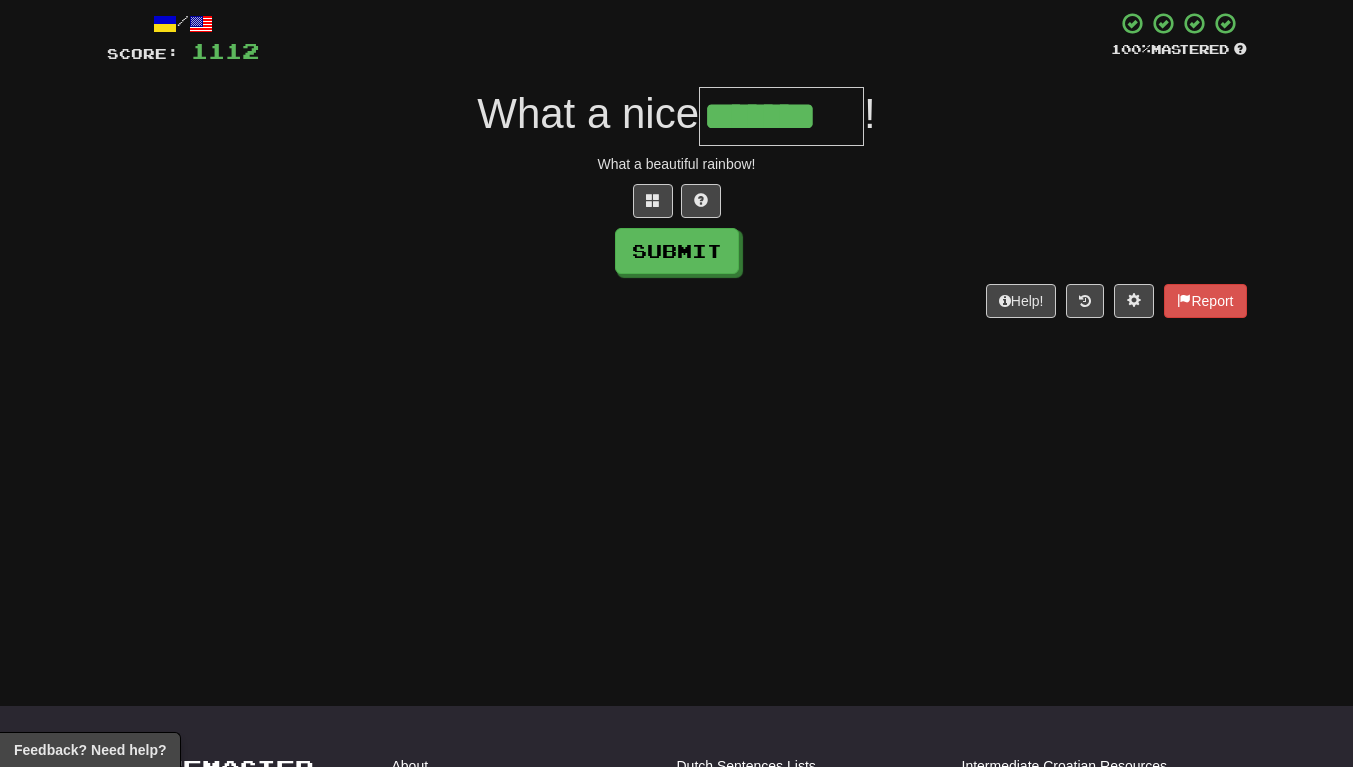 scroll, scrollTop: 0, scrollLeft: 4, axis: horizontal 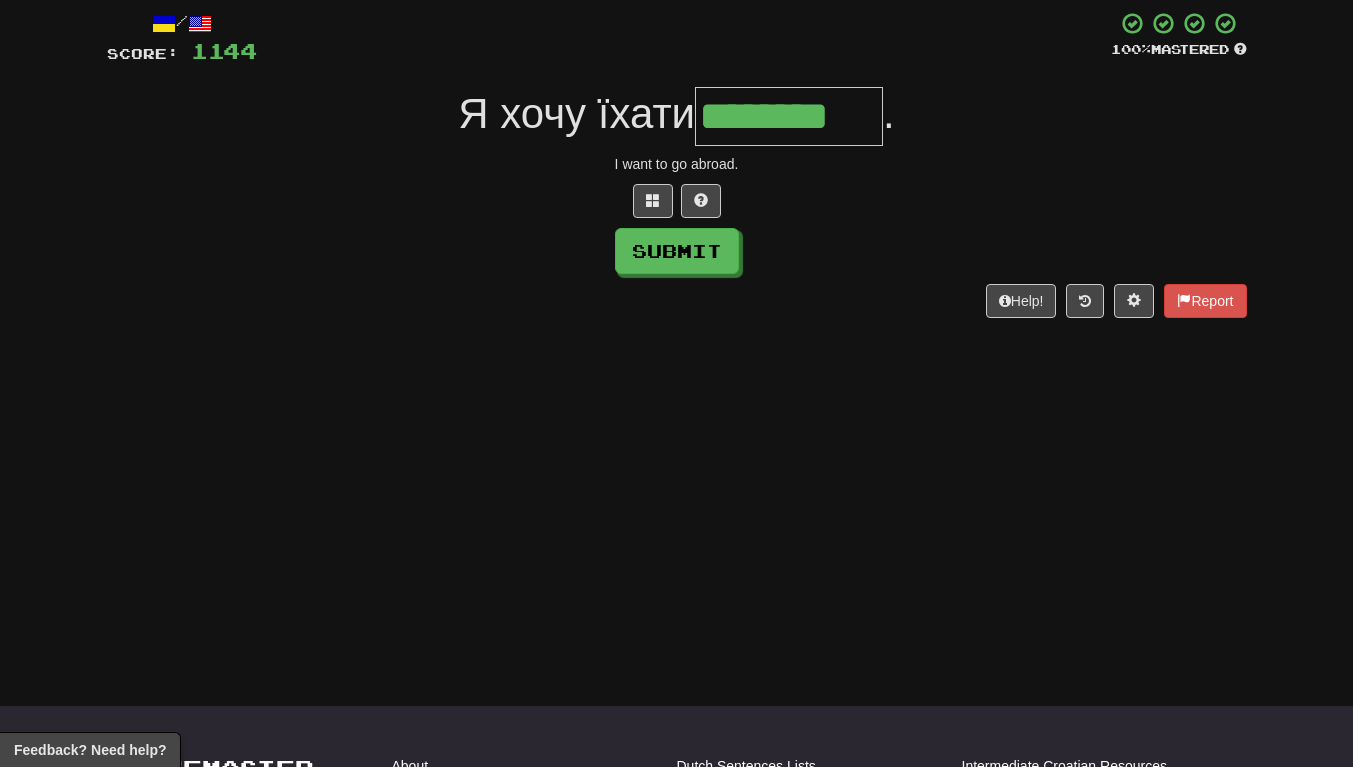 type on "********" 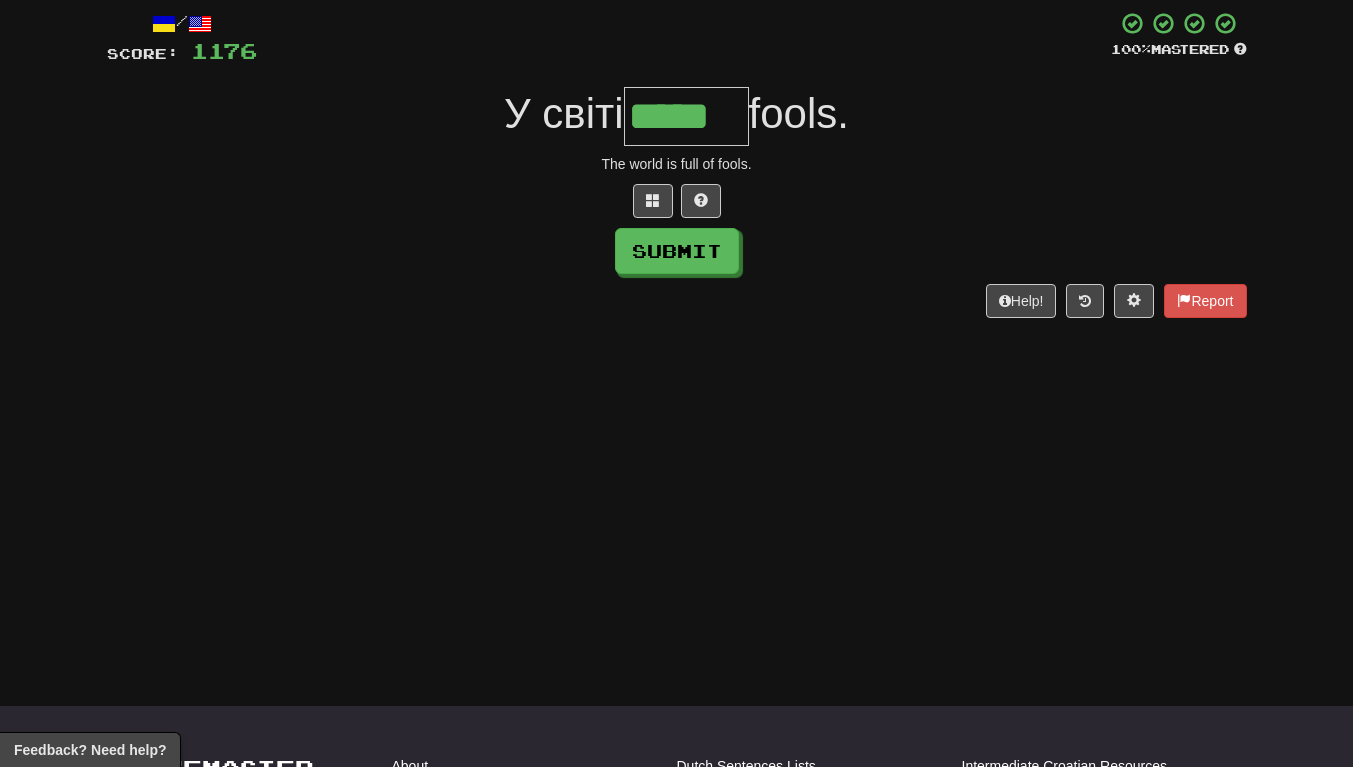 scroll, scrollTop: 0, scrollLeft: 5, axis: horizontal 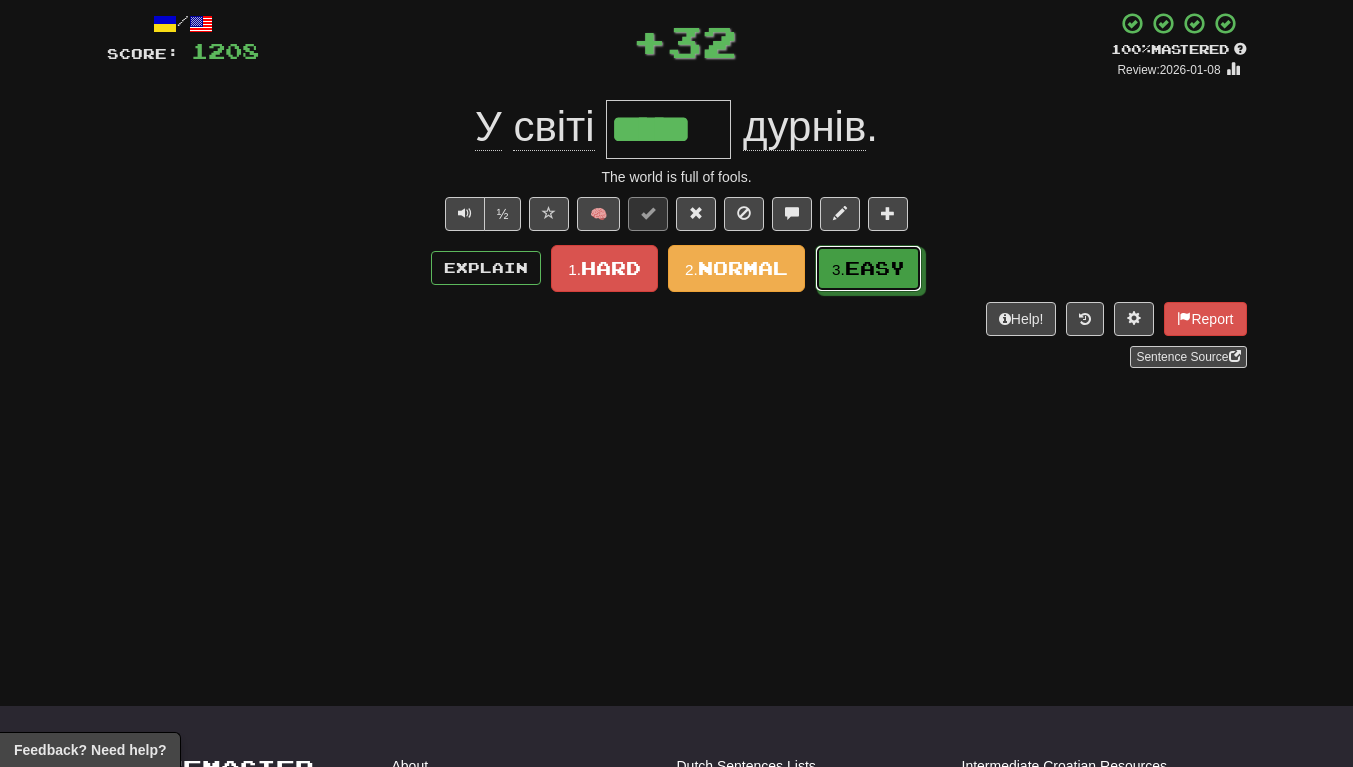 click on "3.  Easy" at bounding box center (868, 268) 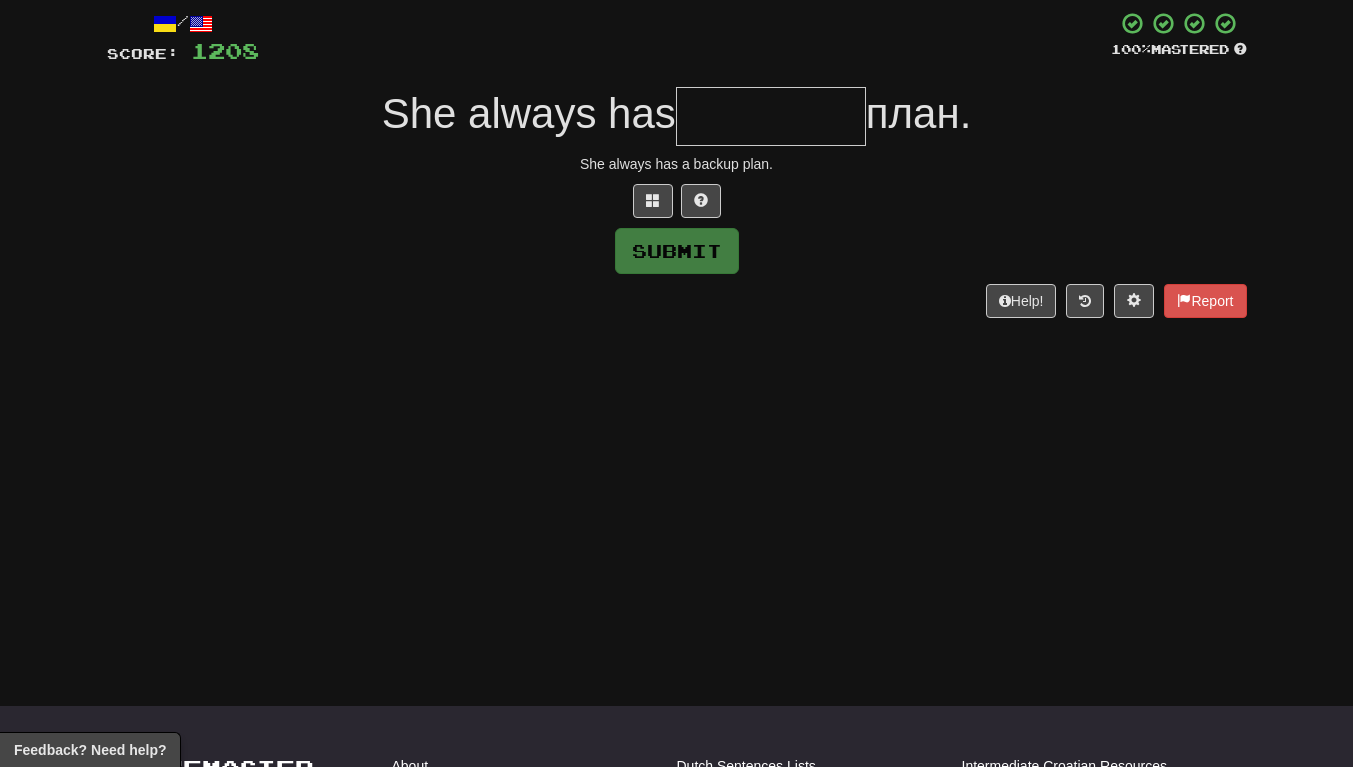 type on "*" 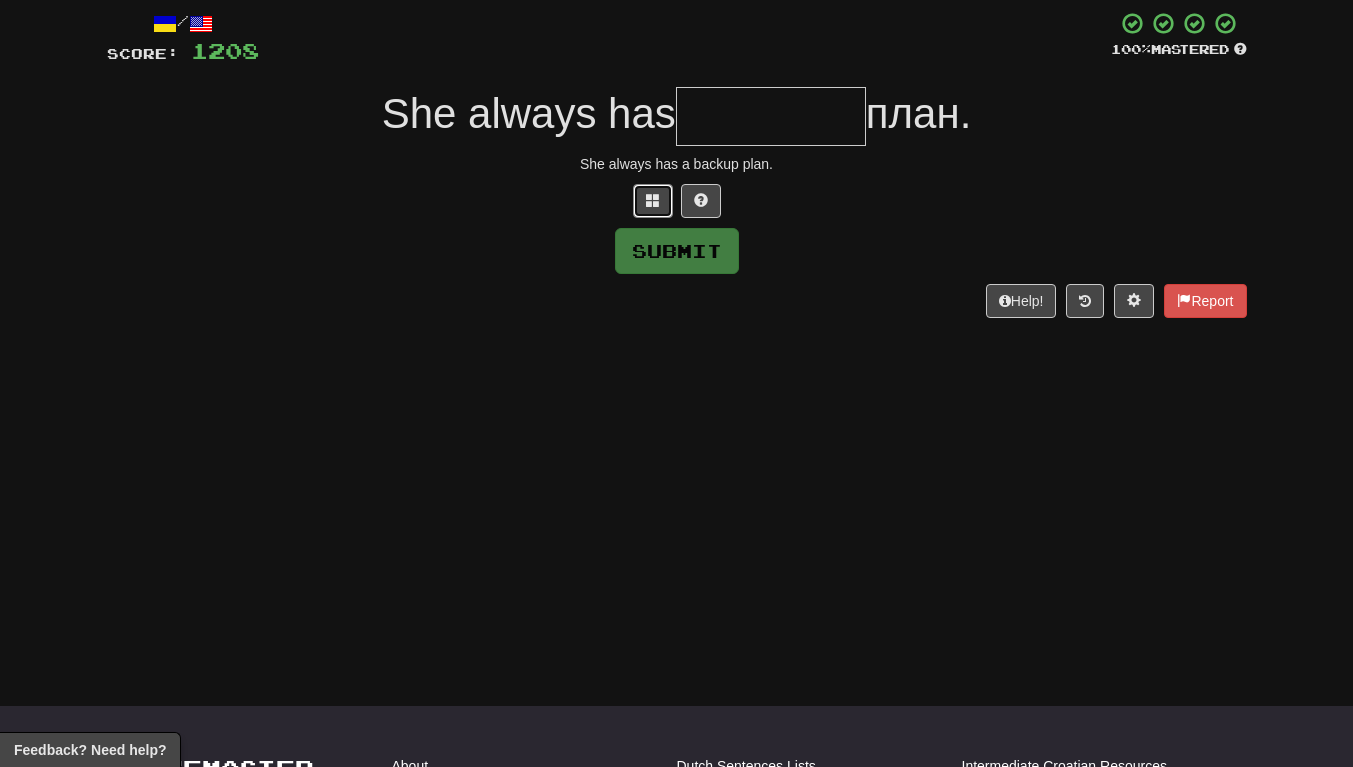 click at bounding box center [653, 200] 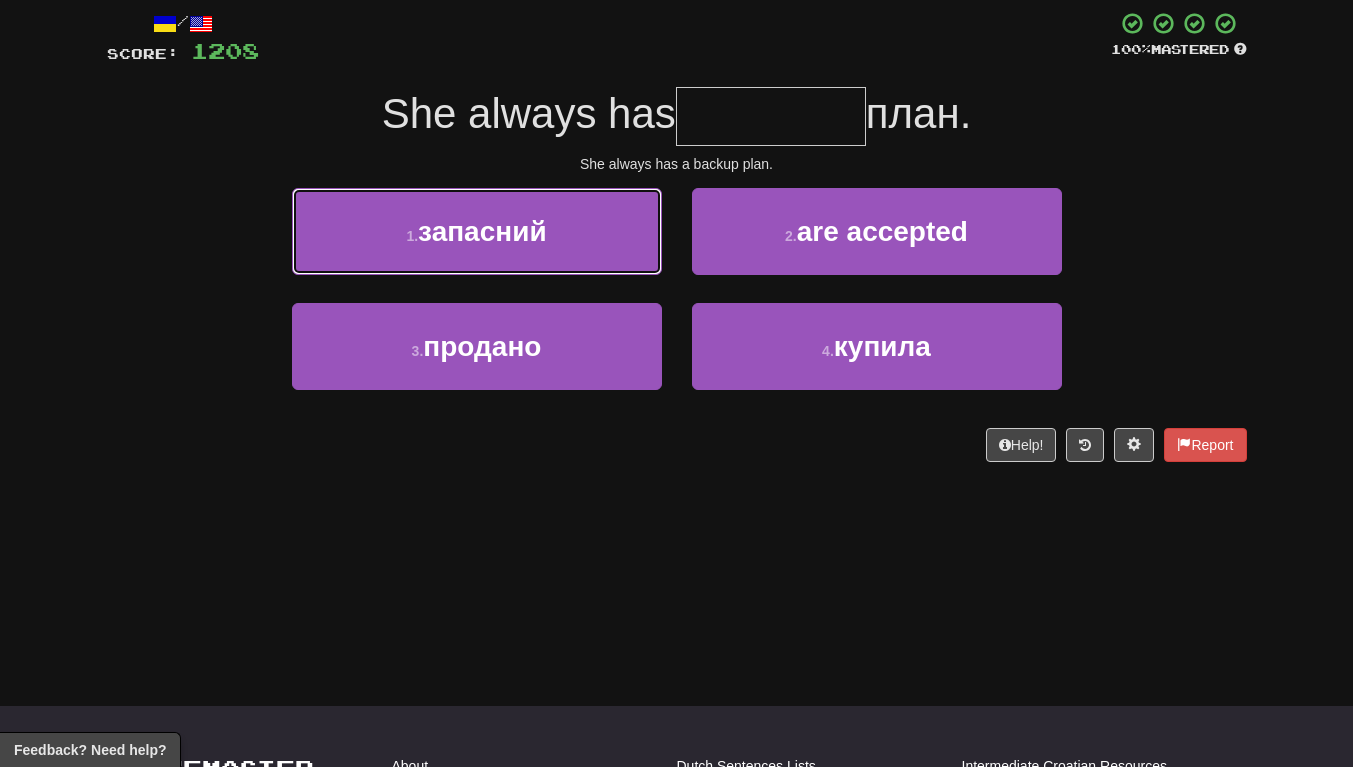 click on "1 .  запасний" at bounding box center [477, 231] 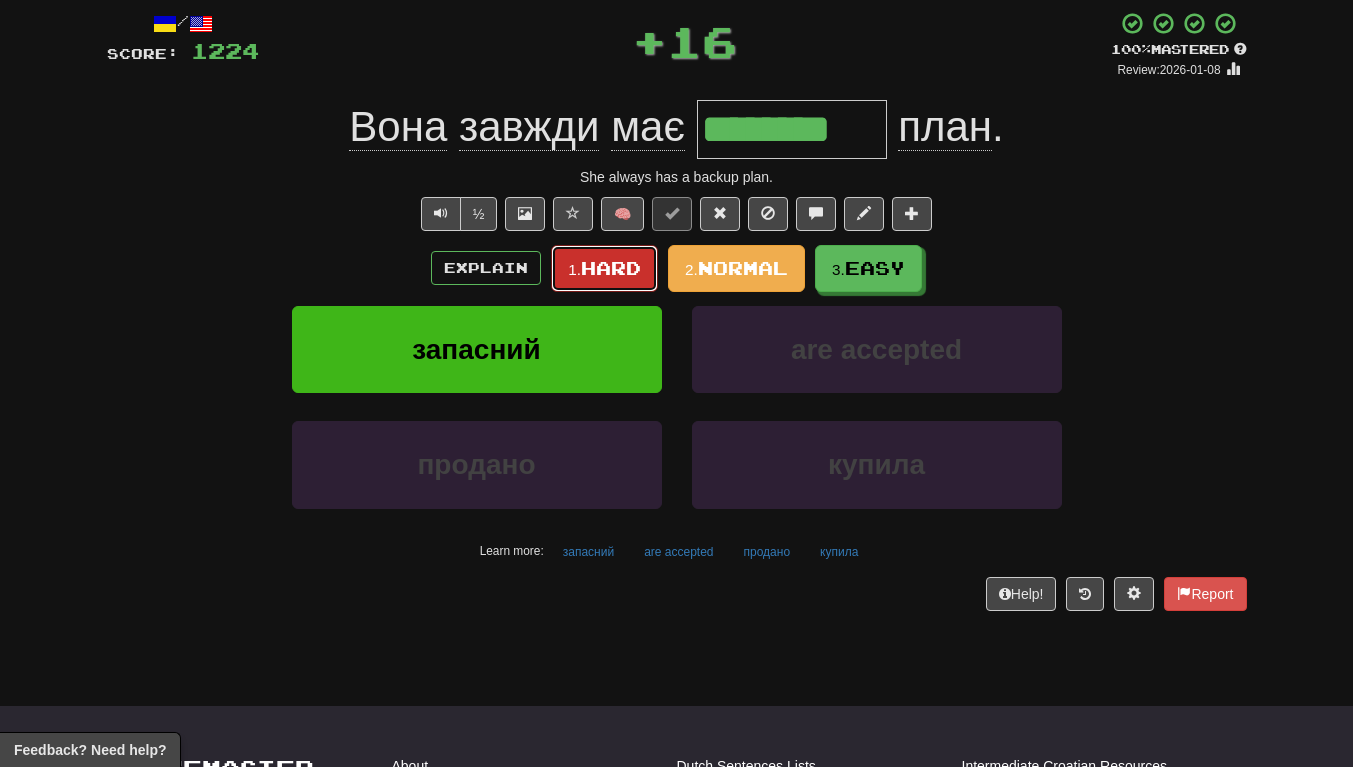 click on "Hard" at bounding box center [611, 268] 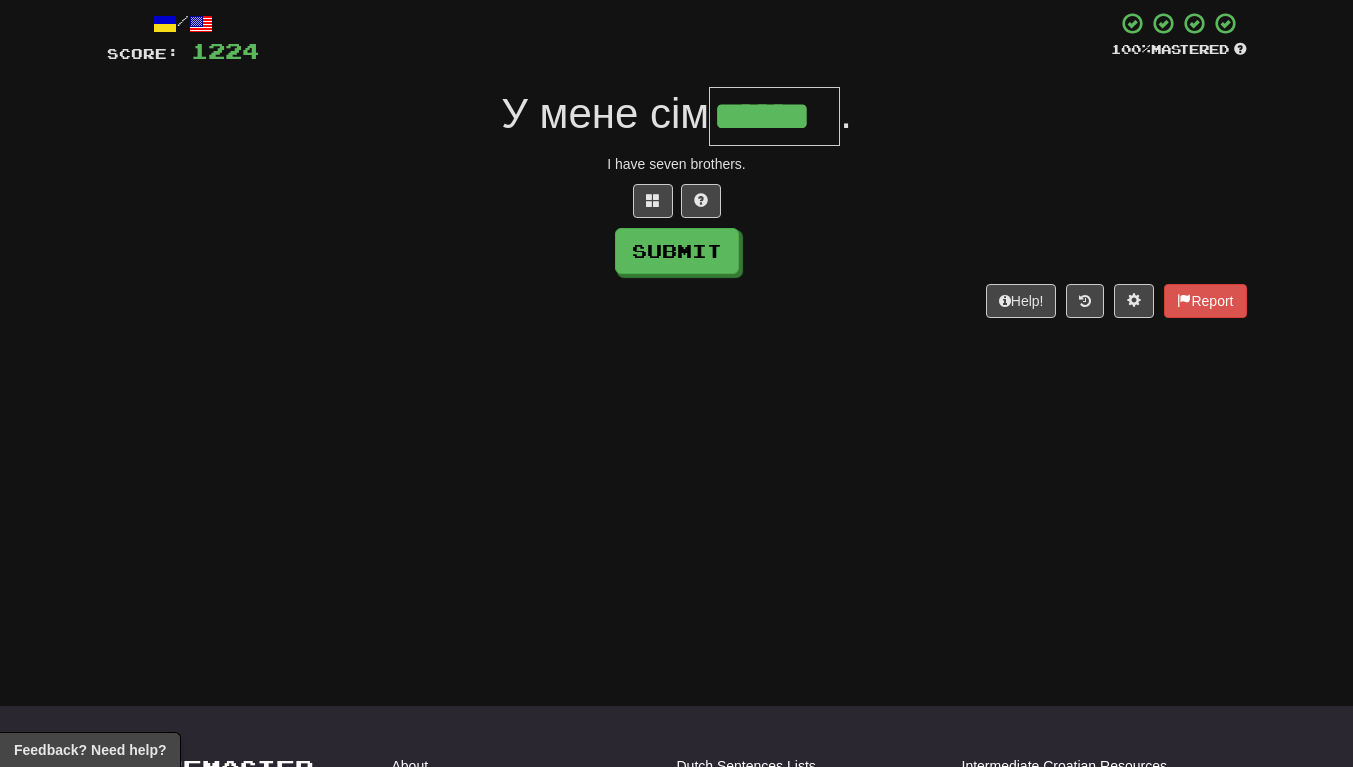 scroll, scrollTop: 0, scrollLeft: 1, axis: horizontal 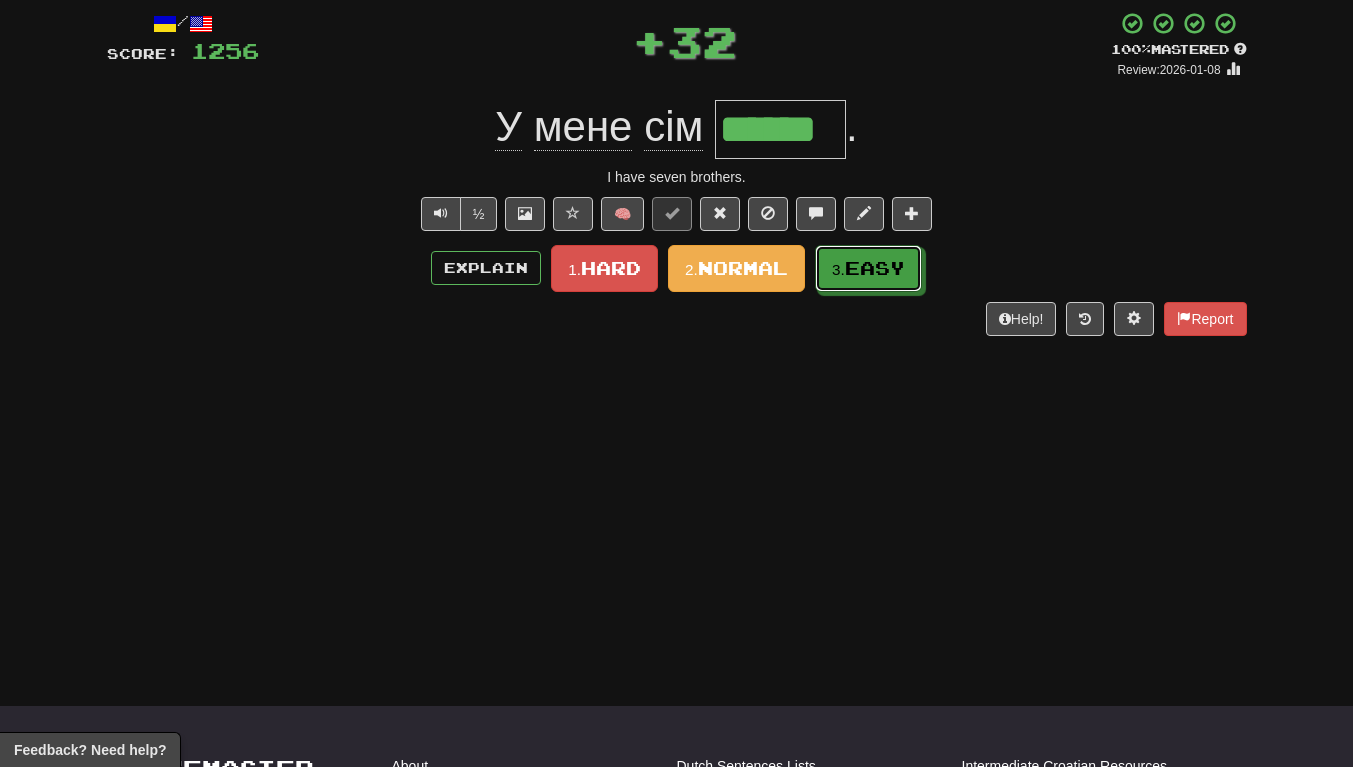 click on "3.  Easy" at bounding box center [868, 268] 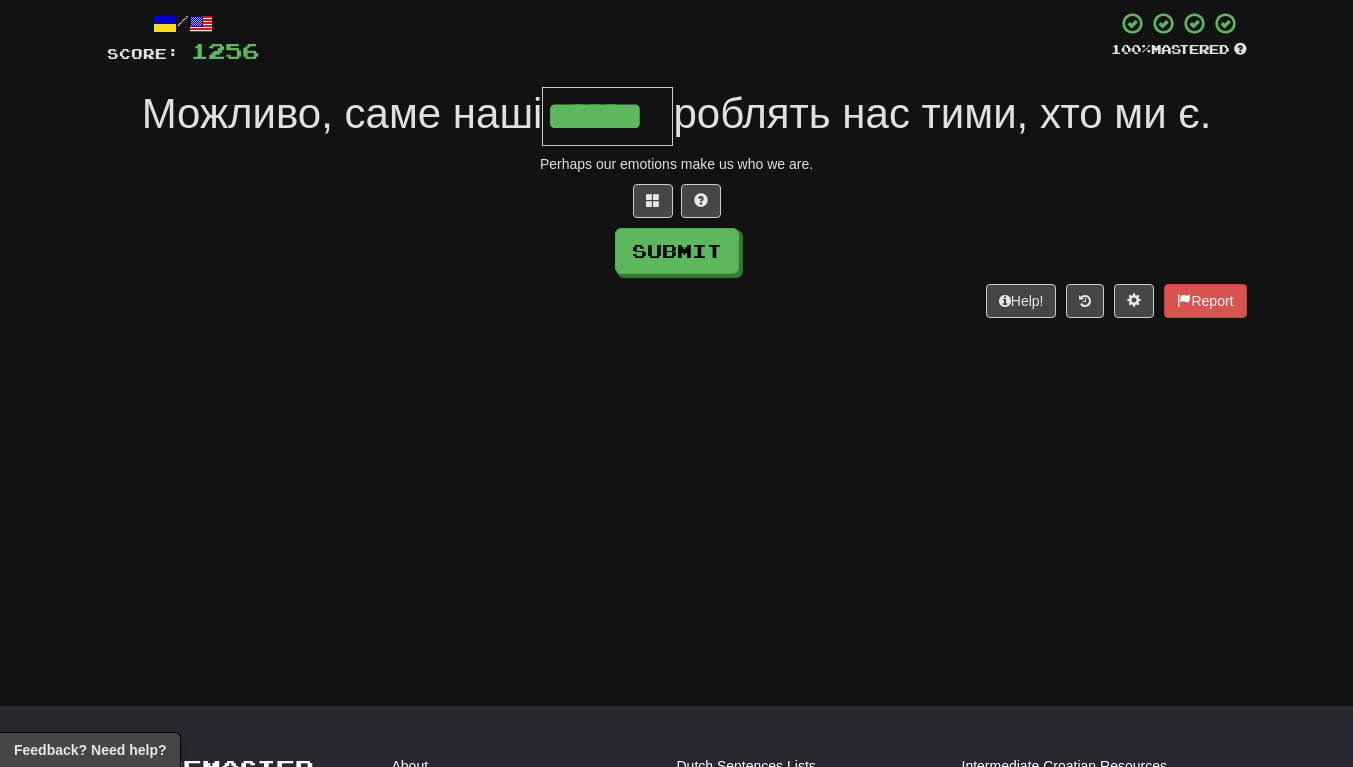 type on "******" 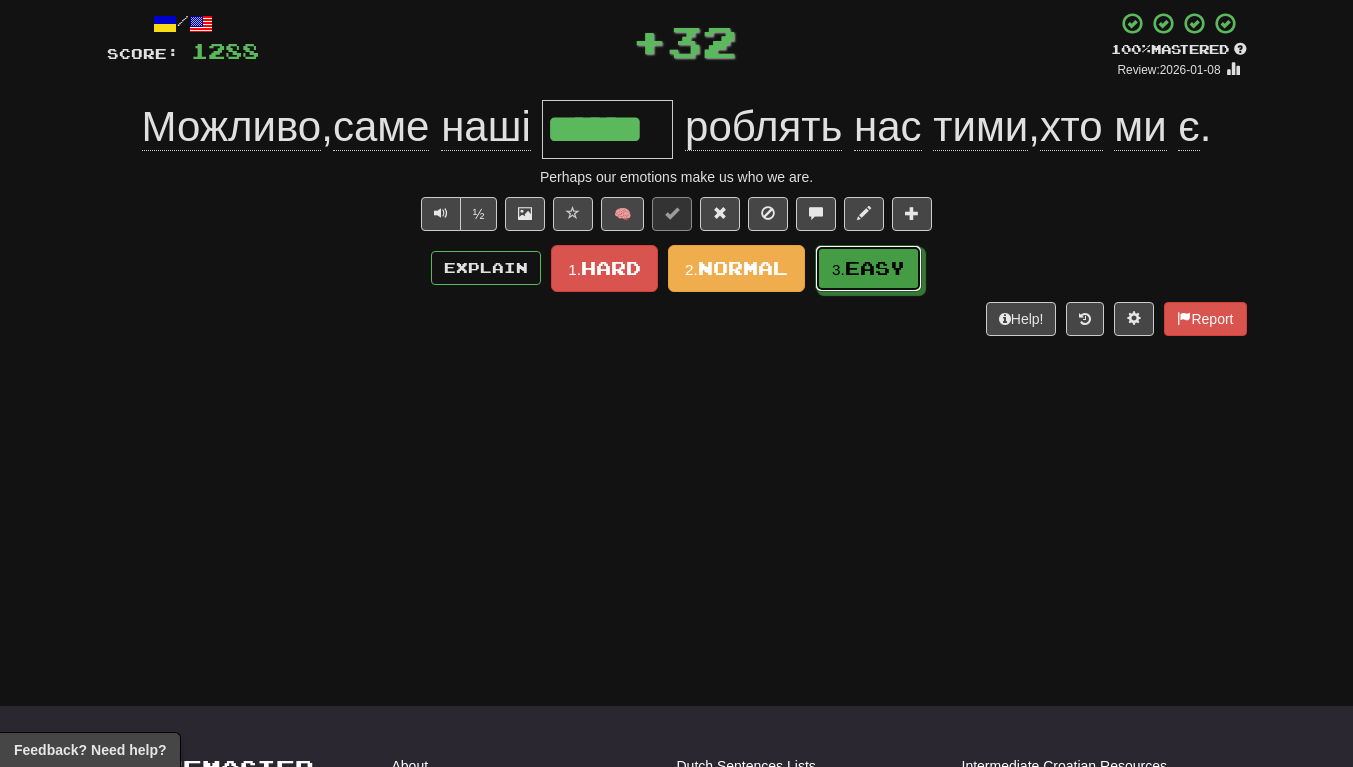 click on "Easy" at bounding box center [875, 268] 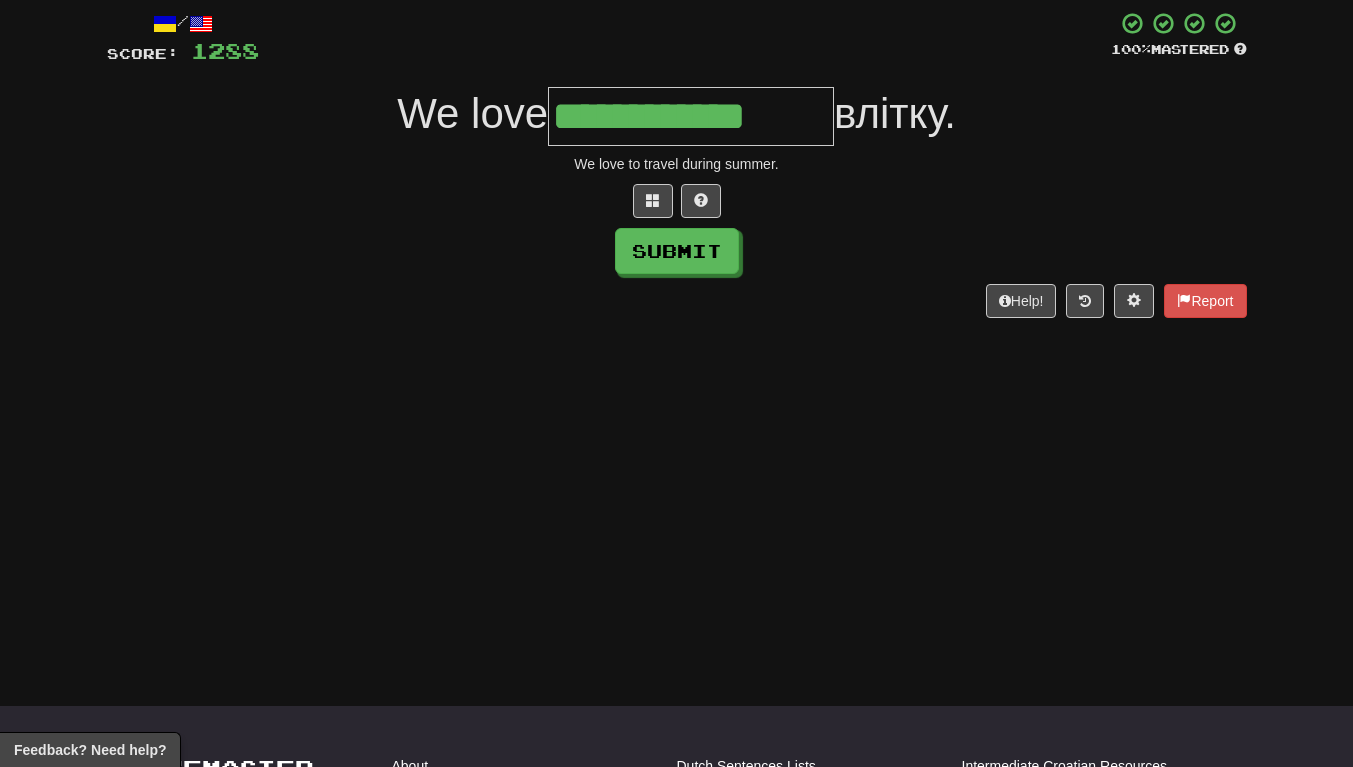 type on "**********" 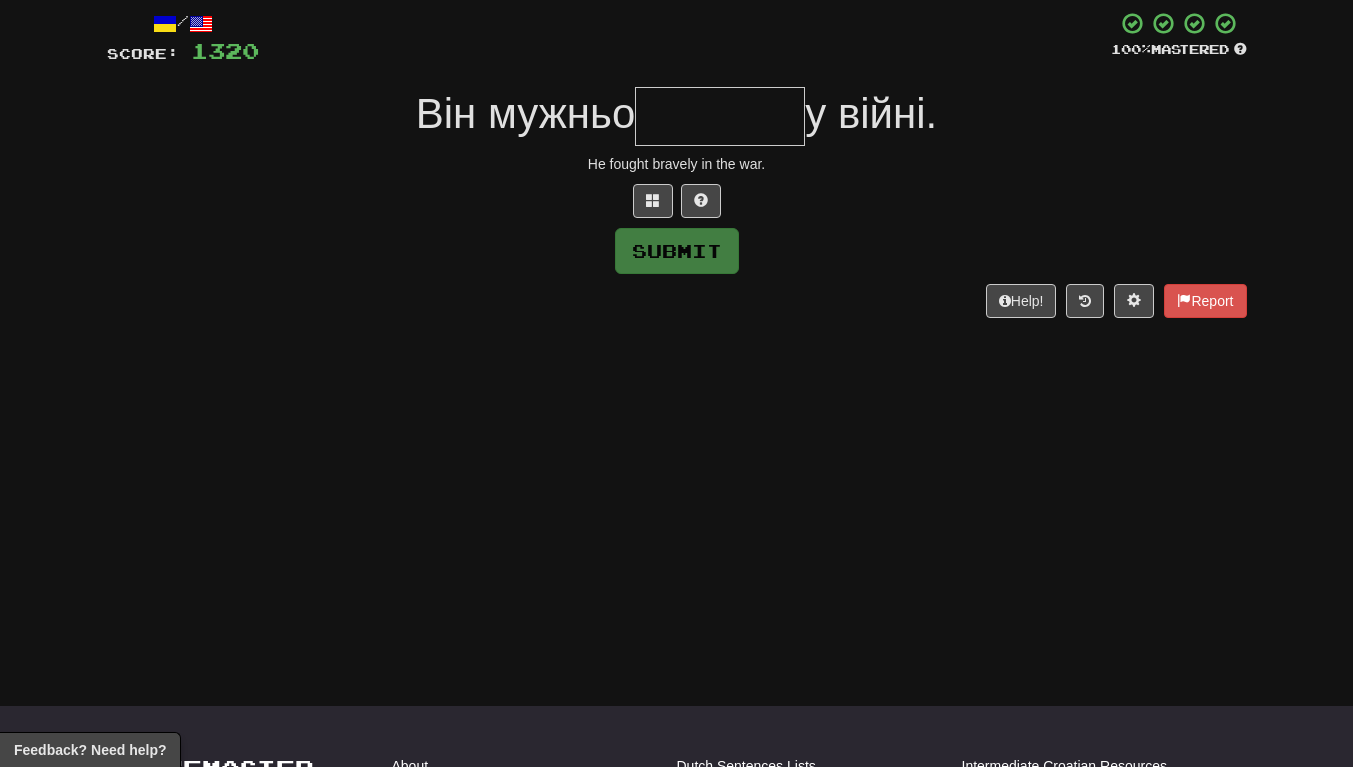 type on "*" 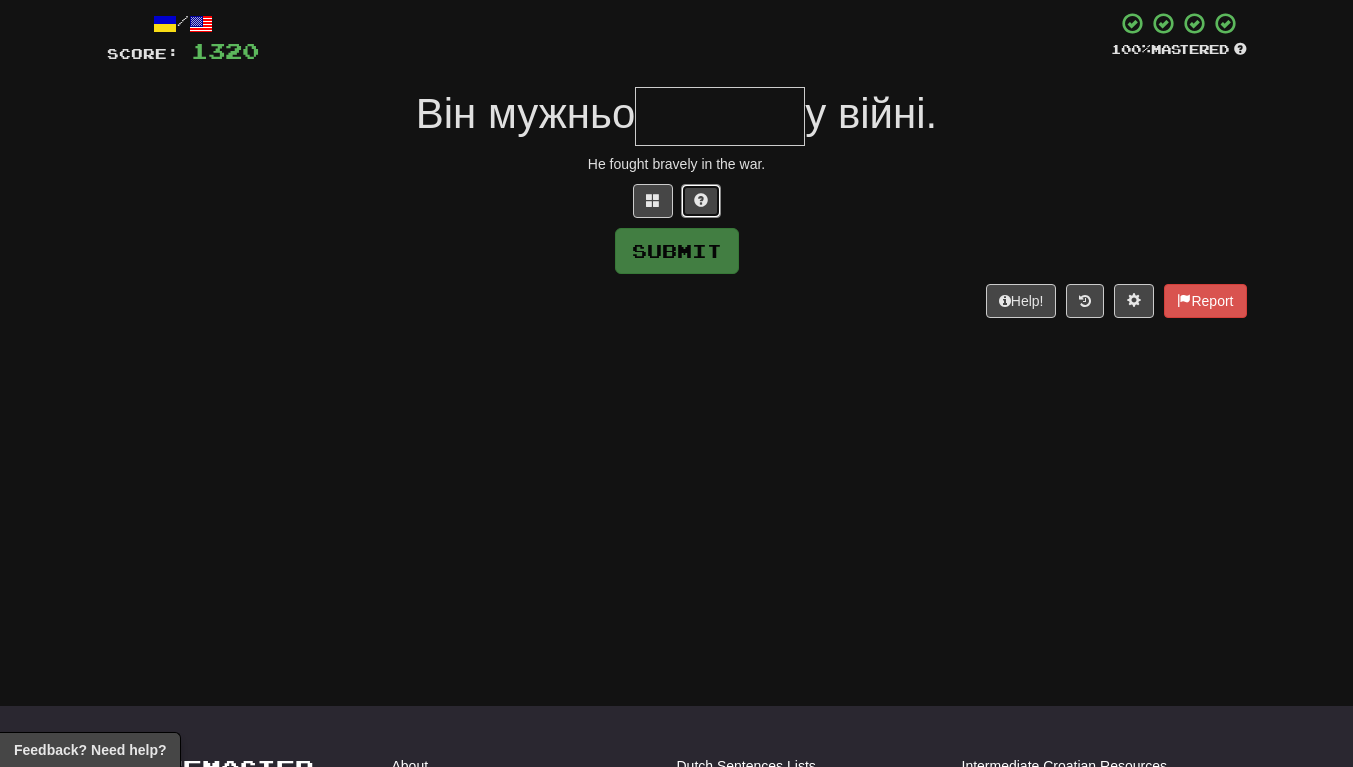 click at bounding box center [701, 201] 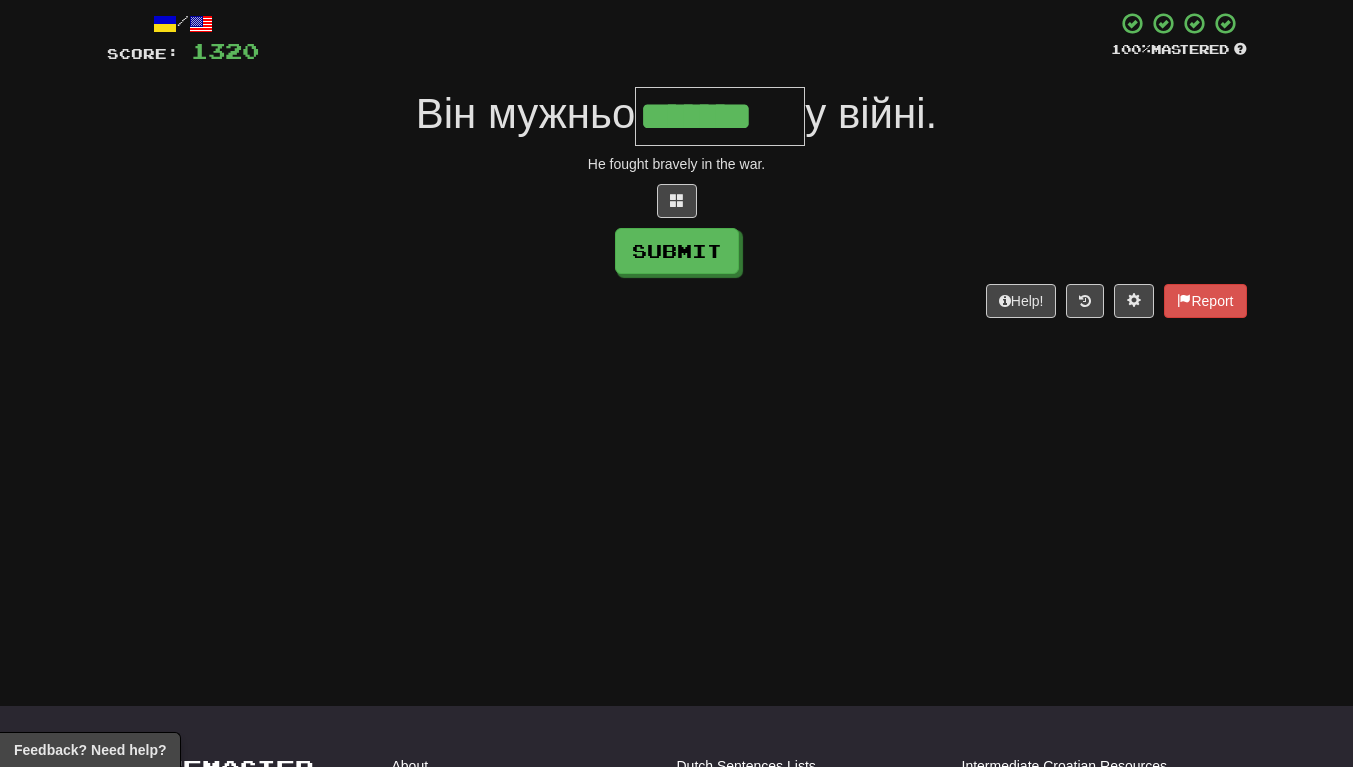 scroll, scrollTop: 0, scrollLeft: 7, axis: horizontal 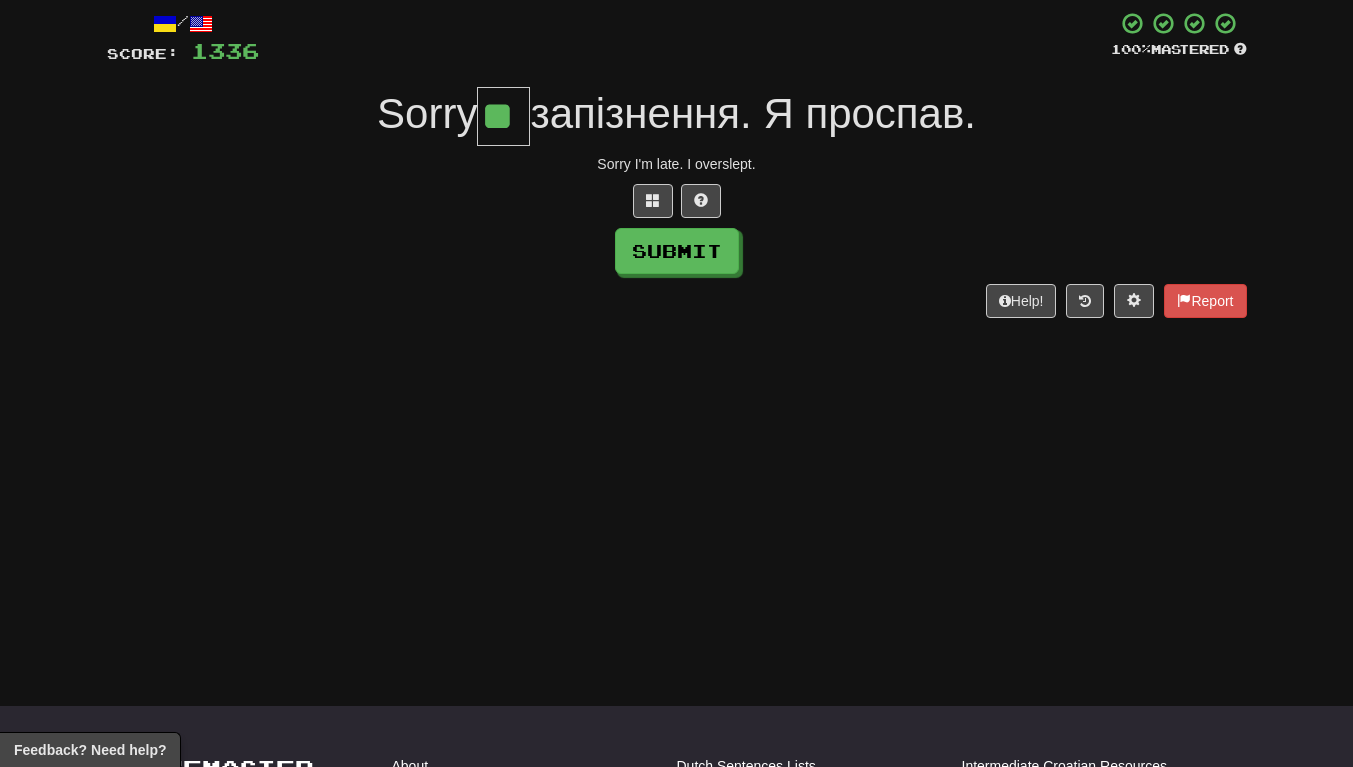 type on "**" 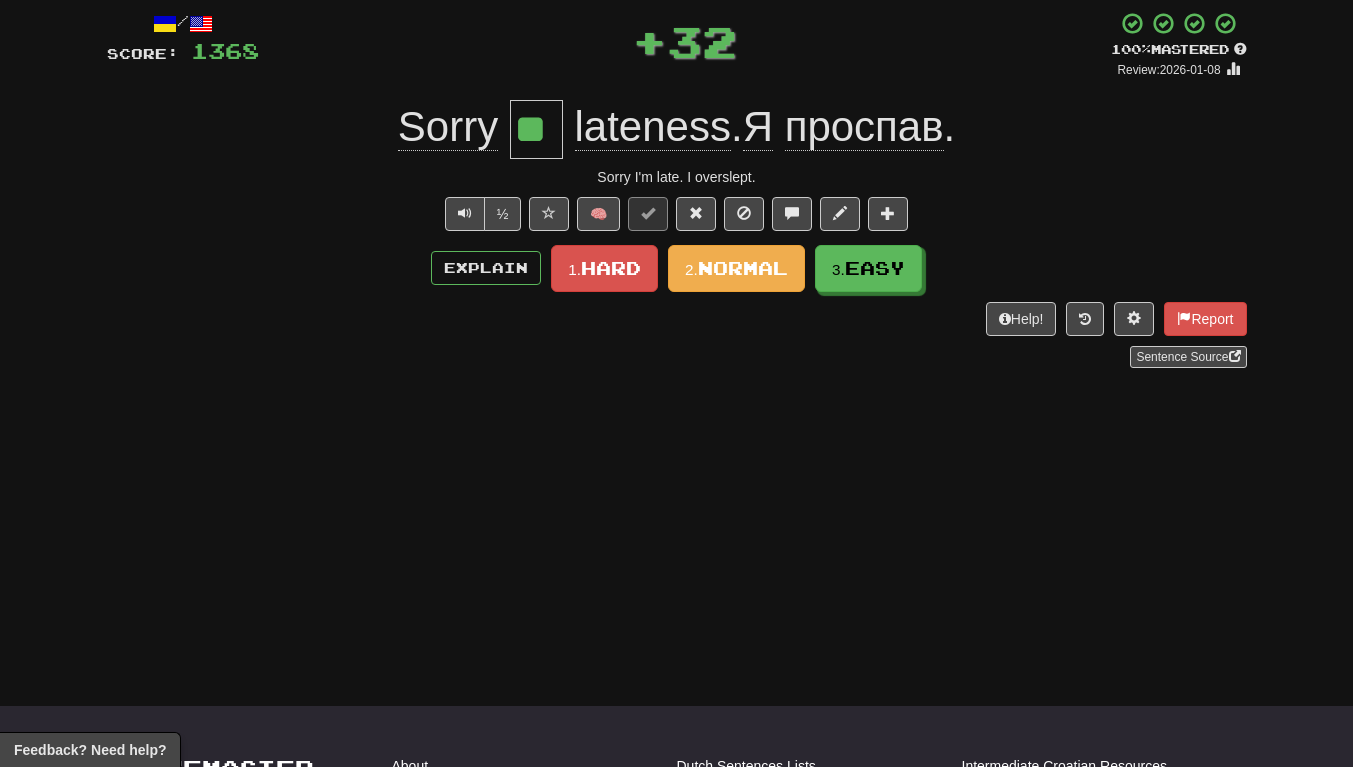 scroll, scrollTop: 0, scrollLeft: 0, axis: both 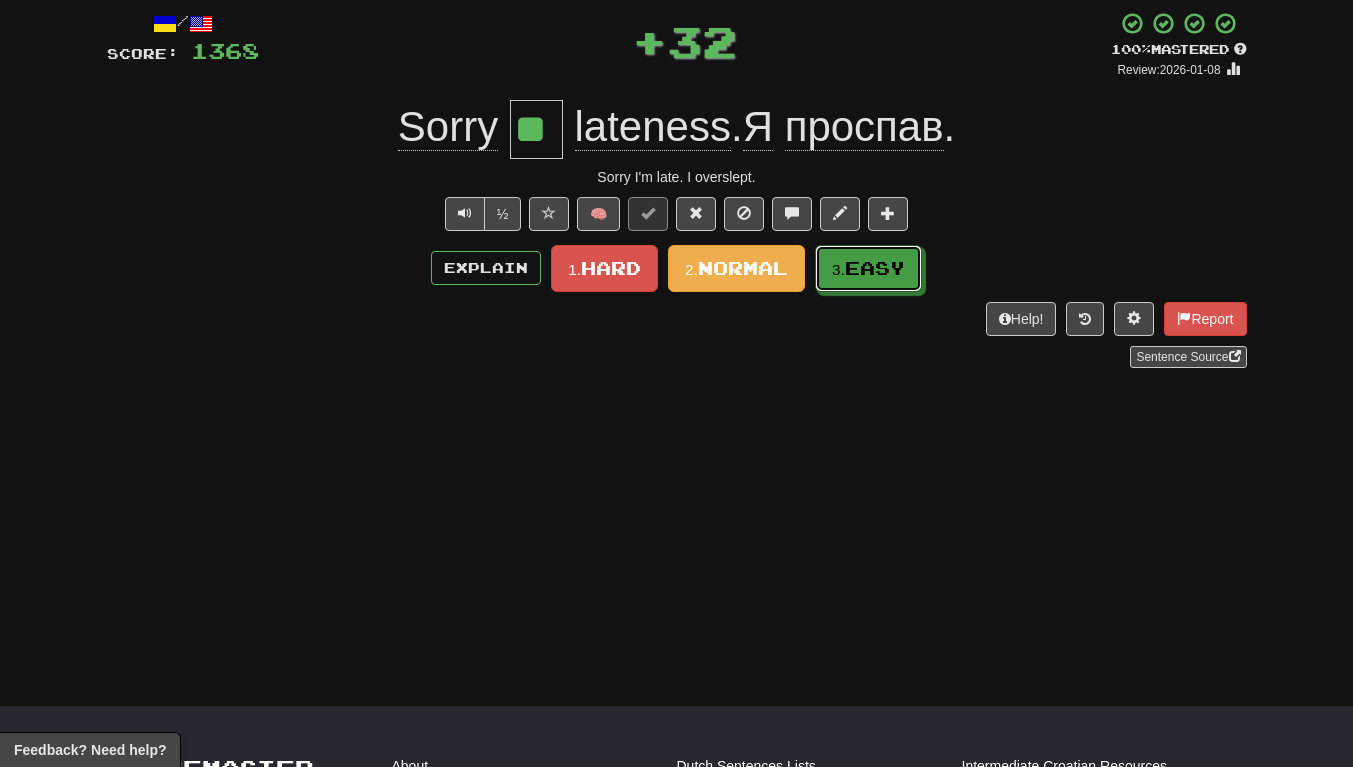 click on "Easy" at bounding box center (875, 268) 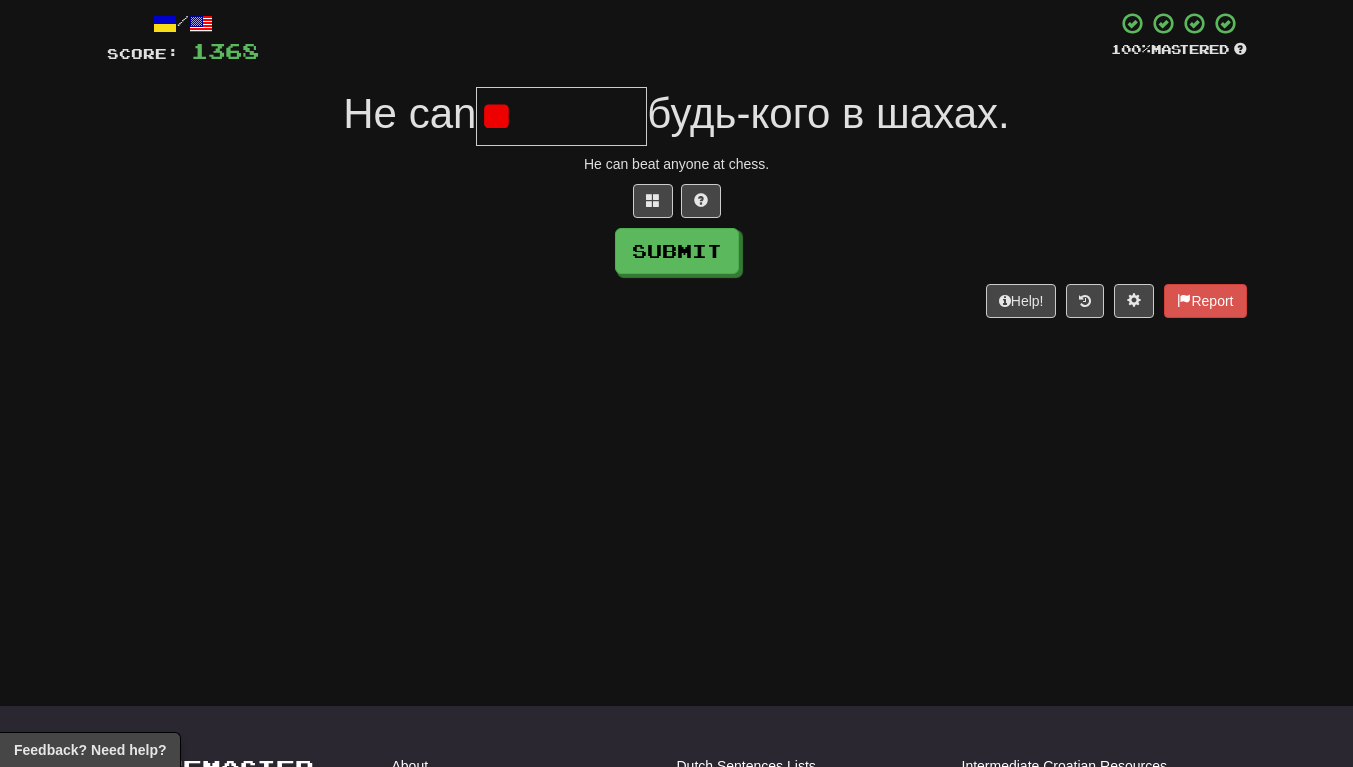 type on "*" 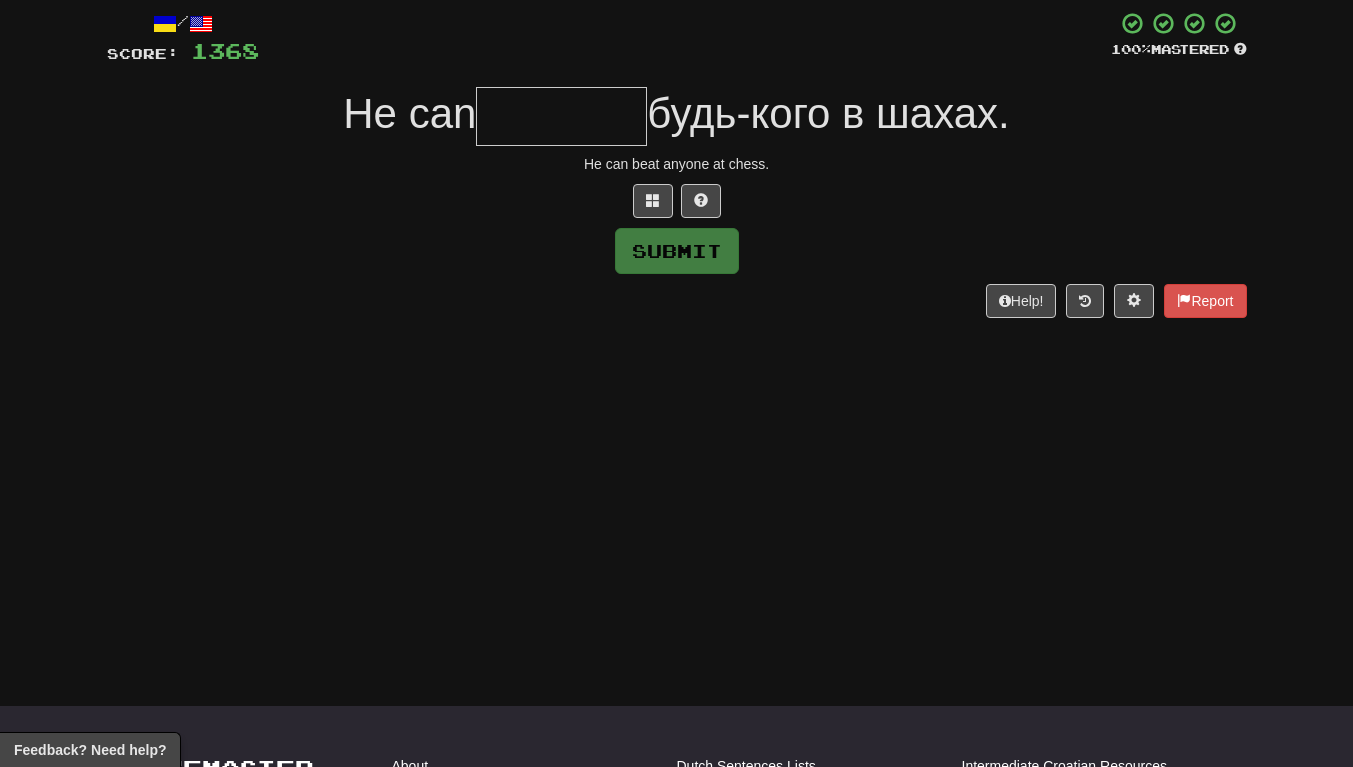type on "*" 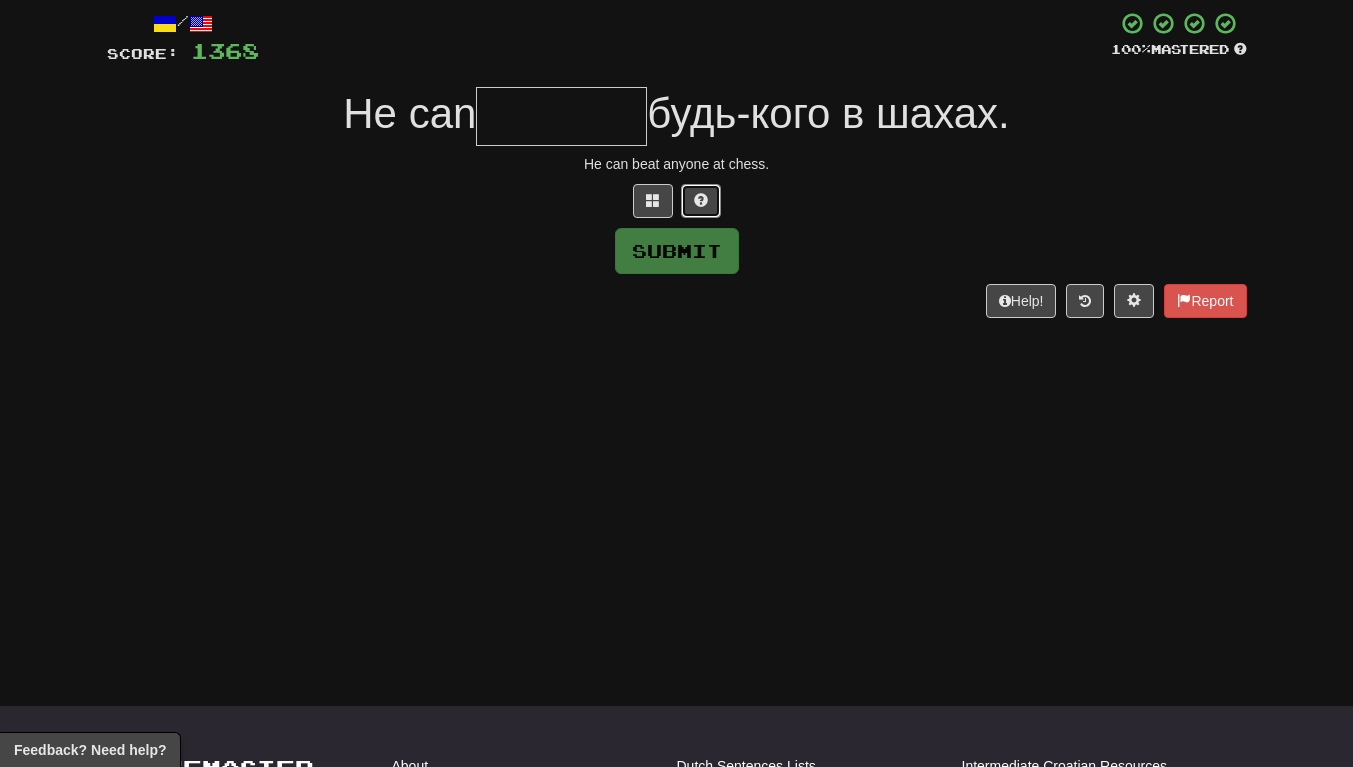 click at bounding box center (701, 200) 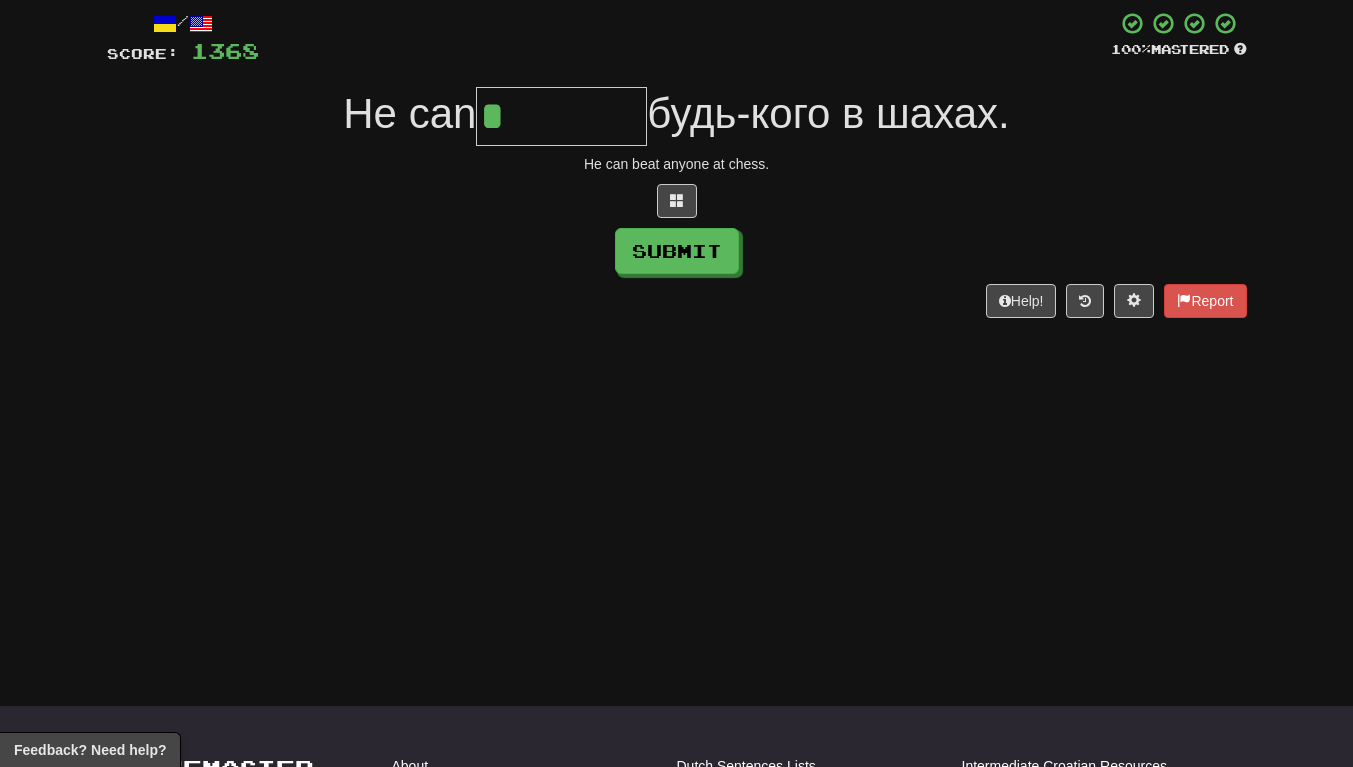 scroll, scrollTop: 109, scrollLeft: 0, axis: vertical 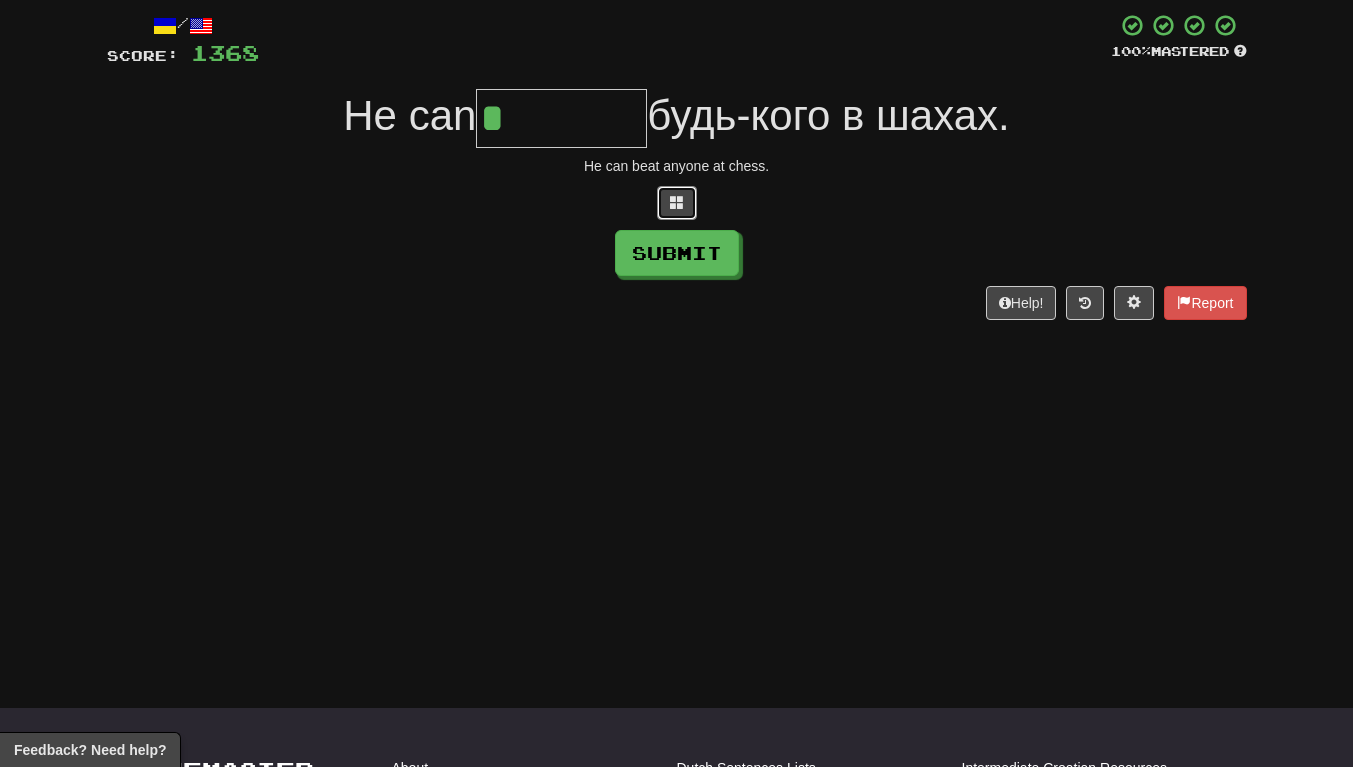 click at bounding box center (677, 203) 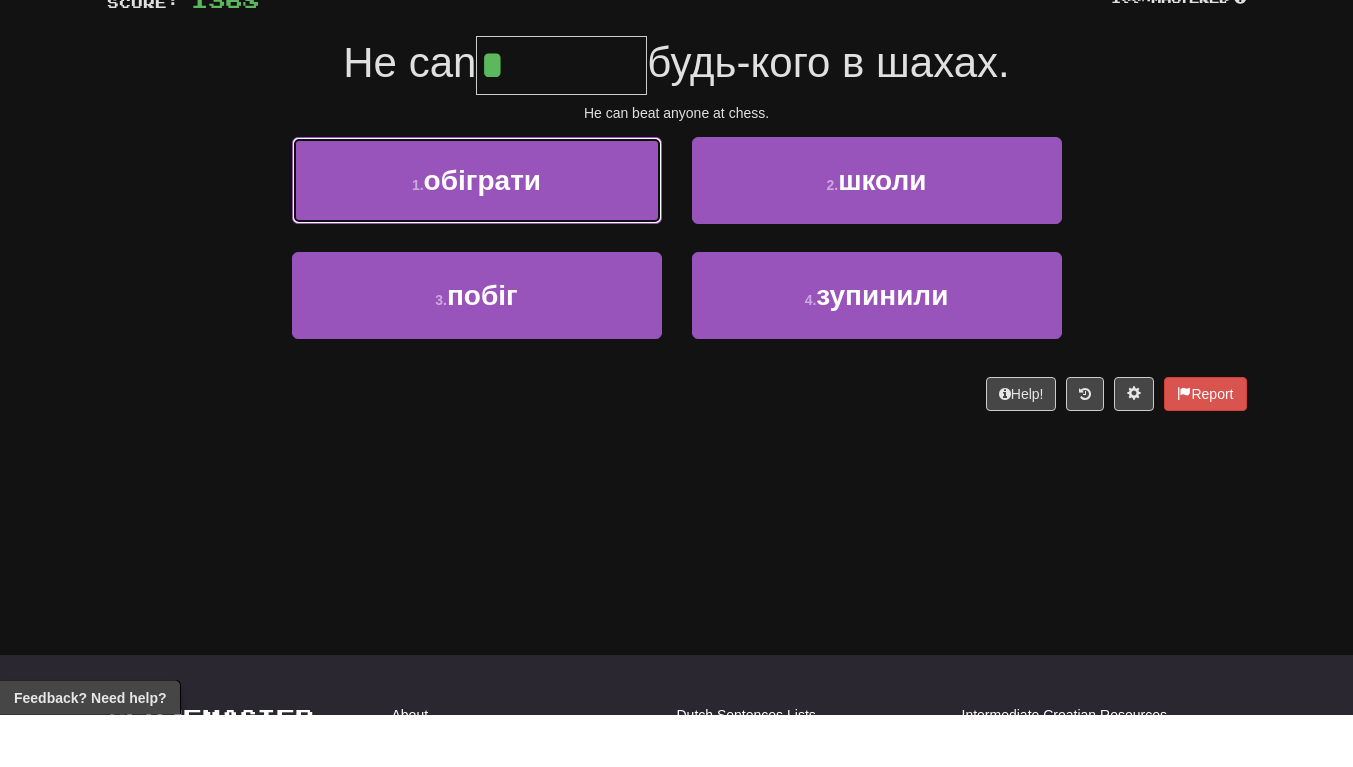 click on "1 .  обіграти" at bounding box center (477, 233) 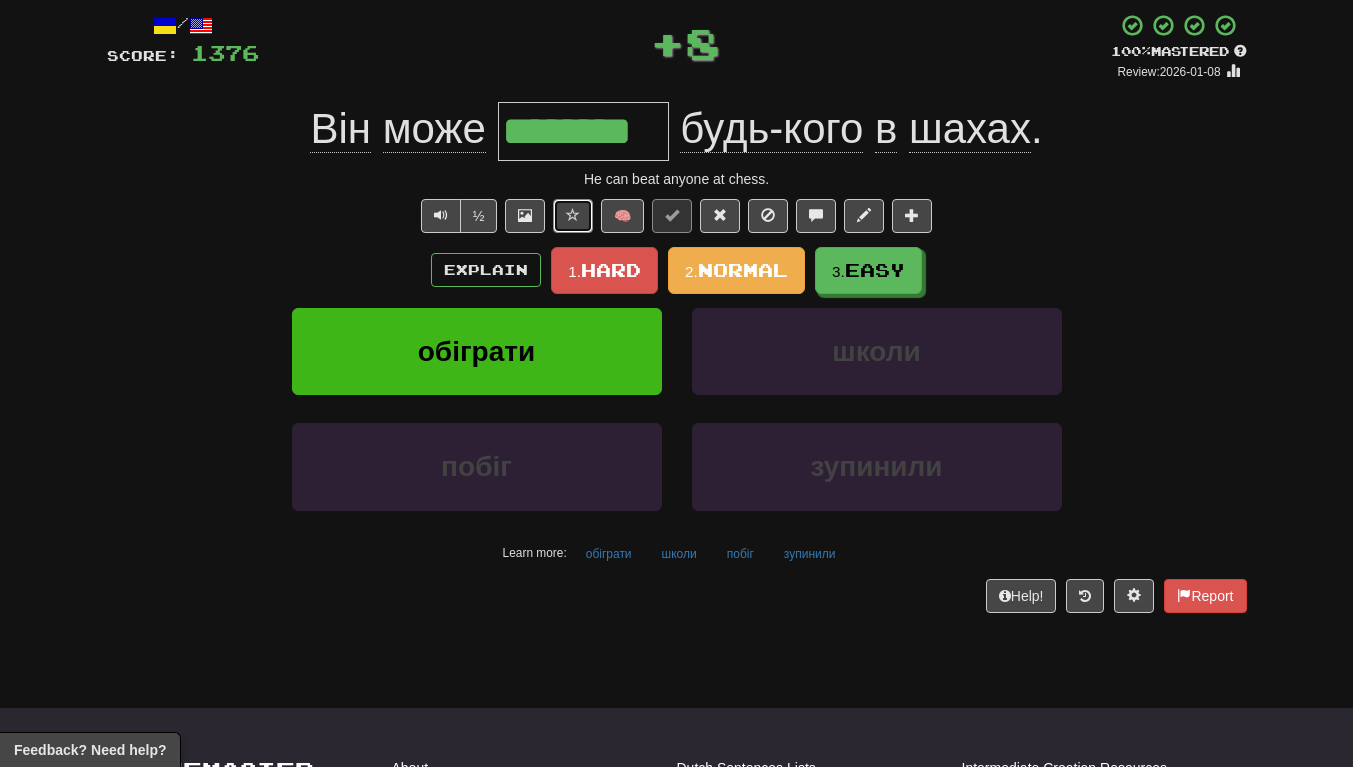 click at bounding box center (573, 216) 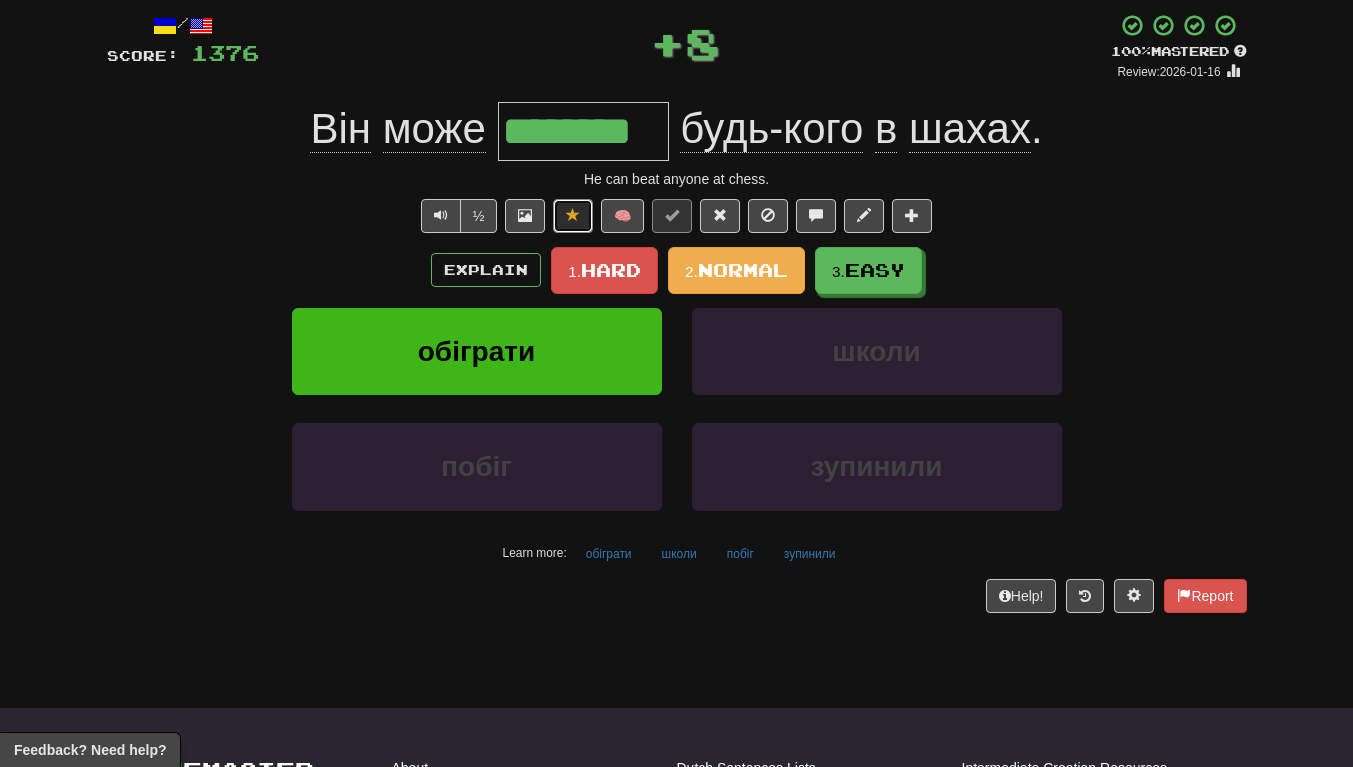 click at bounding box center [573, 215] 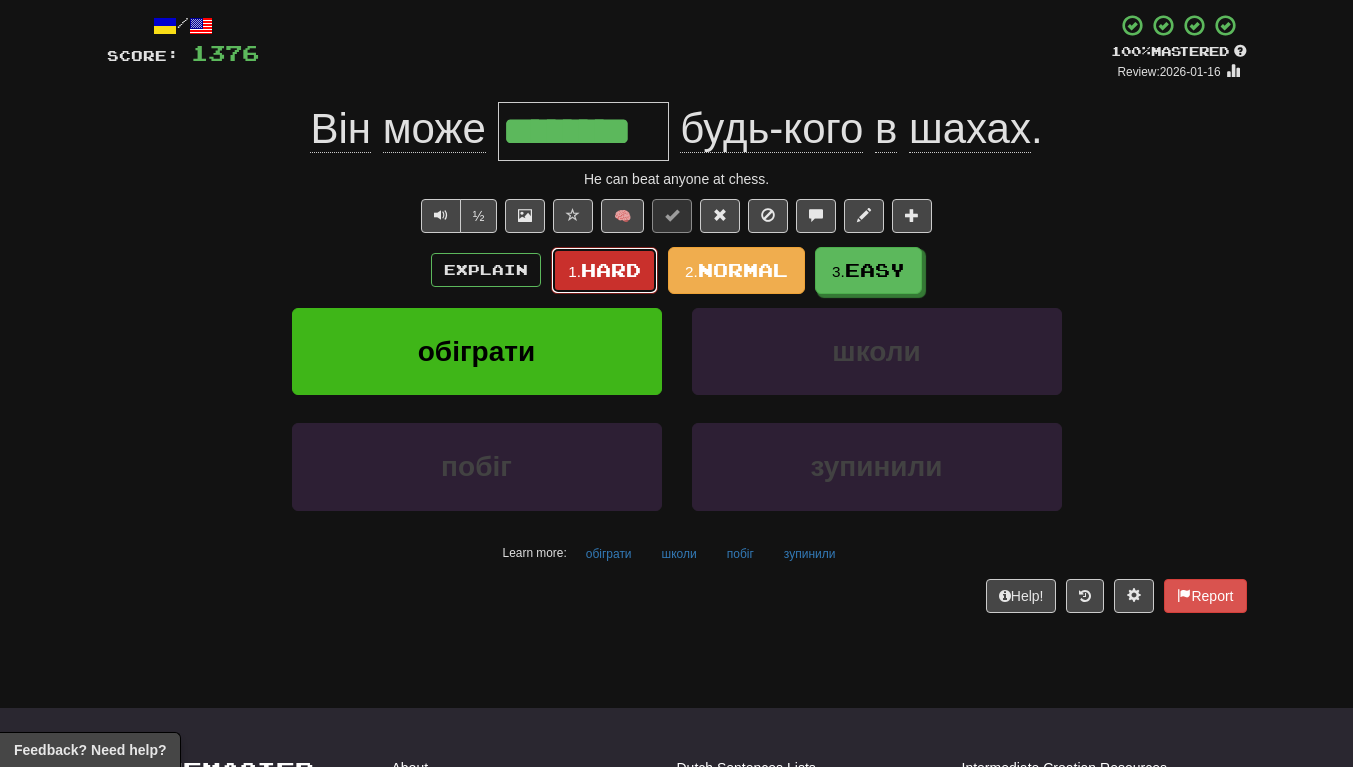 click on "Hard" at bounding box center [611, 270] 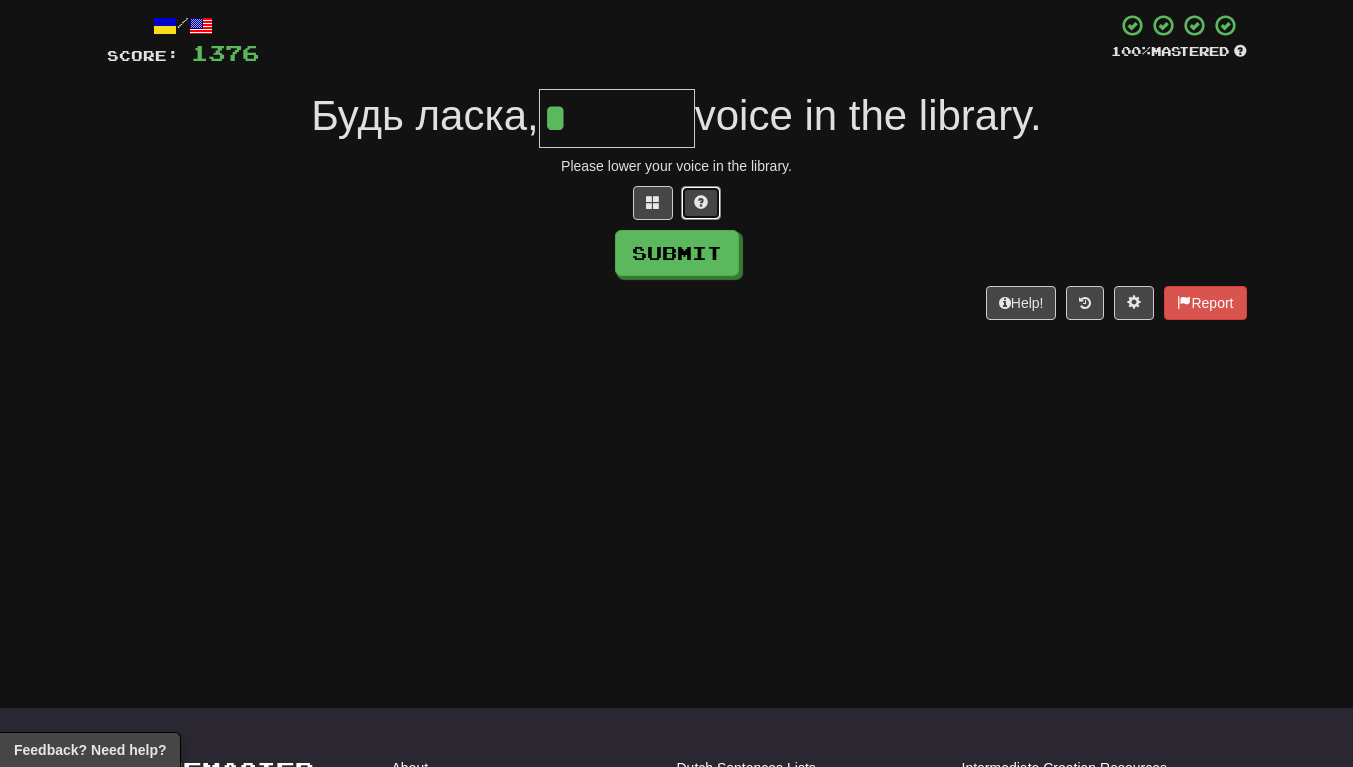 click at bounding box center (701, 203) 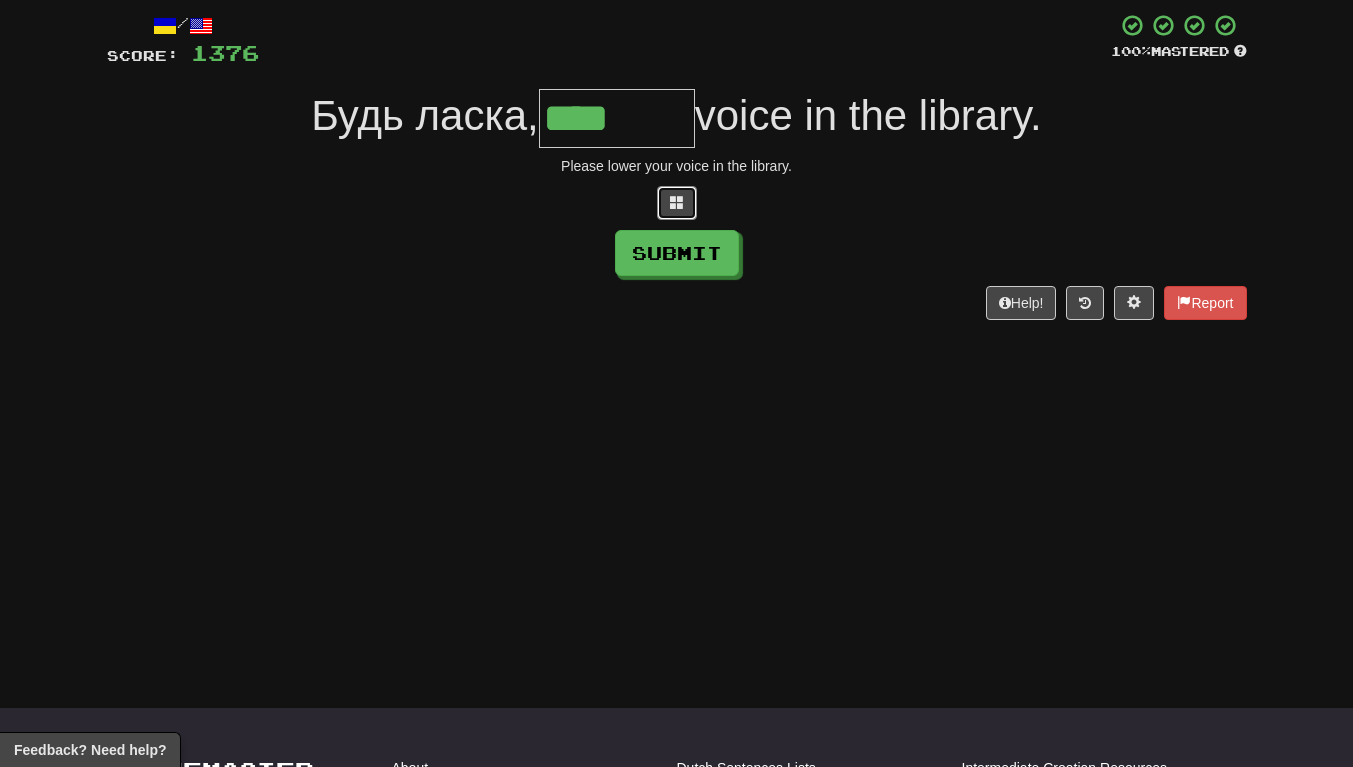 click at bounding box center (677, 203) 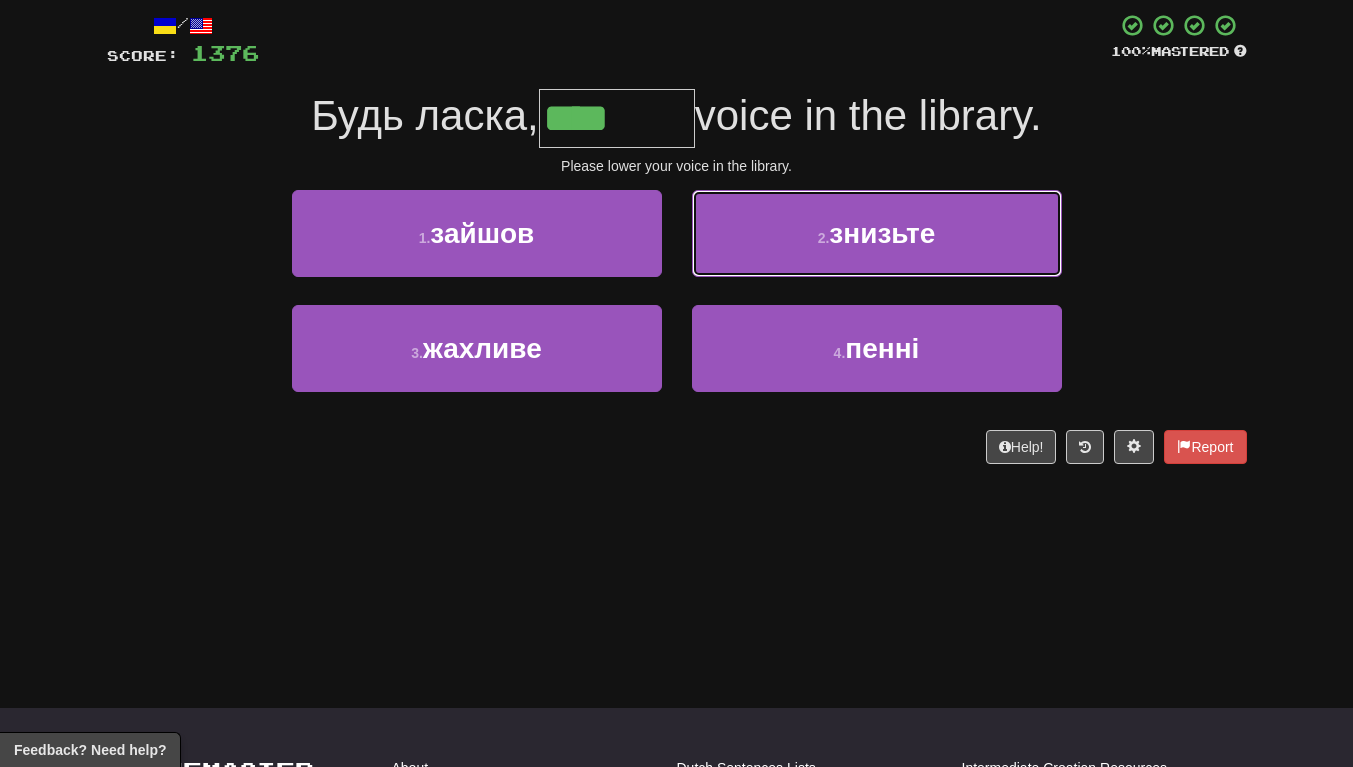 click on "2 .  знизьте" at bounding box center (877, 233) 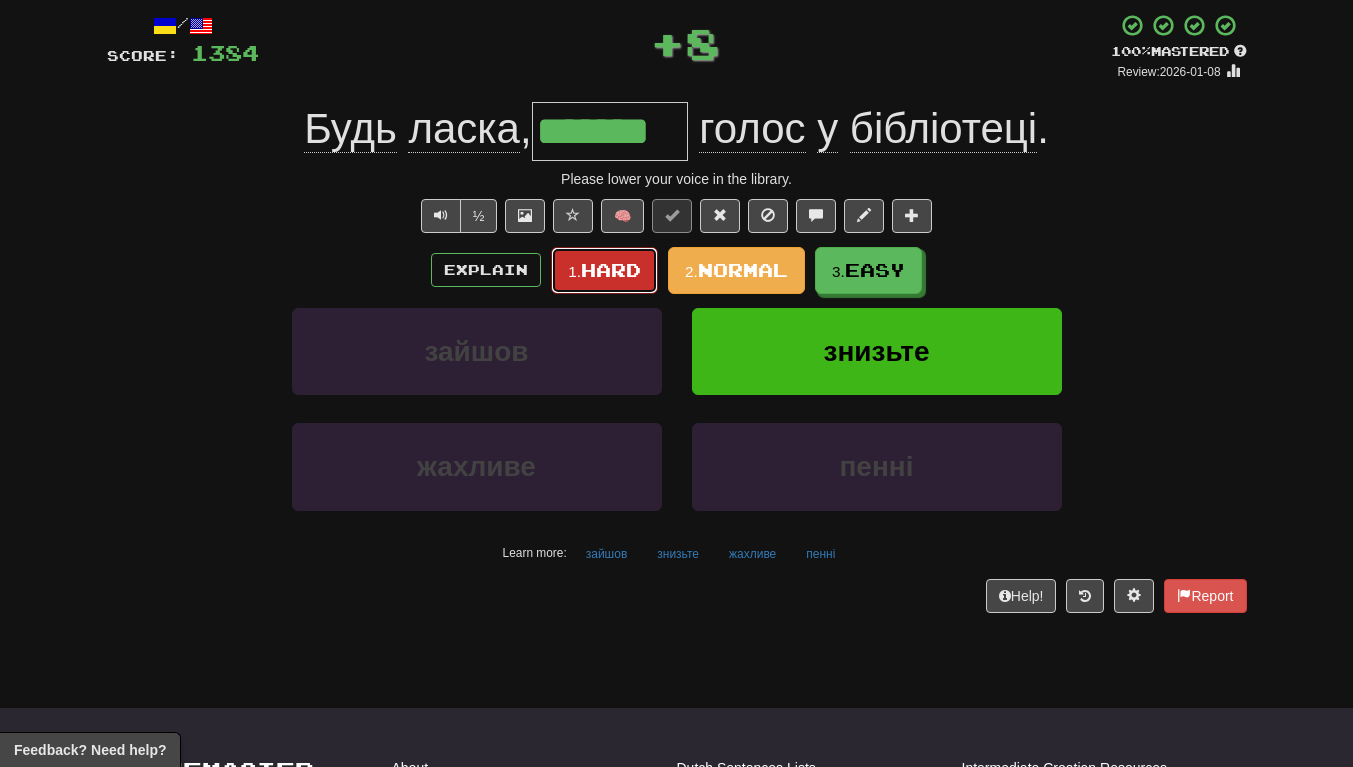click on "Hard" at bounding box center [611, 270] 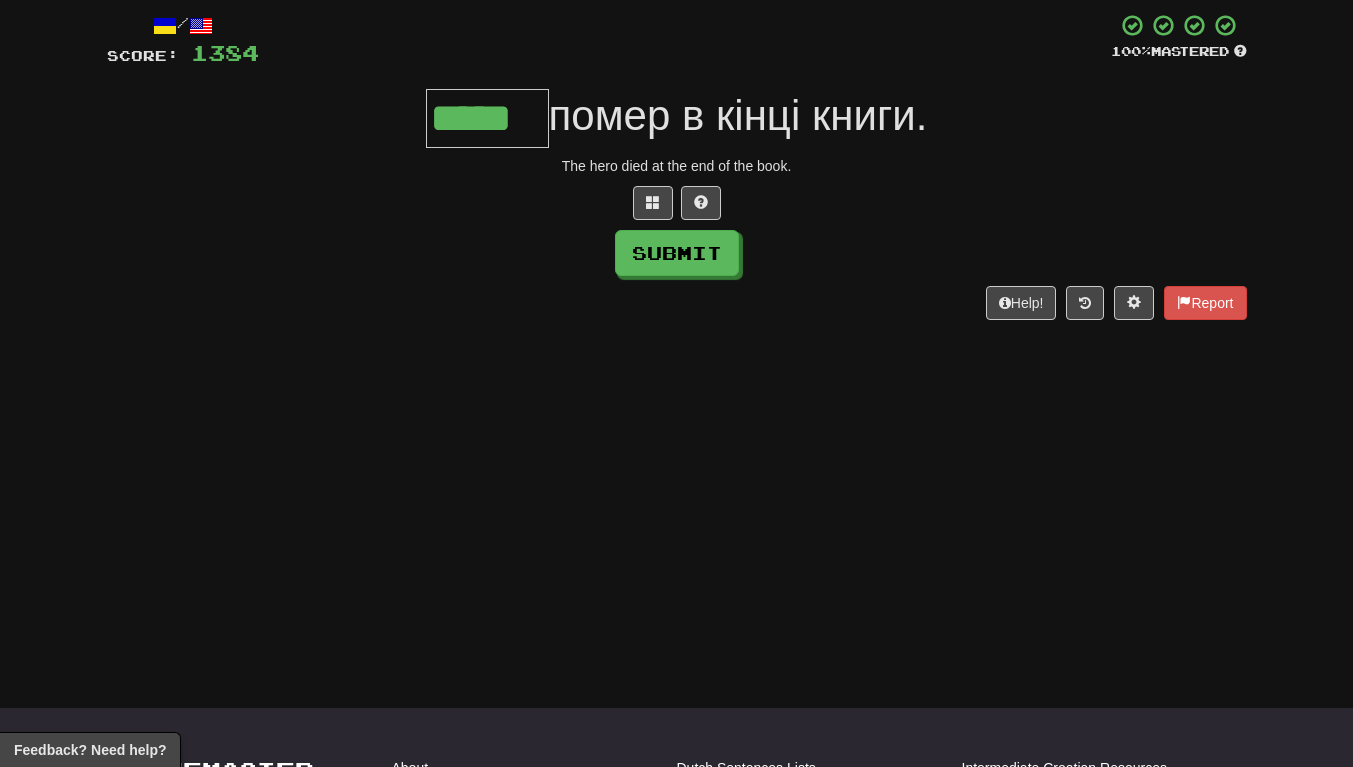 type on "*****" 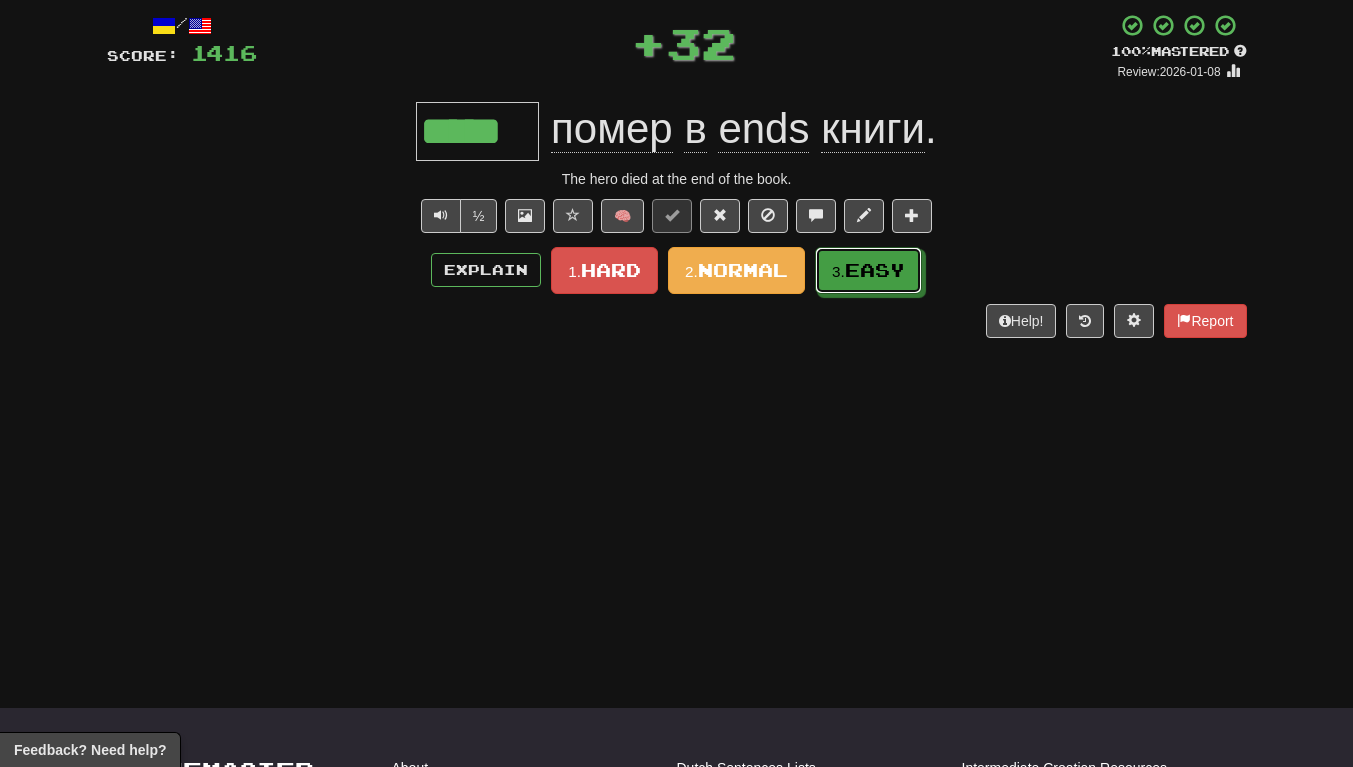 click on "3.  Easy" at bounding box center [868, 270] 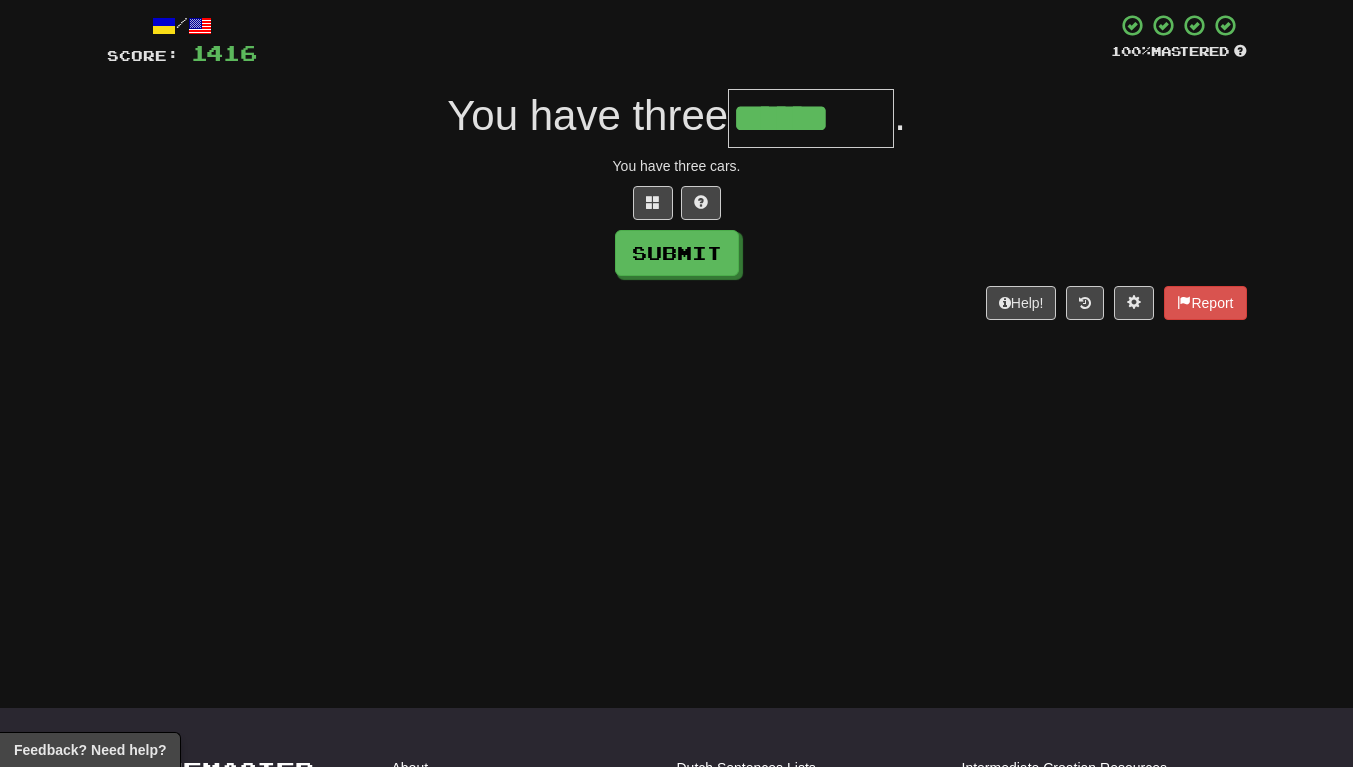 type on "******" 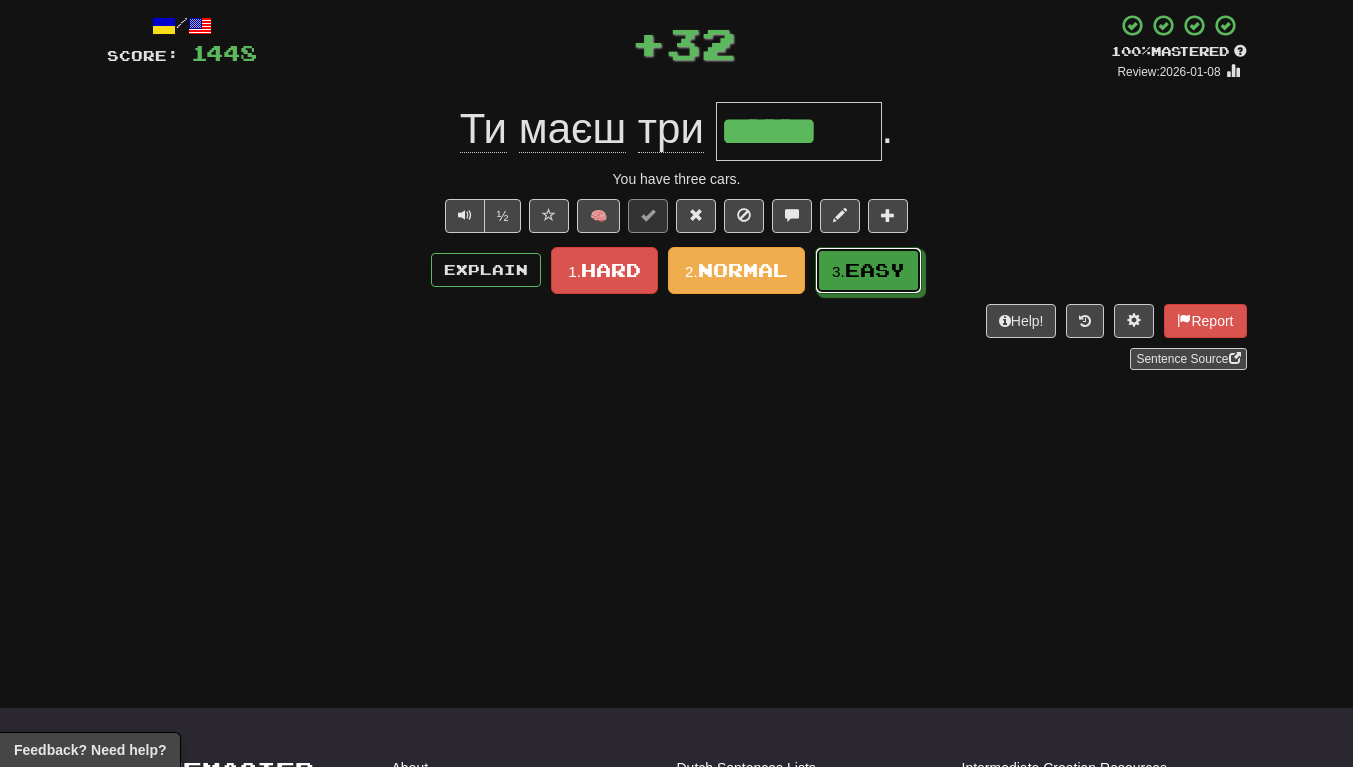 click on "3.  Easy" at bounding box center (868, 270) 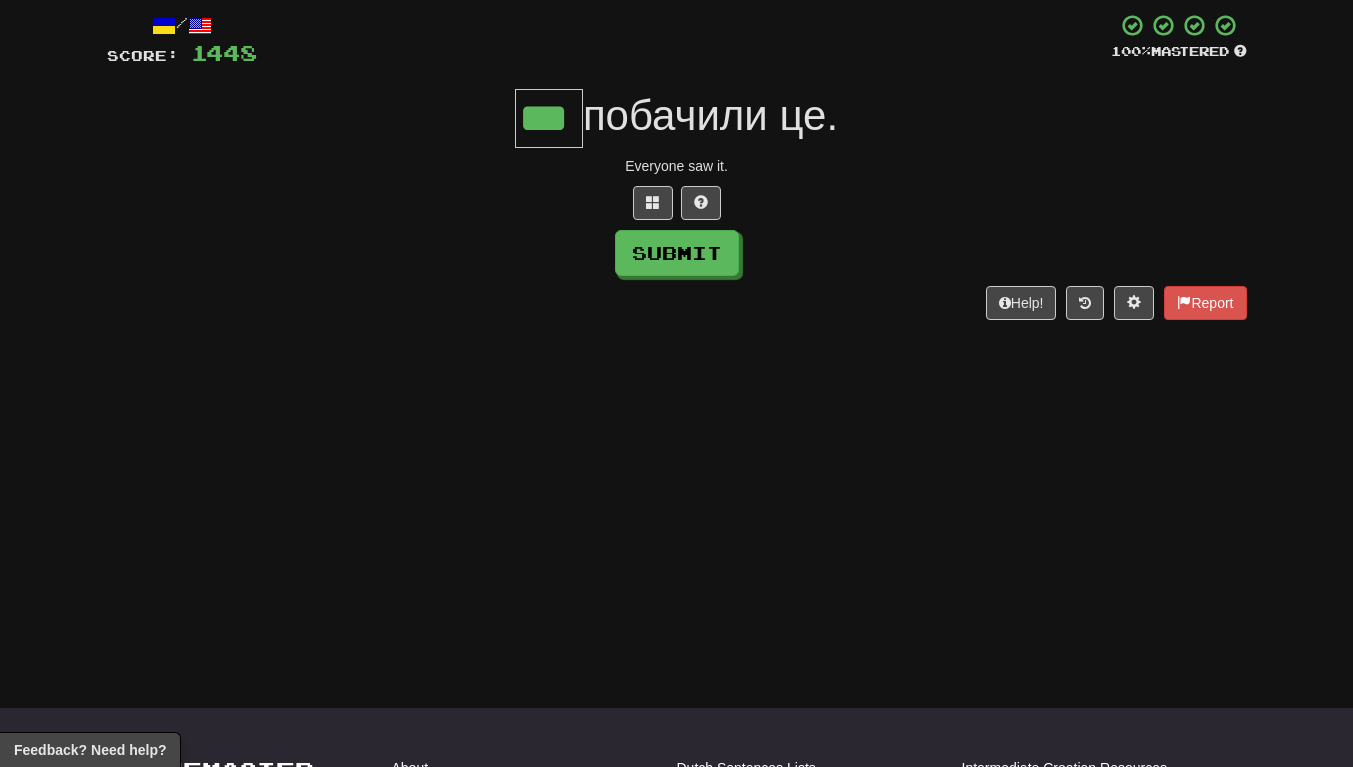 type on "***" 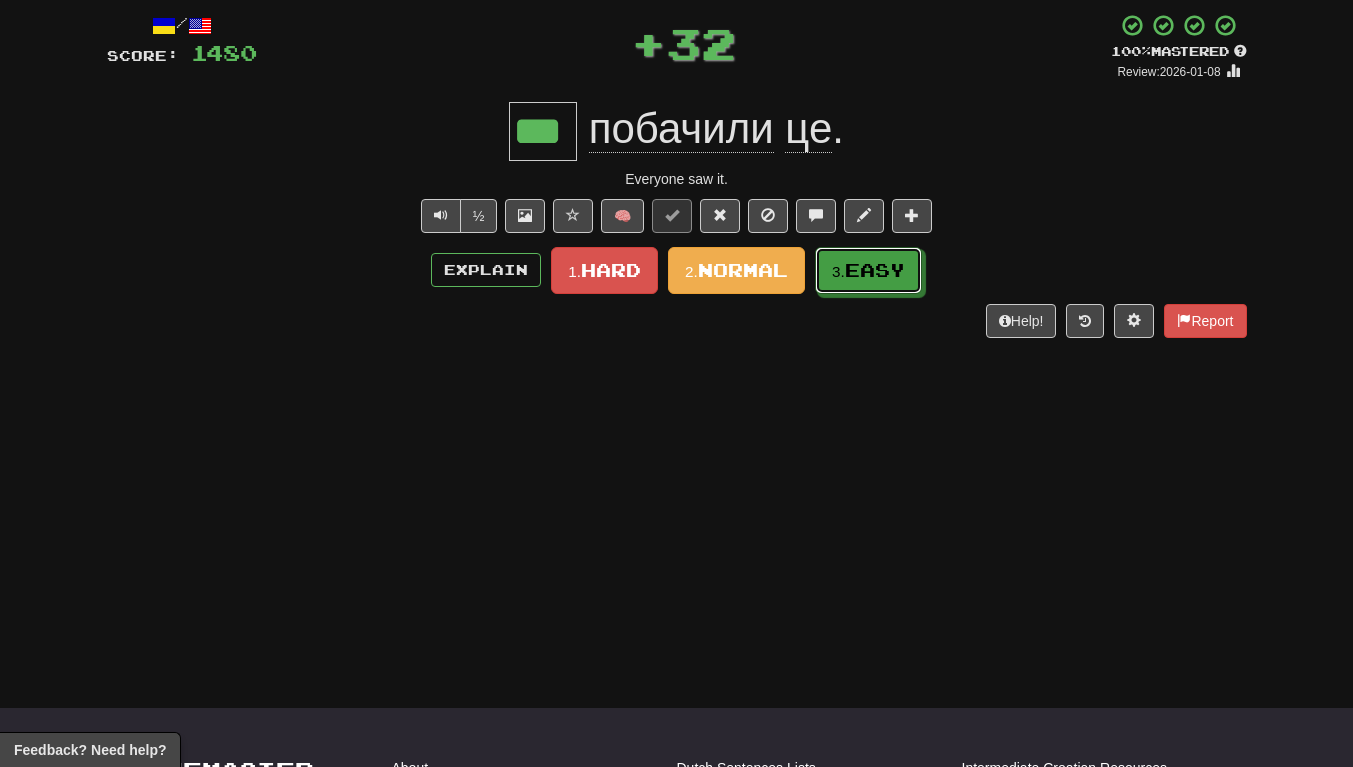 click on "Easy" at bounding box center [875, 270] 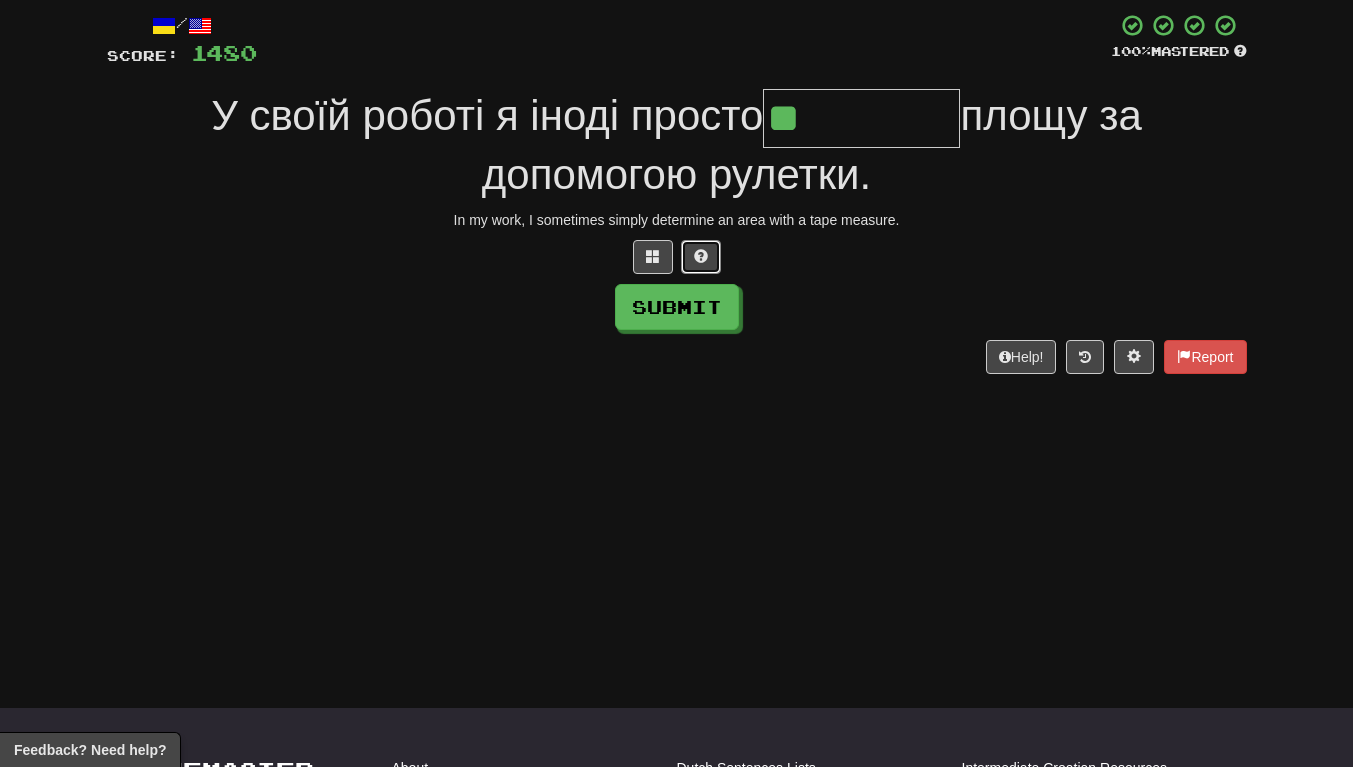 click at bounding box center [701, 257] 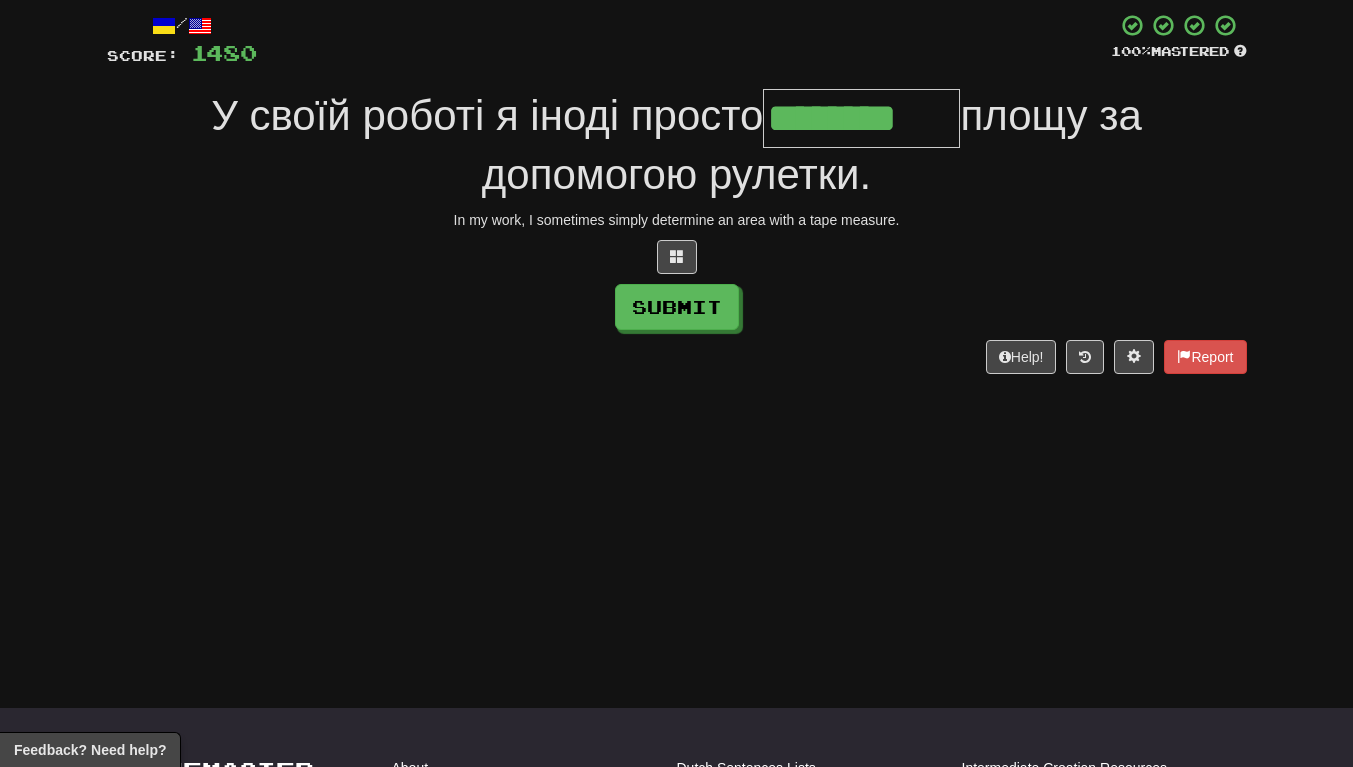 type on "********" 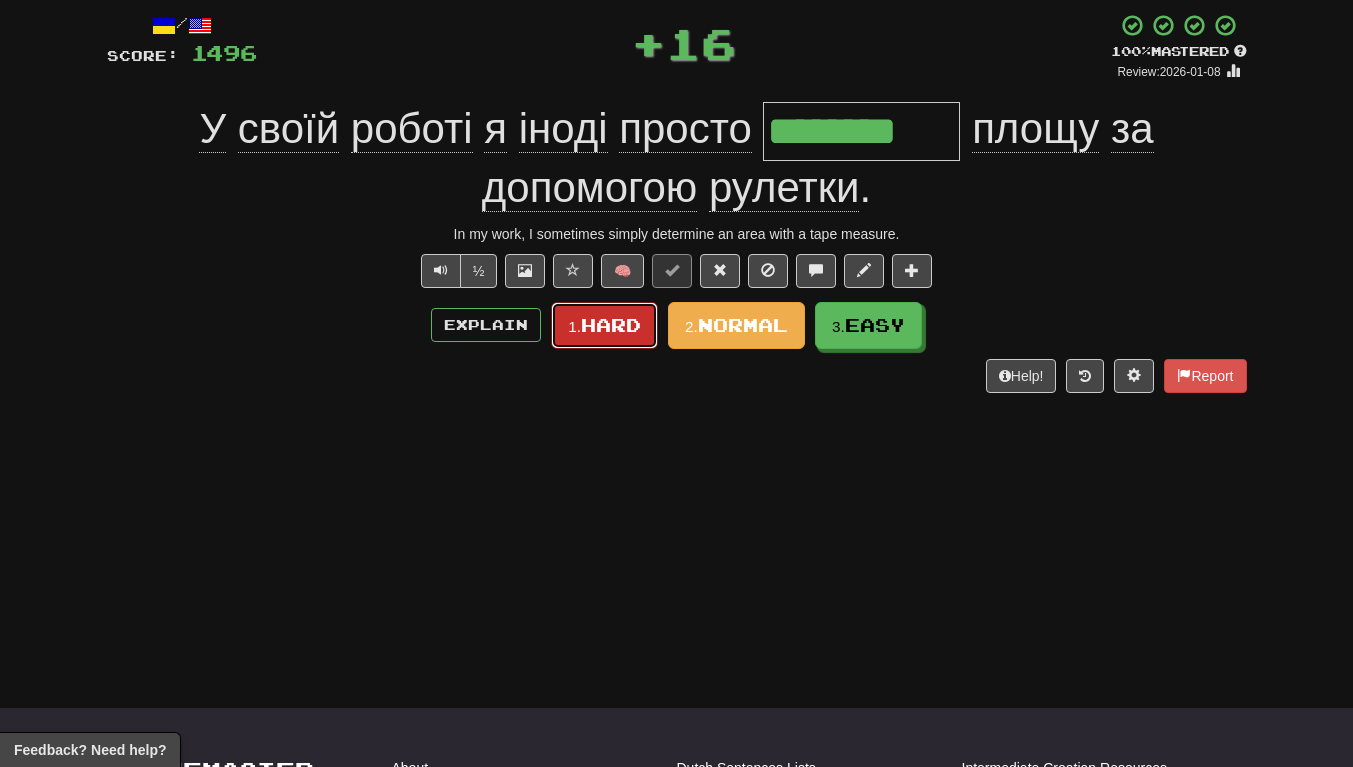 click on "Hard" at bounding box center [611, 325] 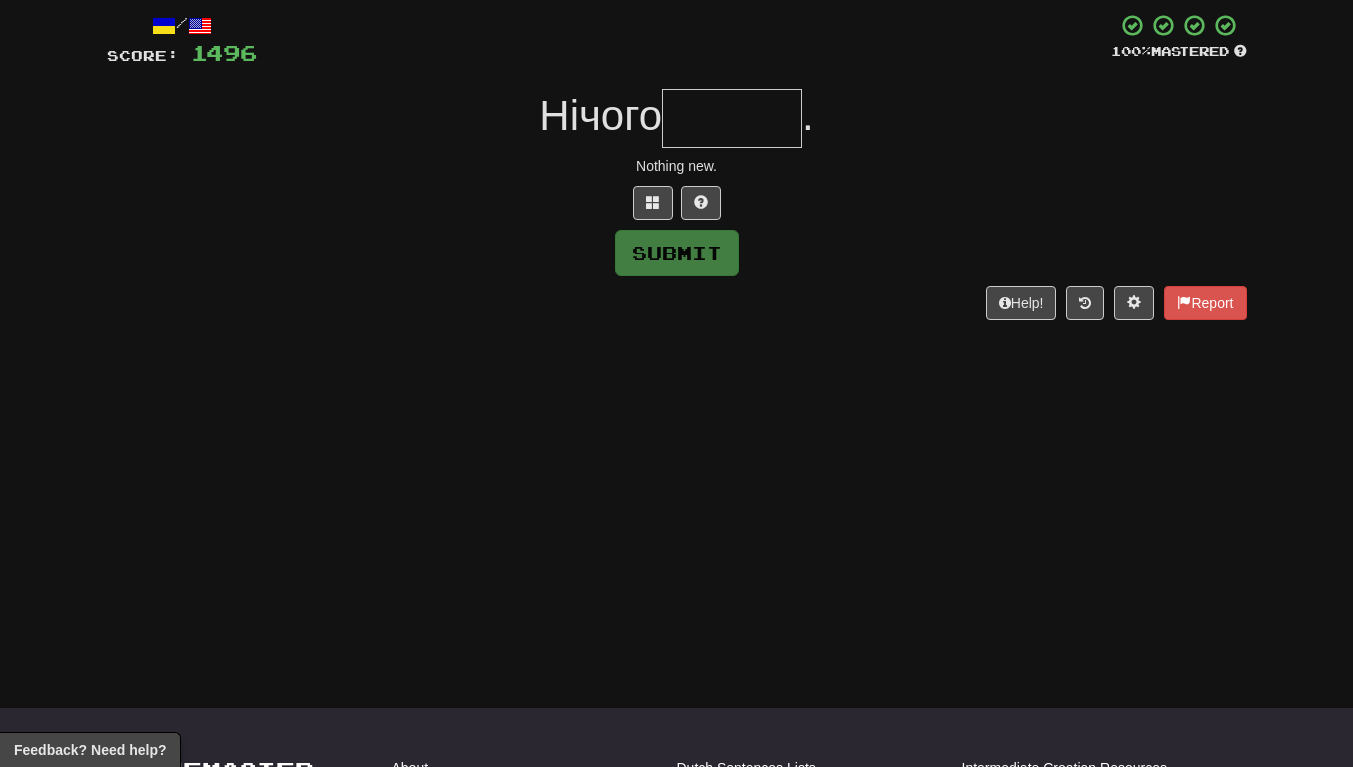 click on "/  Score:   1496 100 %  Mastered Нічого  . Nothing new. Submit  Help!  Report" at bounding box center (677, 173) 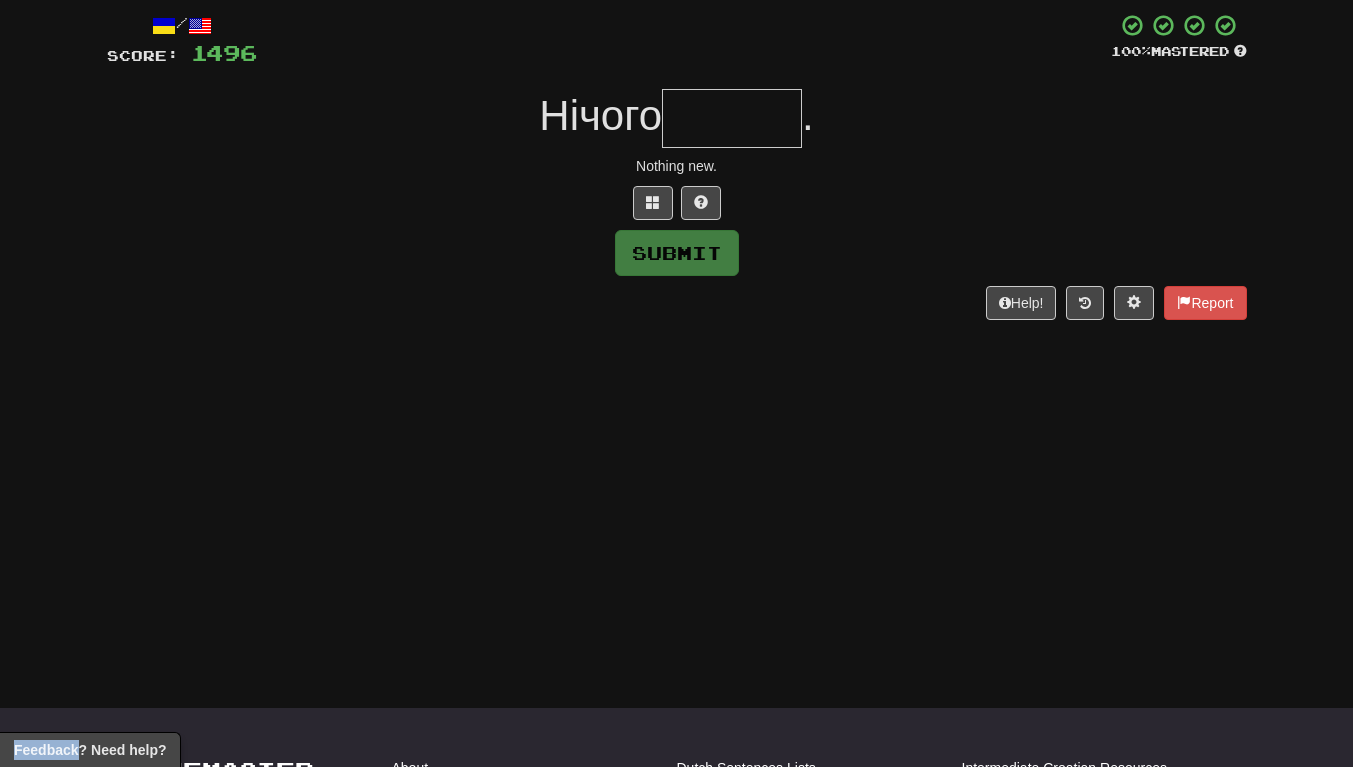 click at bounding box center (732, 118) 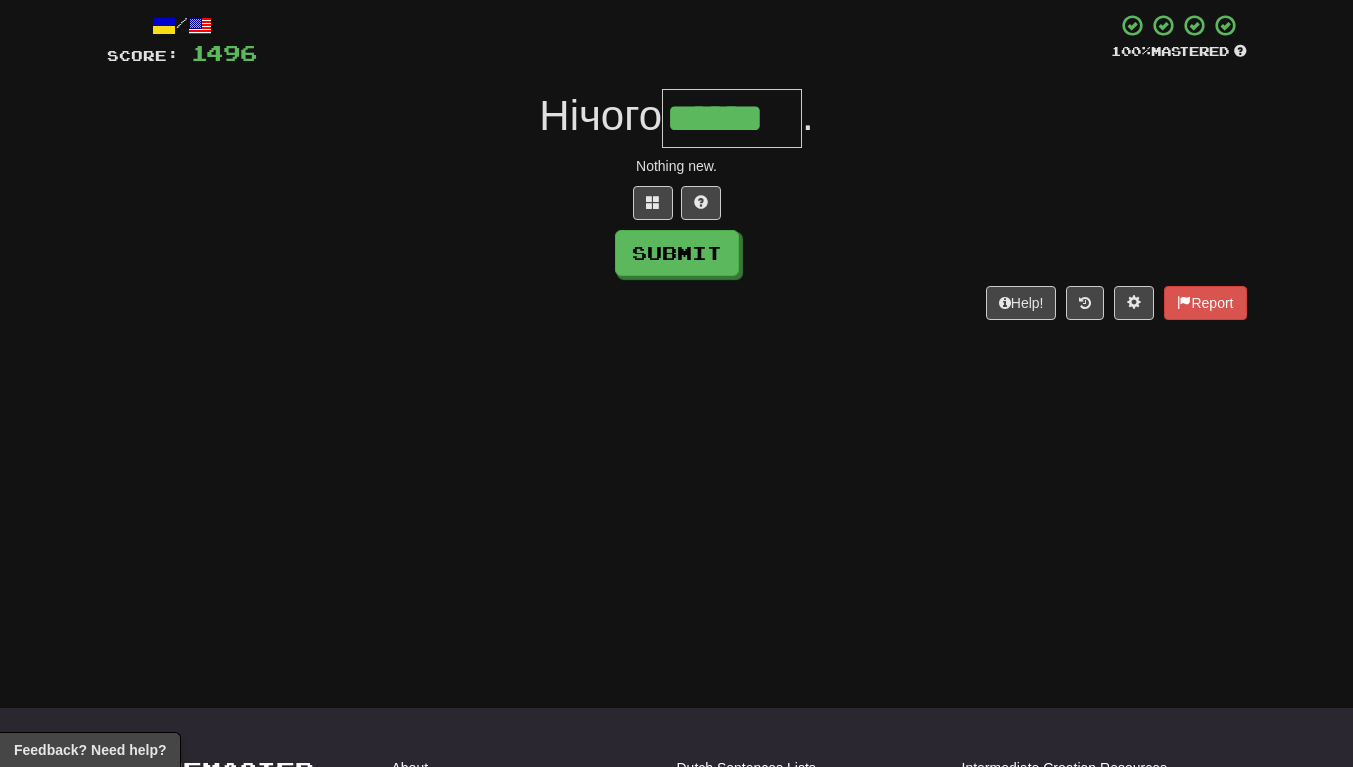 scroll, scrollTop: 0, scrollLeft: 4, axis: horizontal 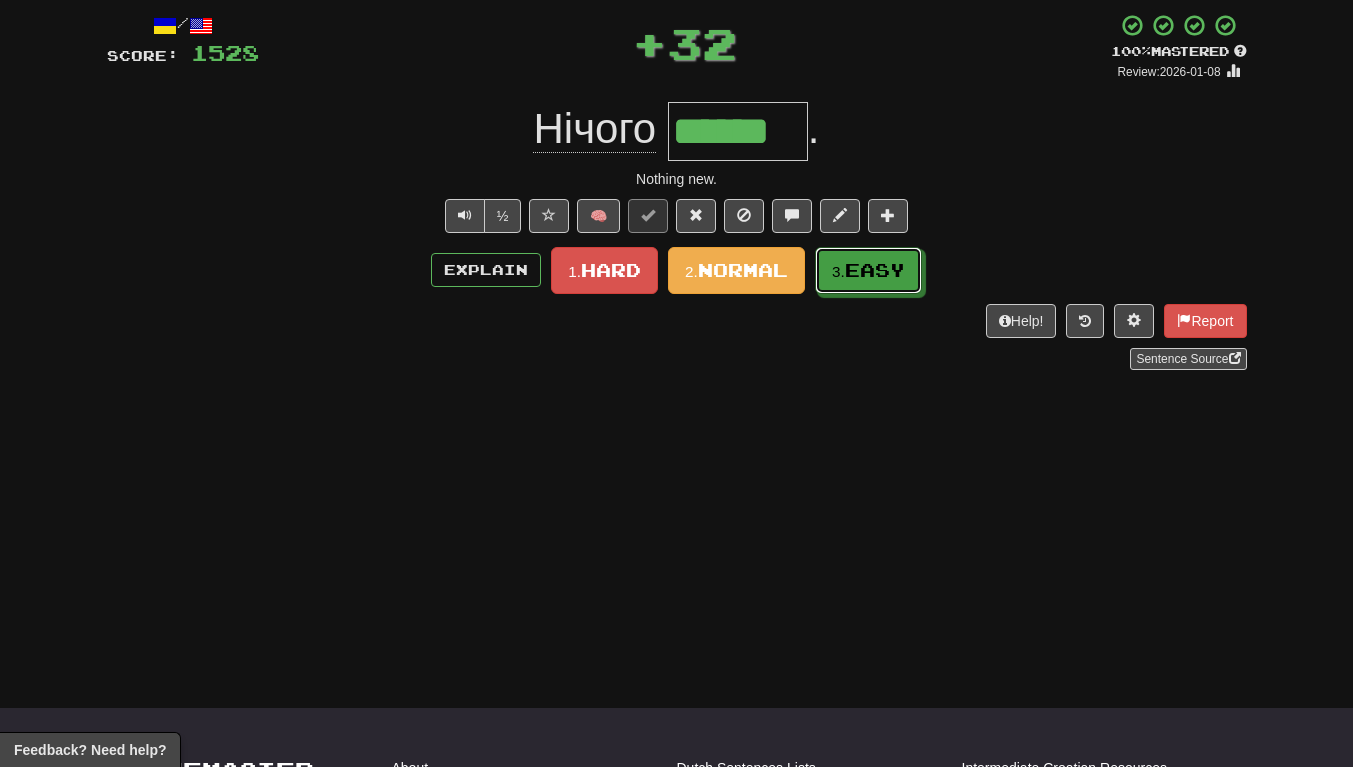 click on "Easy" at bounding box center [875, 270] 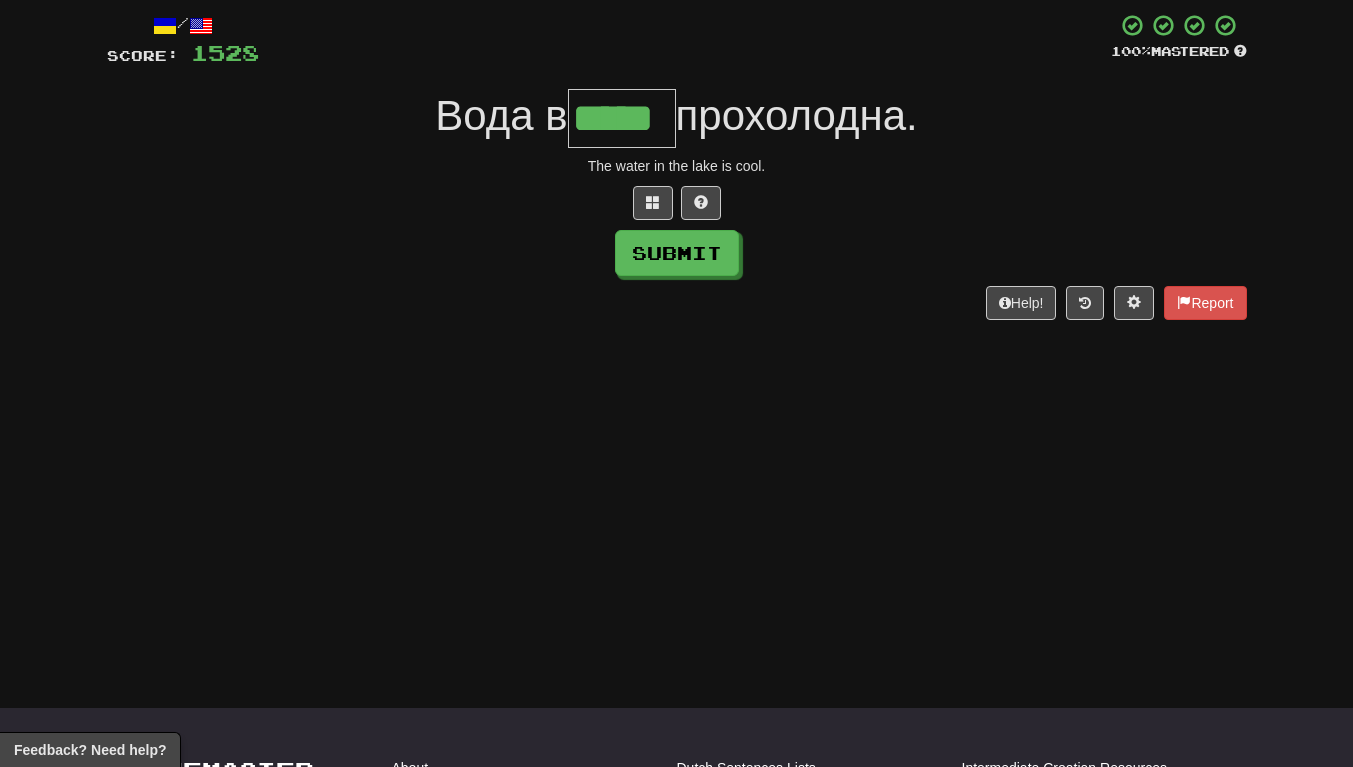 type on "*****" 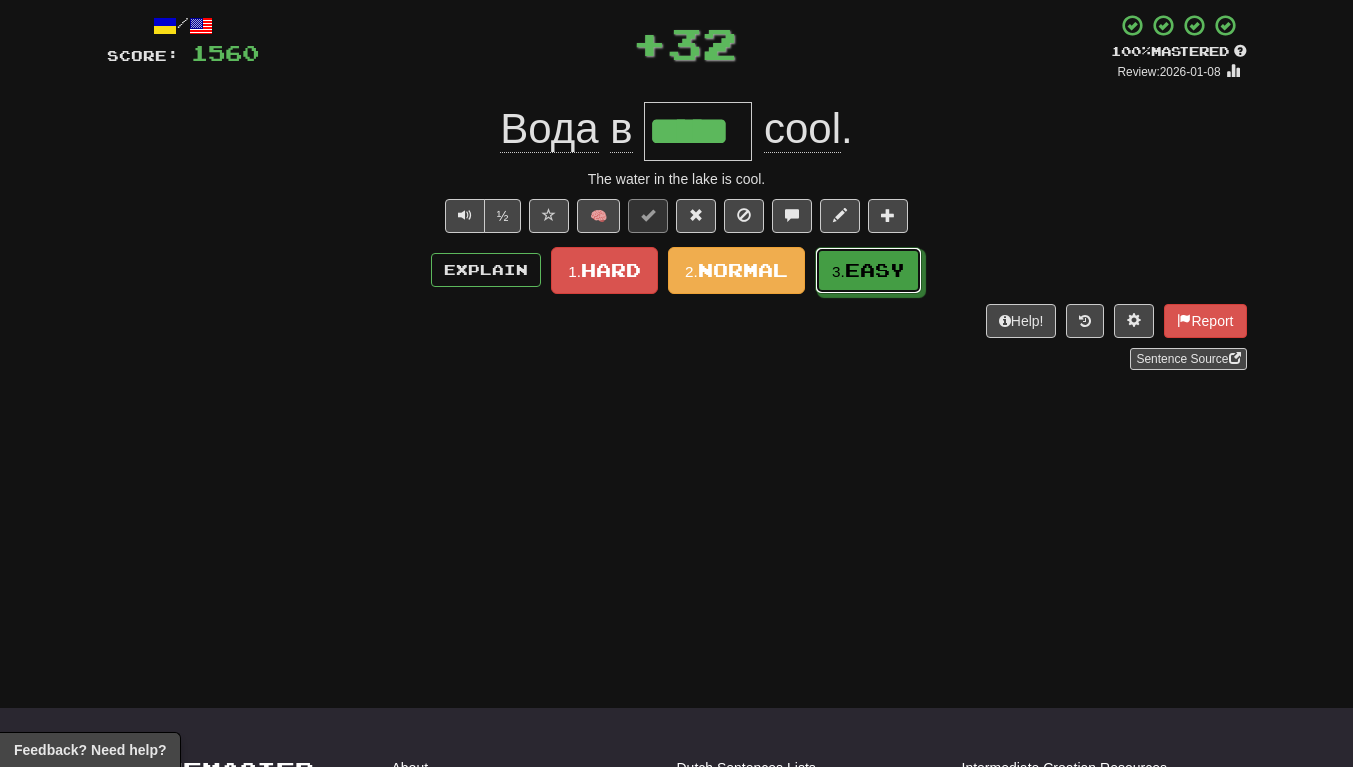 click on "3.  Easy" at bounding box center [868, 270] 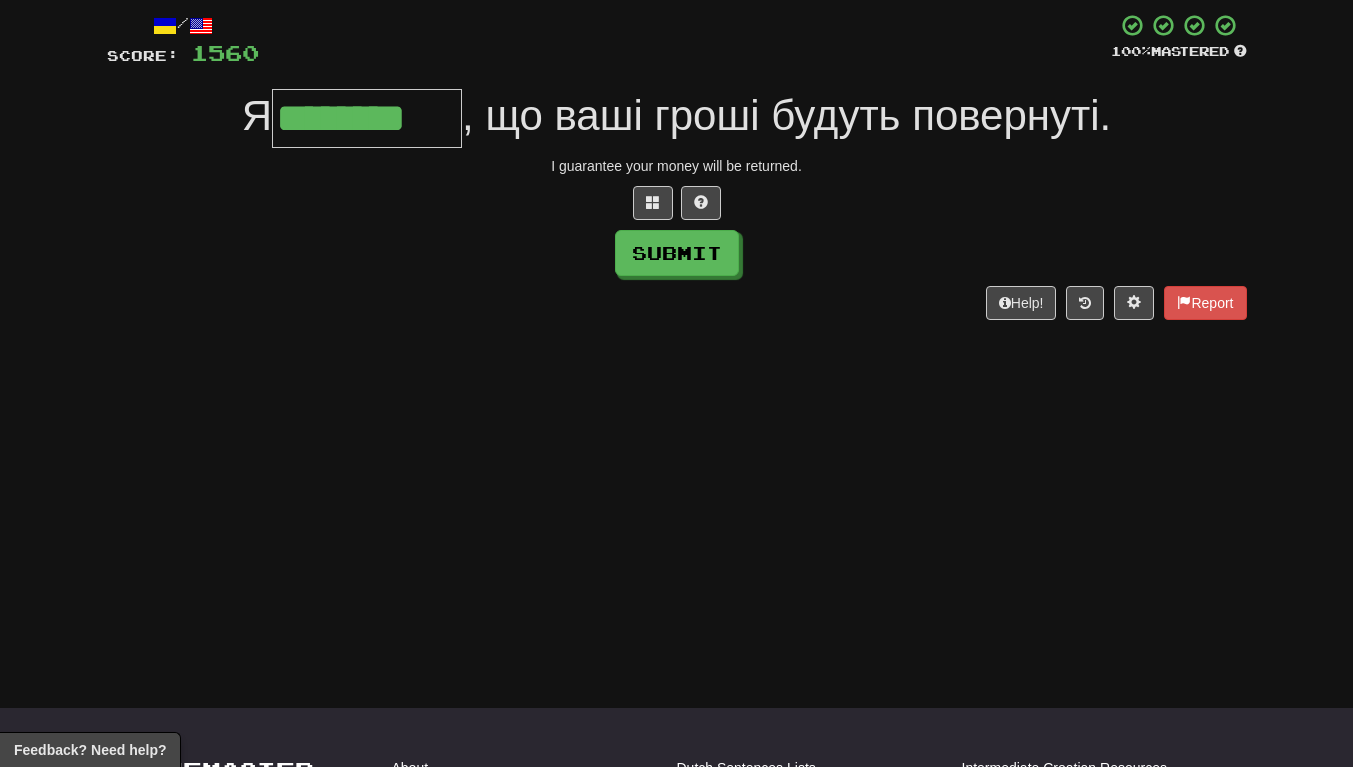 type on "********" 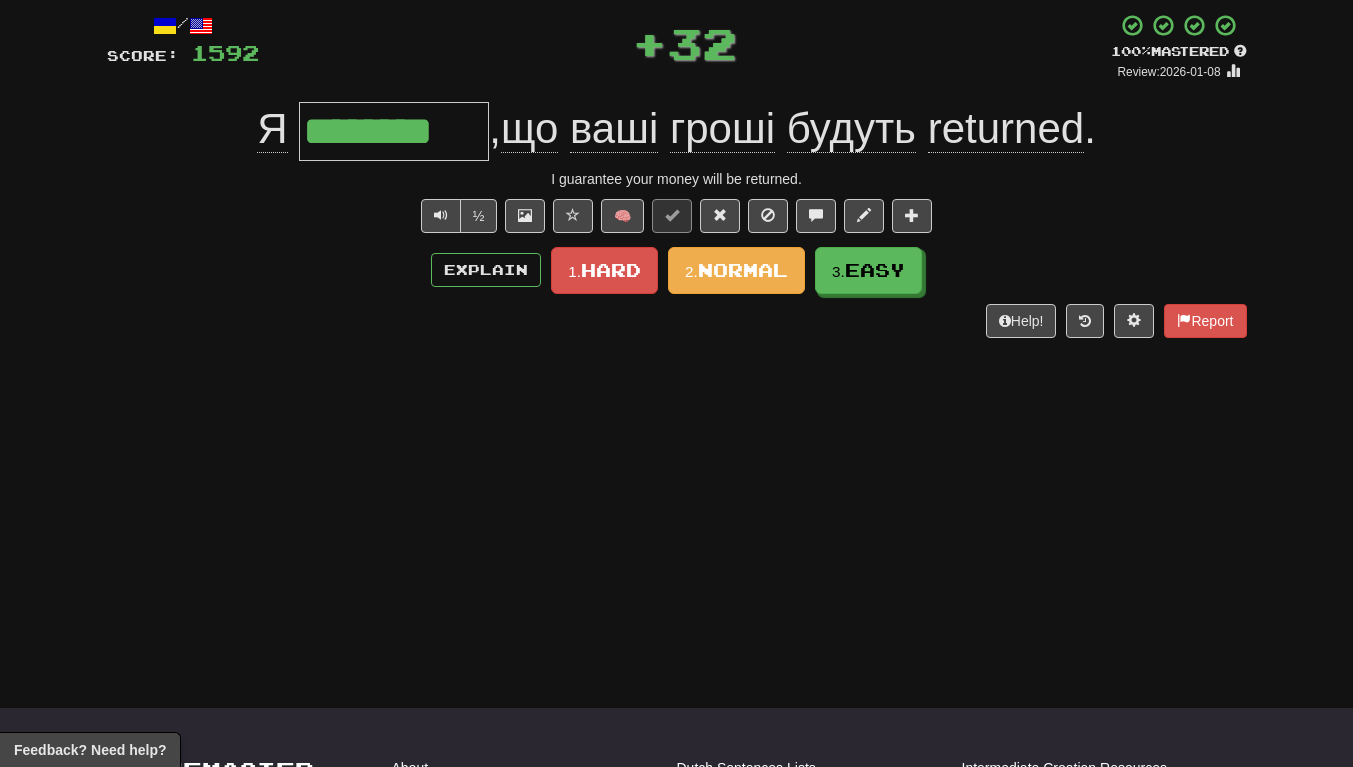 scroll, scrollTop: 104, scrollLeft: 0, axis: vertical 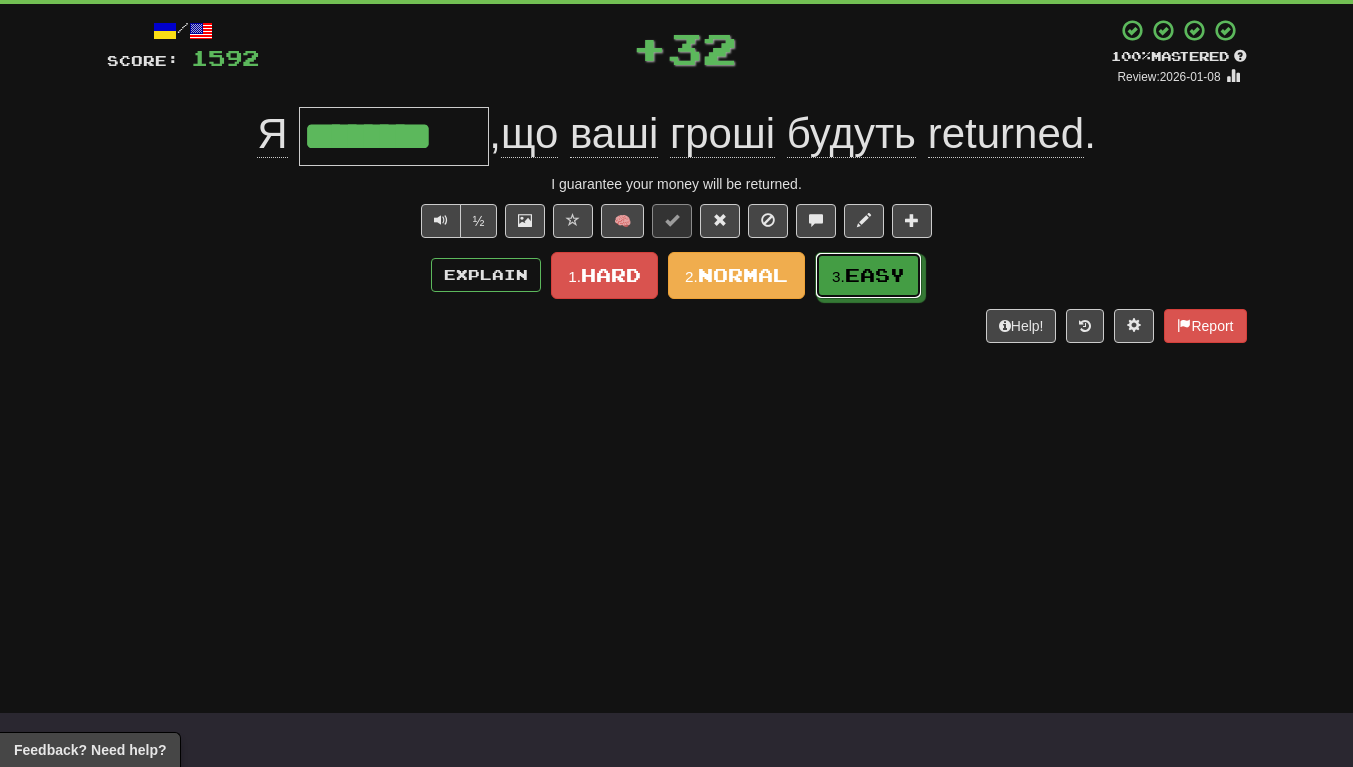 click on "3.  Easy" at bounding box center (868, 275) 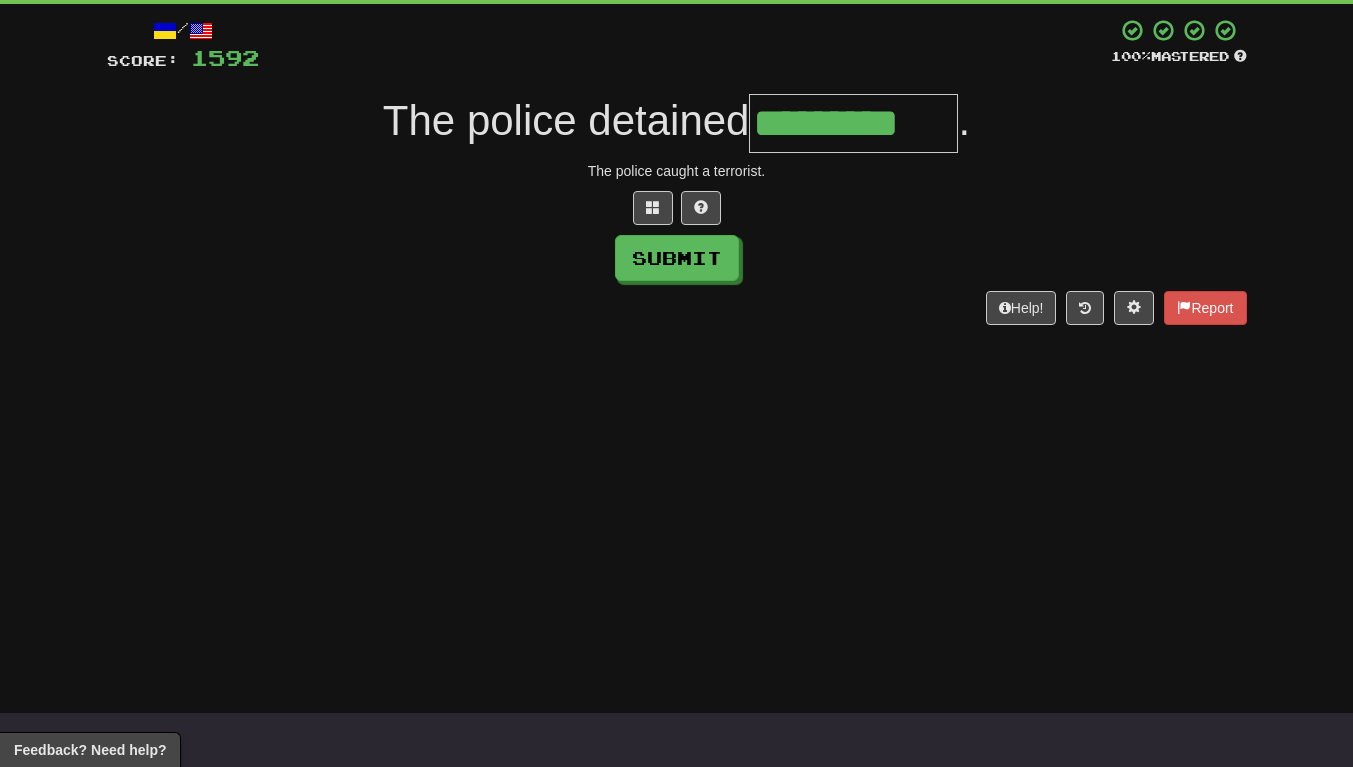 type on "*********" 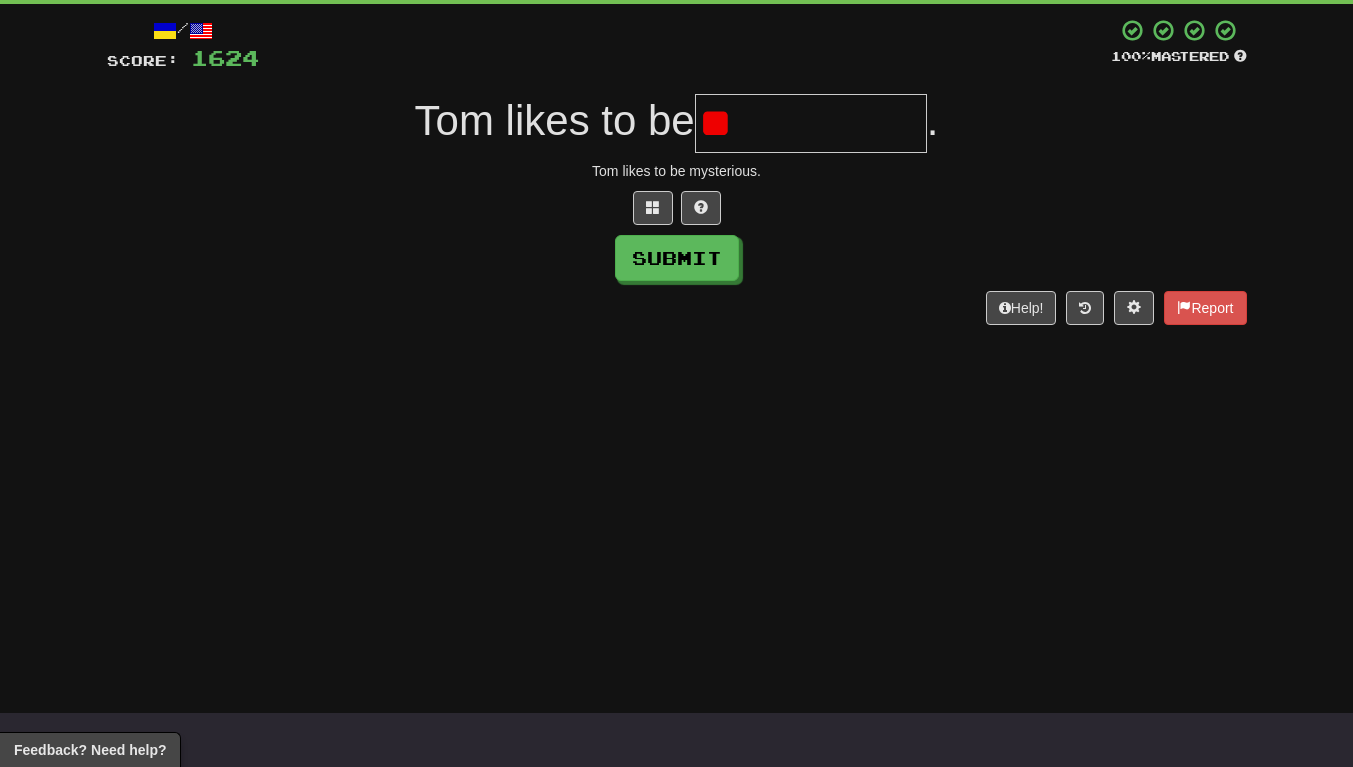 type on "*" 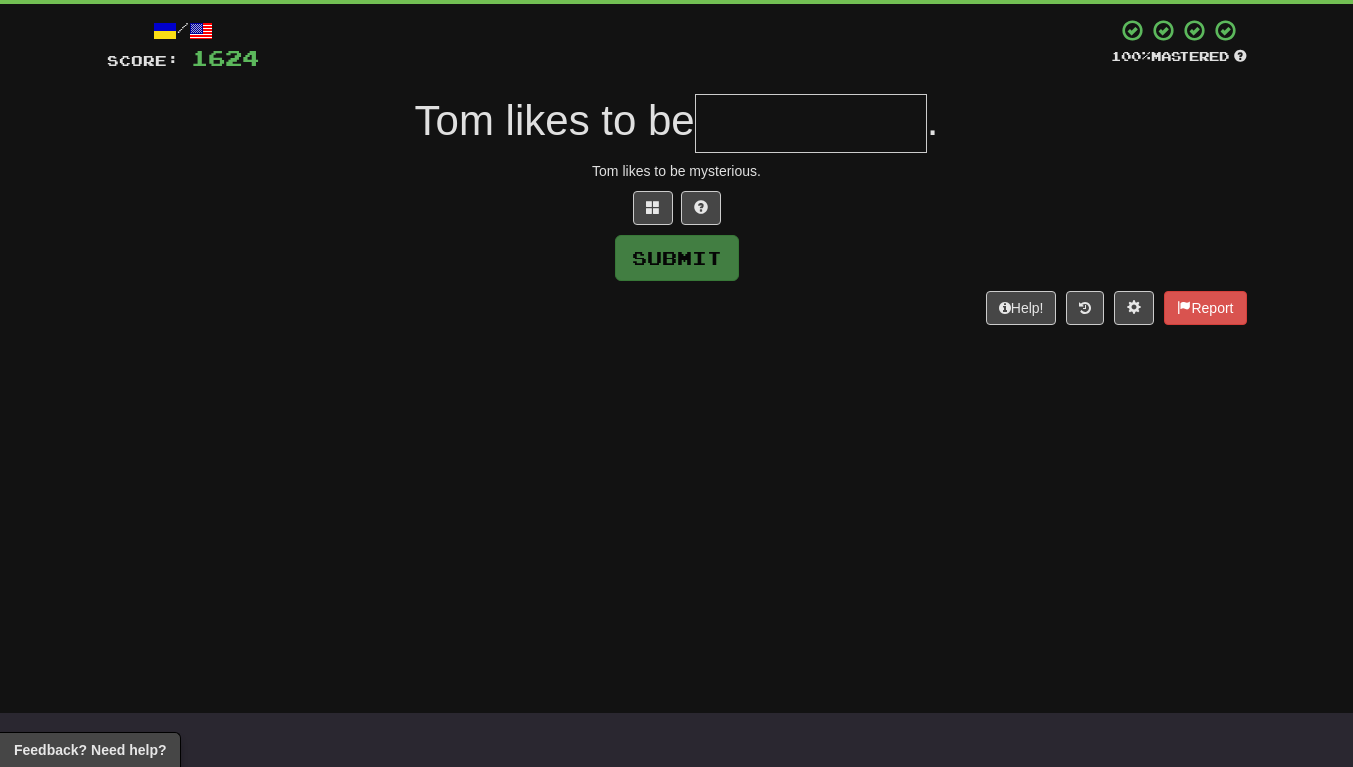type on "*" 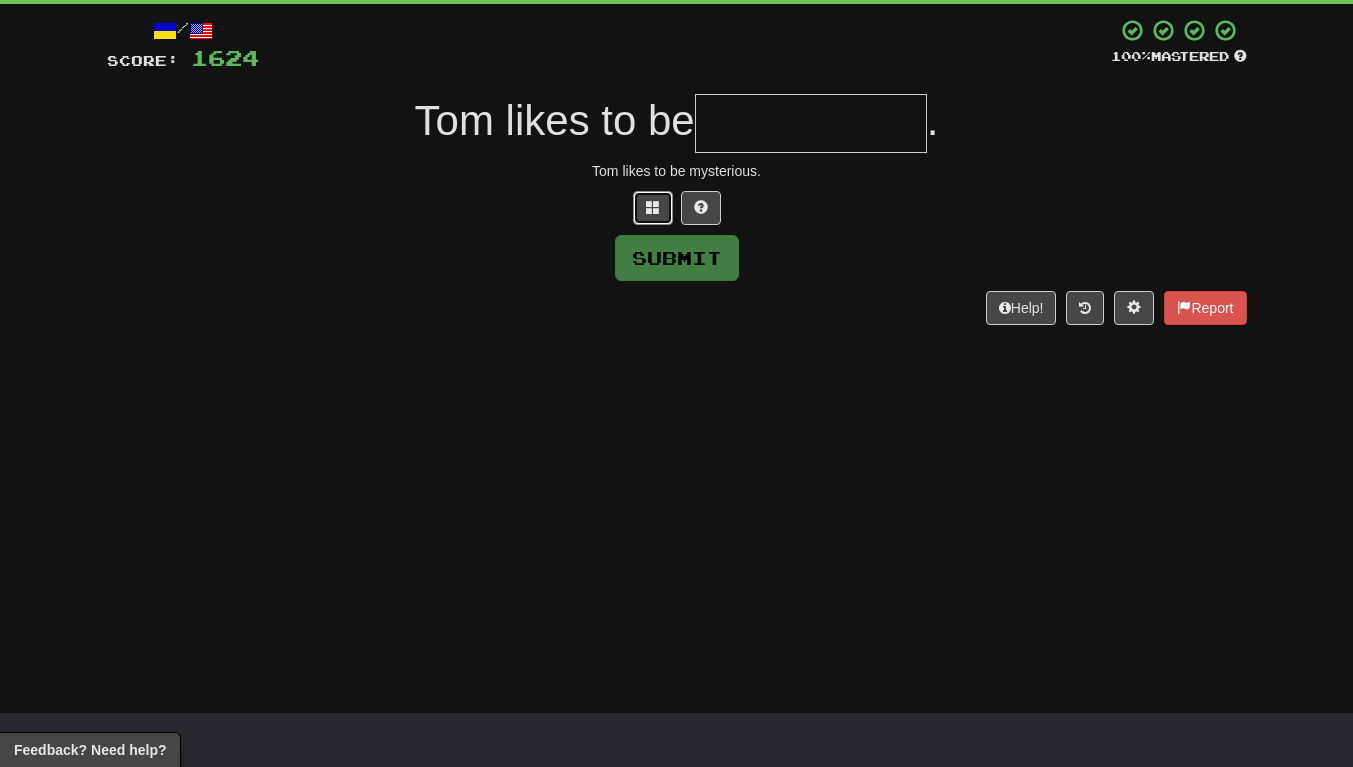 click at bounding box center [653, 208] 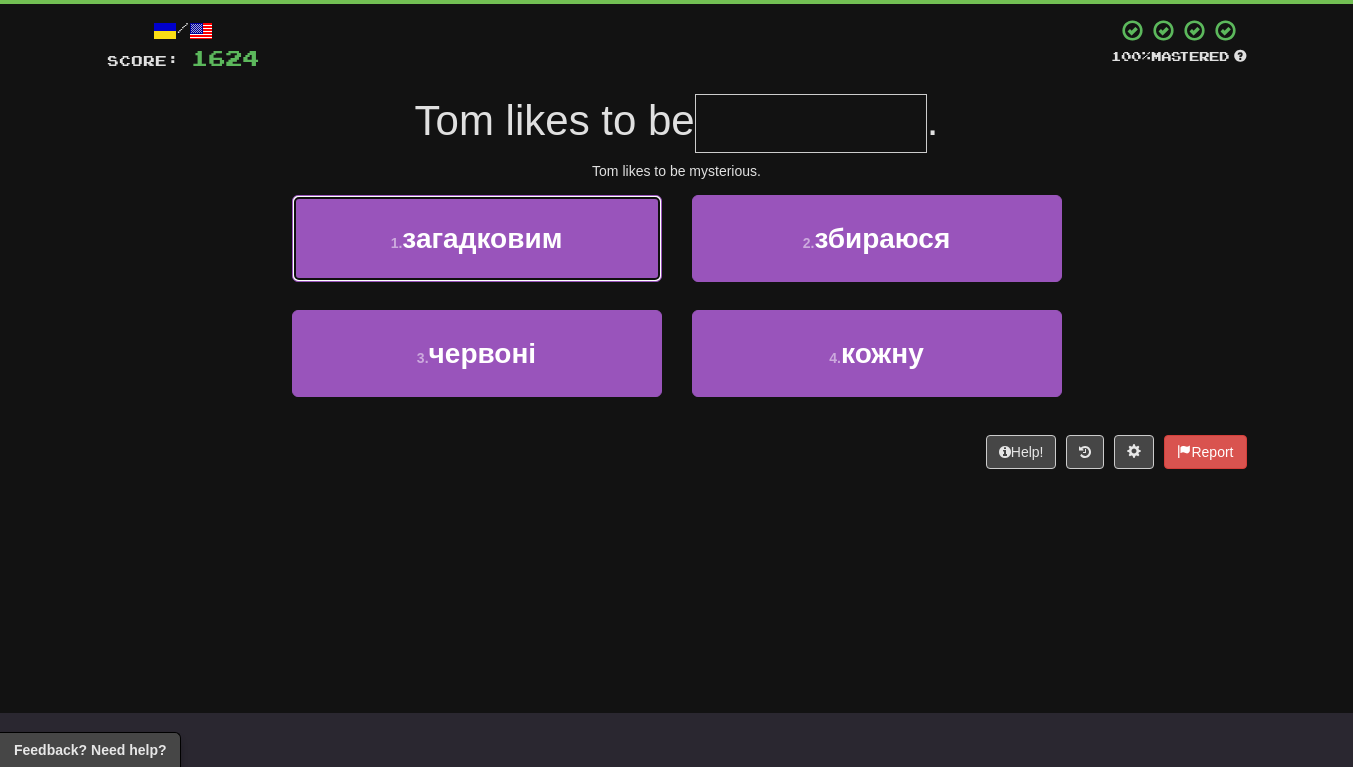 click on "1 ." at bounding box center (397, 243) 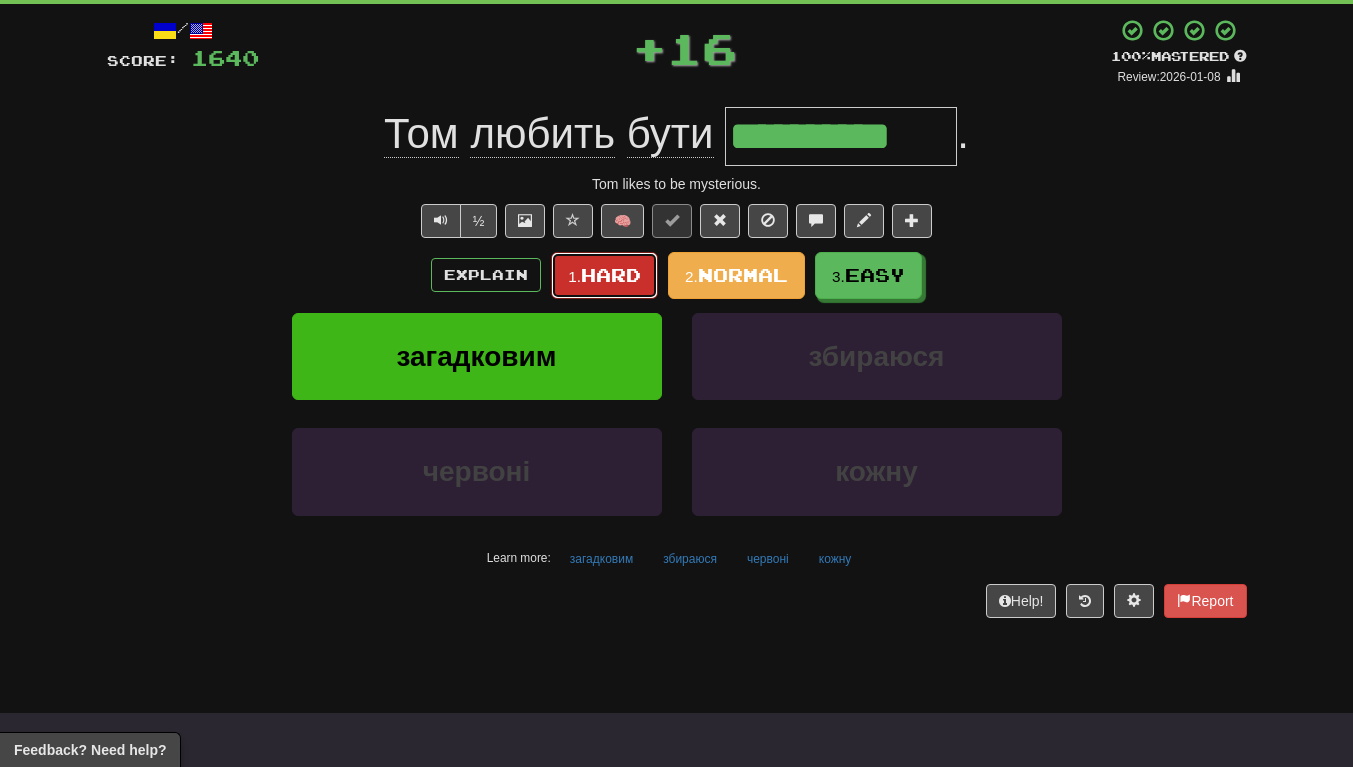 click on "1.  Hard" at bounding box center [604, 275] 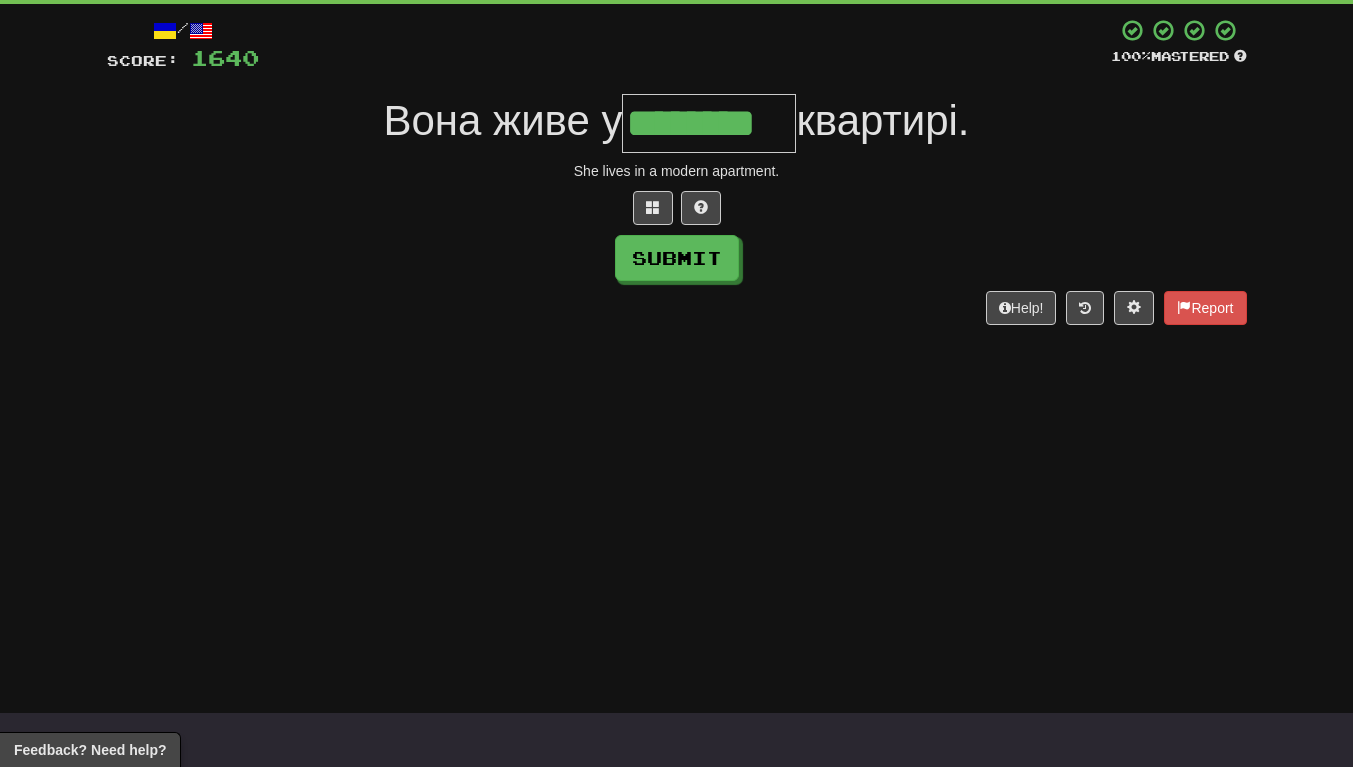 scroll, scrollTop: 0, scrollLeft: 7, axis: horizontal 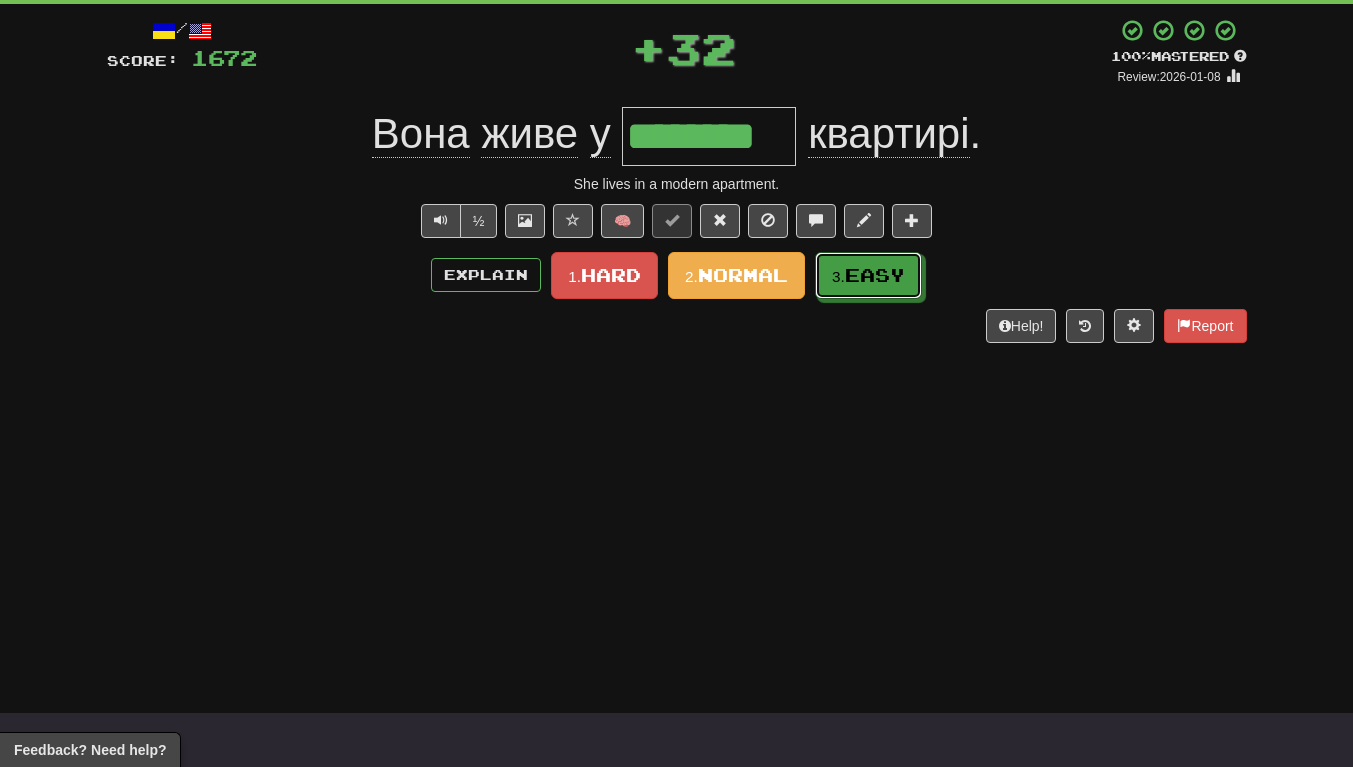 click on "3.  Easy" at bounding box center [868, 275] 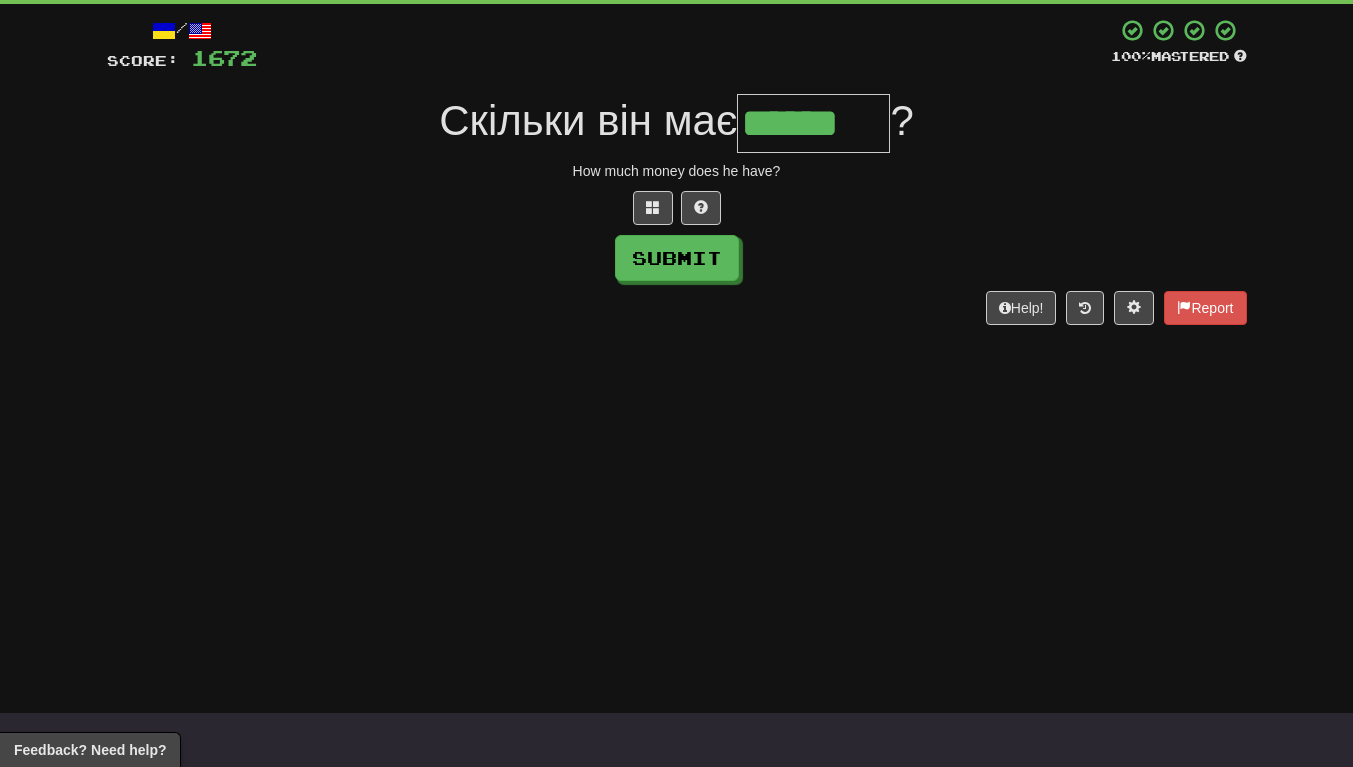 type on "******" 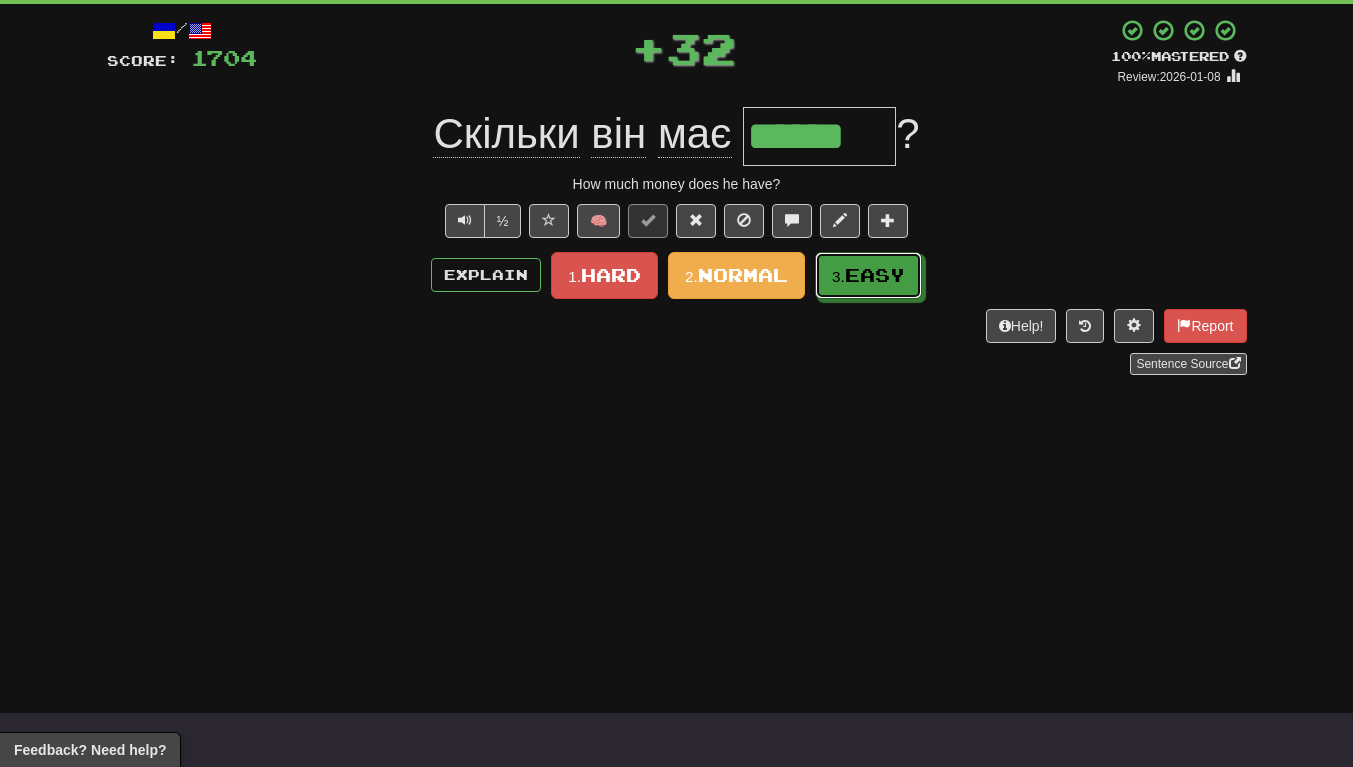 click on "3.  Easy" at bounding box center (868, 275) 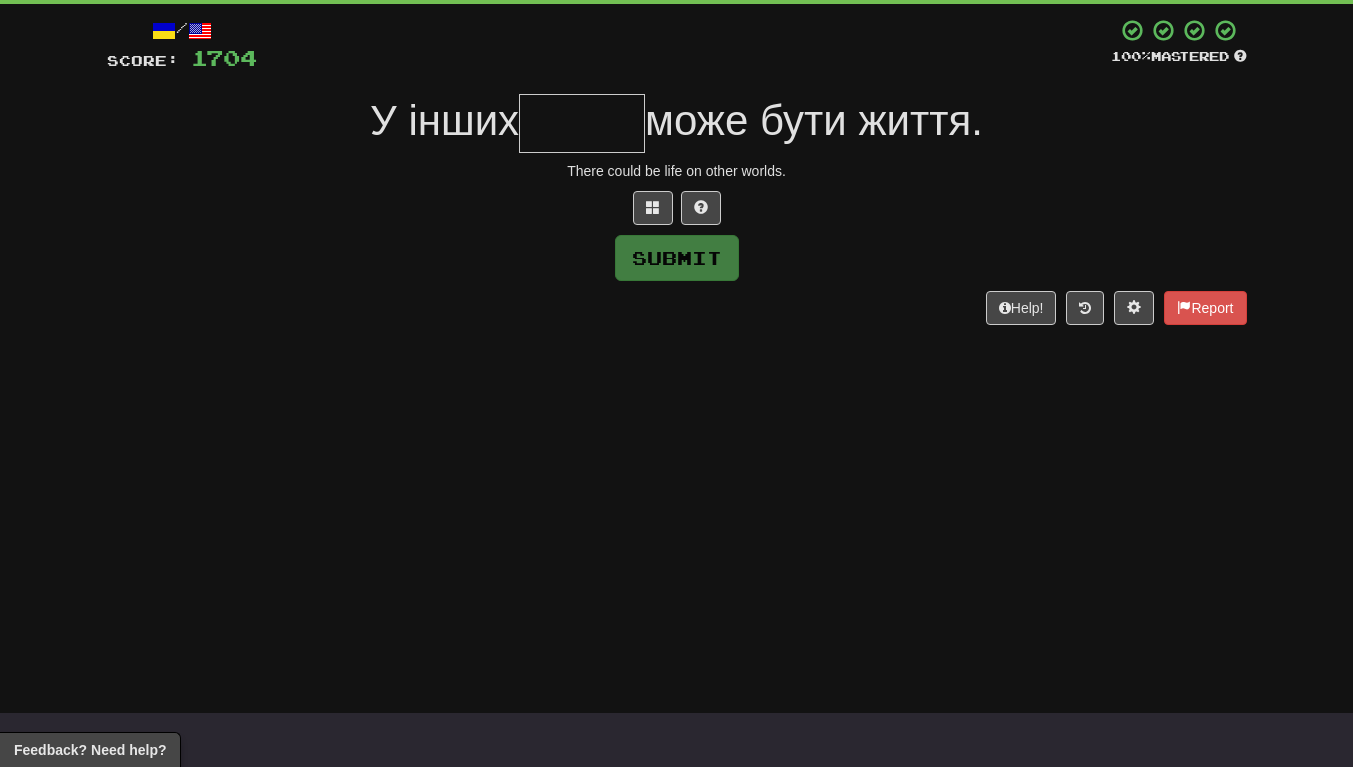 type on "*" 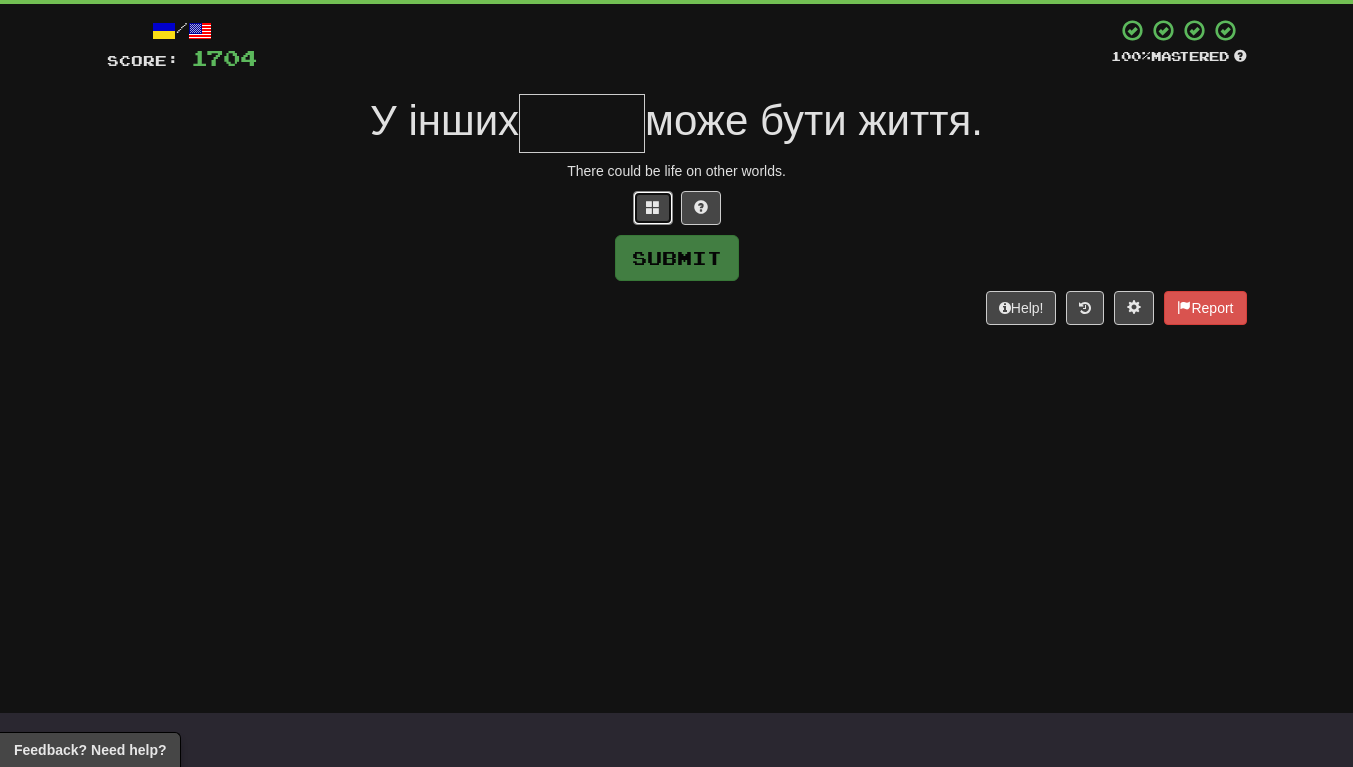click at bounding box center (653, 208) 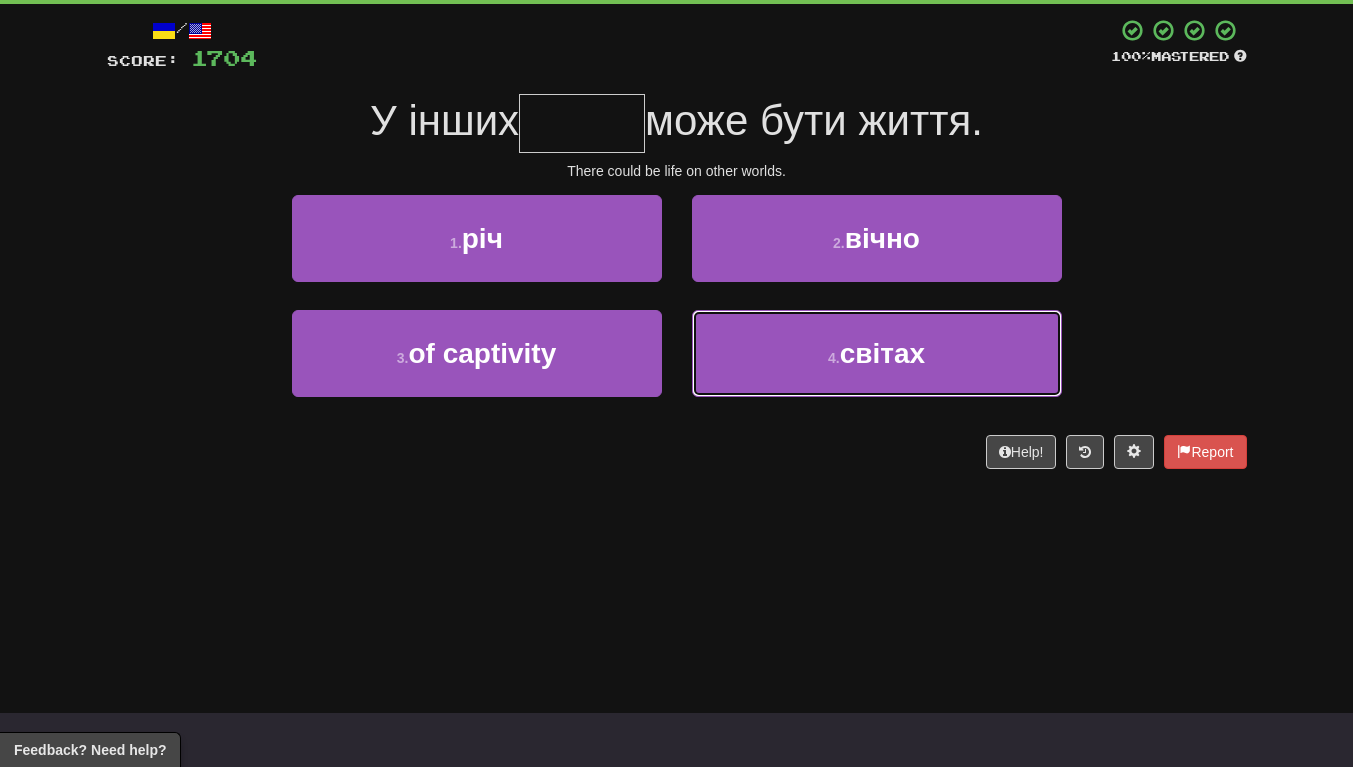 click on "4 .  світах" at bounding box center (877, 353) 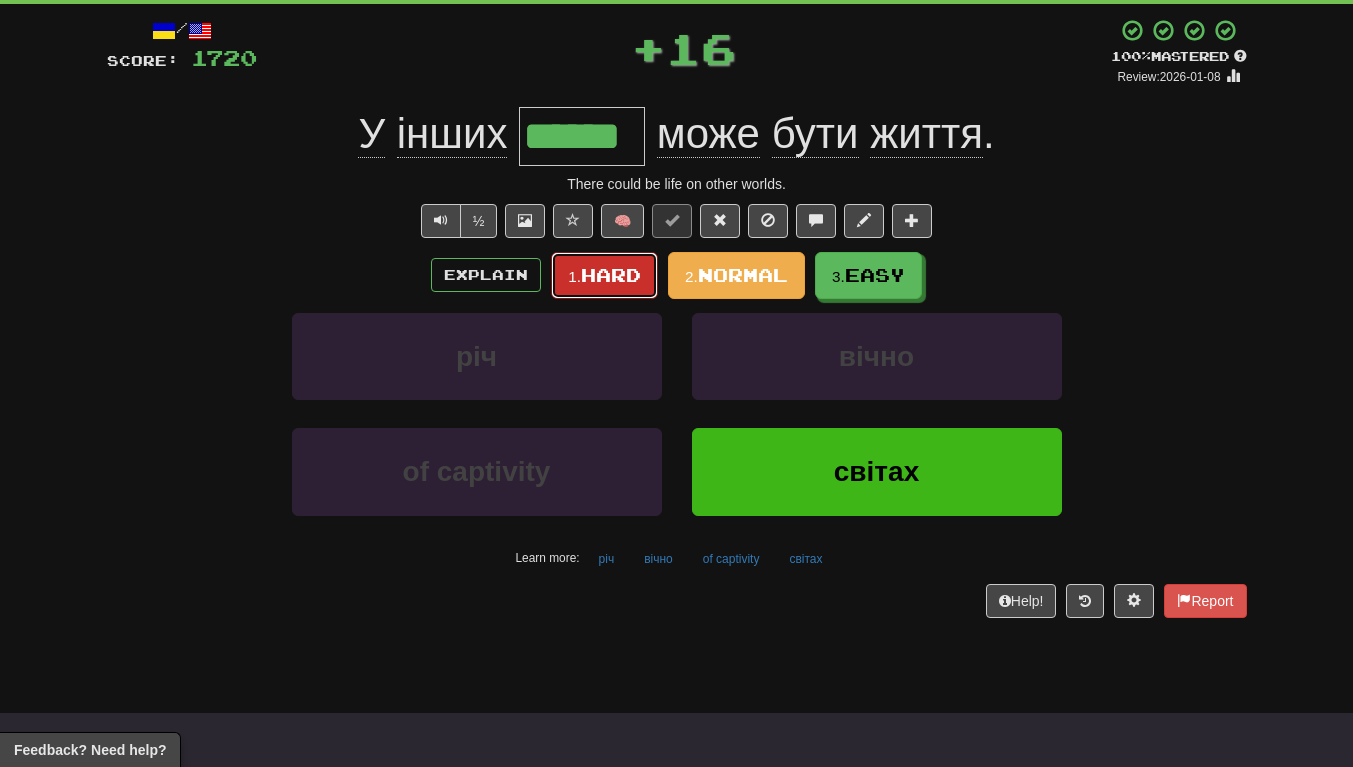 click on "1.  Hard" at bounding box center [604, 275] 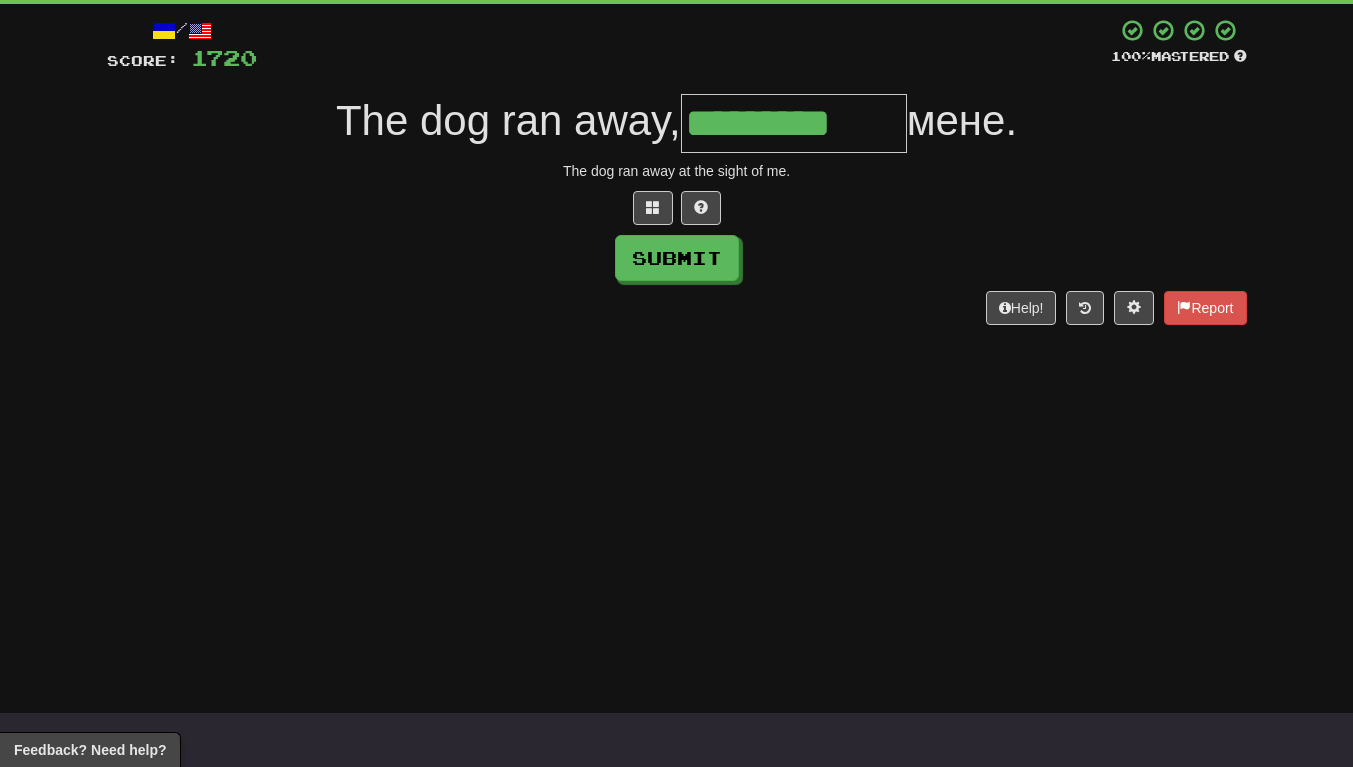 scroll, scrollTop: 0, scrollLeft: 5, axis: horizontal 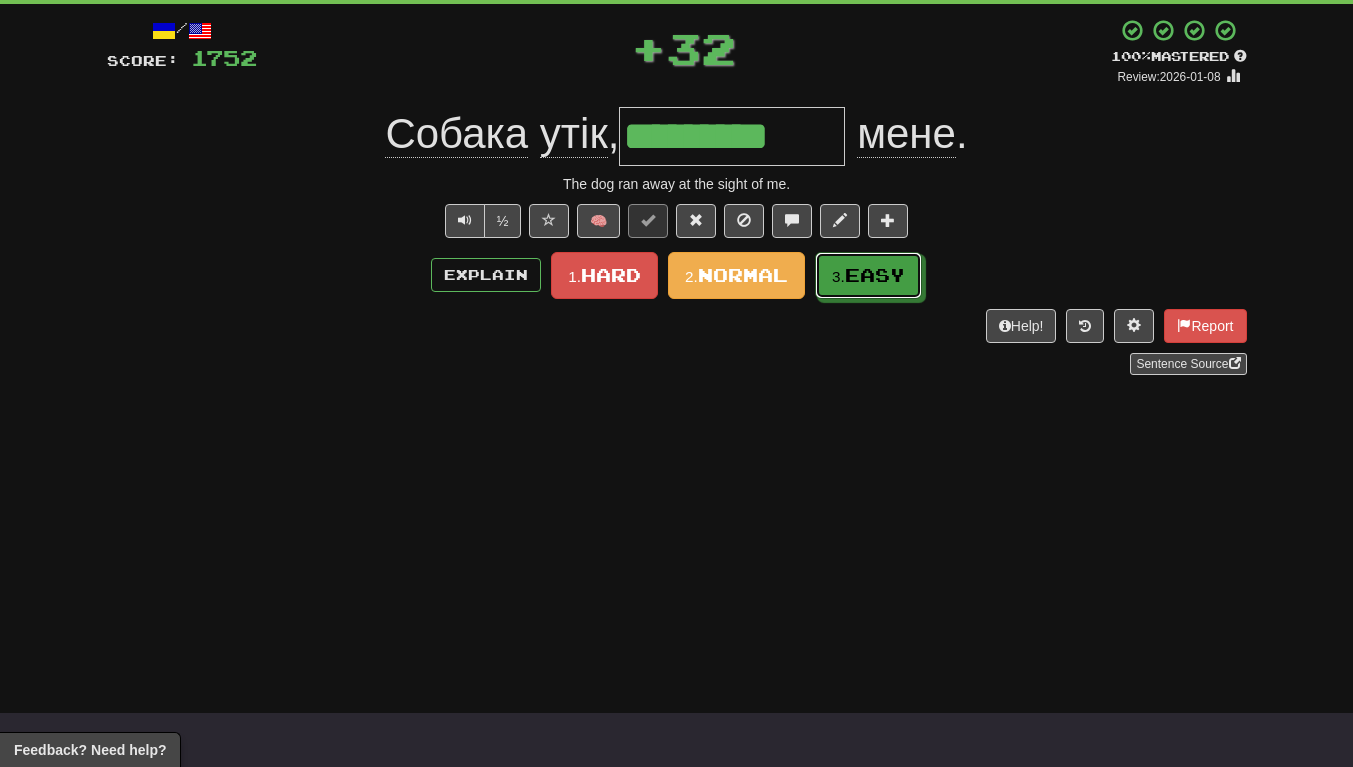 click on "Easy" at bounding box center (875, 275) 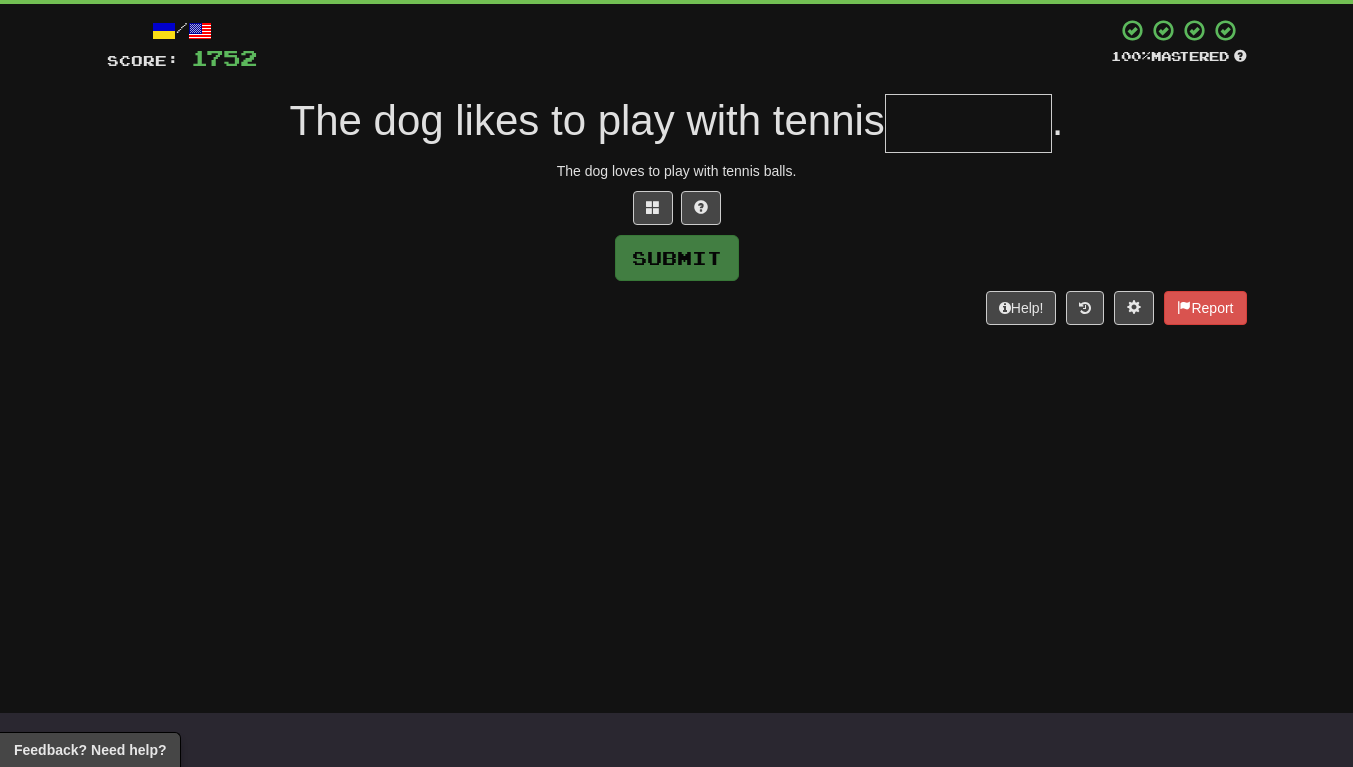 click at bounding box center [968, 123] 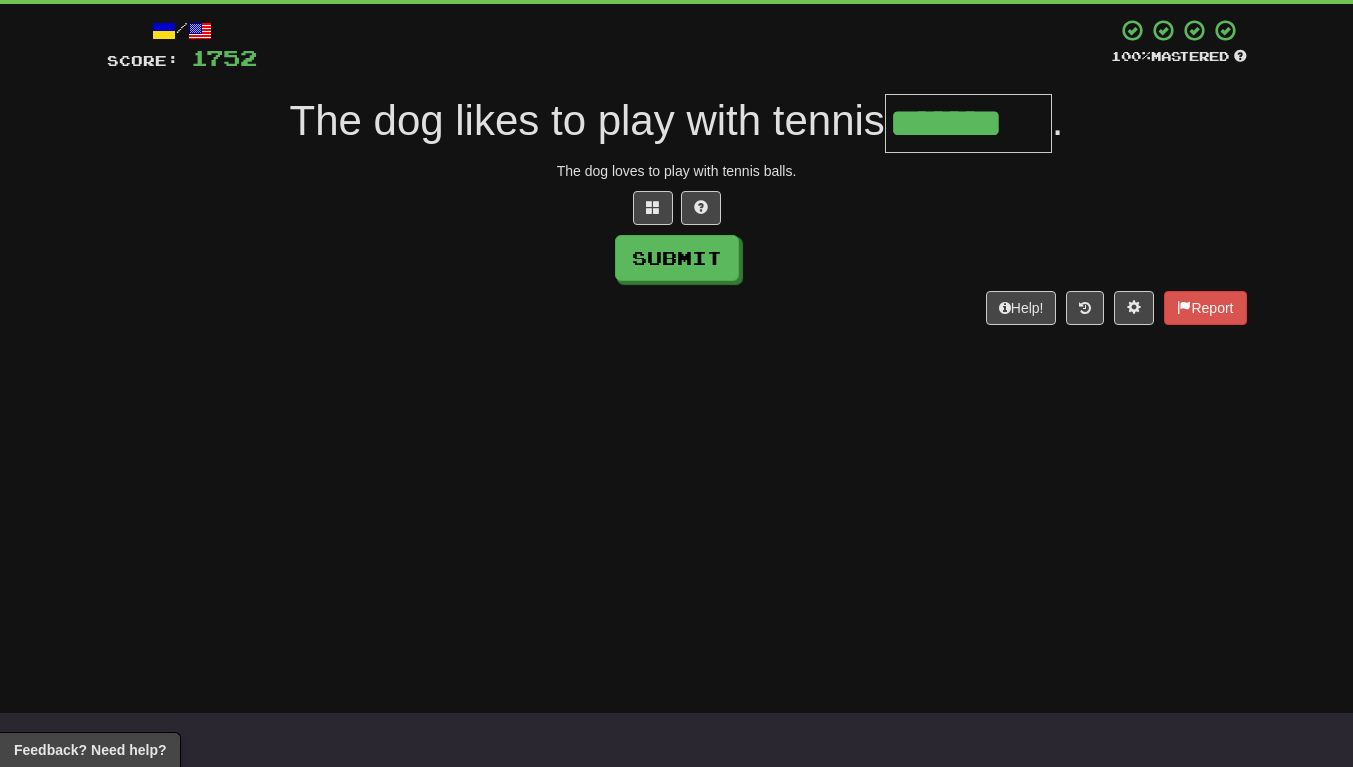 scroll, scrollTop: 0, scrollLeft: 4, axis: horizontal 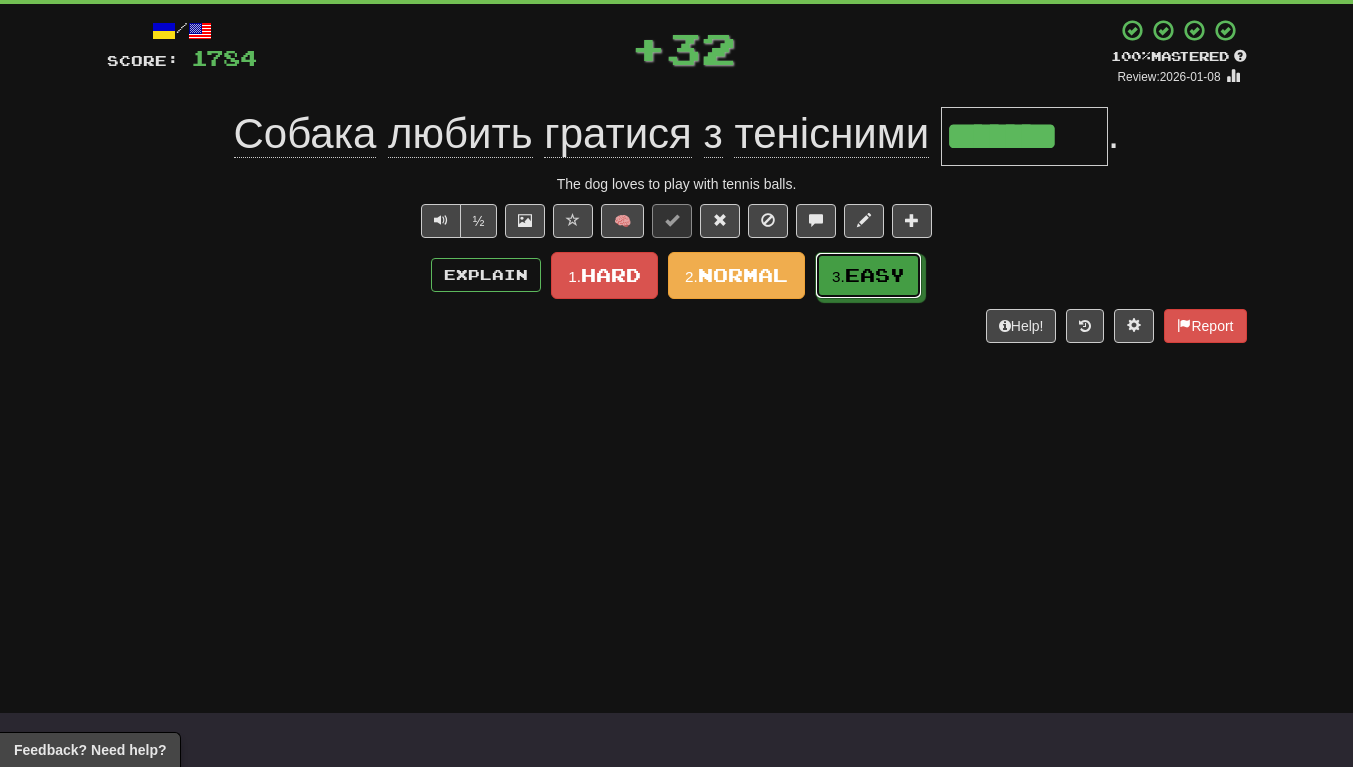 click on "3.  Easy" at bounding box center [868, 275] 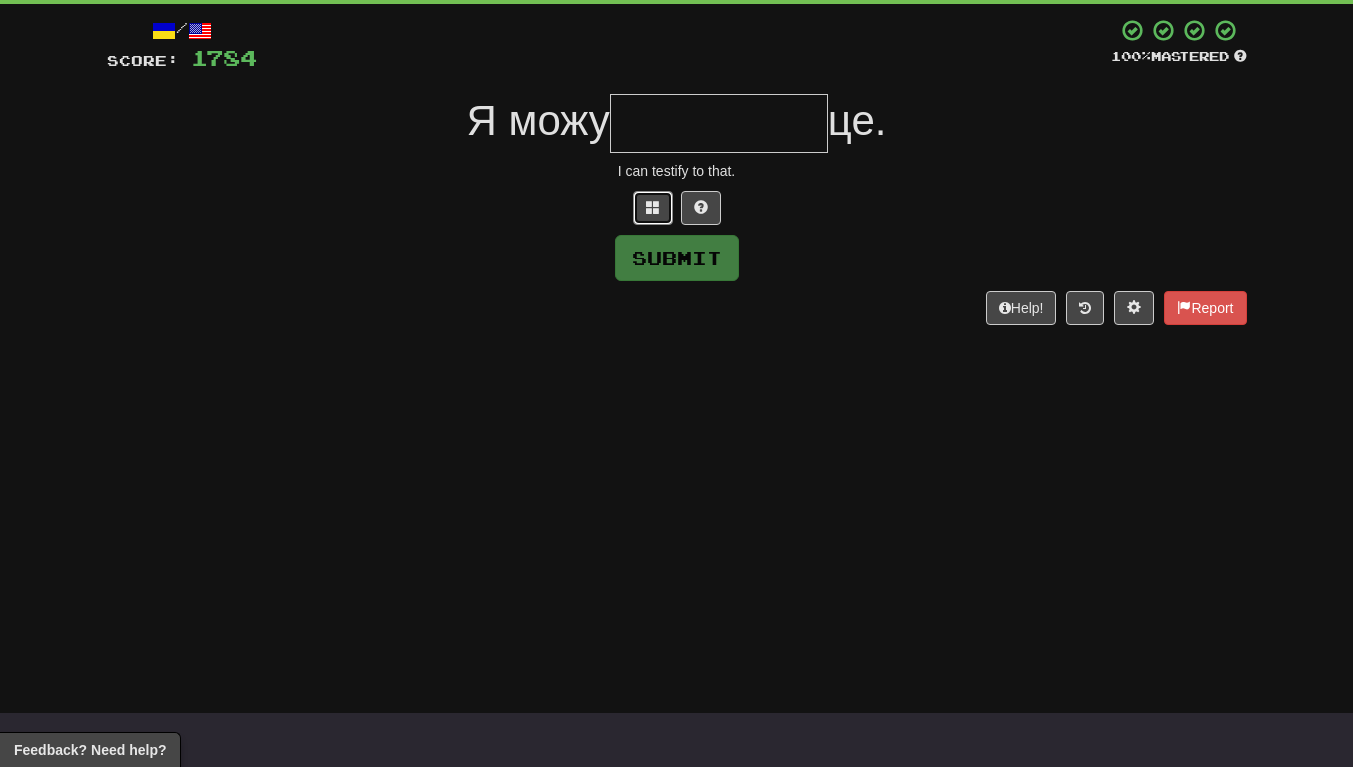 click at bounding box center [653, 207] 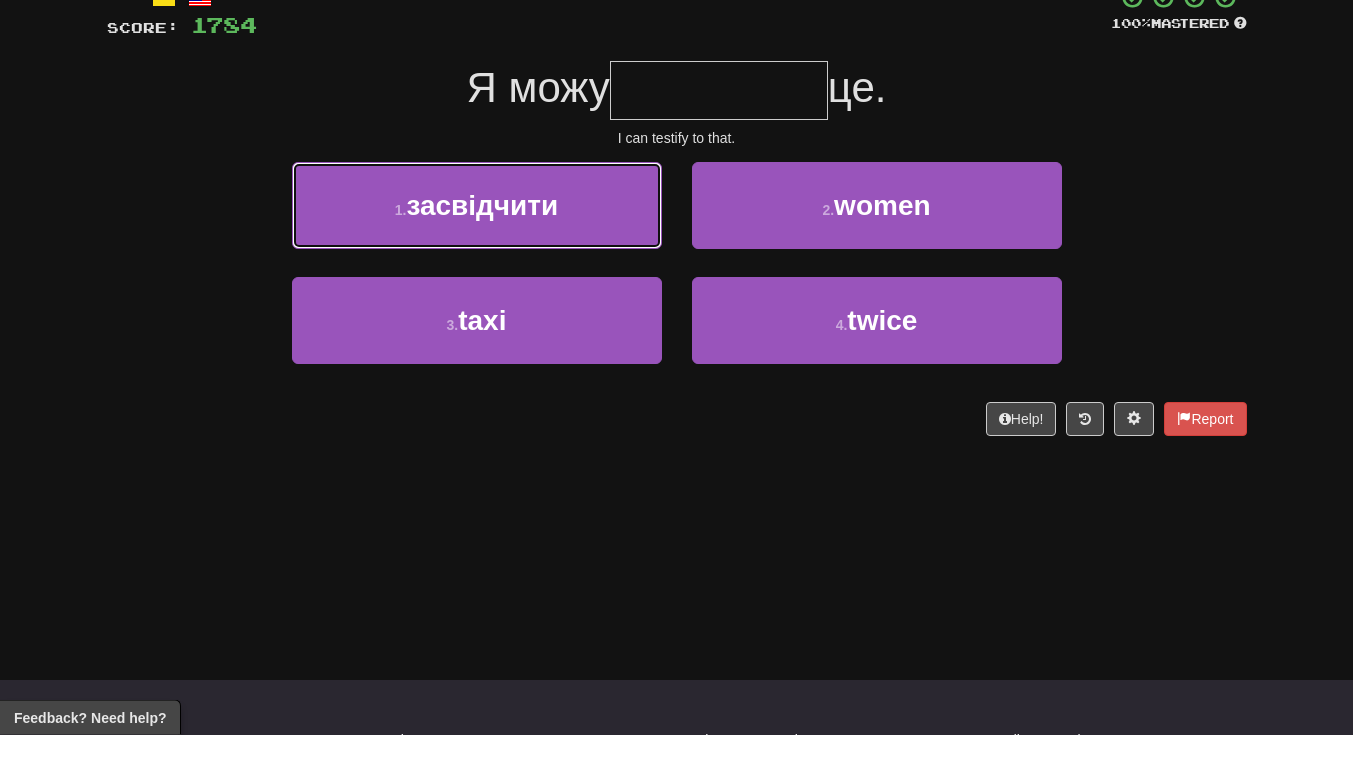click on "1 .  засвідчити" at bounding box center [477, 238] 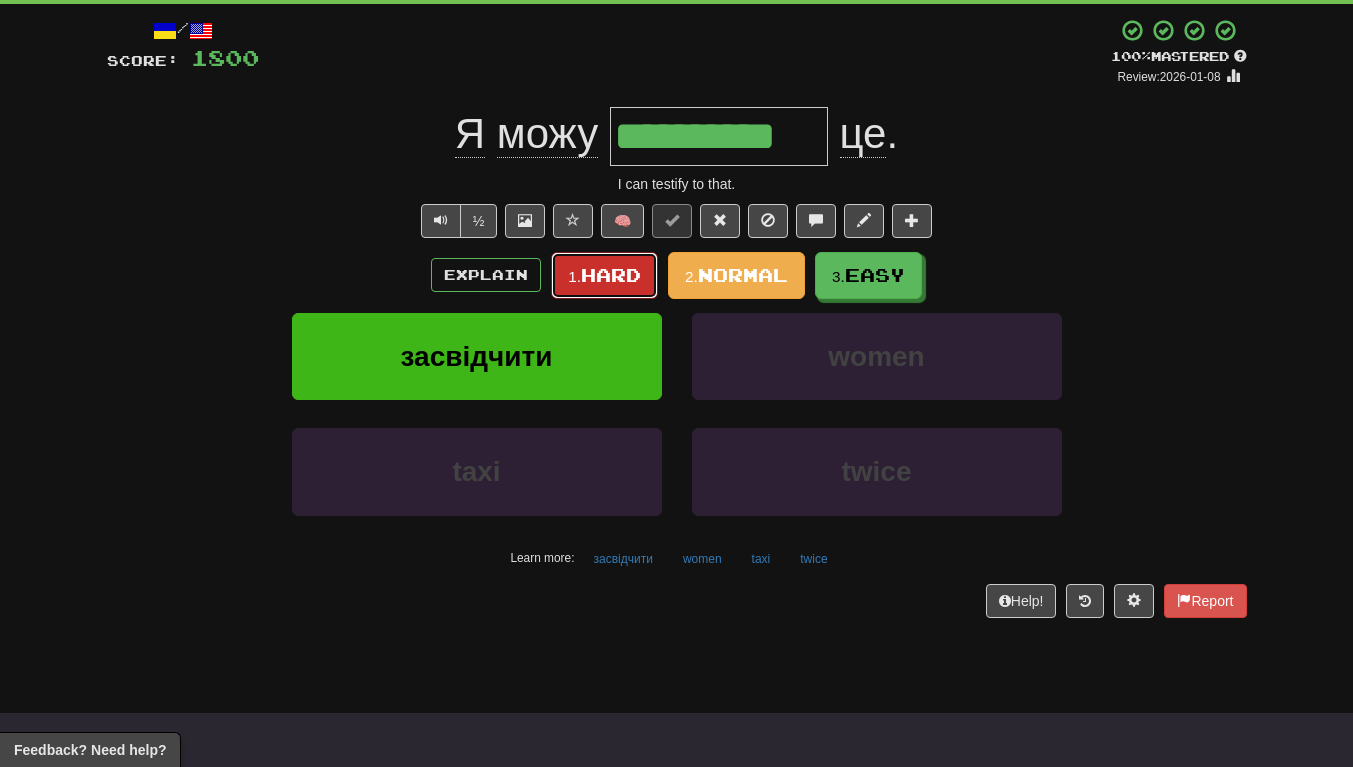 click on "1.  Hard" at bounding box center (604, 275) 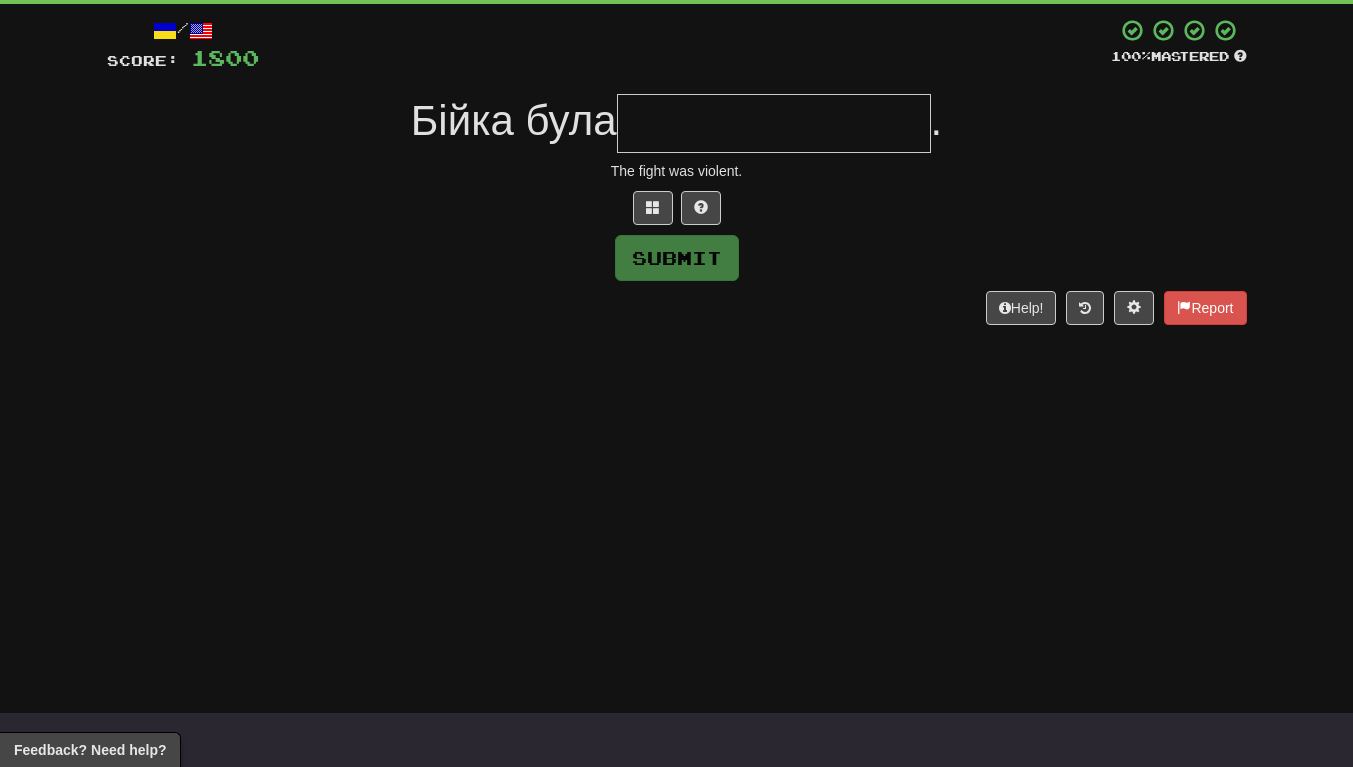 type on "*" 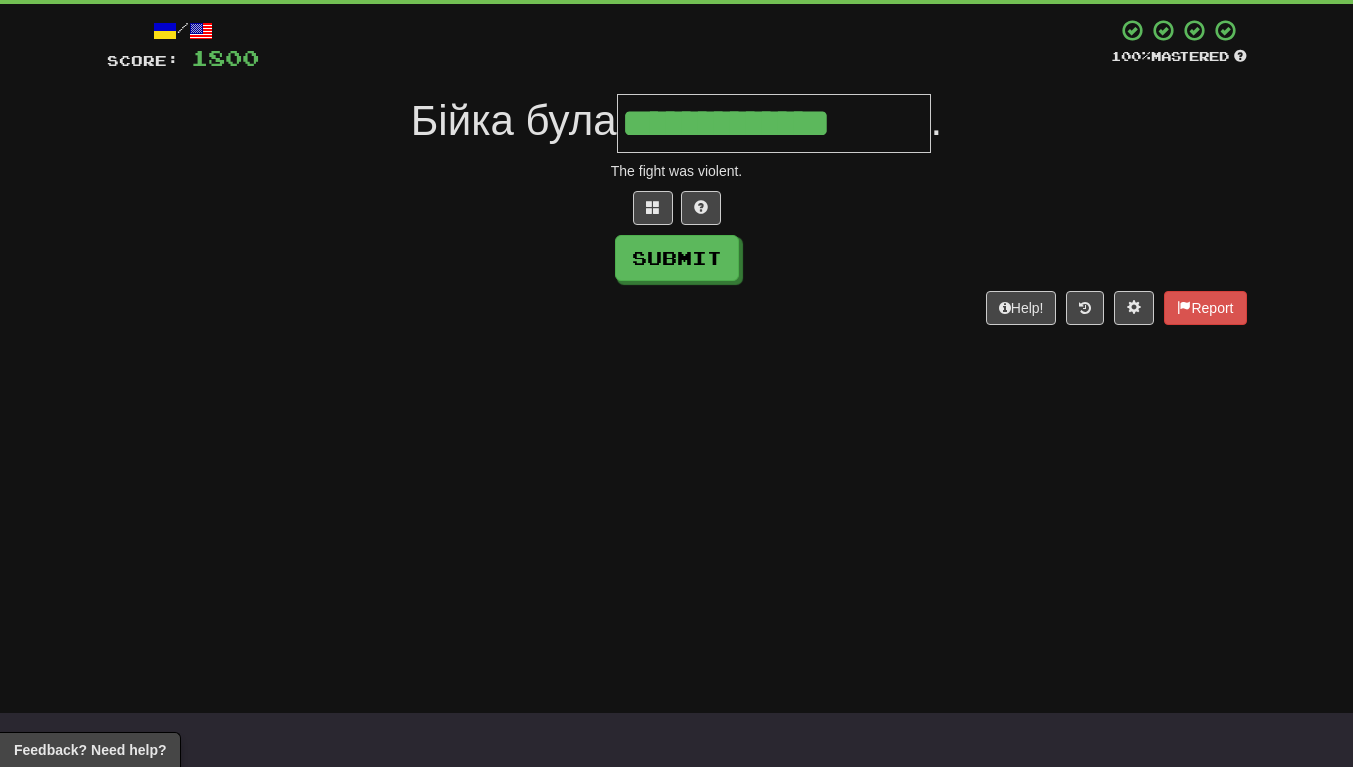 scroll, scrollTop: 0, scrollLeft: 4, axis: horizontal 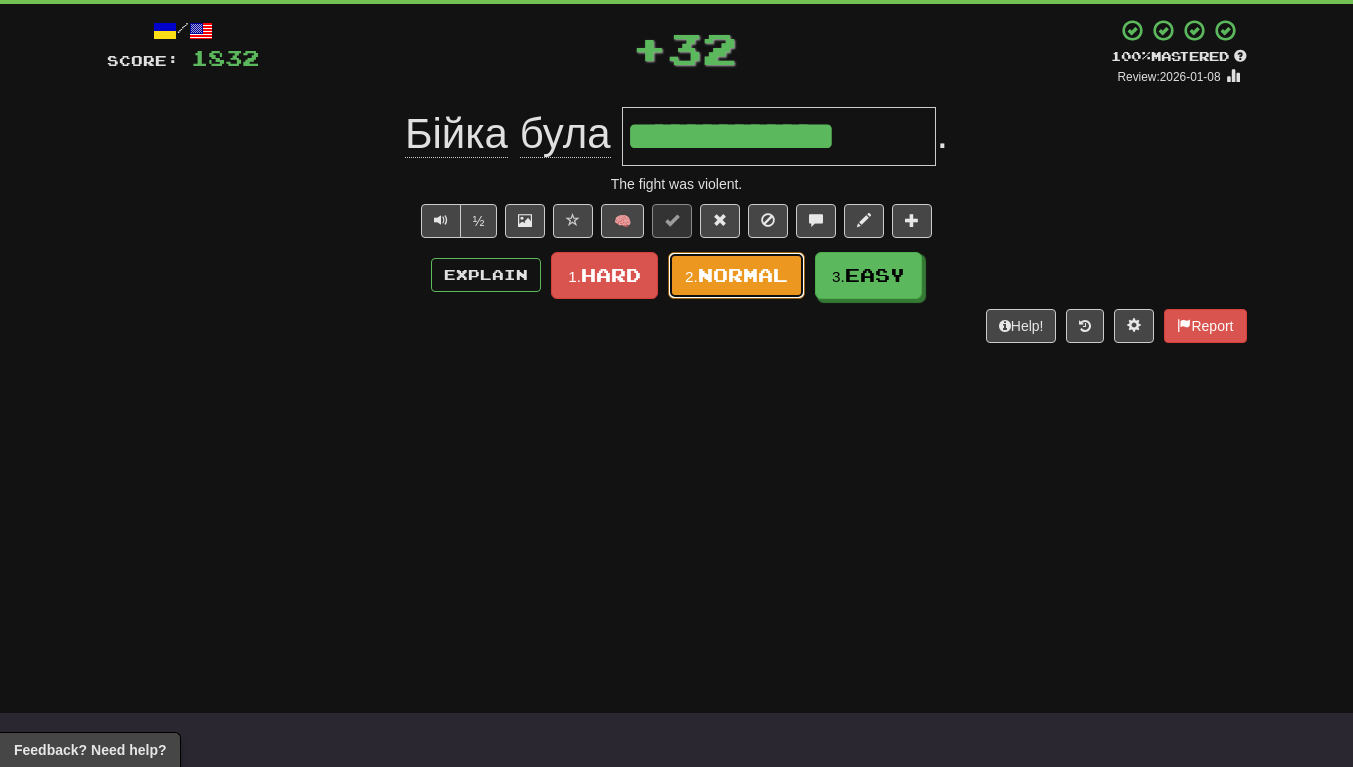 click on "2.  Normal" at bounding box center (736, 275) 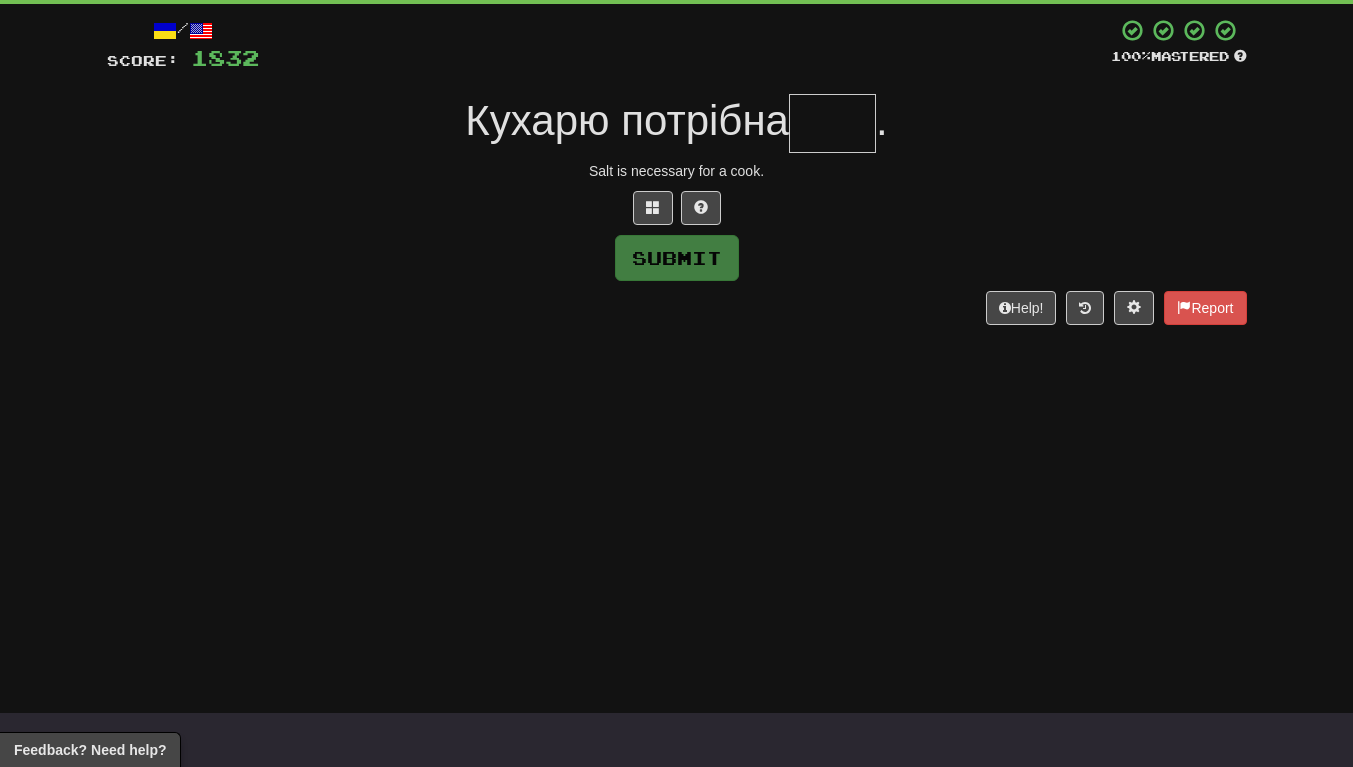 type on "*" 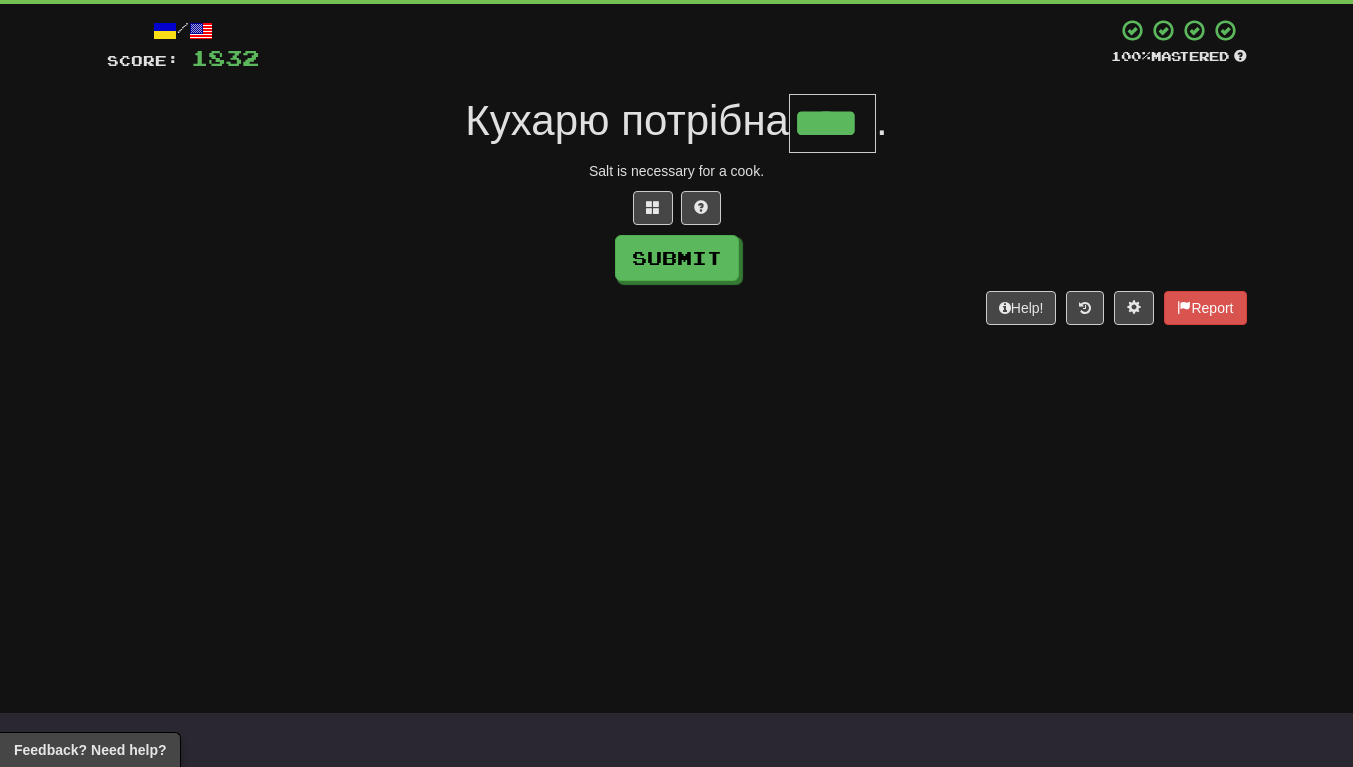 scroll, scrollTop: 0, scrollLeft: 7, axis: horizontal 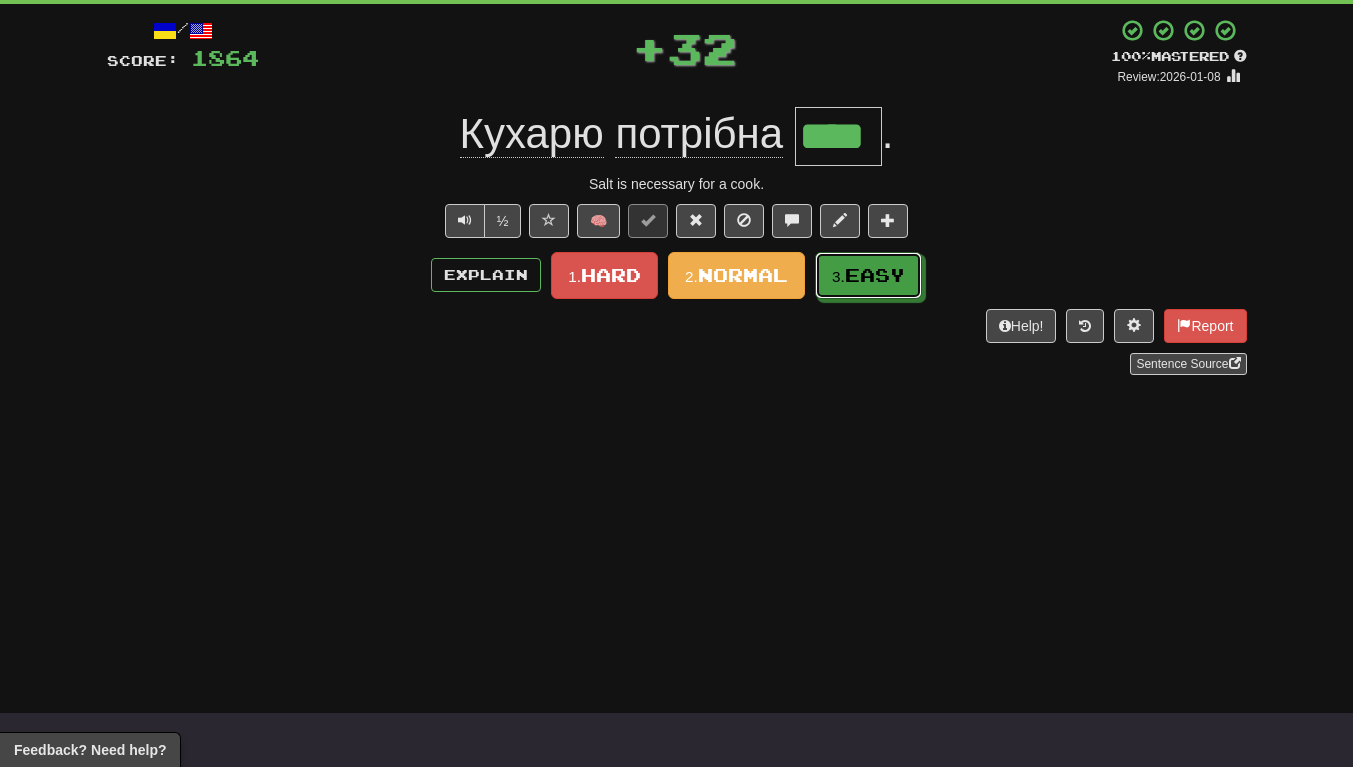click on "Easy" at bounding box center [875, 275] 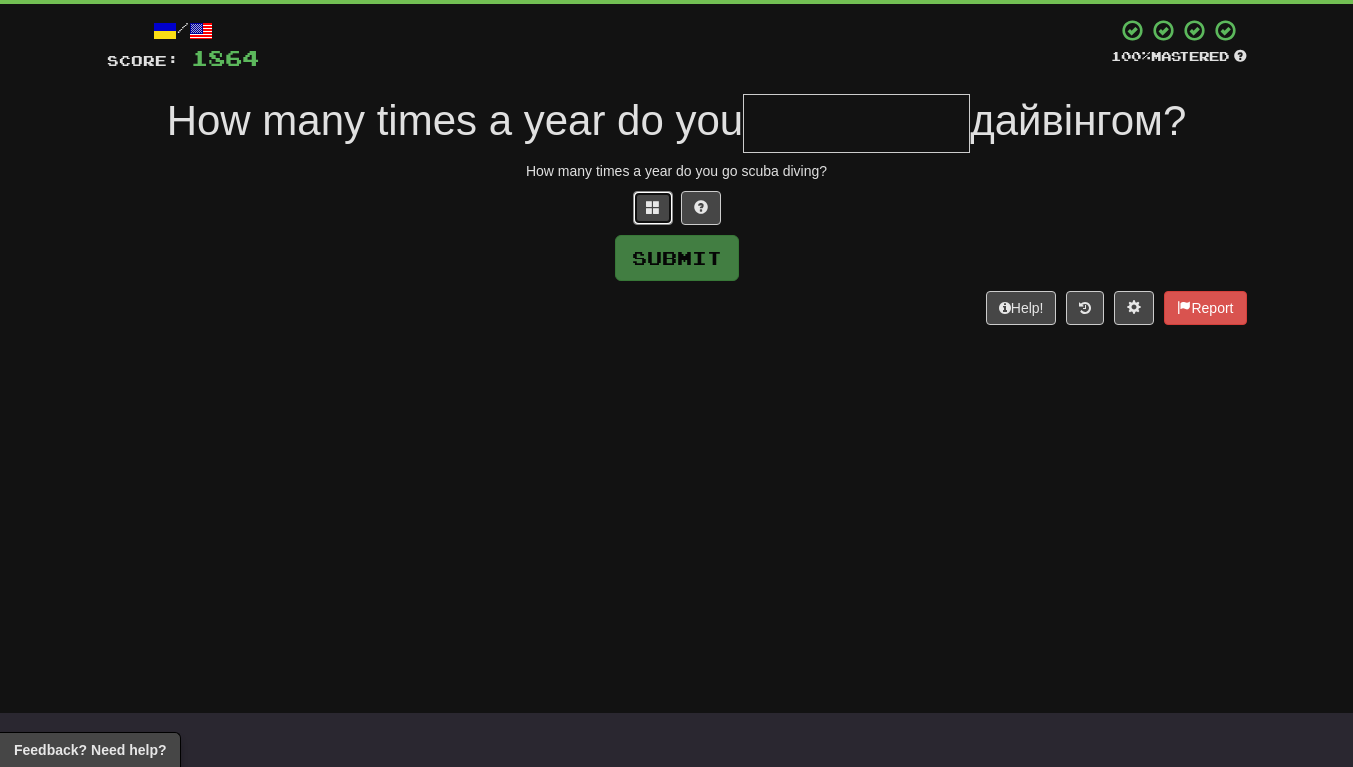 click at bounding box center [653, 208] 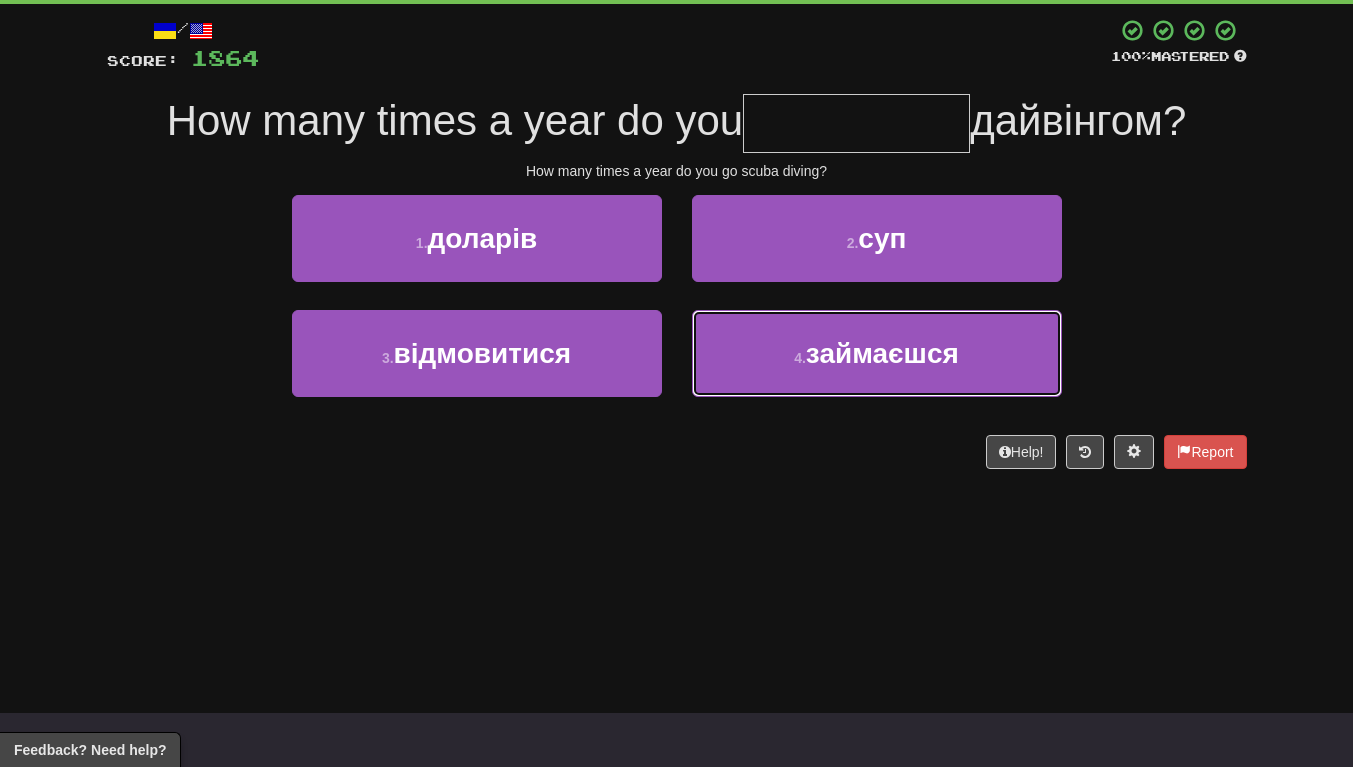 click on "4 .  займаєшся" at bounding box center (877, 353) 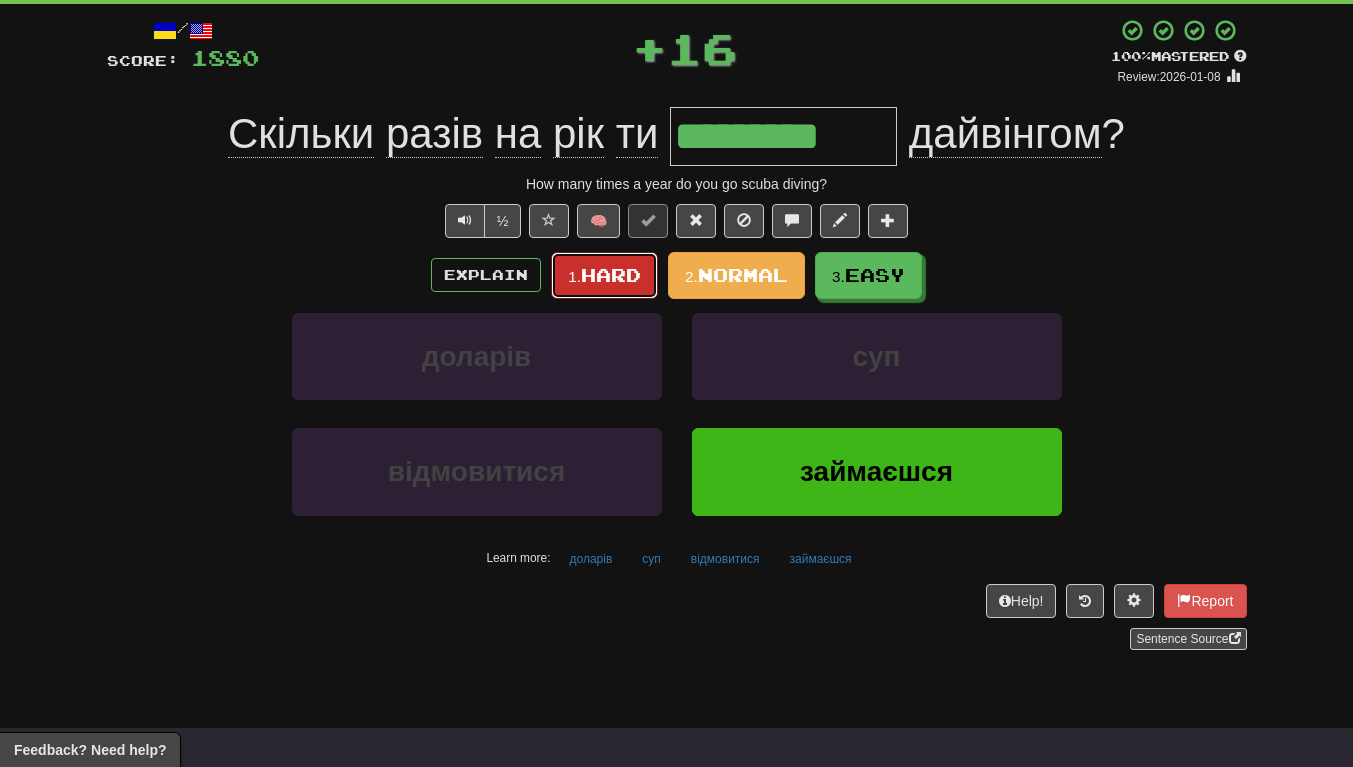 click on "Hard" at bounding box center (611, 275) 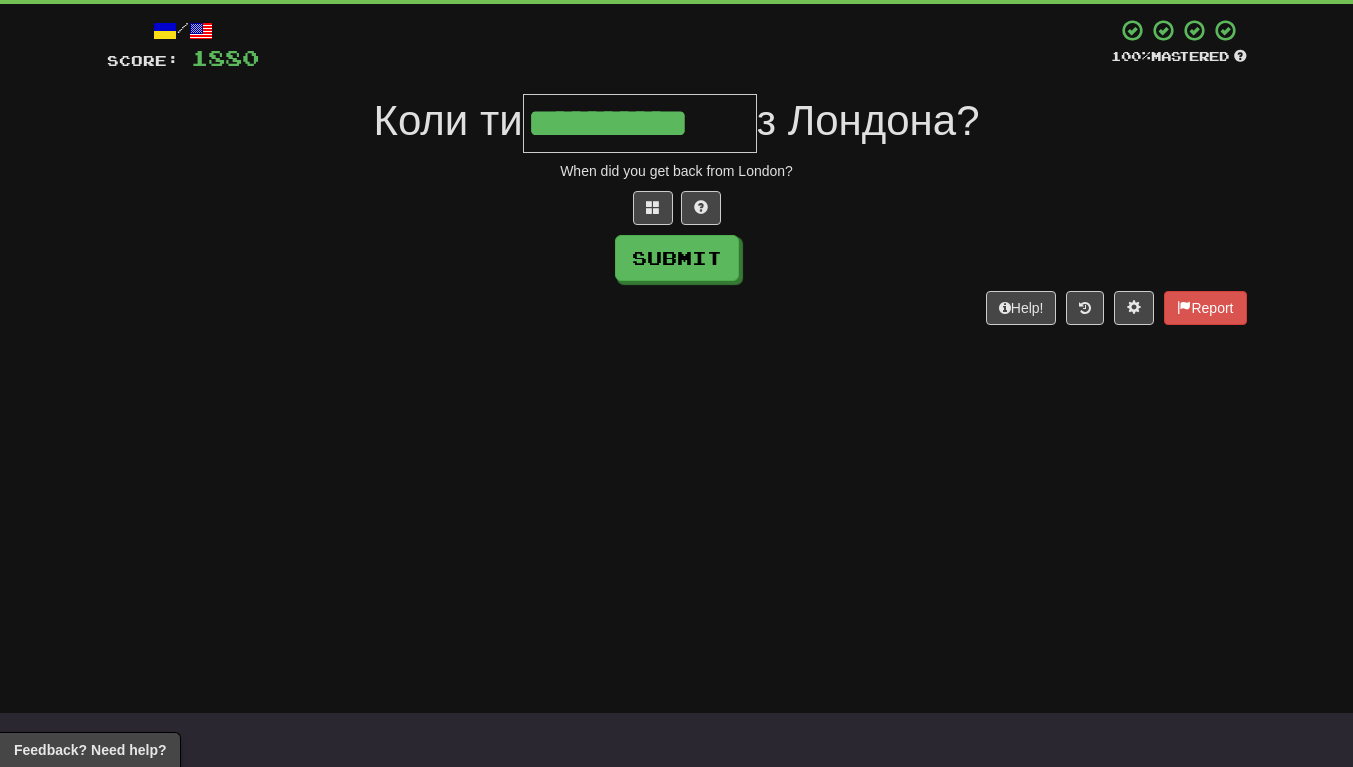 scroll, scrollTop: 0, scrollLeft: 6, axis: horizontal 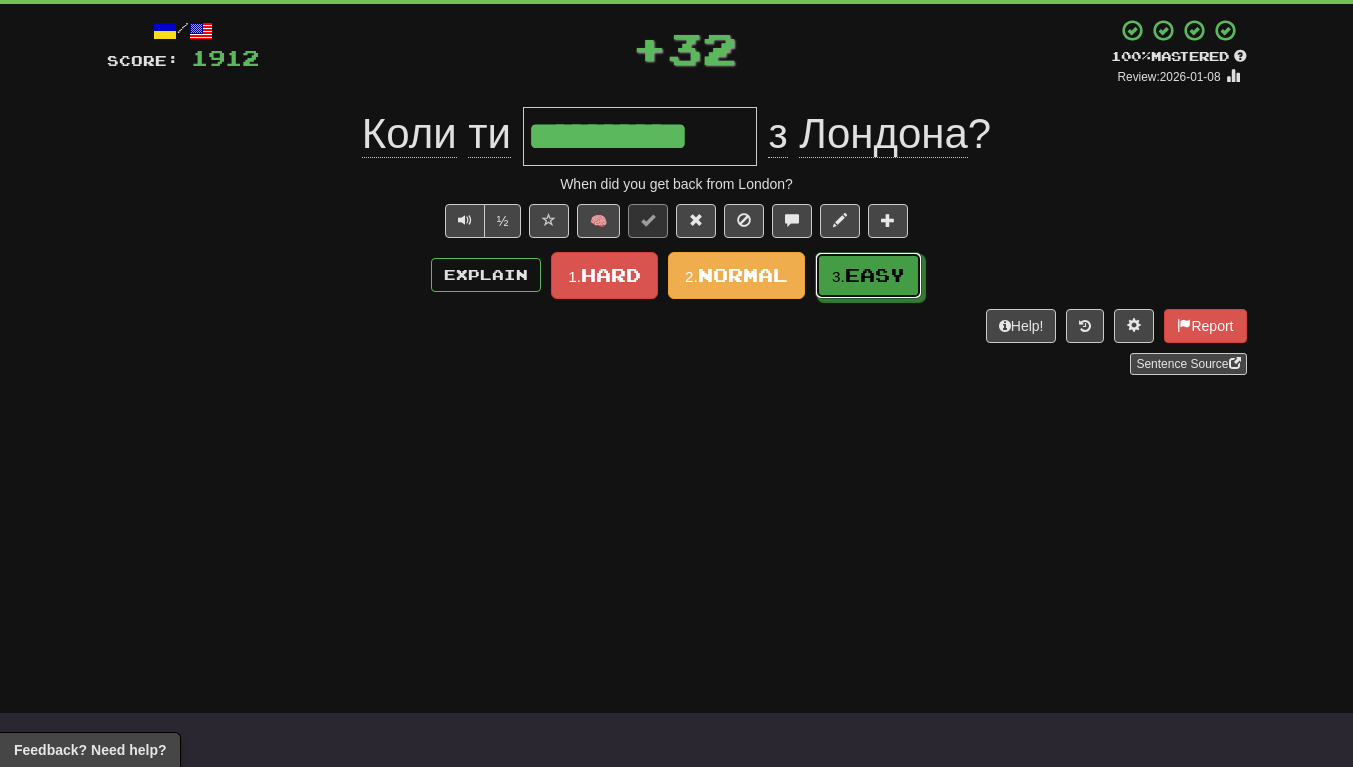 click on "Easy" at bounding box center (875, 275) 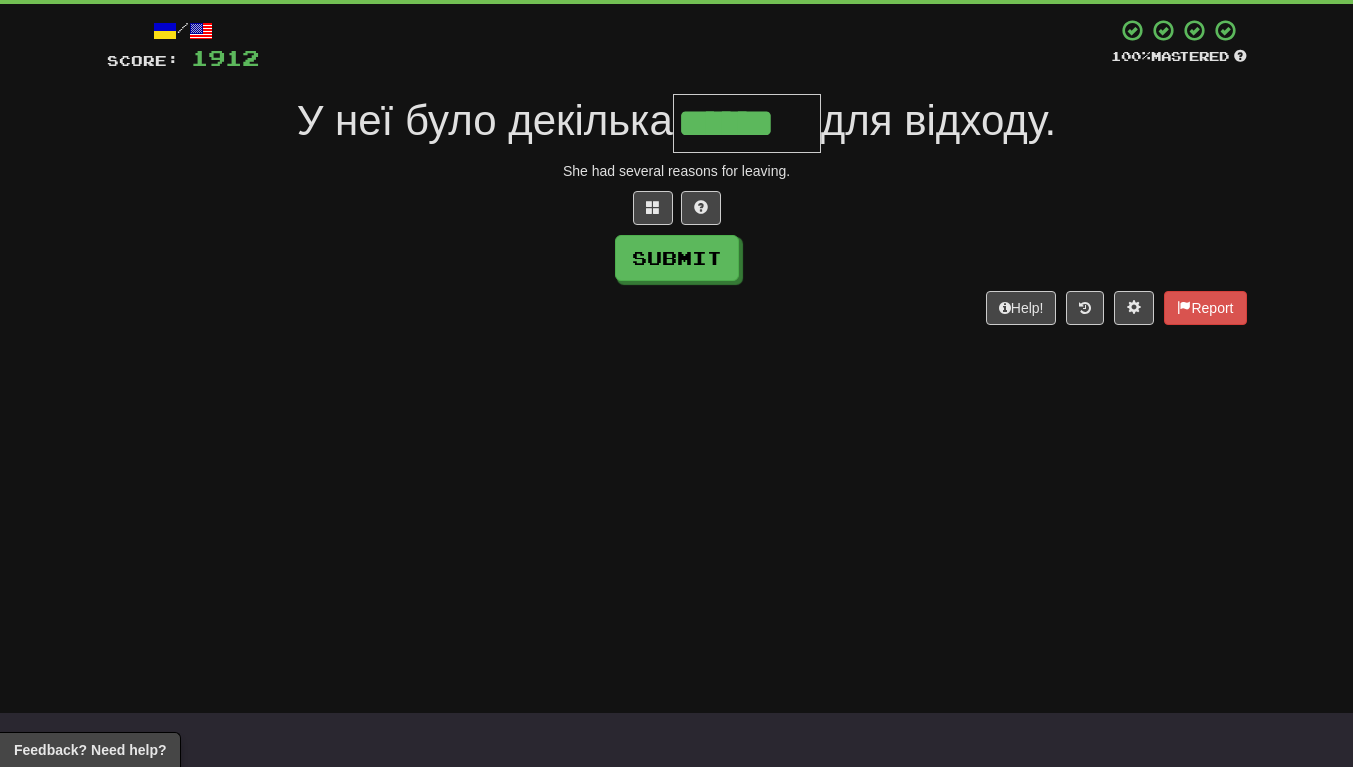 type on "******" 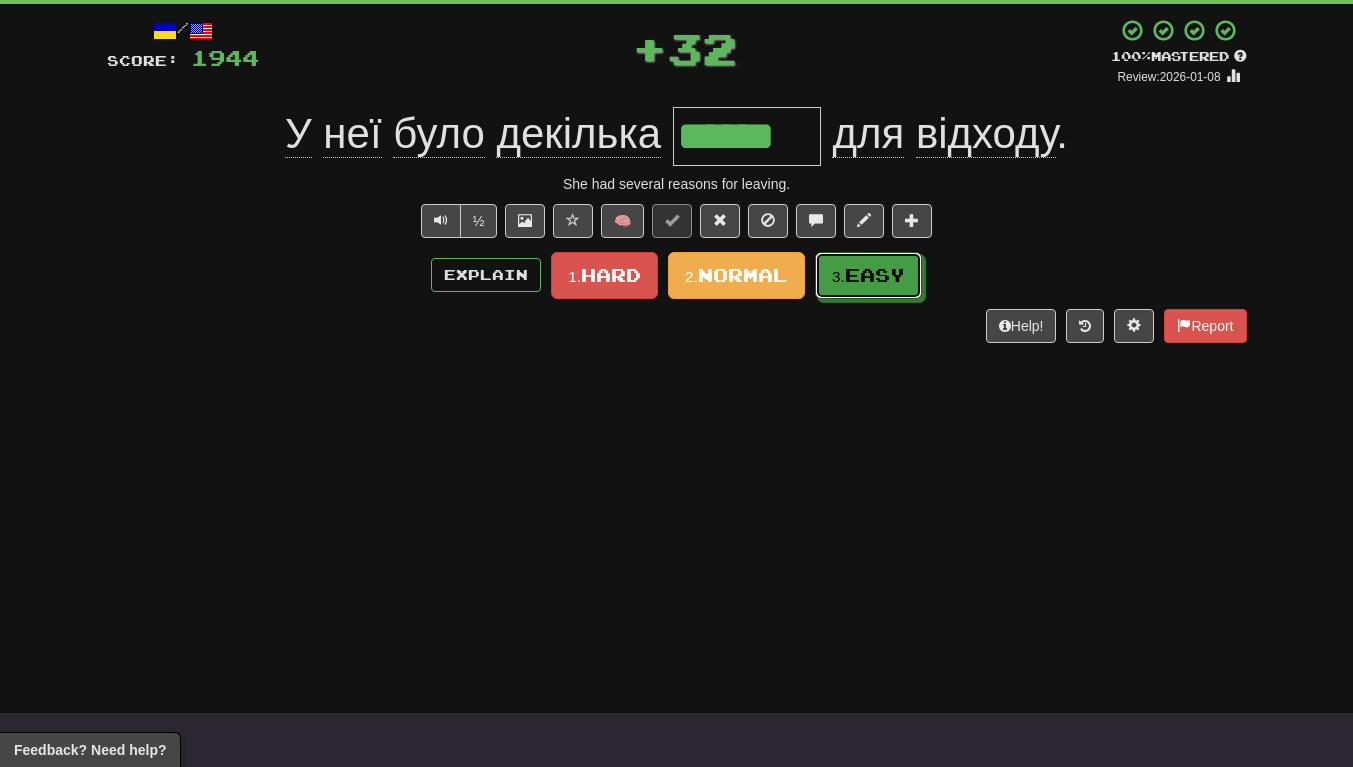 click on "Easy" at bounding box center (875, 275) 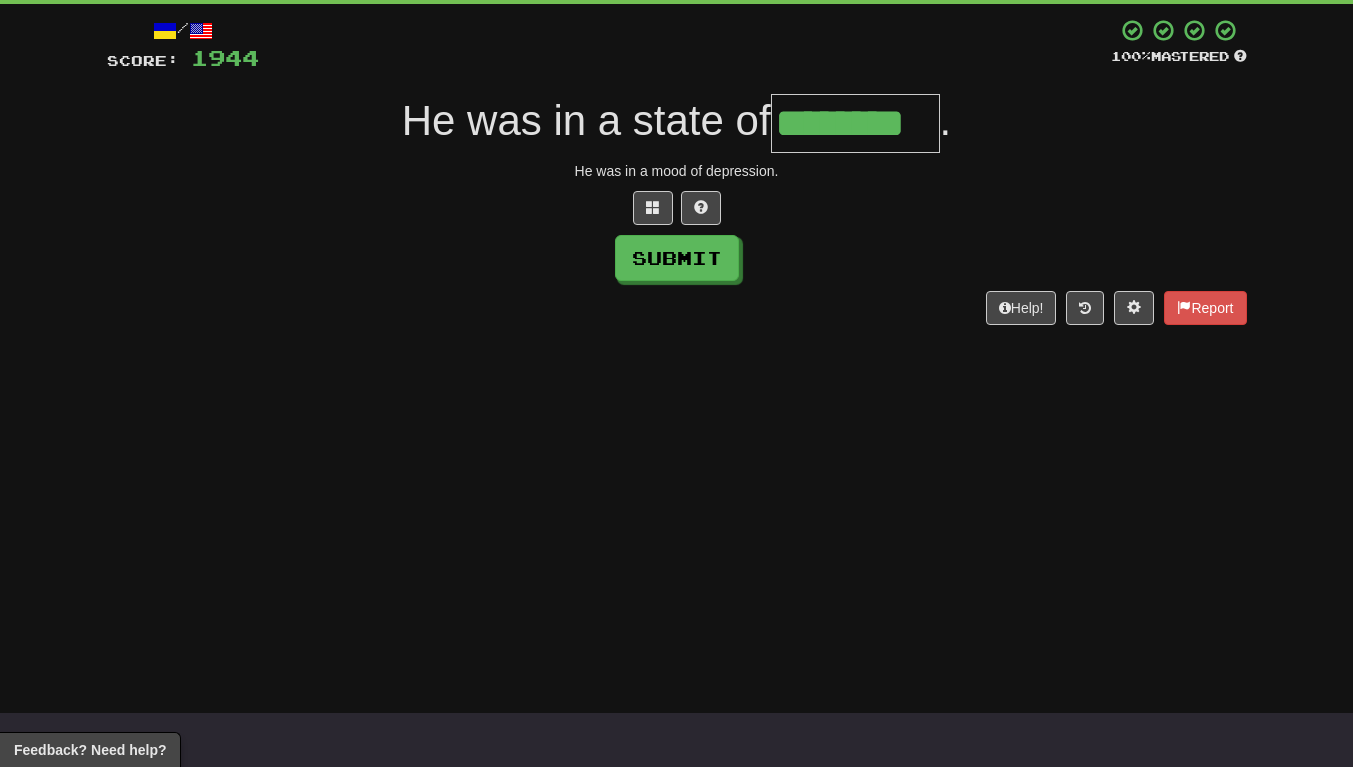 type on "********" 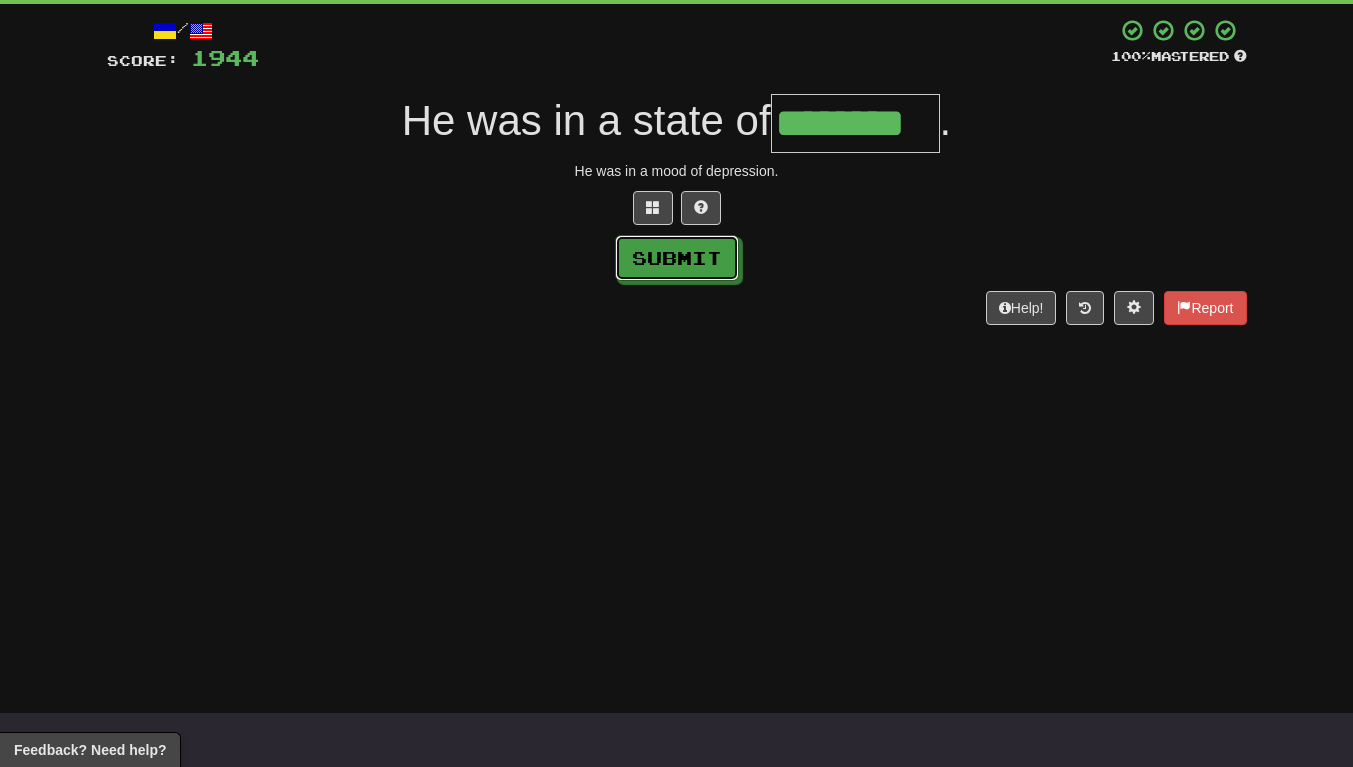 click on "Submit" at bounding box center [677, 258] 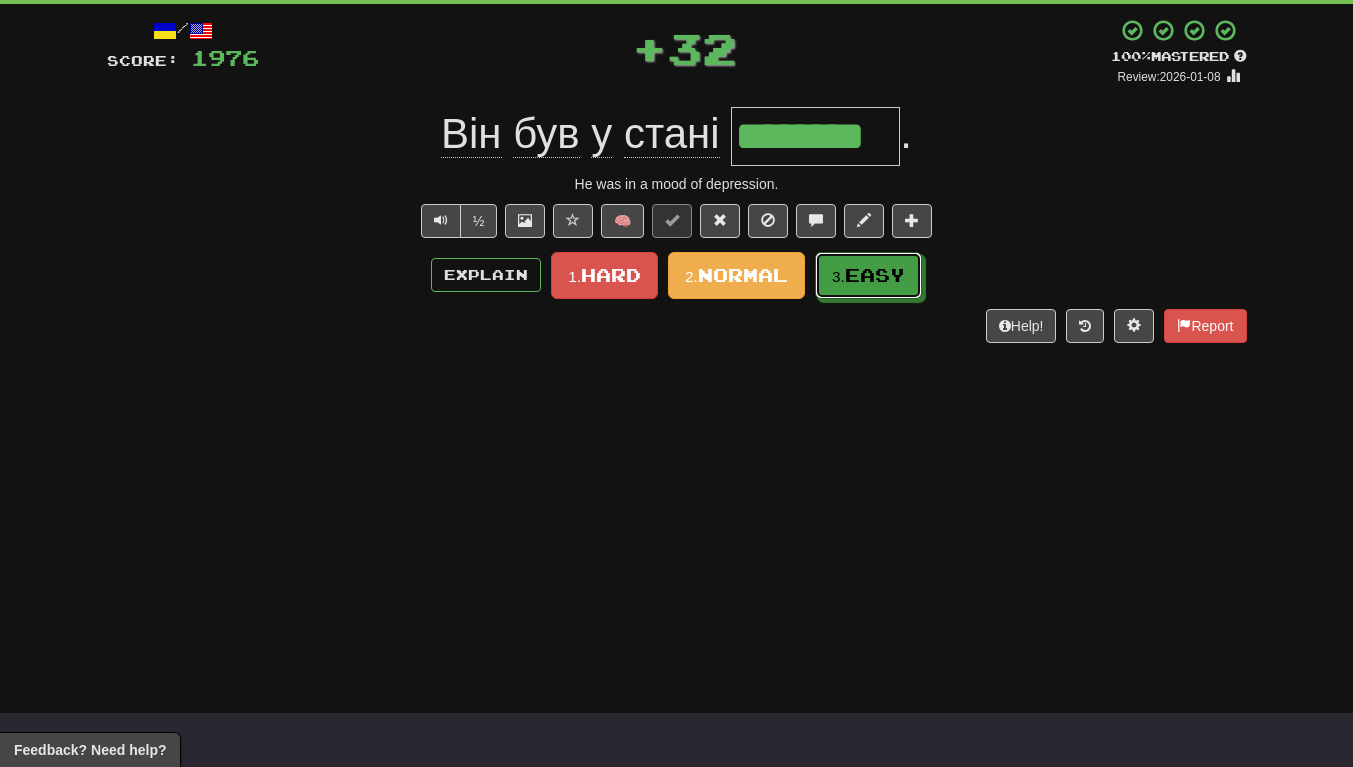 click on "3.  Easy" at bounding box center (868, 275) 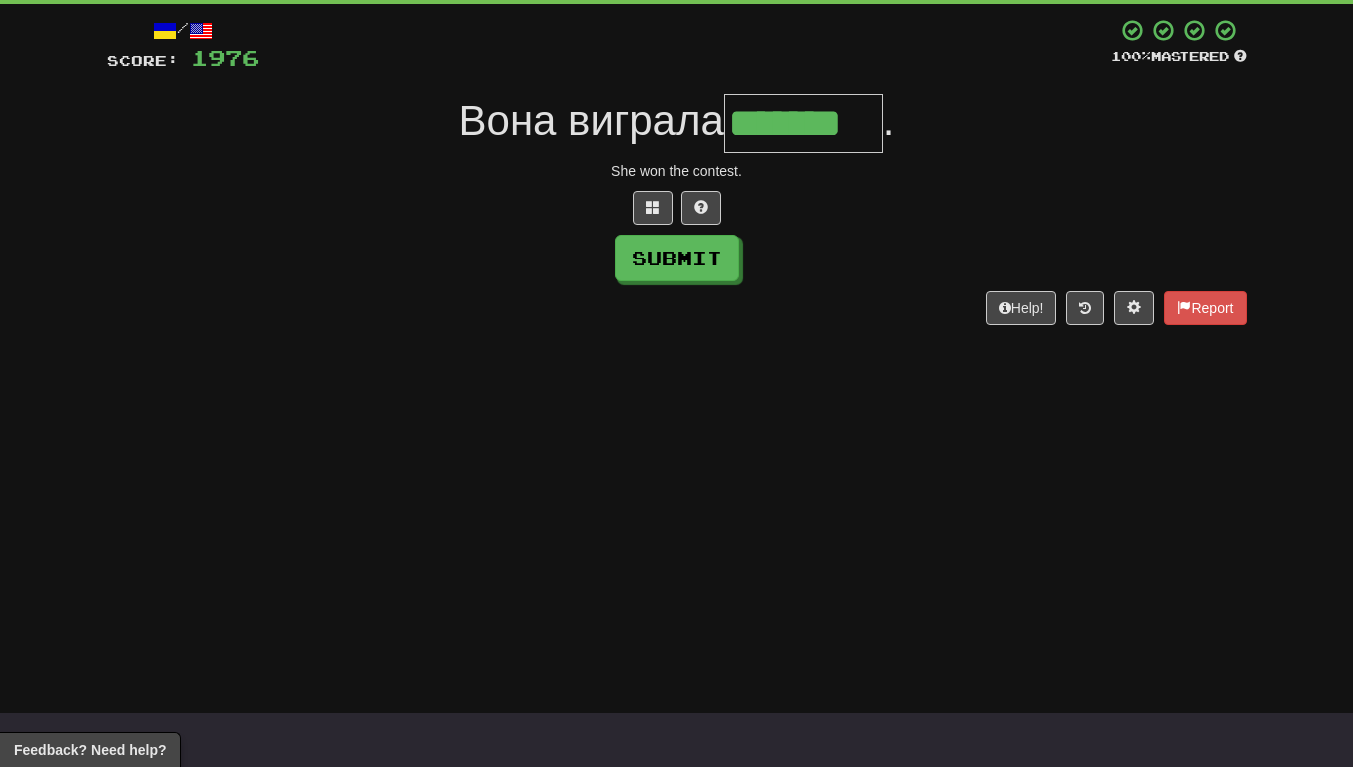 type on "*******" 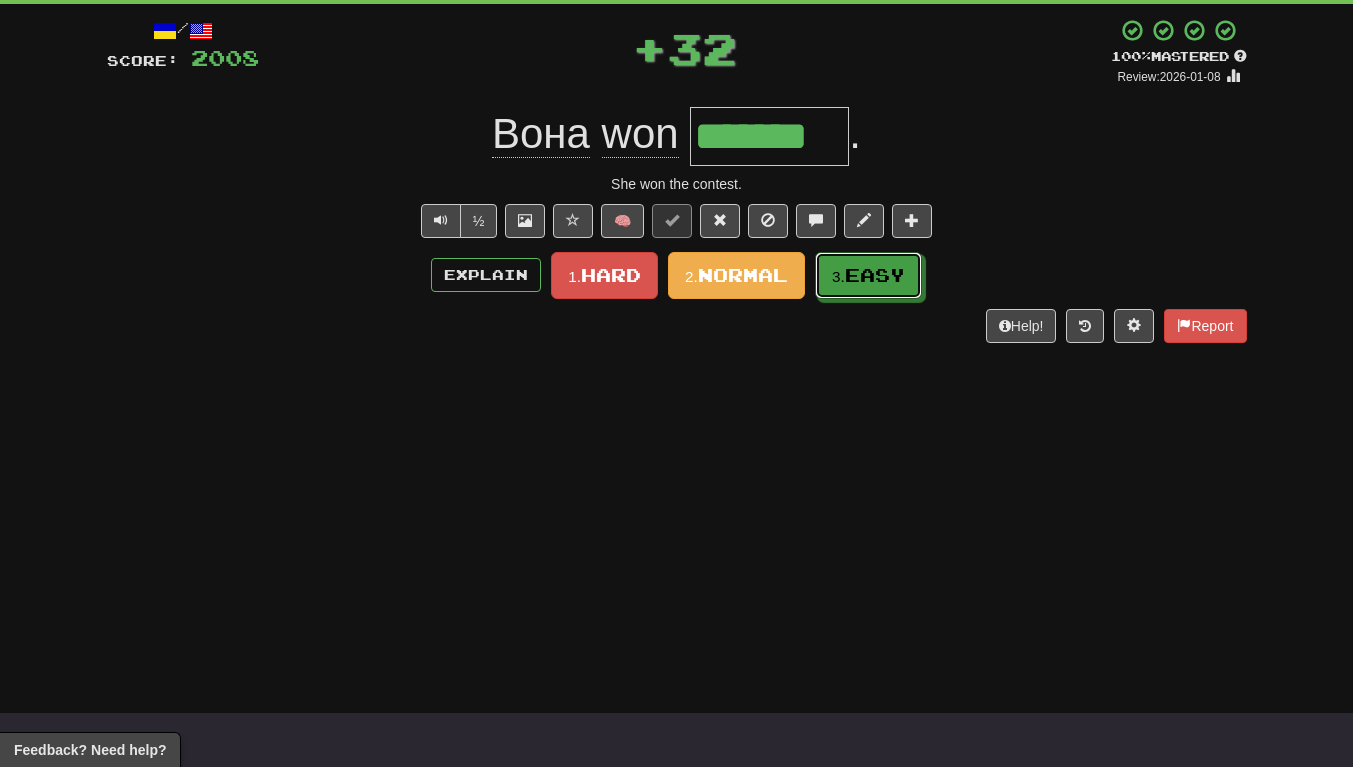 click on "Easy" at bounding box center (875, 275) 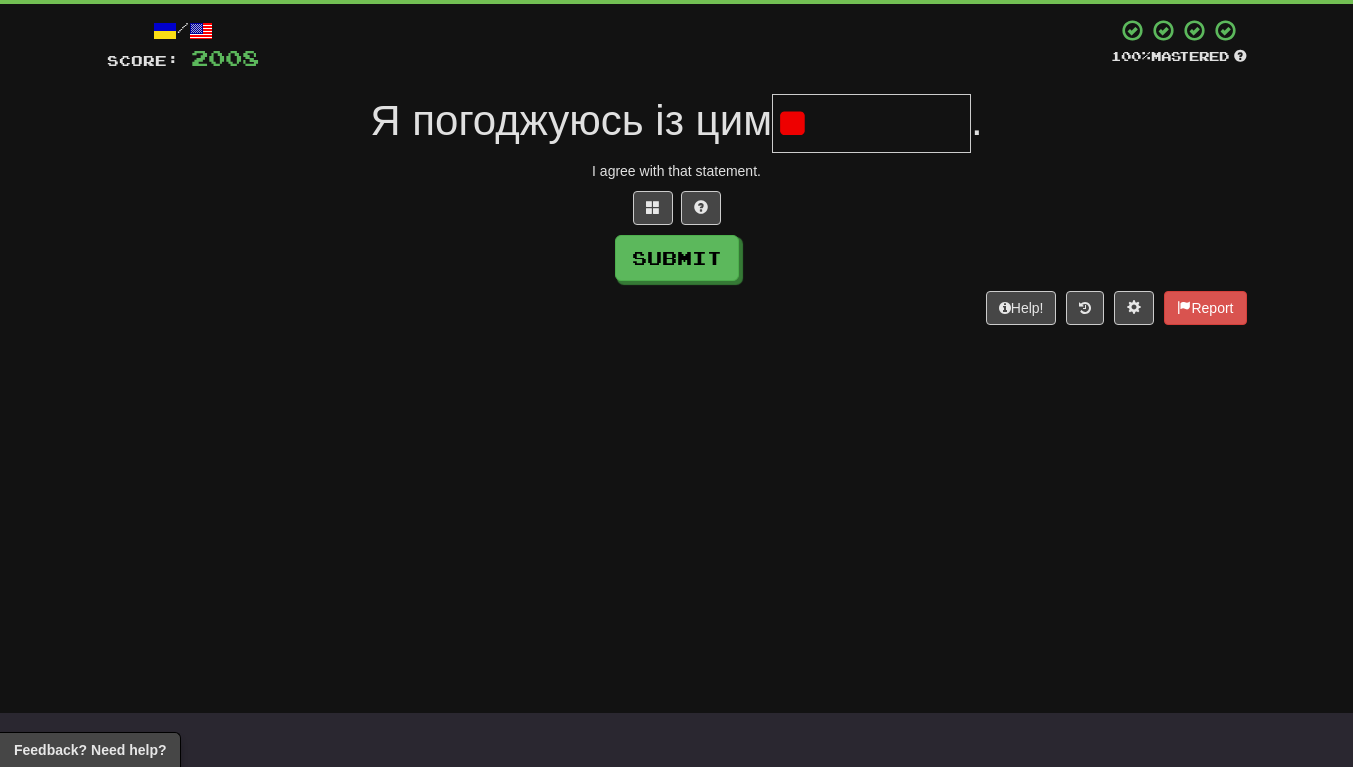 type on "*" 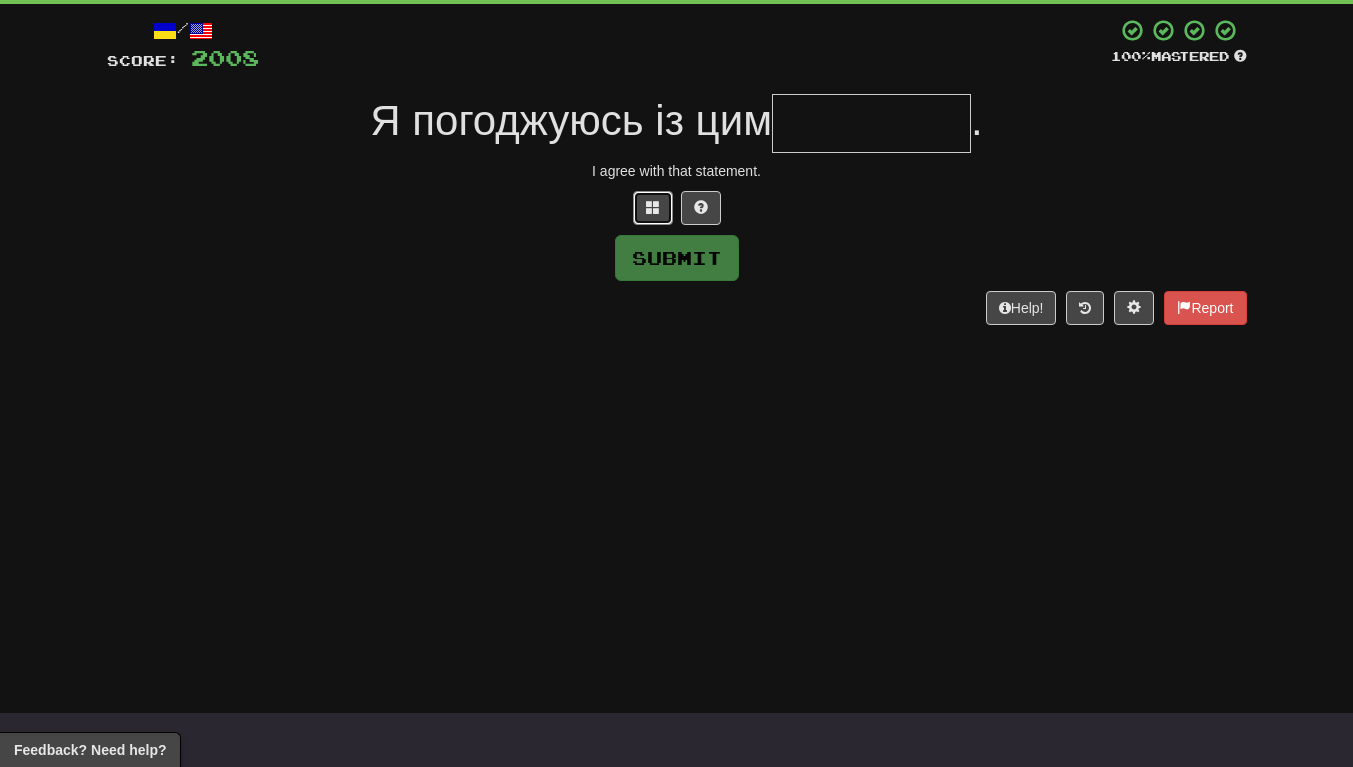 click at bounding box center (653, 208) 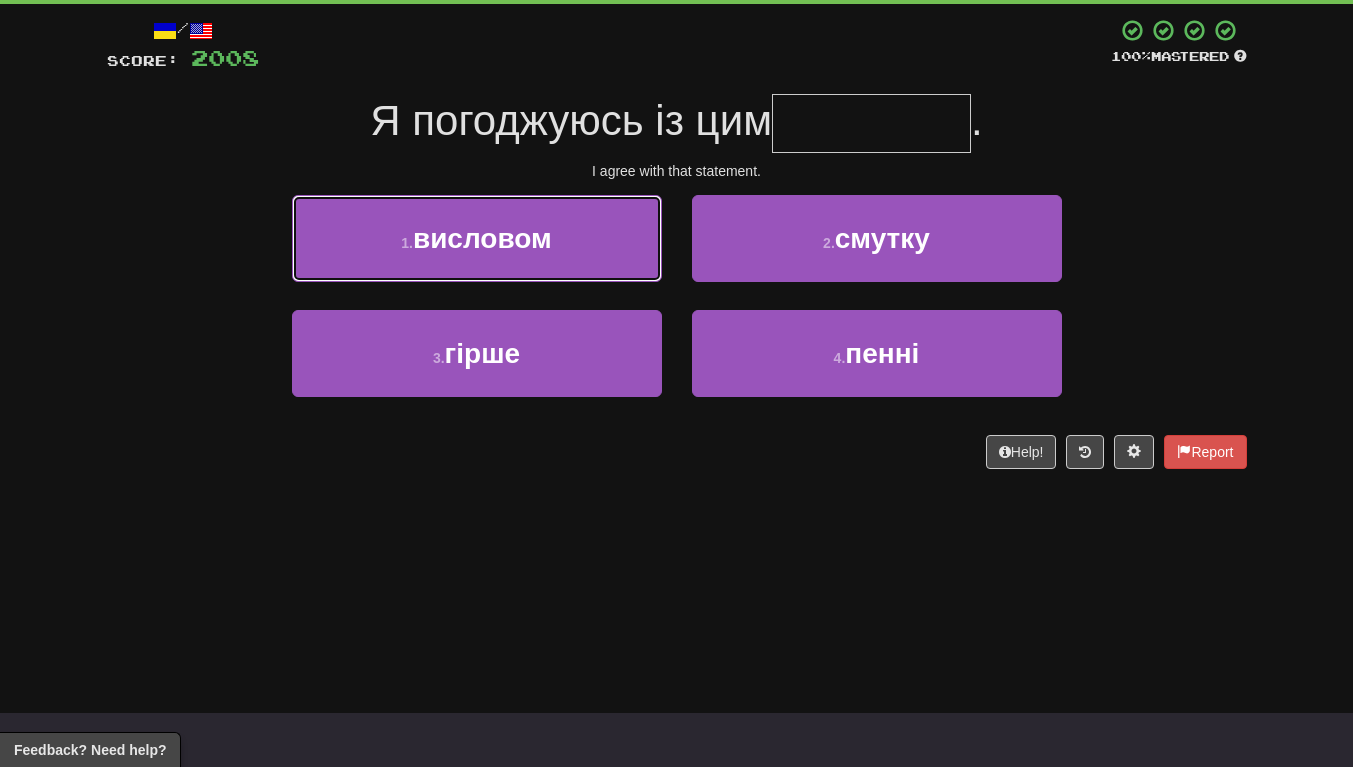 click on "висловом" at bounding box center [482, 238] 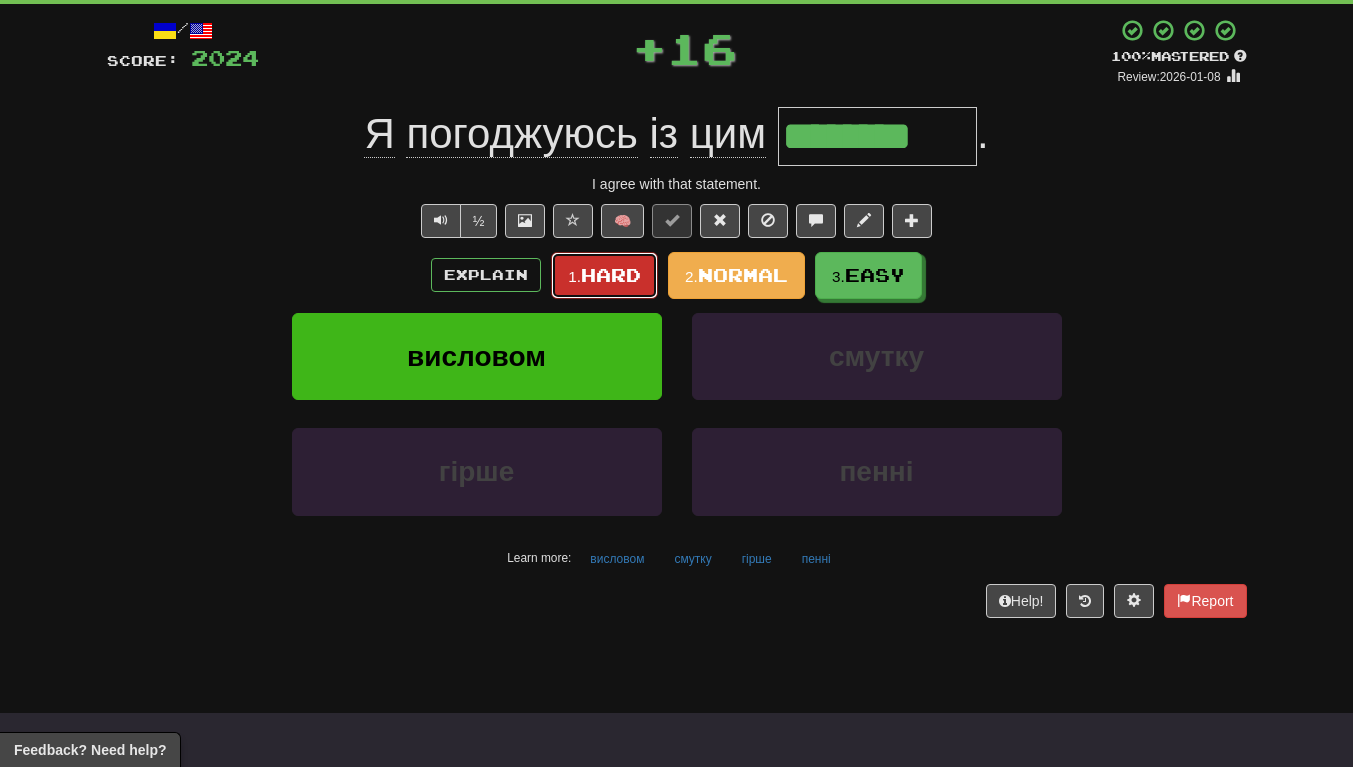 click on "1.  Hard" at bounding box center (604, 275) 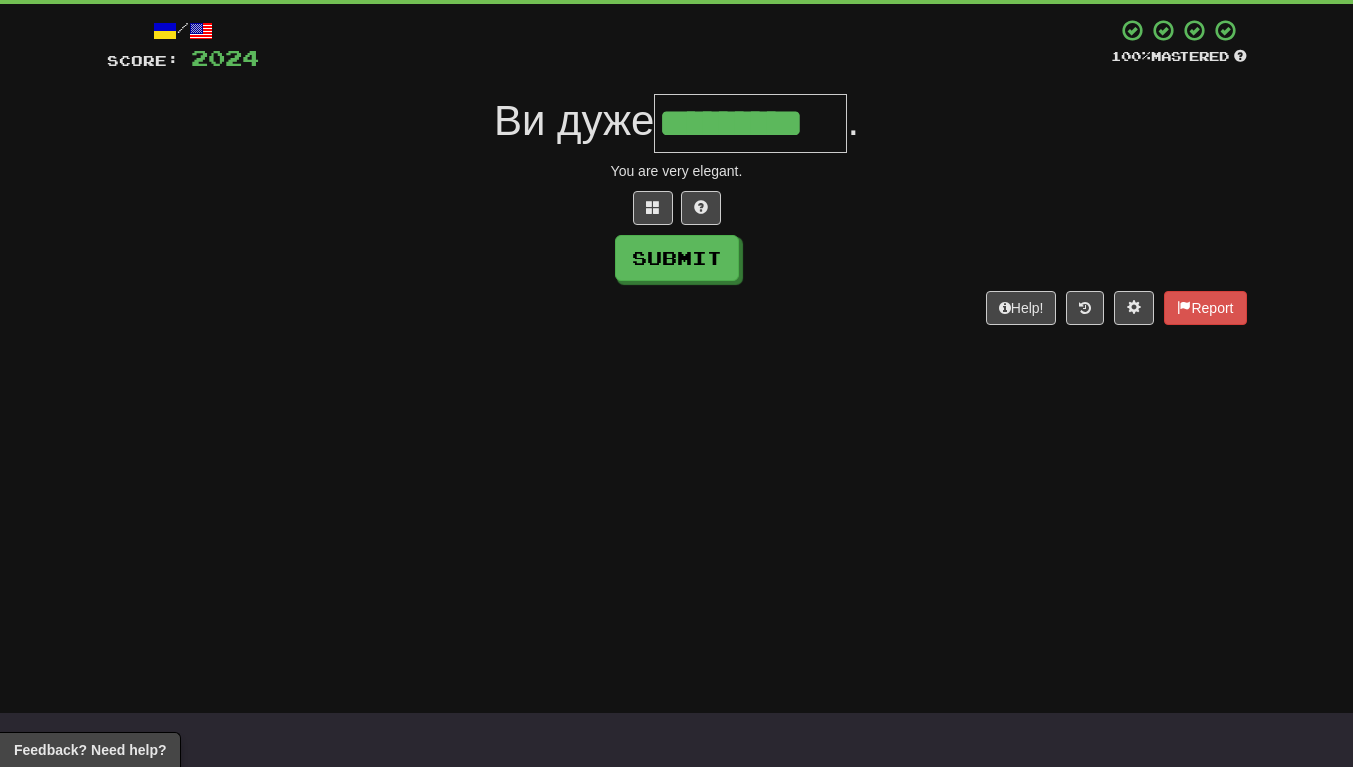 scroll, scrollTop: 0, scrollLeft: 3, axis: horizontal 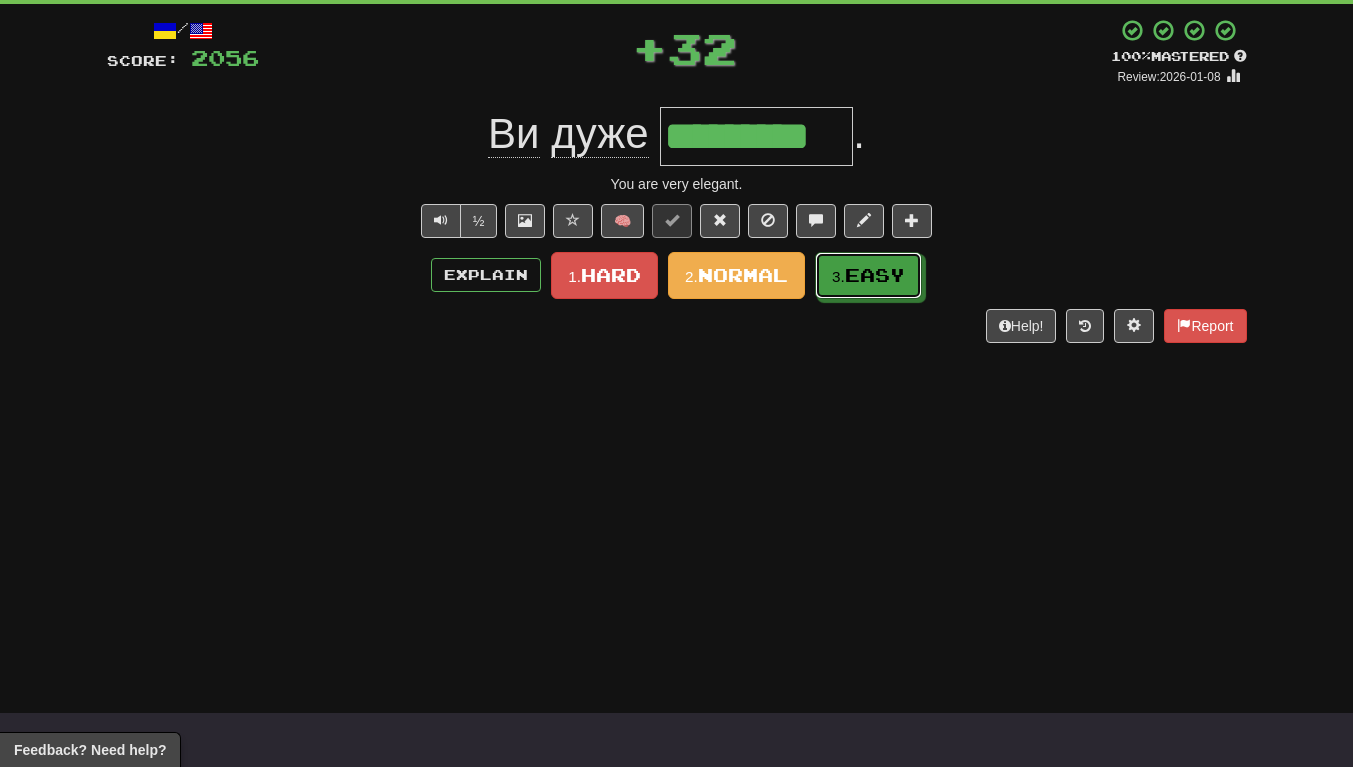 click on "3.  Easy" at bounding box center [868, 275] 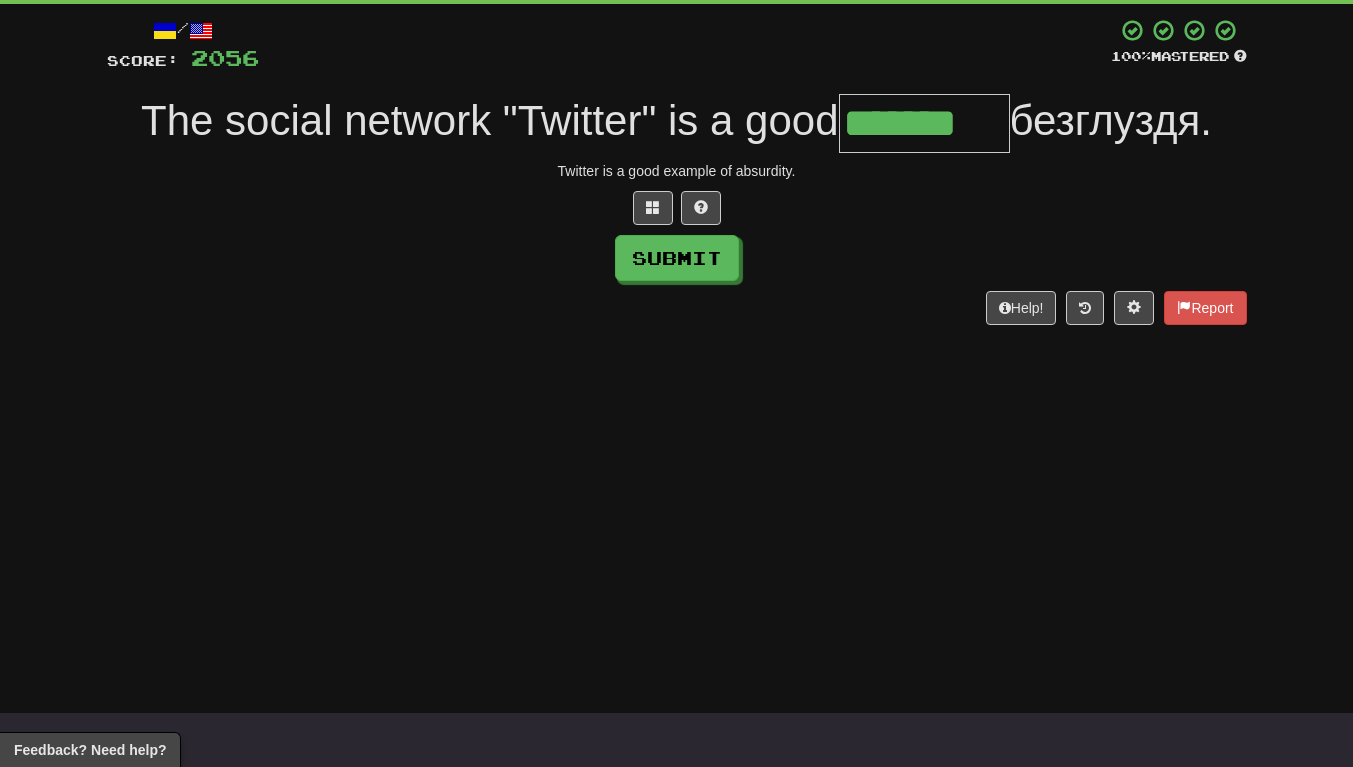 type on "*******" 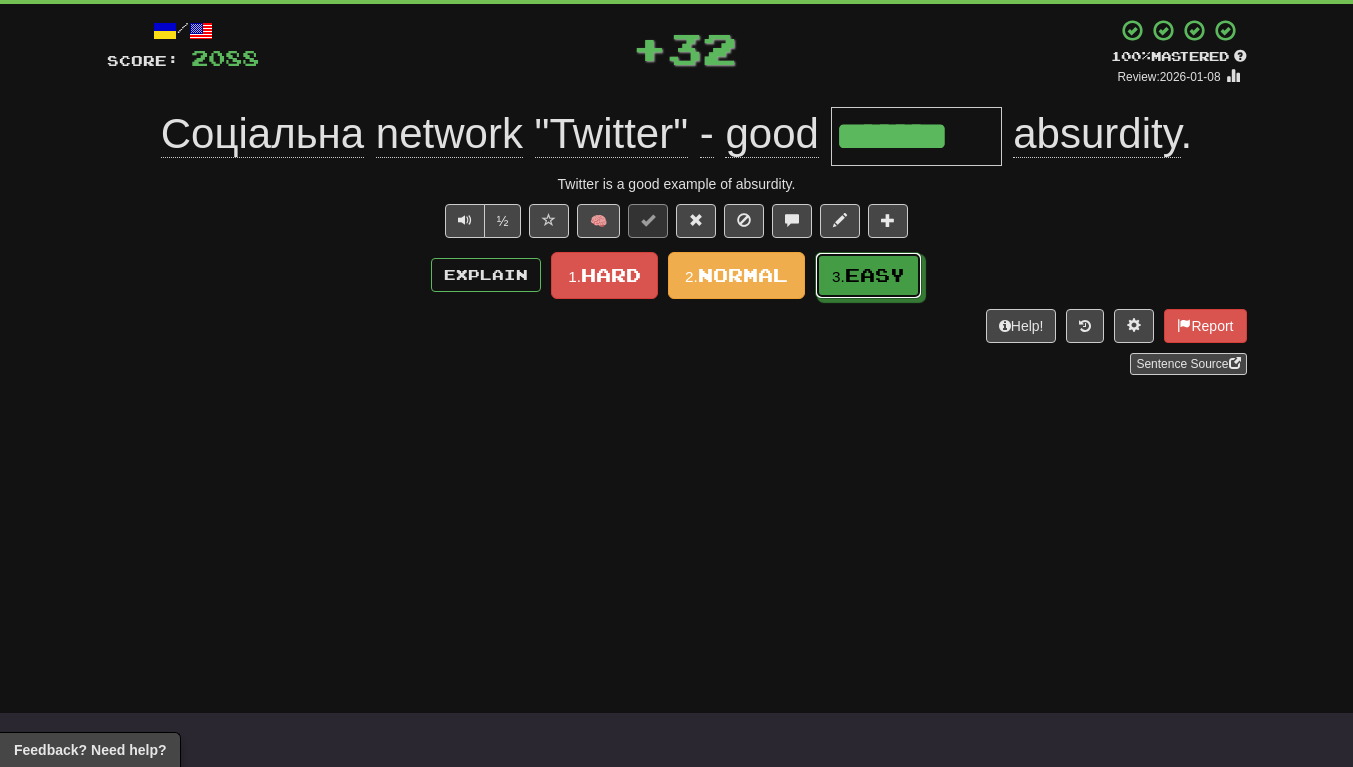 click on "Easy" at bounding box center (875, 275) 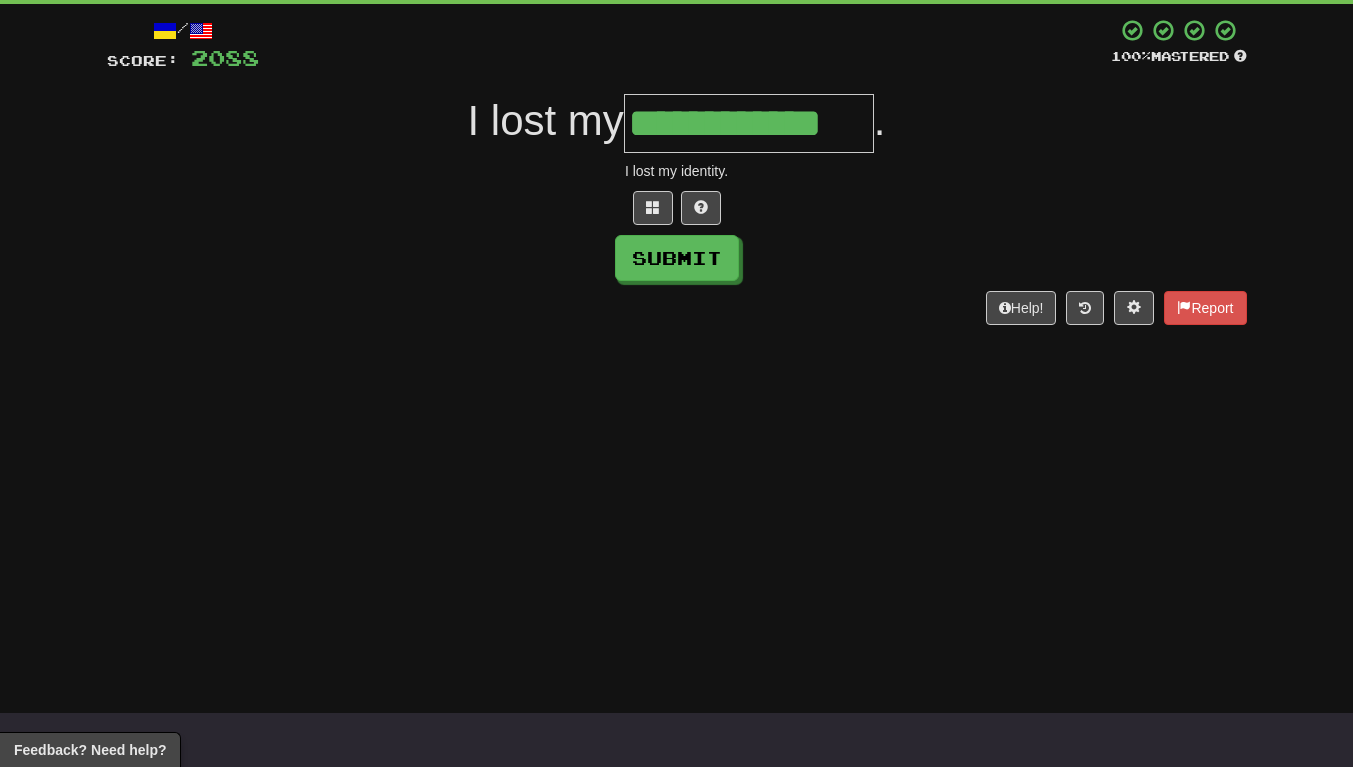 type on "**********" 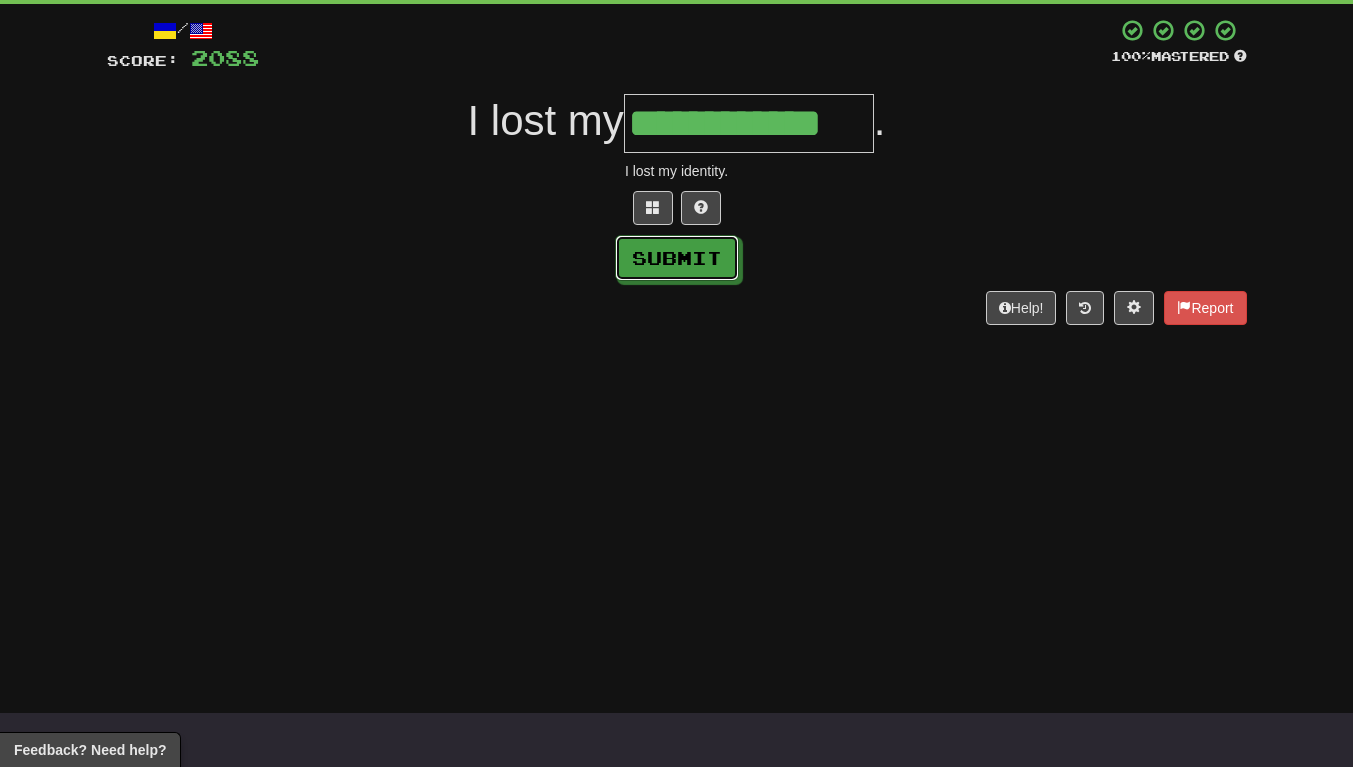 click on "Submit" at bounding box center [677, 258] 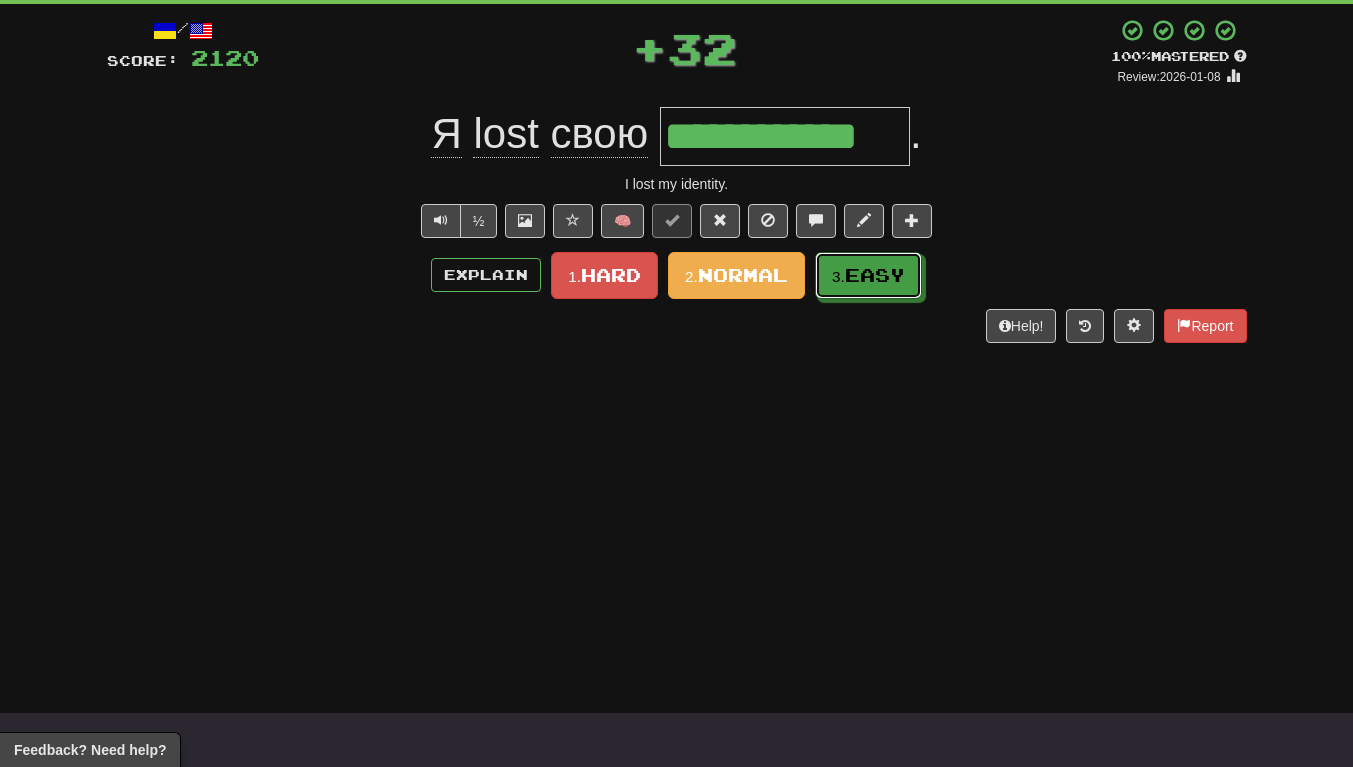 click on "Easy" at bounding box center (875, 275) 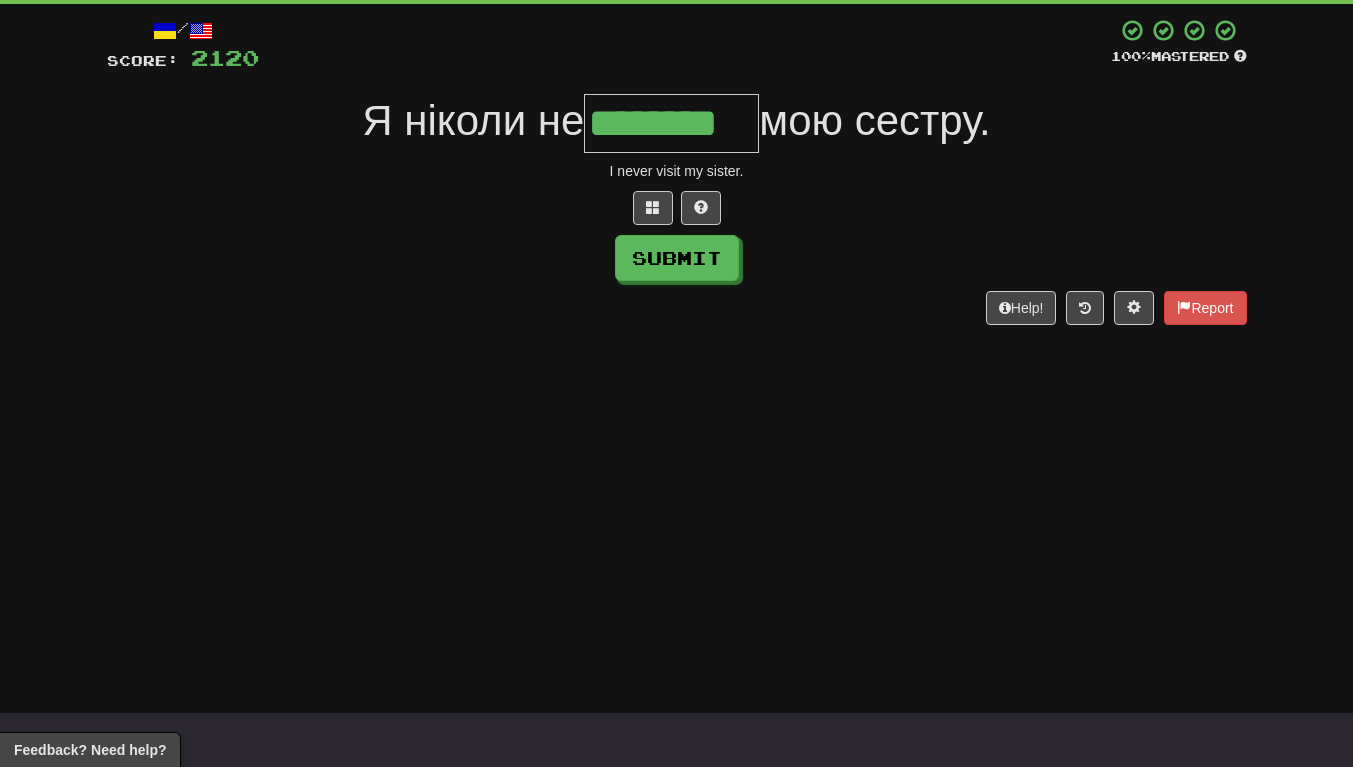 type on "********" 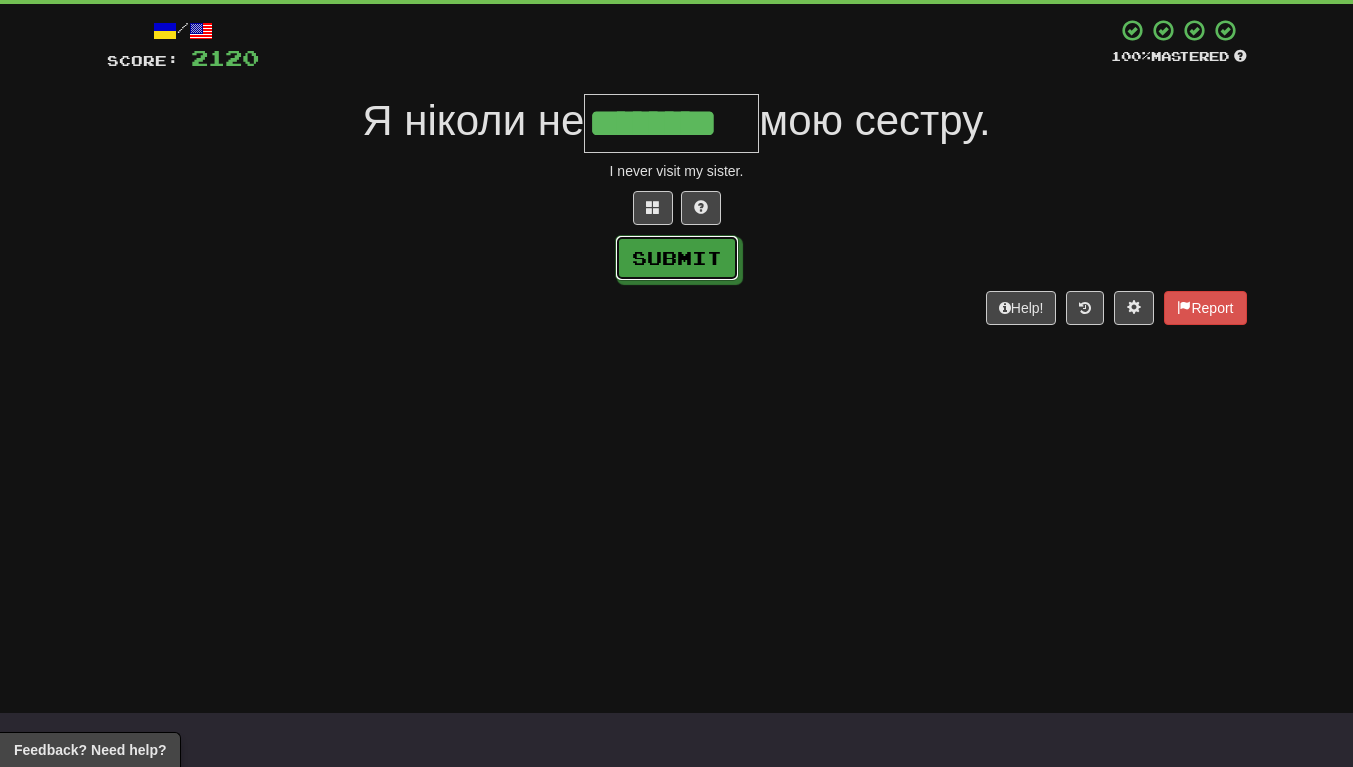 click on "Submit" at bounding box center [677, 258] 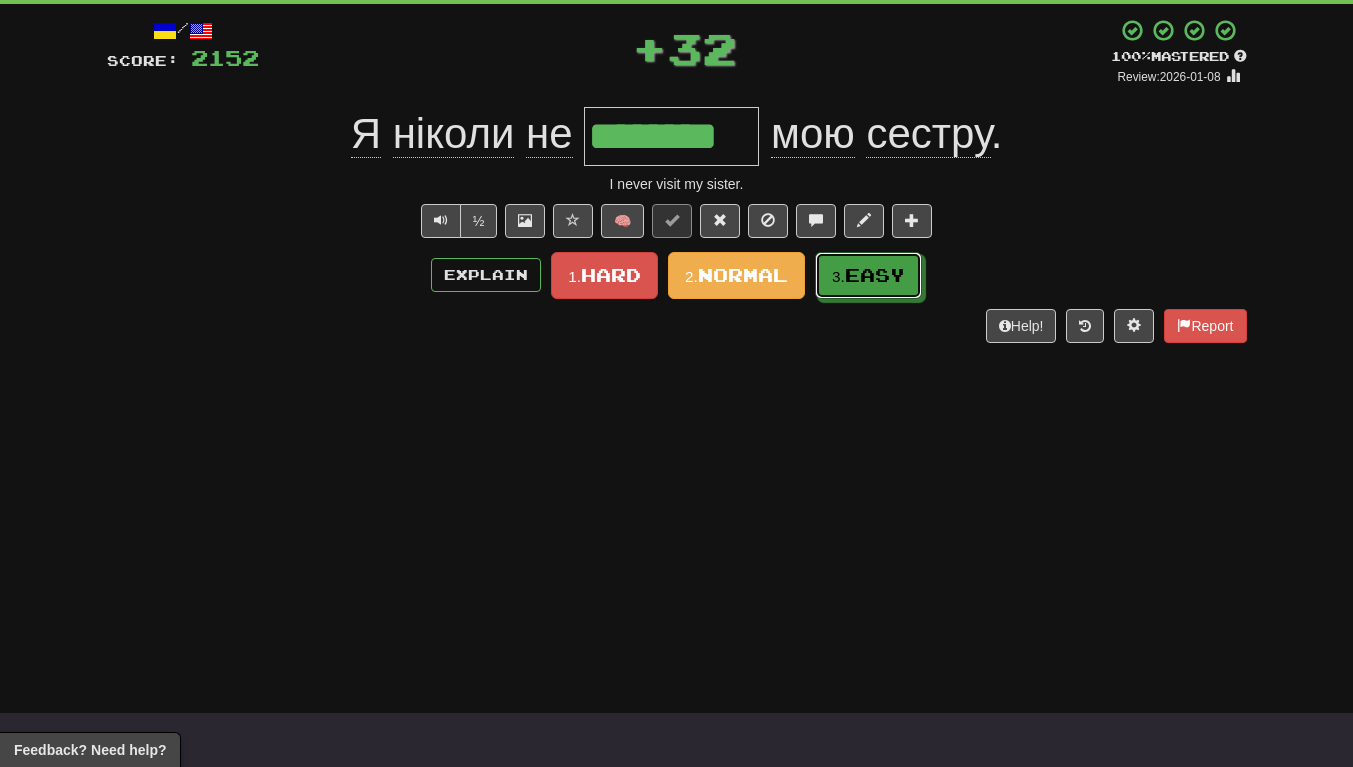 click on "Easy" at bounding box center [875, 275] 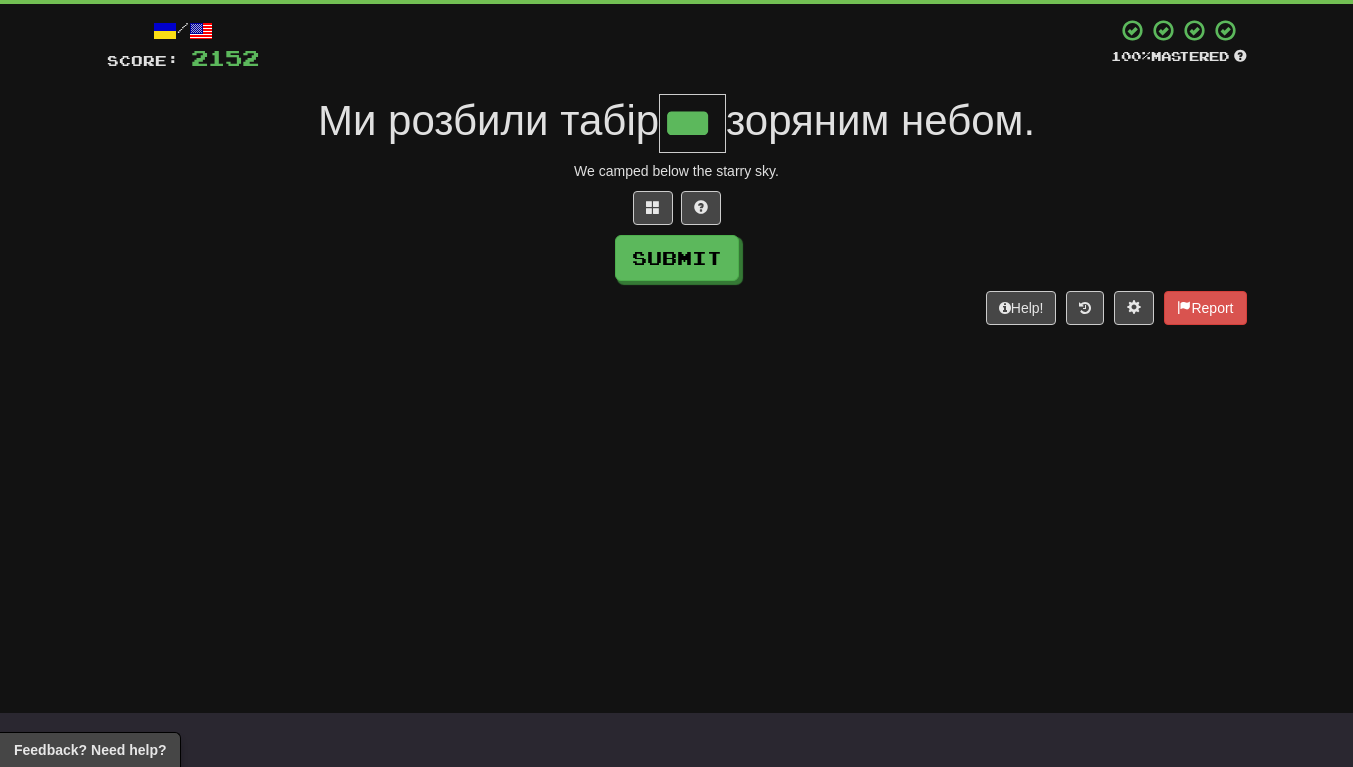type on "***" 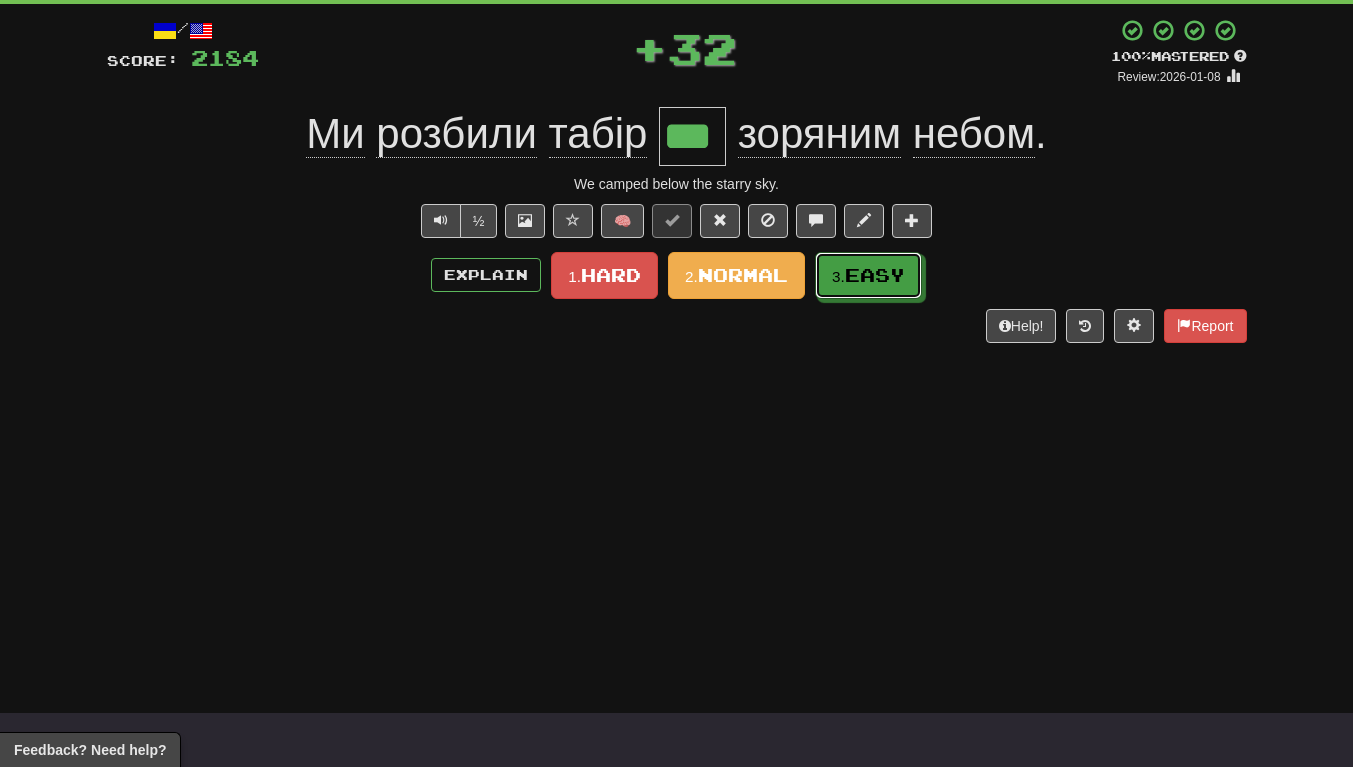 click on "Easy" at bounding box center (875, 275) 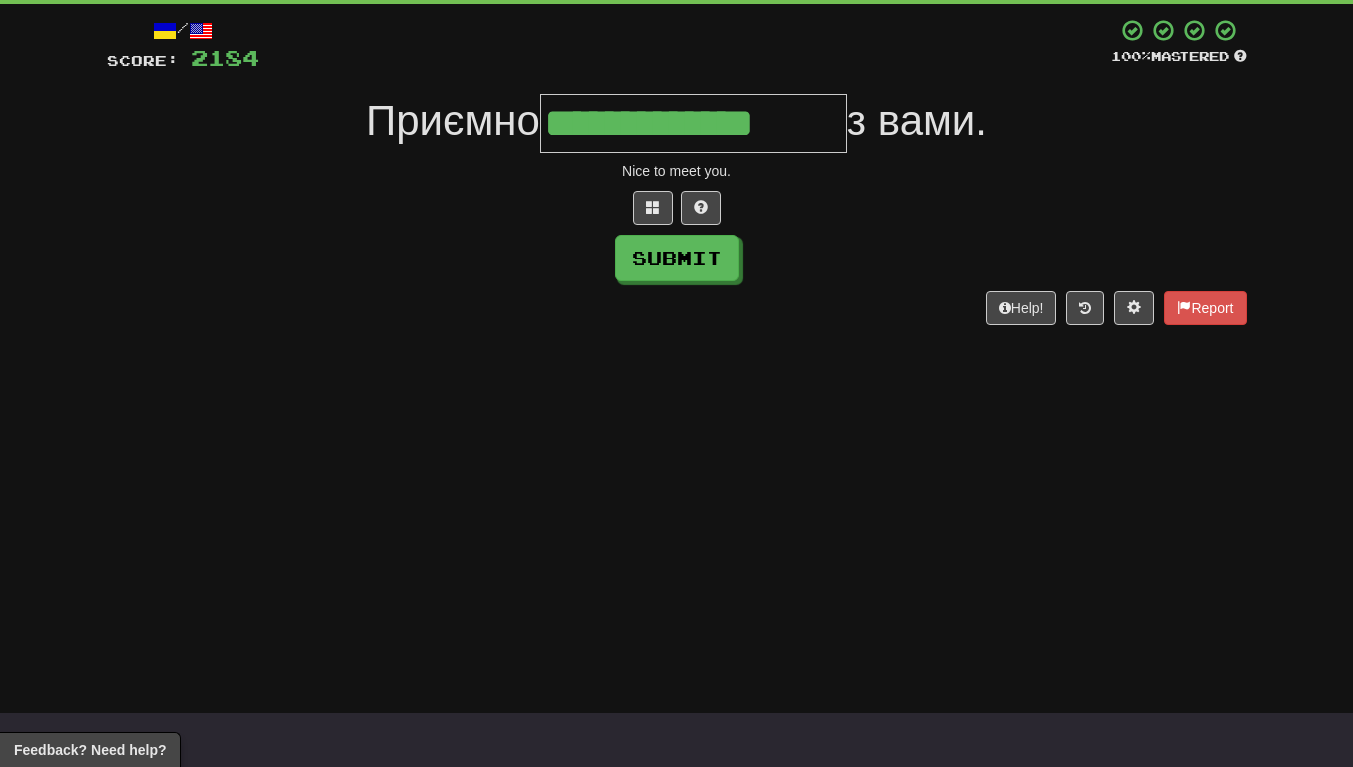 type on "**********" 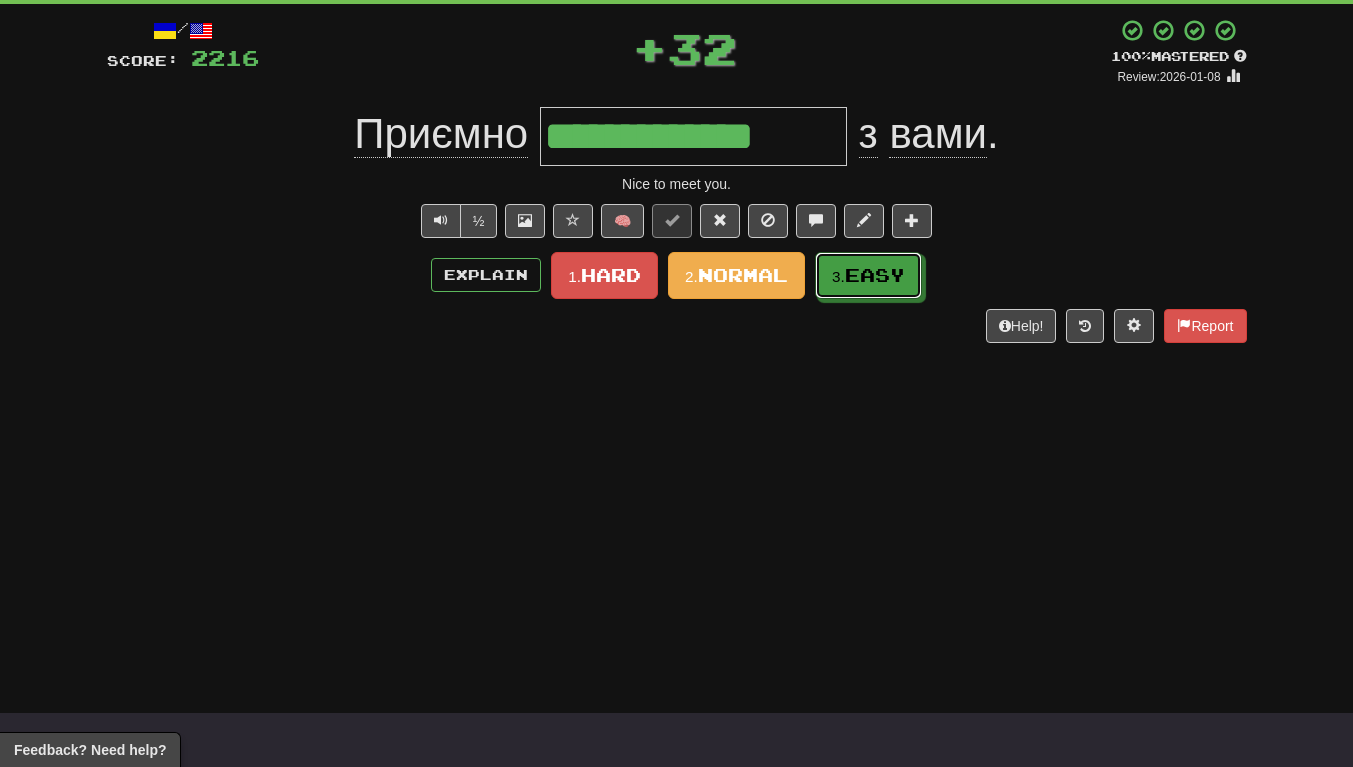 click on "3.  Easy" at bounding box center [868, 275] 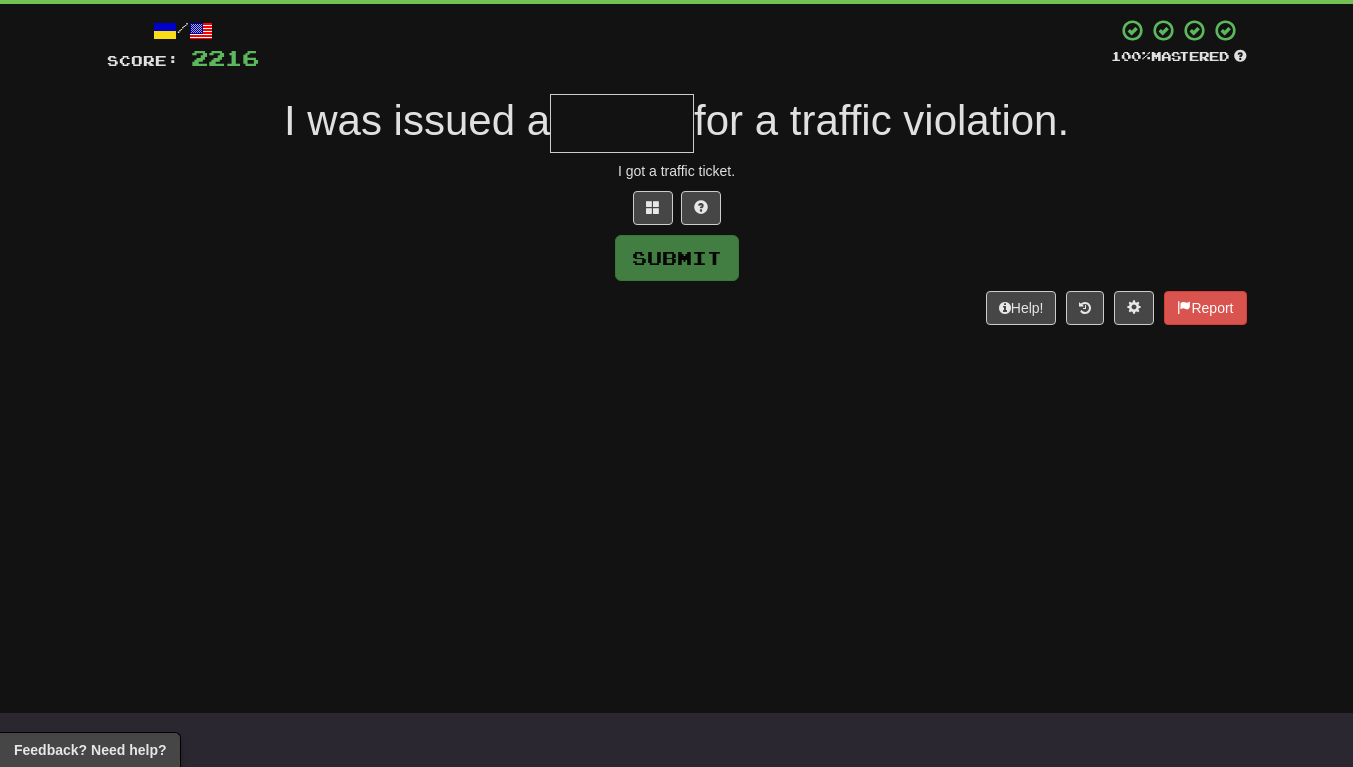 type on "*" 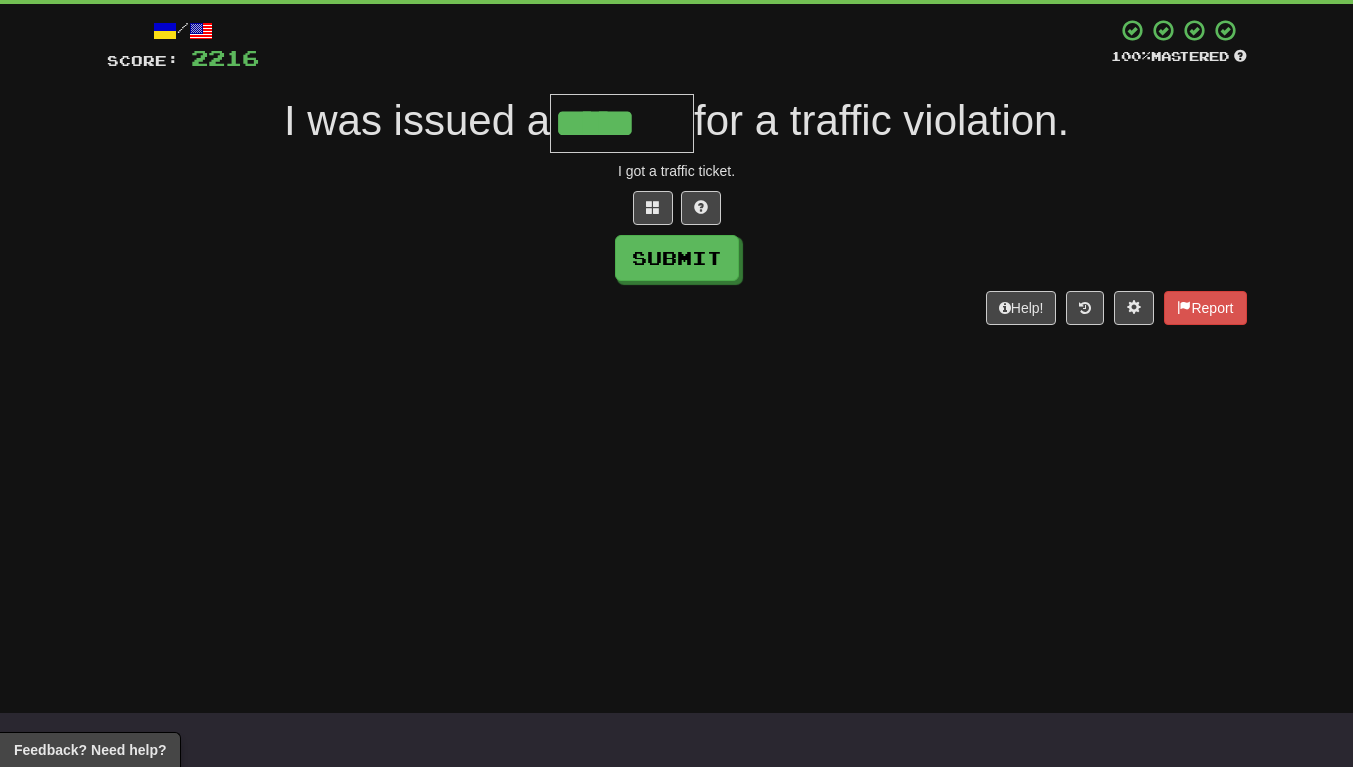scroll, scrollTop: 0, scrollLeft: 3, axis: horizontal 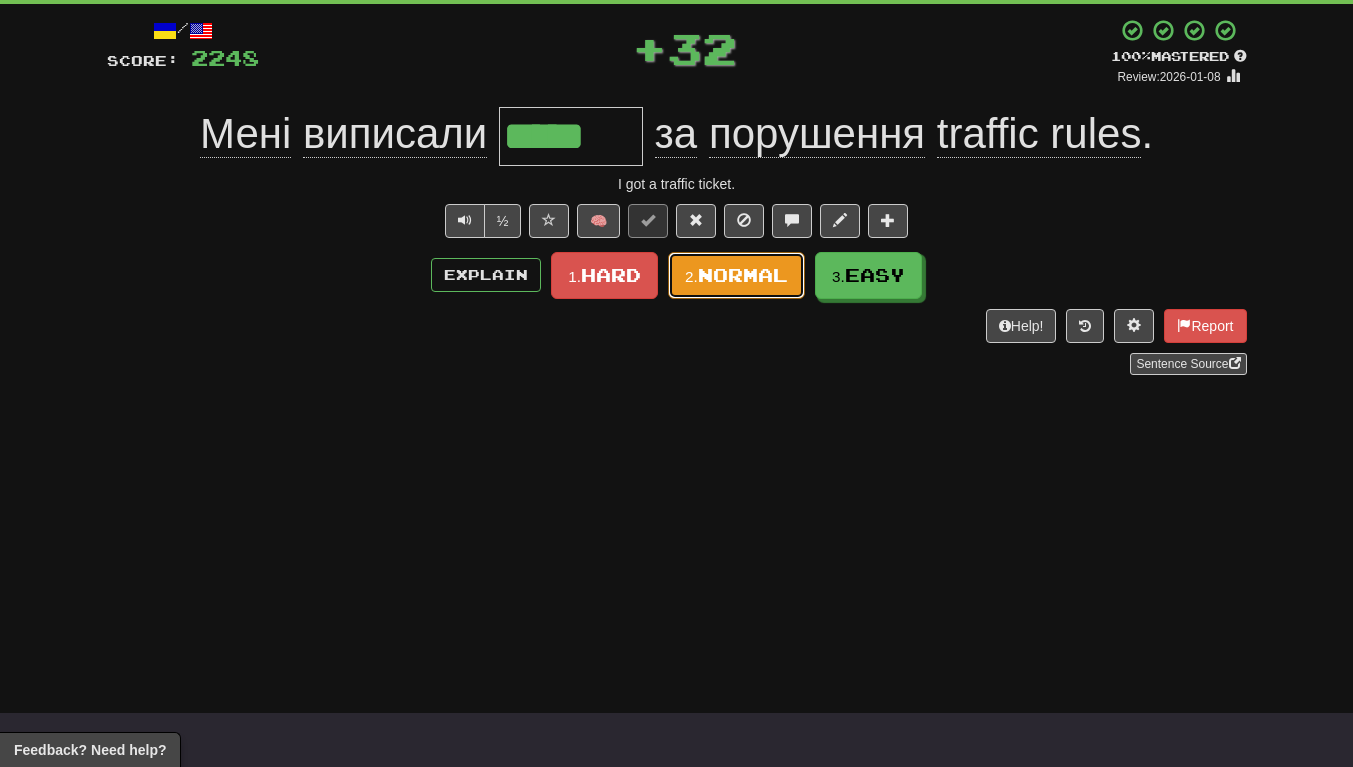 click on "Normal" at bounding box center [743, 275] 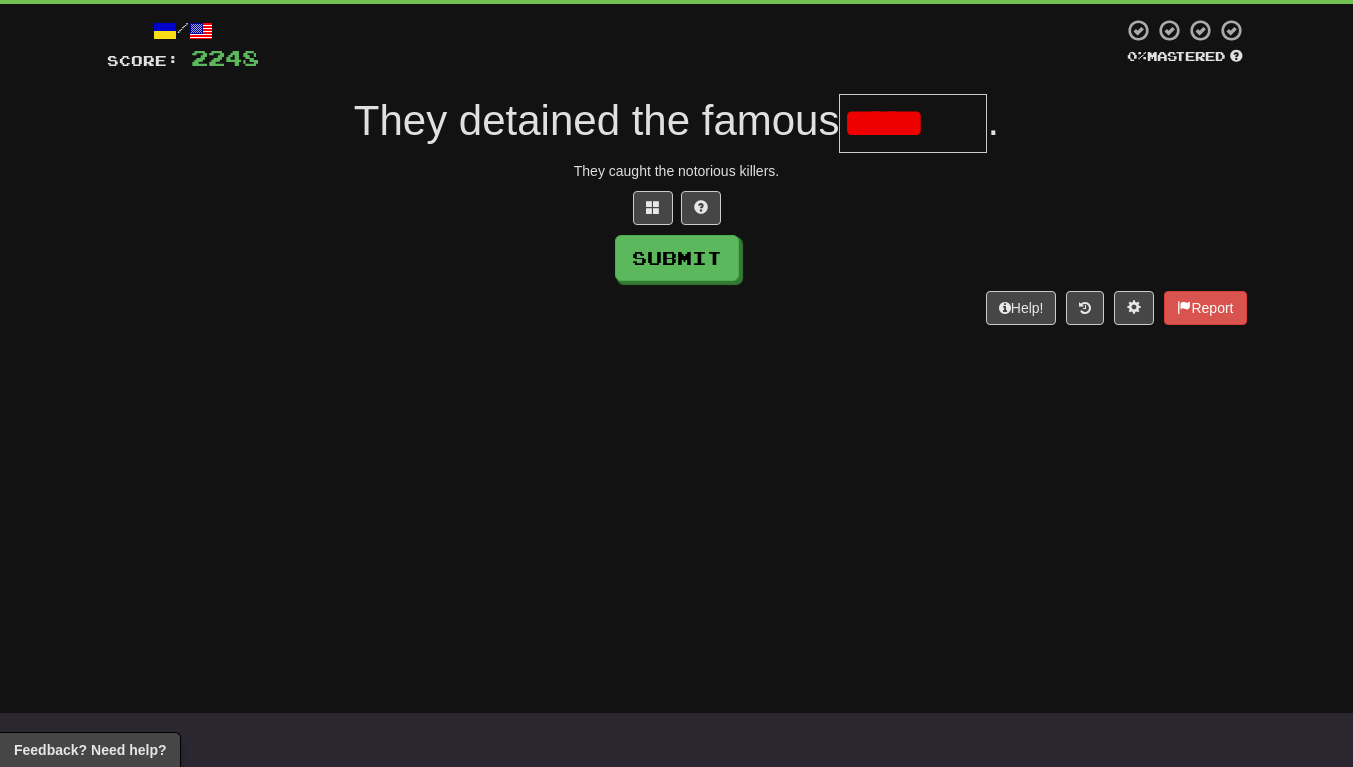 scroll, scrollTop: 0, scrollLeft: 0, axis: both 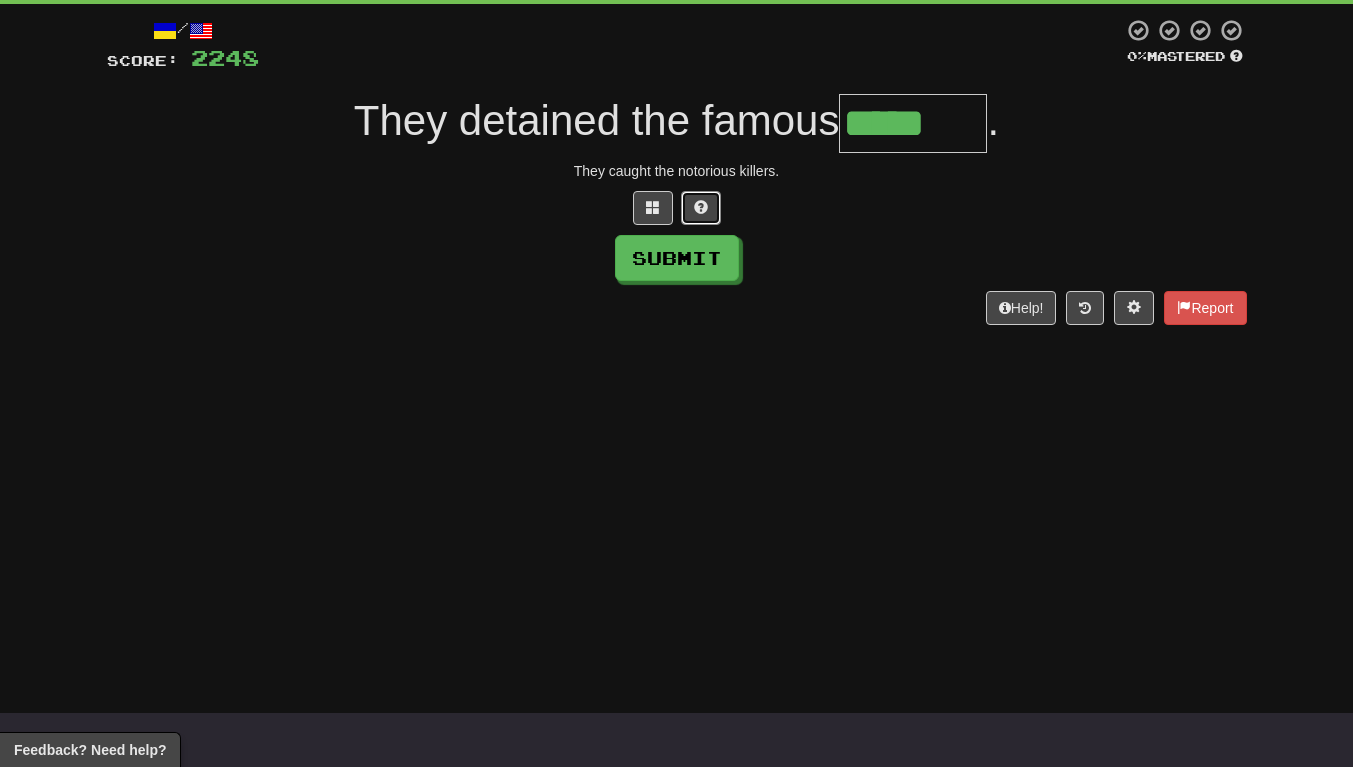 click at bounding box center (701, 208) 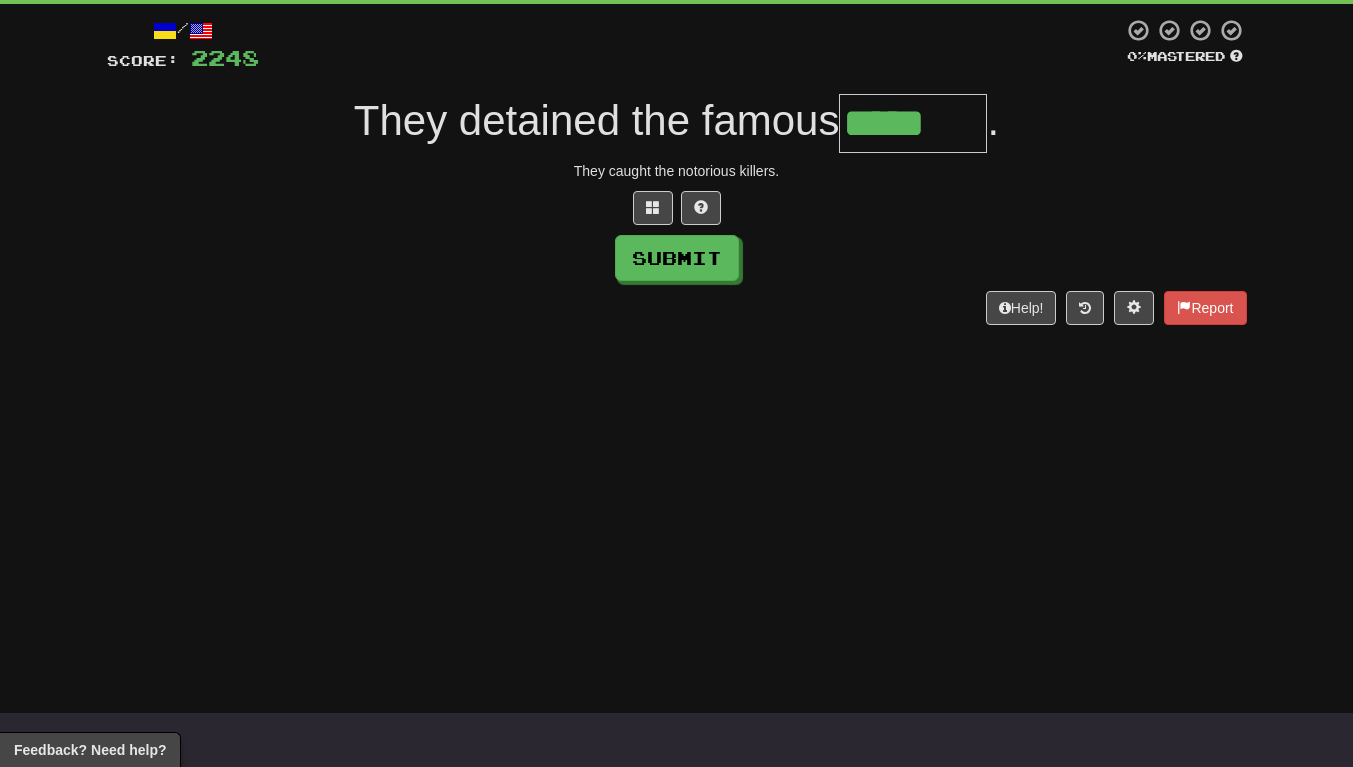 type on "******" 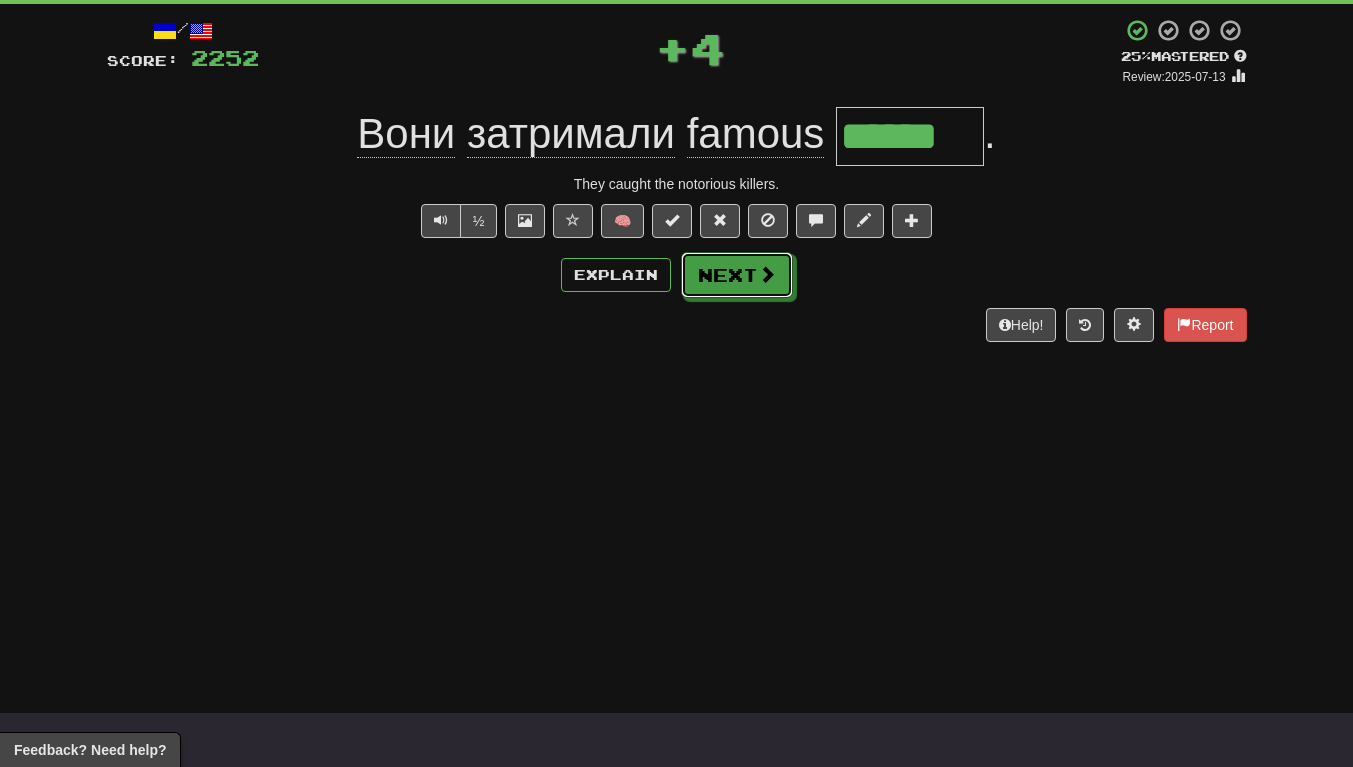 click on "Next" at bounding box center [737, 275] 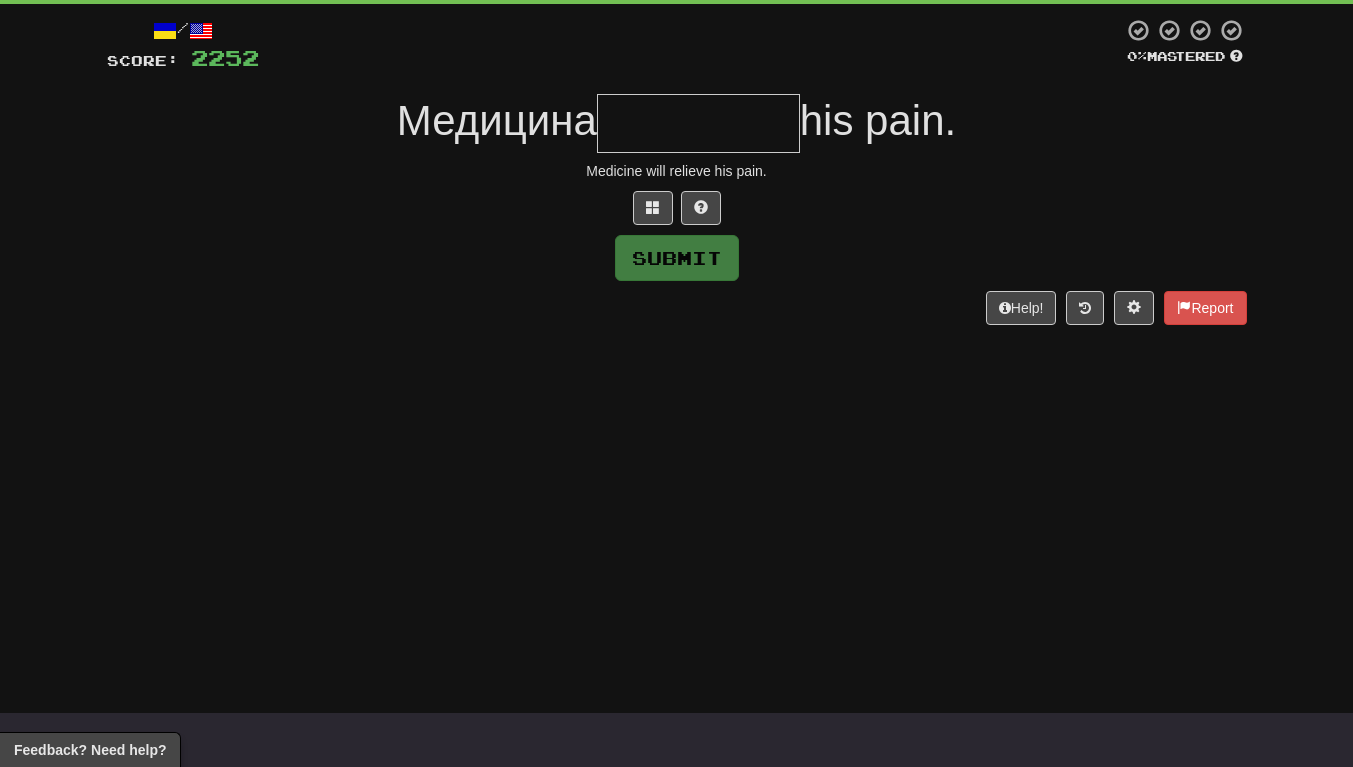 type on "*" 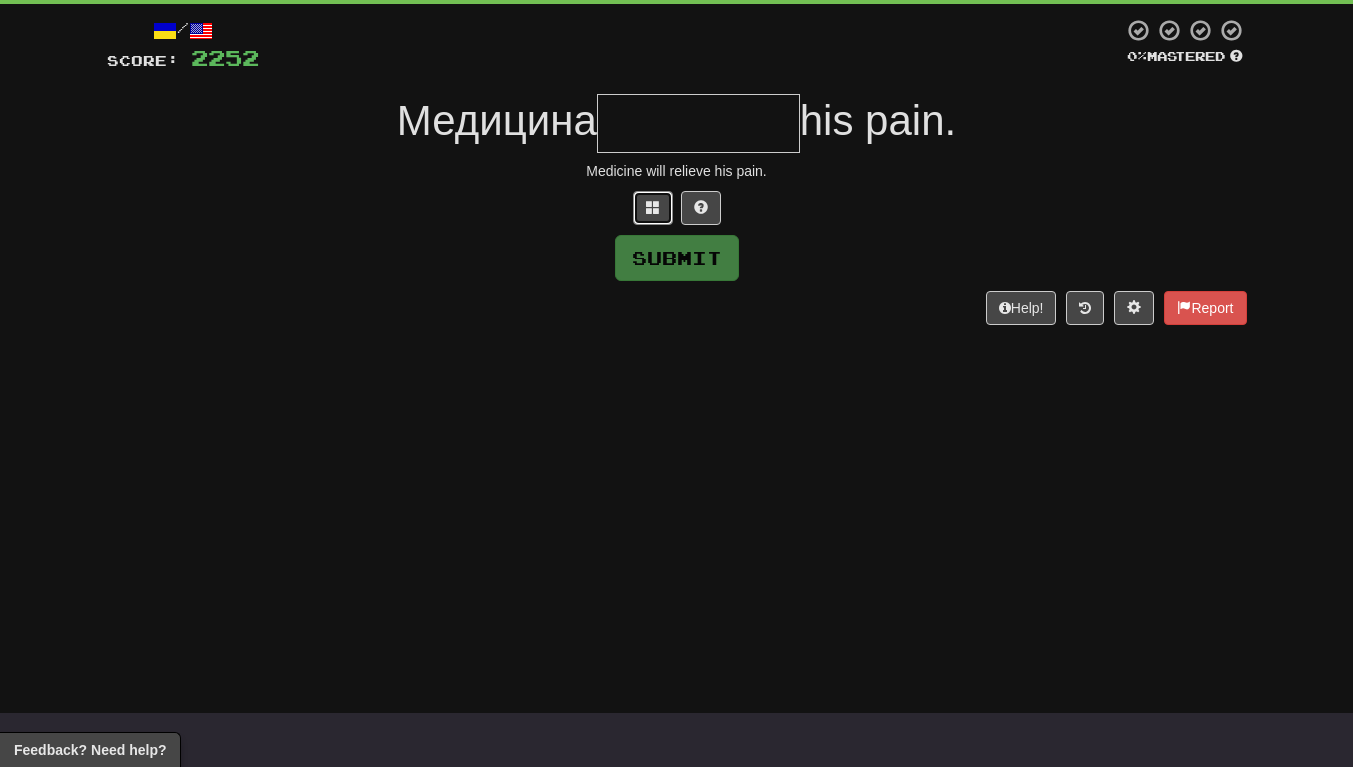 click at bounding box center [653, 207] 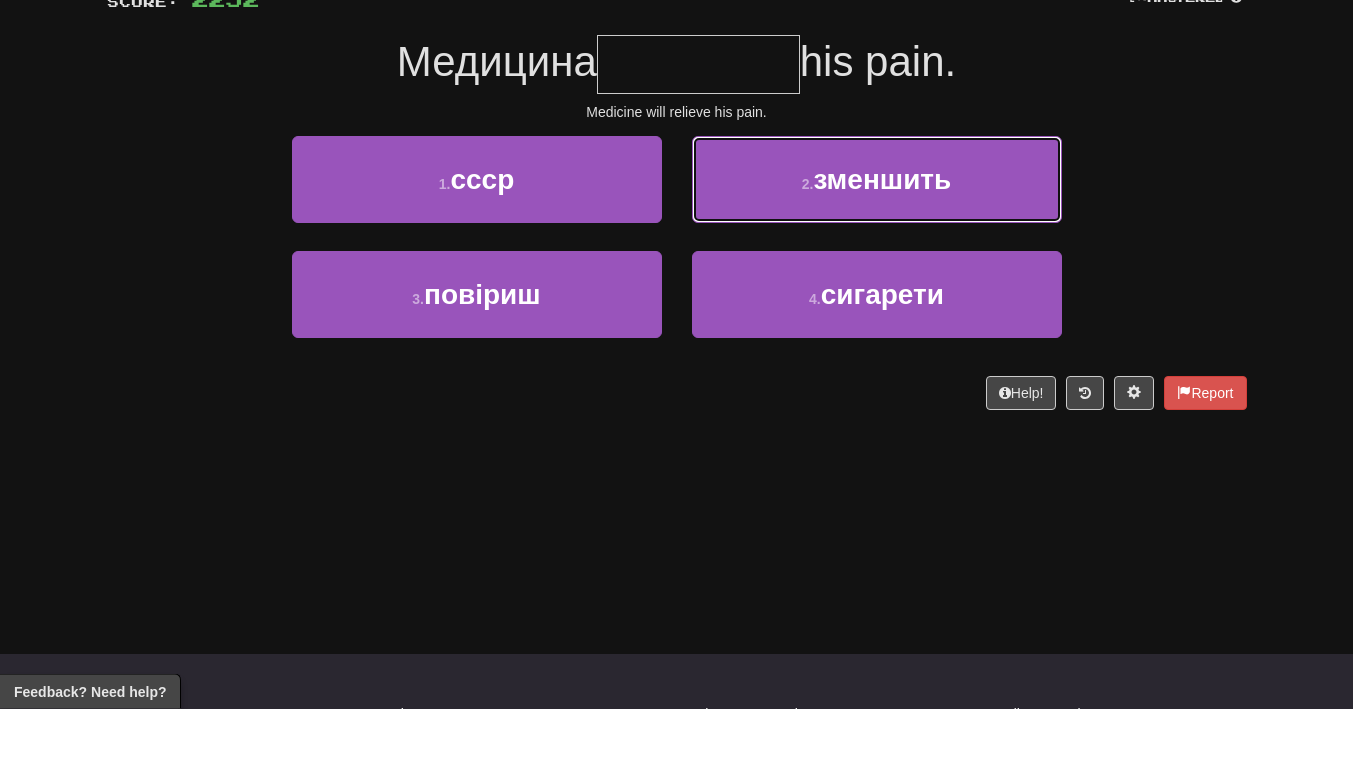 click on "2 .  зменшить" at bounding box center (877, 238) 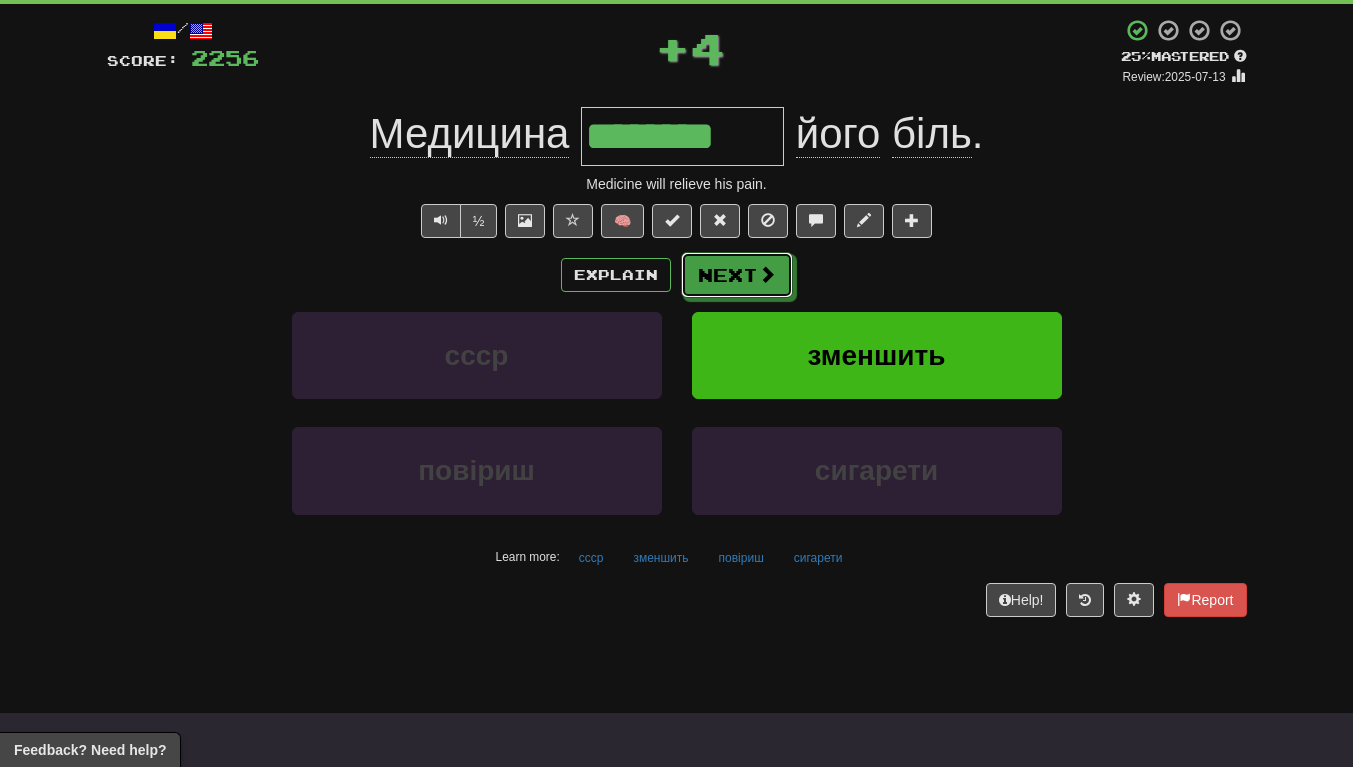 click on "Next" at bounding box center [737, 275] 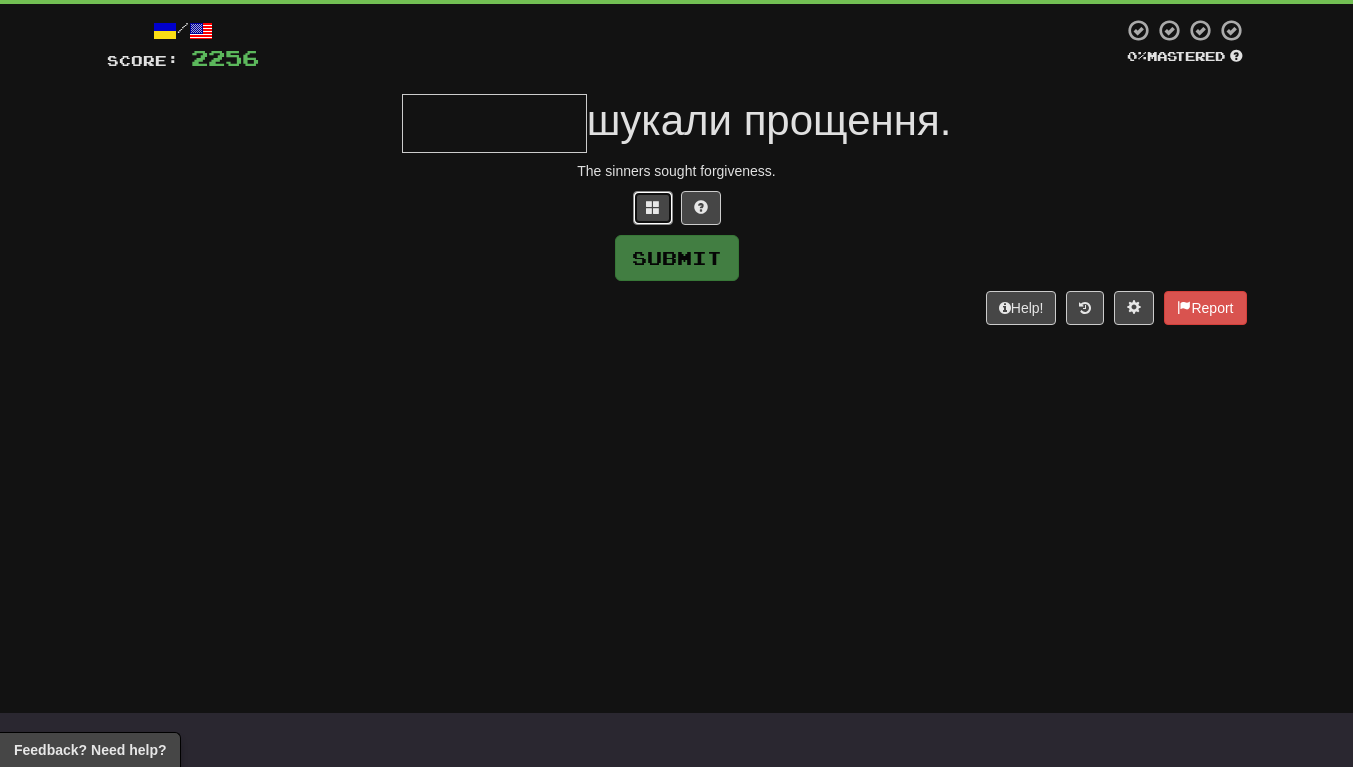 click at bounding box center [653, 208] 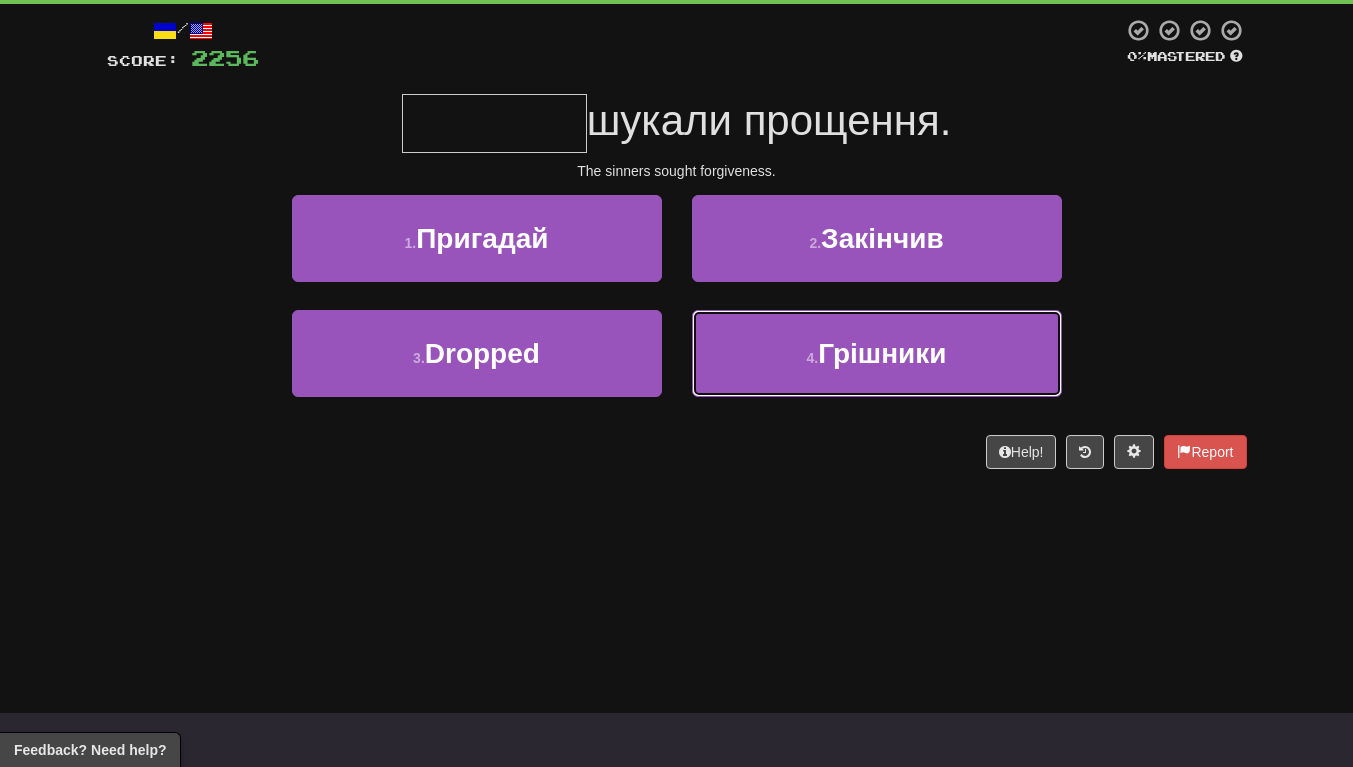 click on "Грішники" at bounding box center (882, 353) 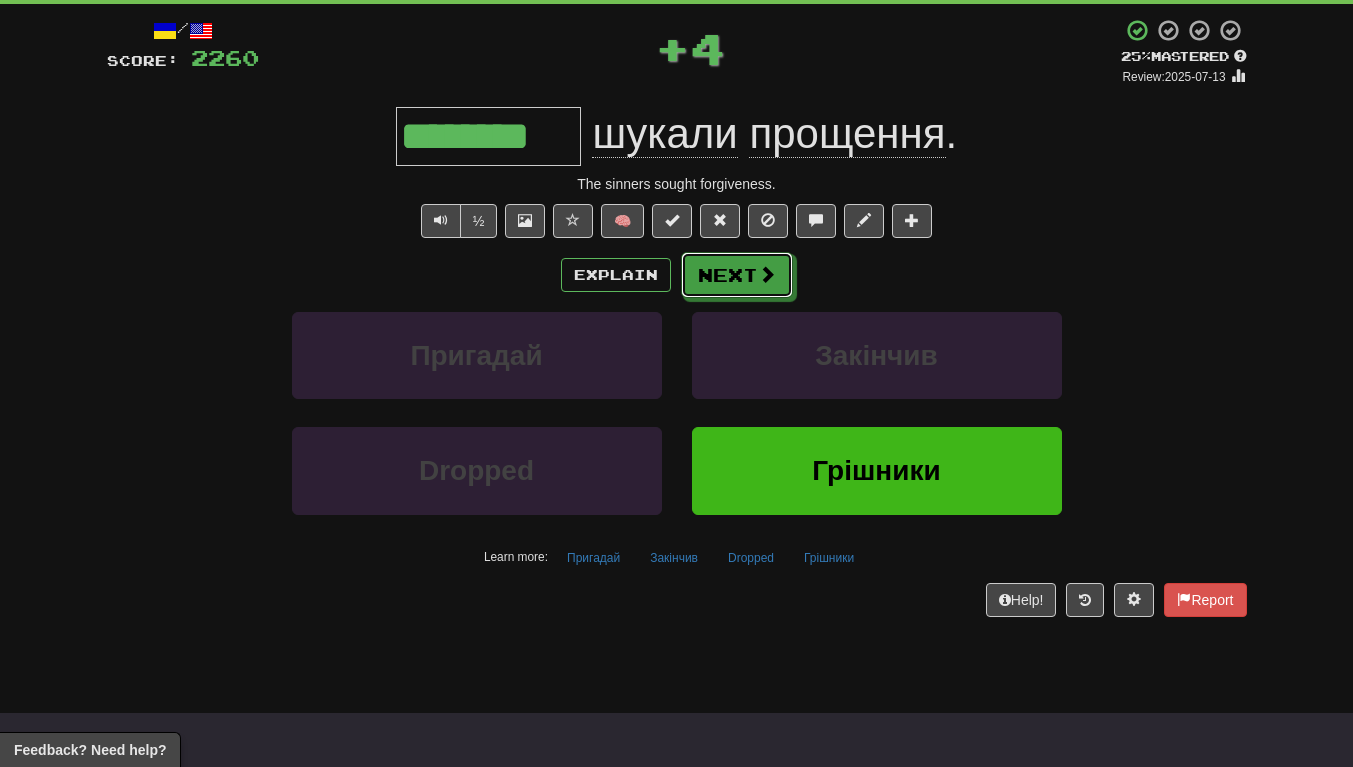 click on "Next" at bounding box center [737, 275] 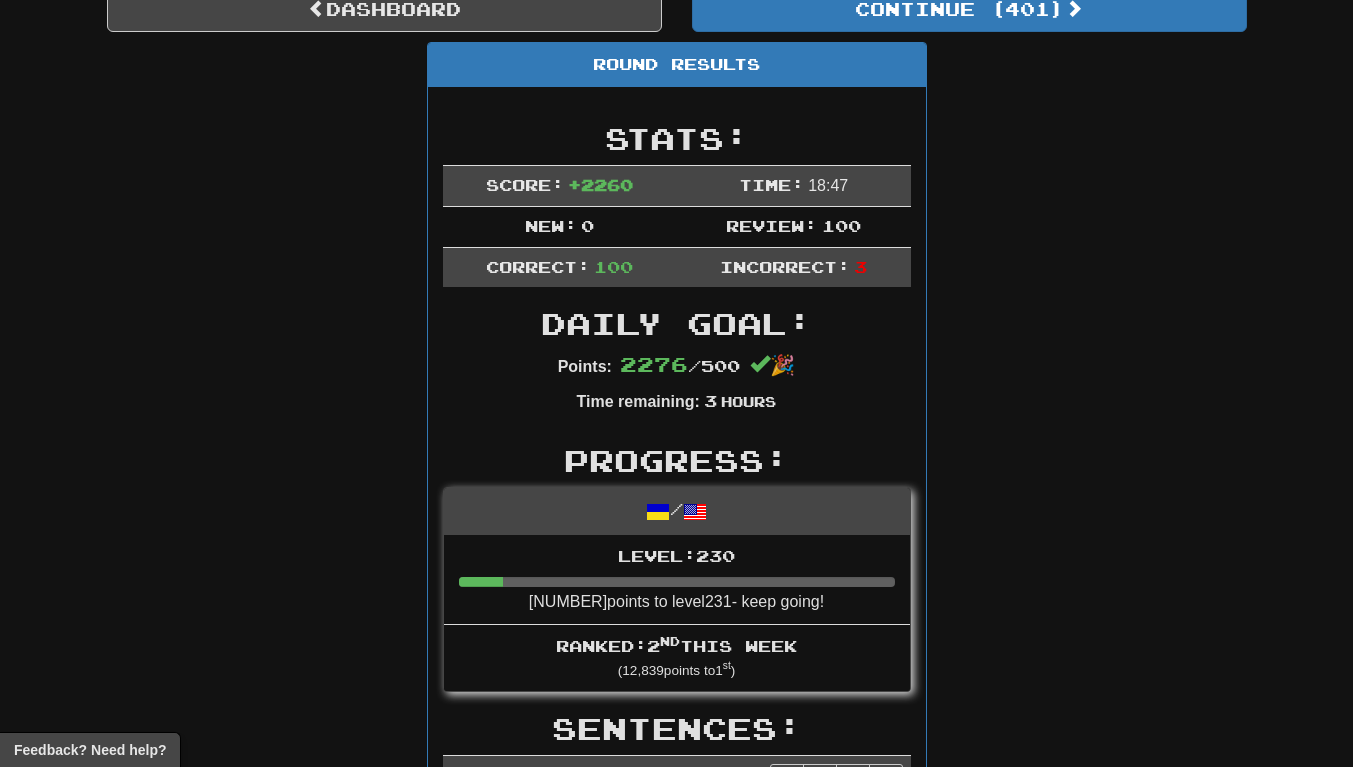 scroll, scrollTop: 0, scrollLeft: 0, axis: both 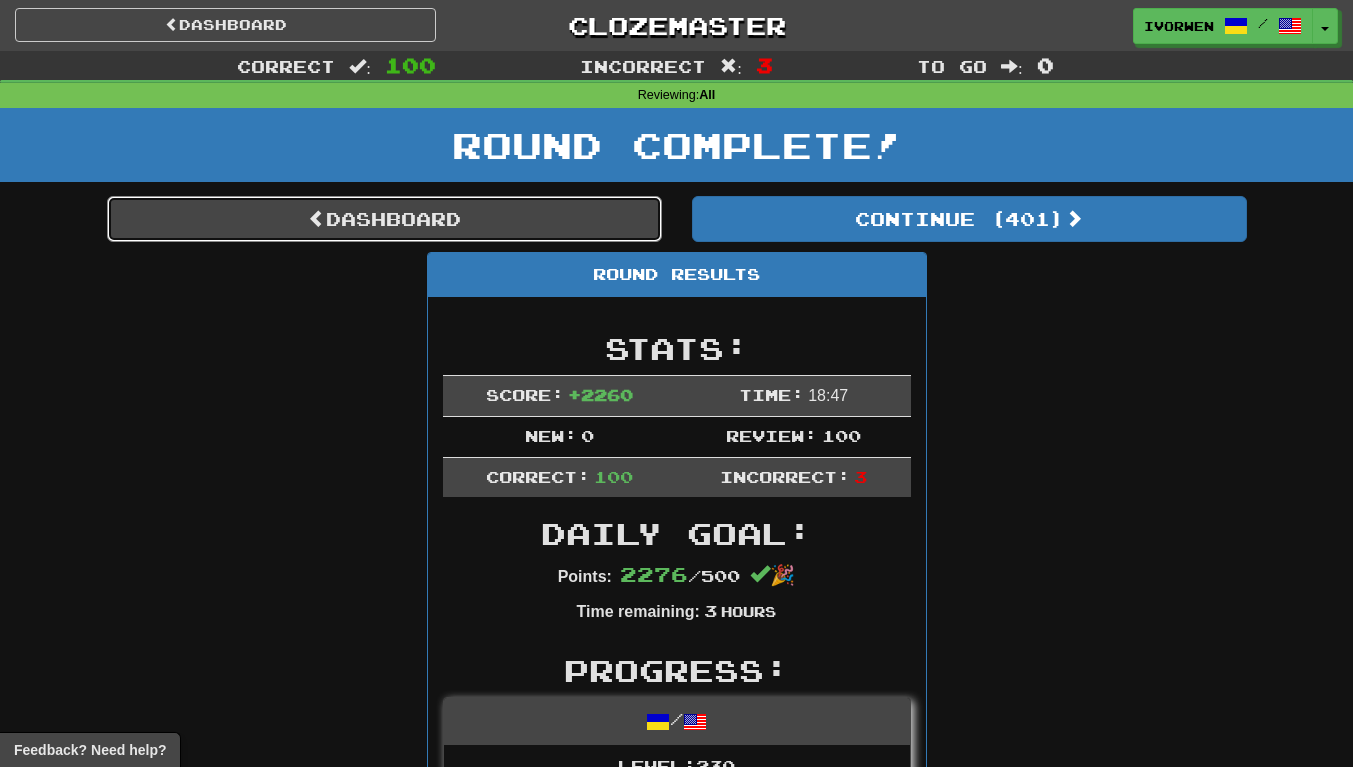 click on "Dashboard" at bounding box center [384, 219] 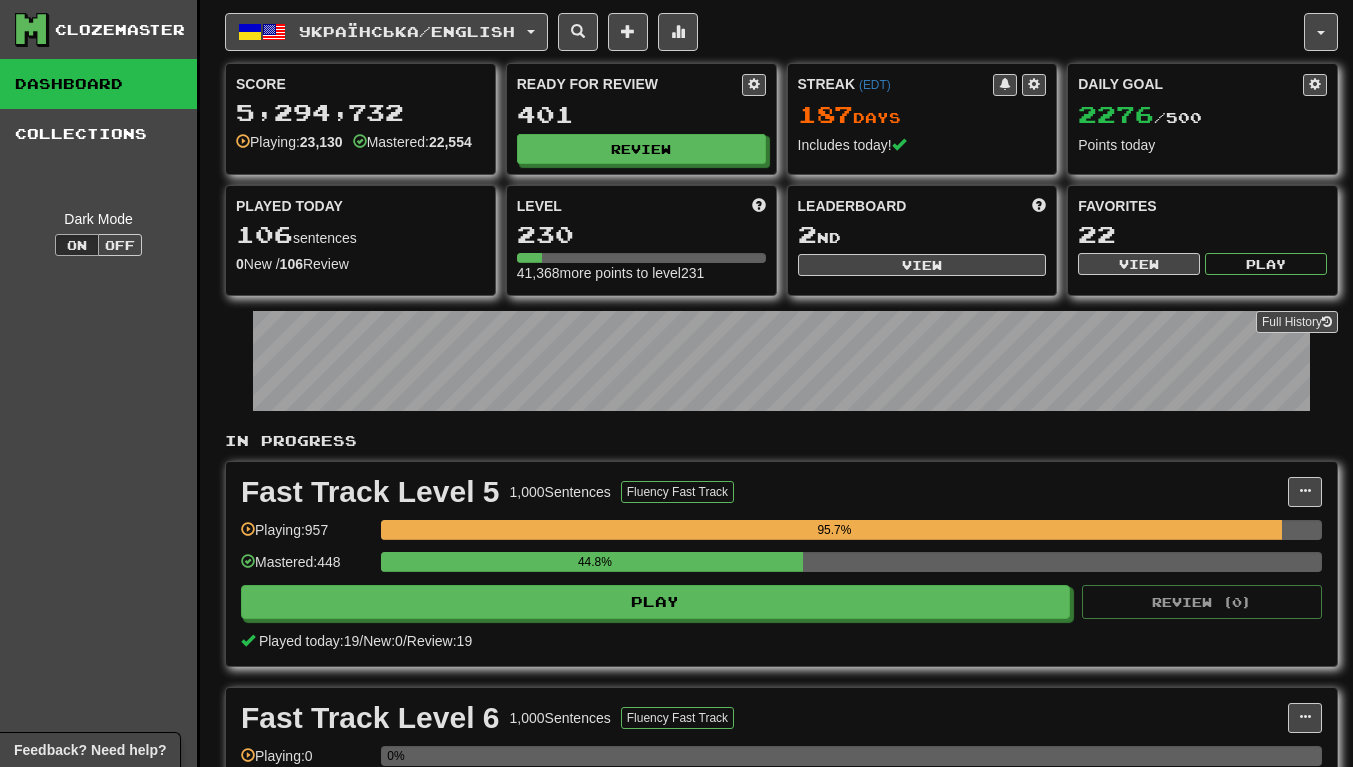 scroll, scrollTop: 0, scrollLeft: 0, axis: both 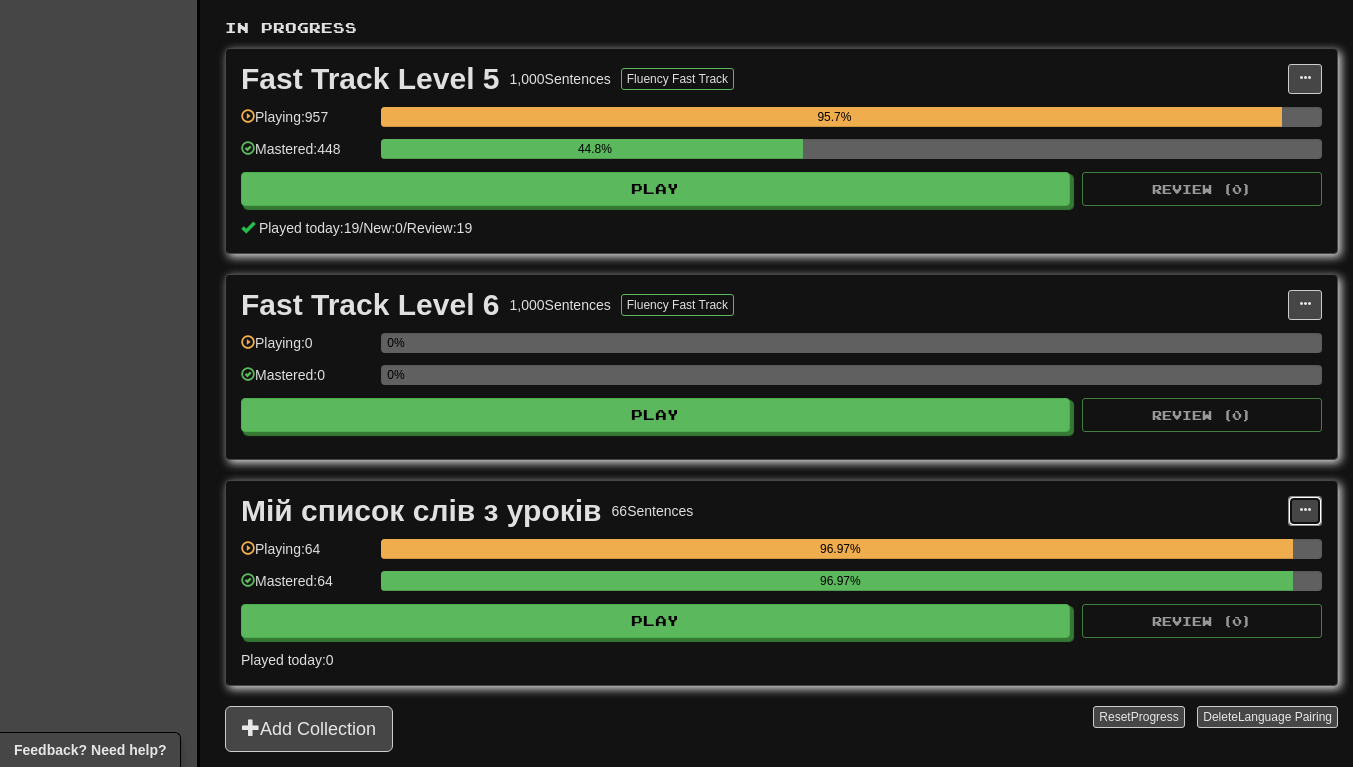click at bounding box center (1305, 510) 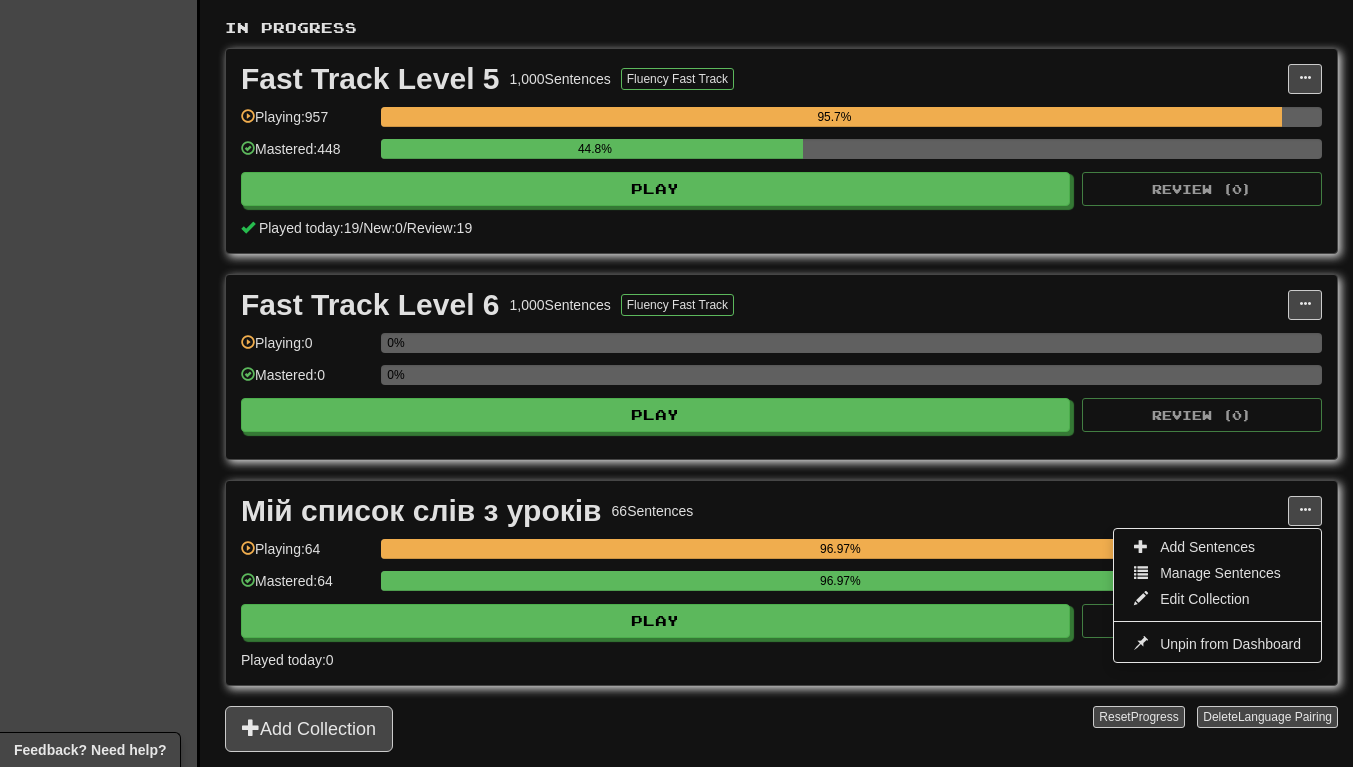 click on "Unpin from Dashboard" at bounding box center (1230, 644) 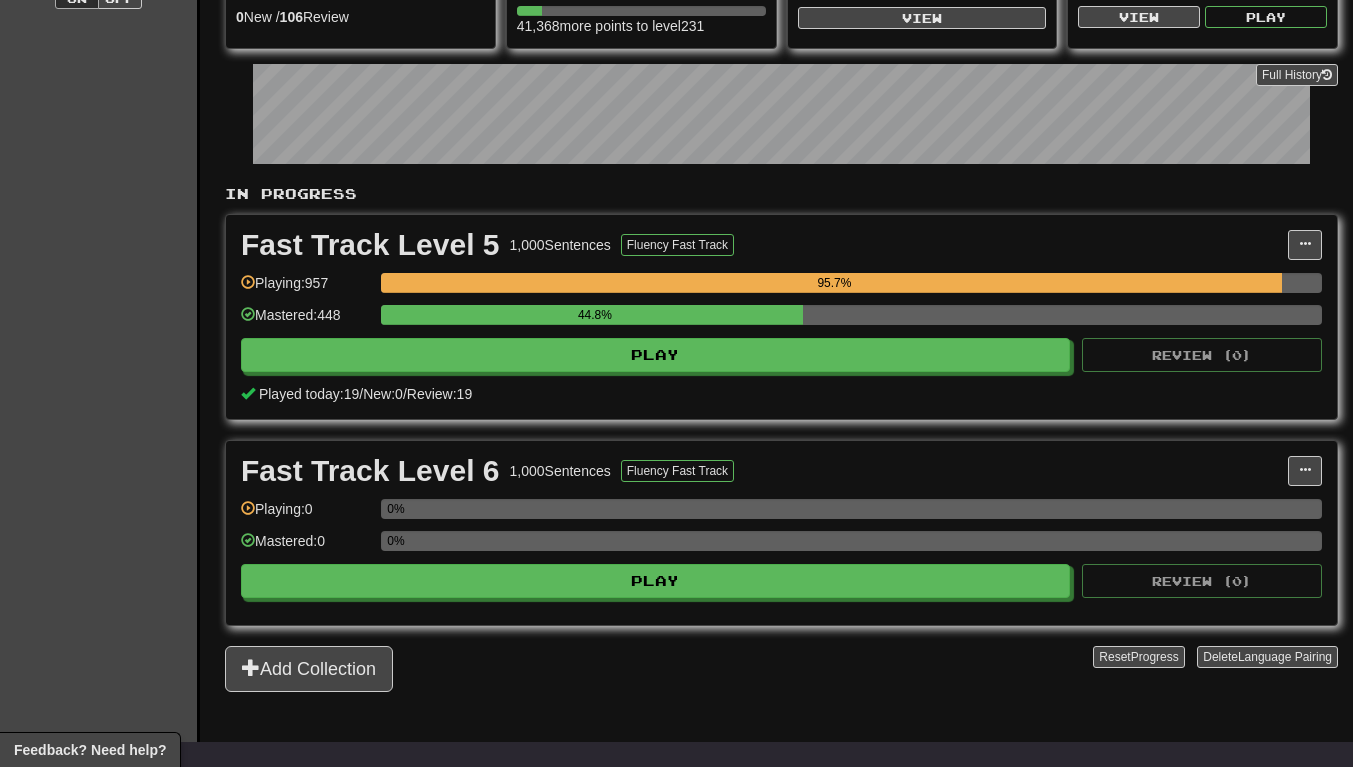 scroll, scrollTop: 0, scrollLeft: 0, axis: both 